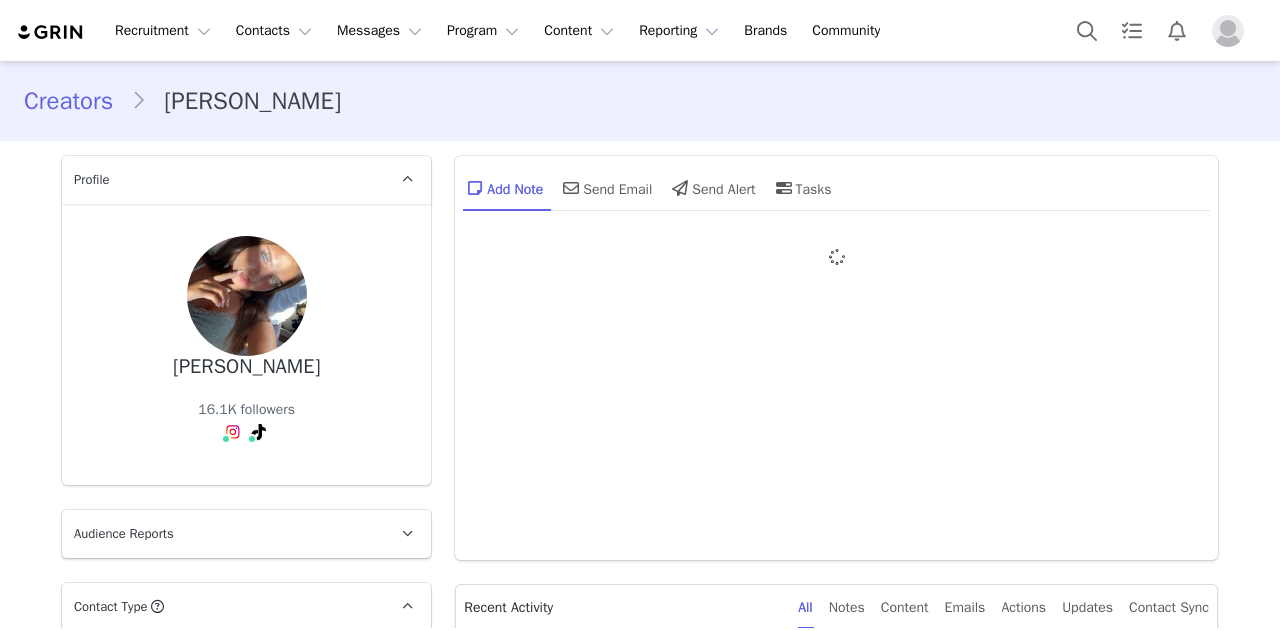 type on "+1 ([GEOGRAPHIC_DATA])" 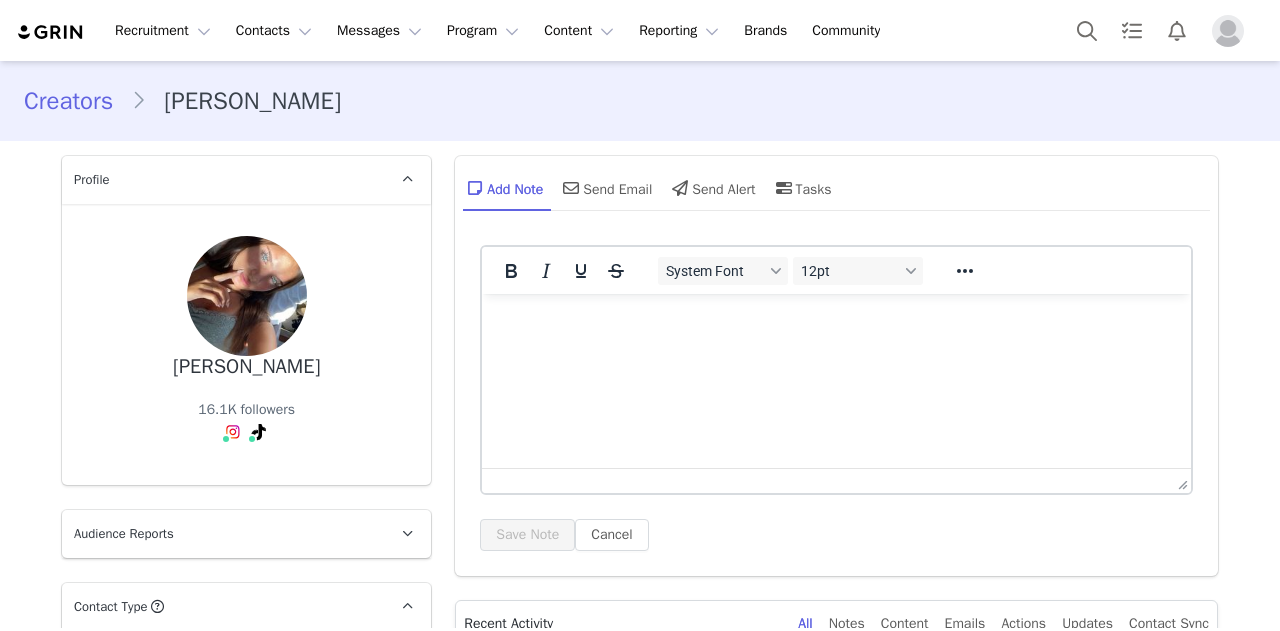 scroll, scrollTop: 0, scrollLeft: 0, axis: both 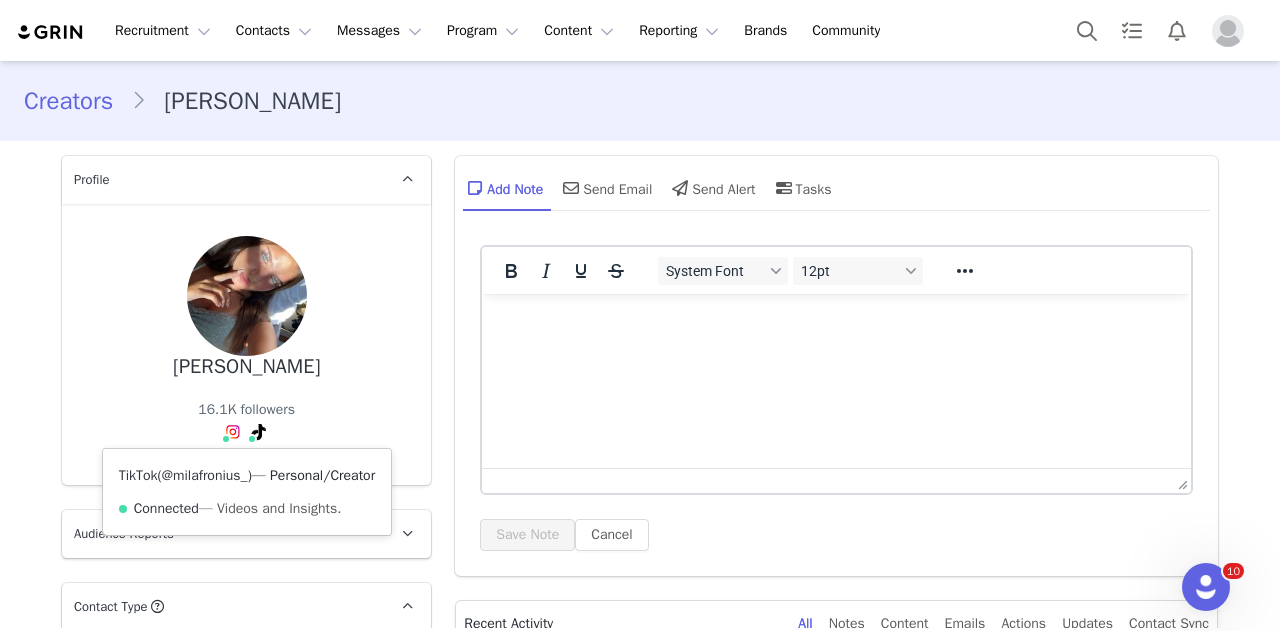 click on "@milafronius_" at bounding box center [205, 475] 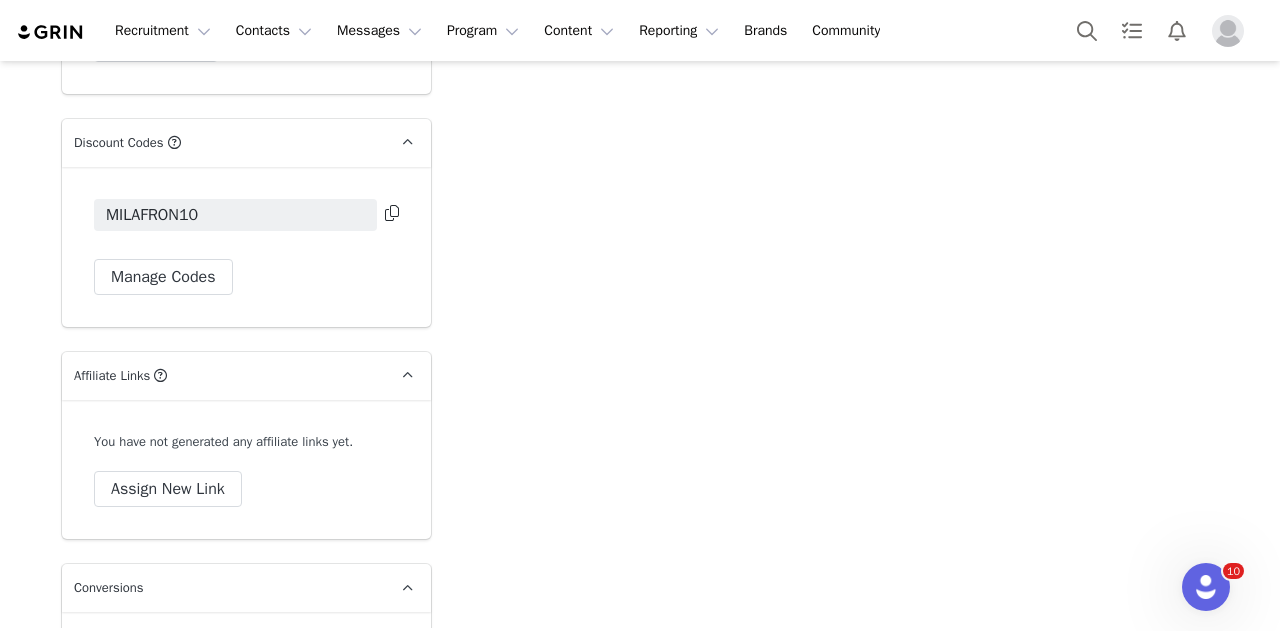 scroll, scrollTop: 5845, scrollLeft: 0, axis: vertical 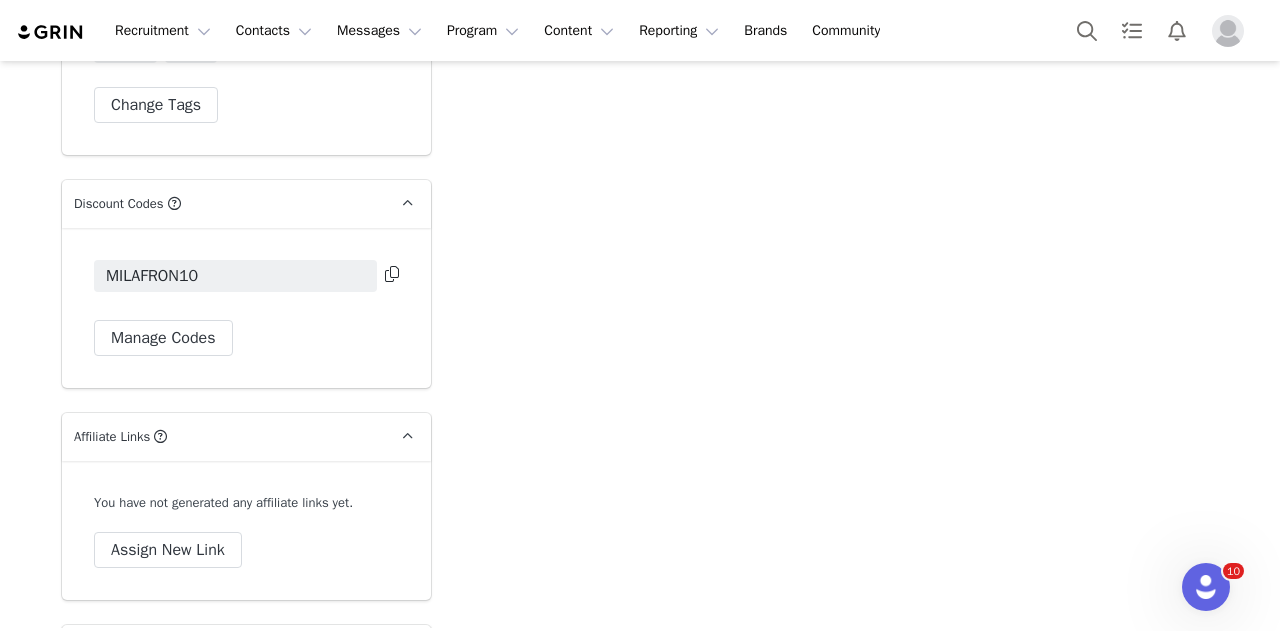 click on "MILAFRON10" at bounding box center [246, 280] 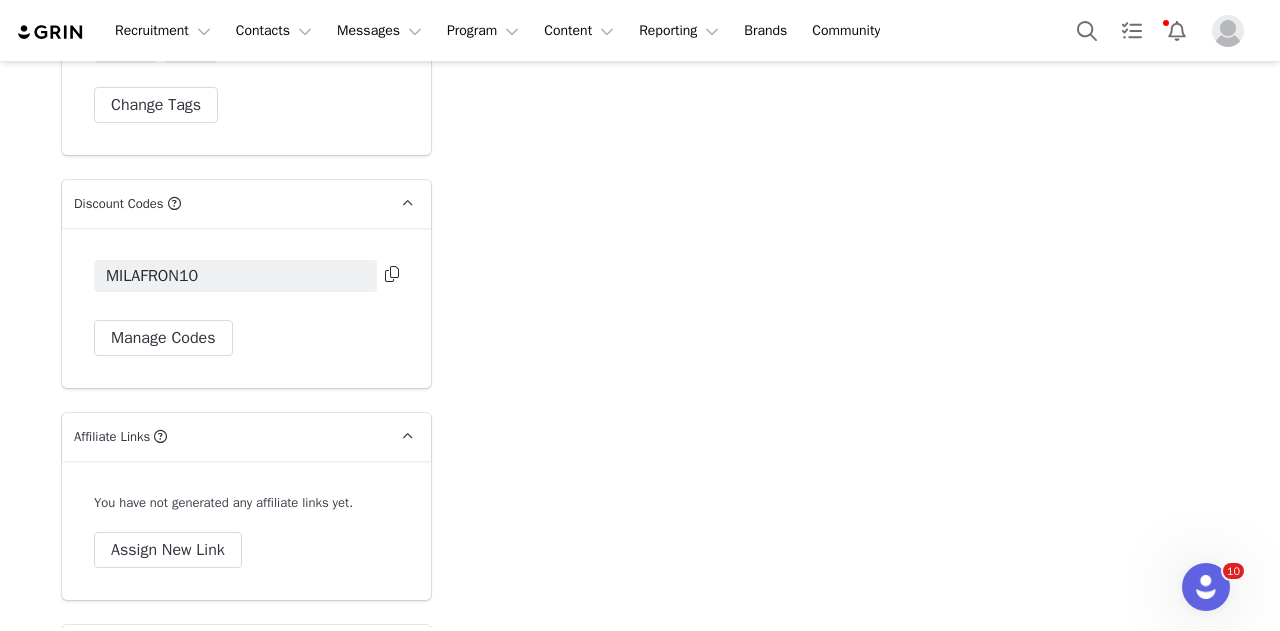 click at bounding box center [390, 279] 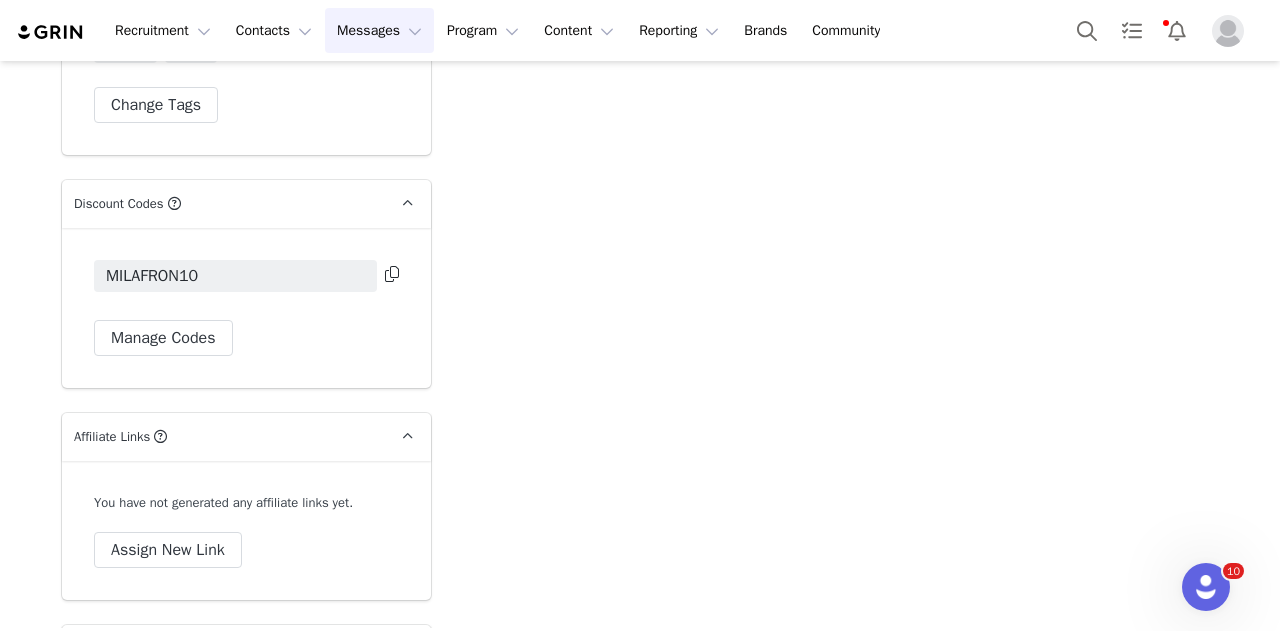 drag, startPoint x: 381, startPoint y: 54, endPoint x: 383, endPoint y: 36, distance: 18.110771 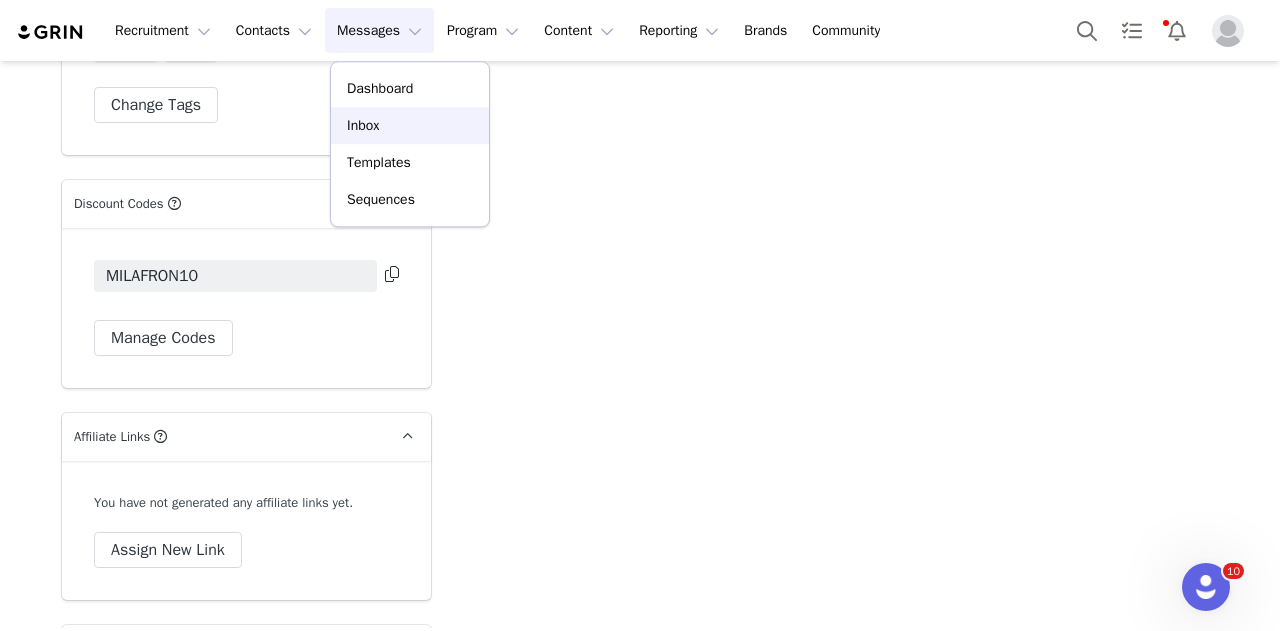 click on "Inbox" at bounding box center [410, 125] 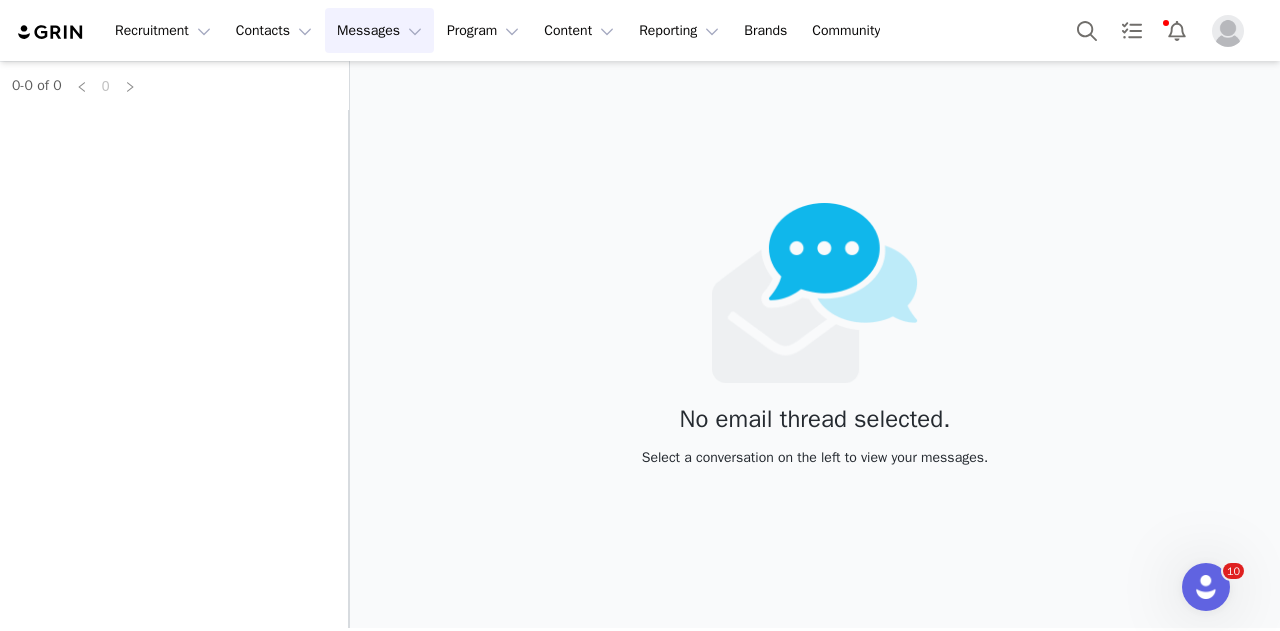 scroll, scrollTop: 0, scrollLeft: 0, axis: both 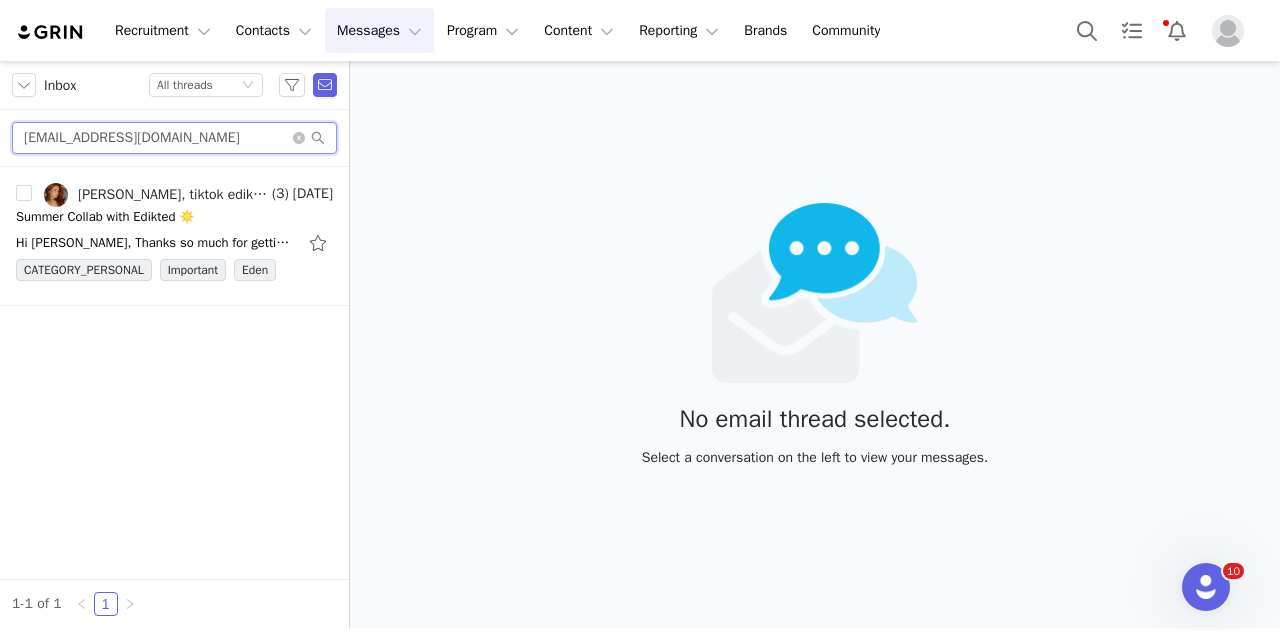 click on "[EMAIL_ADDRESS][DOMAIN_NAME]" at bounding box center [174, 138] 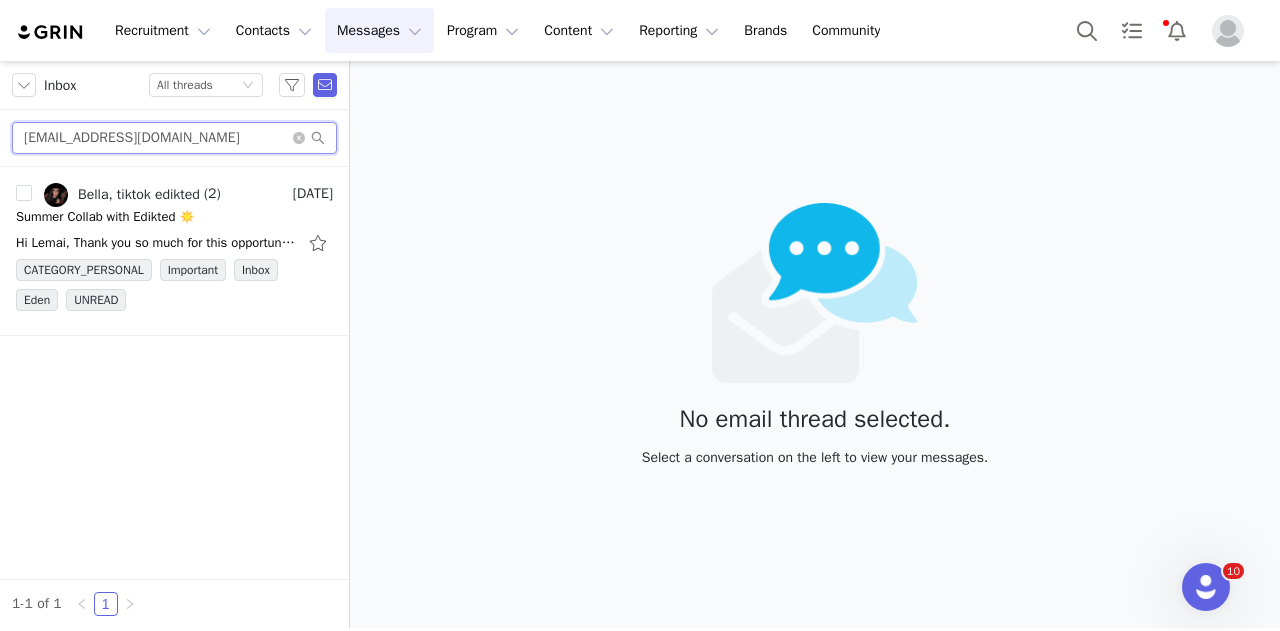 type on "[EMAIL_ADDRESS][DOMAIN_NAME]" 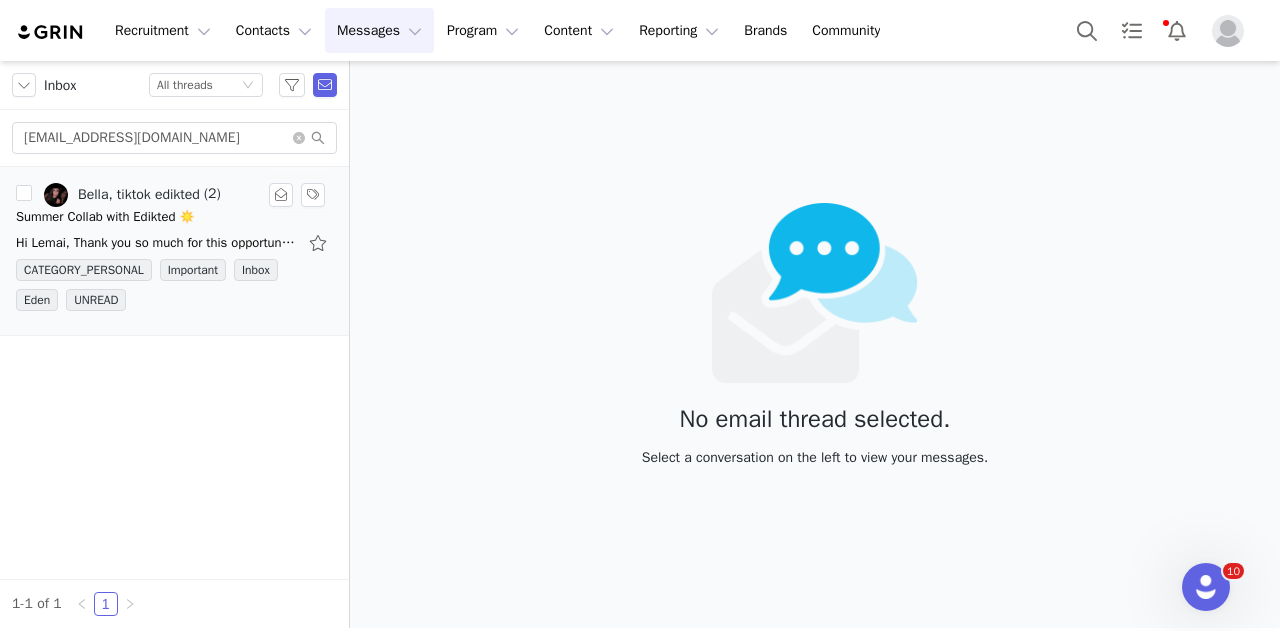 click on "Hi Lemai, Thank you so much for this opportunity. I am interested in collaborating with you, and I would be honoured to work with Edikted. I am based in the [GEOGRAPHIC_DATA] right now and I am yet to be" at bounding box center [174, 243] 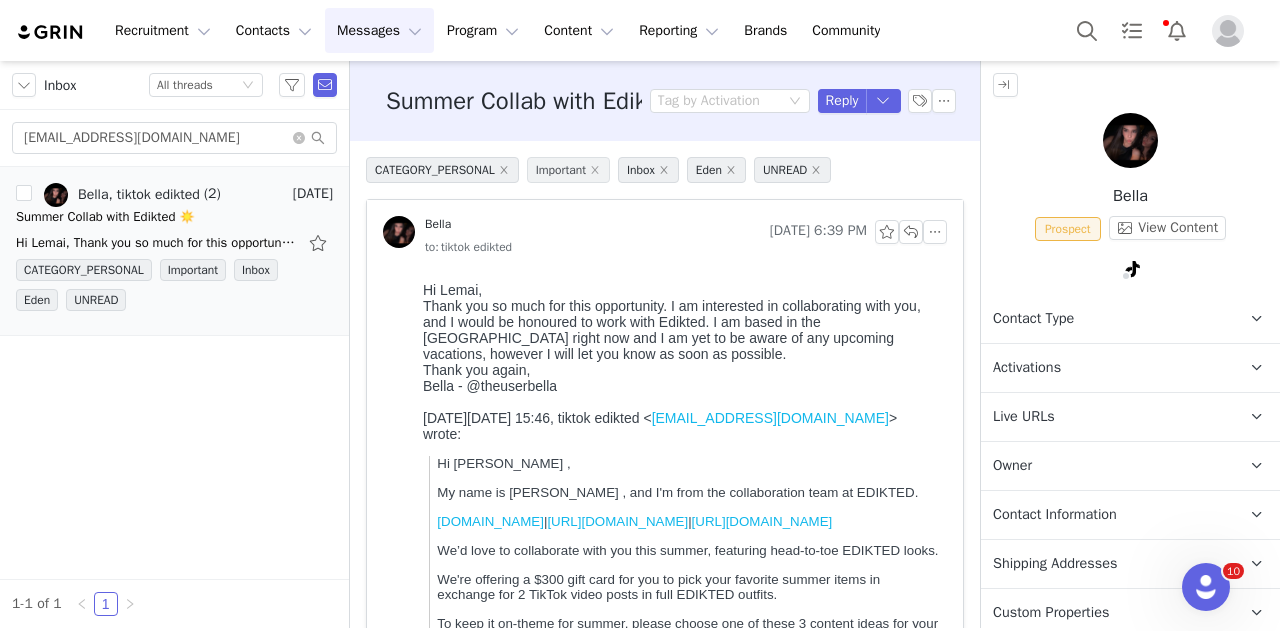 scroll, scrollTop: 0, scrollLeft: 0, axis: both 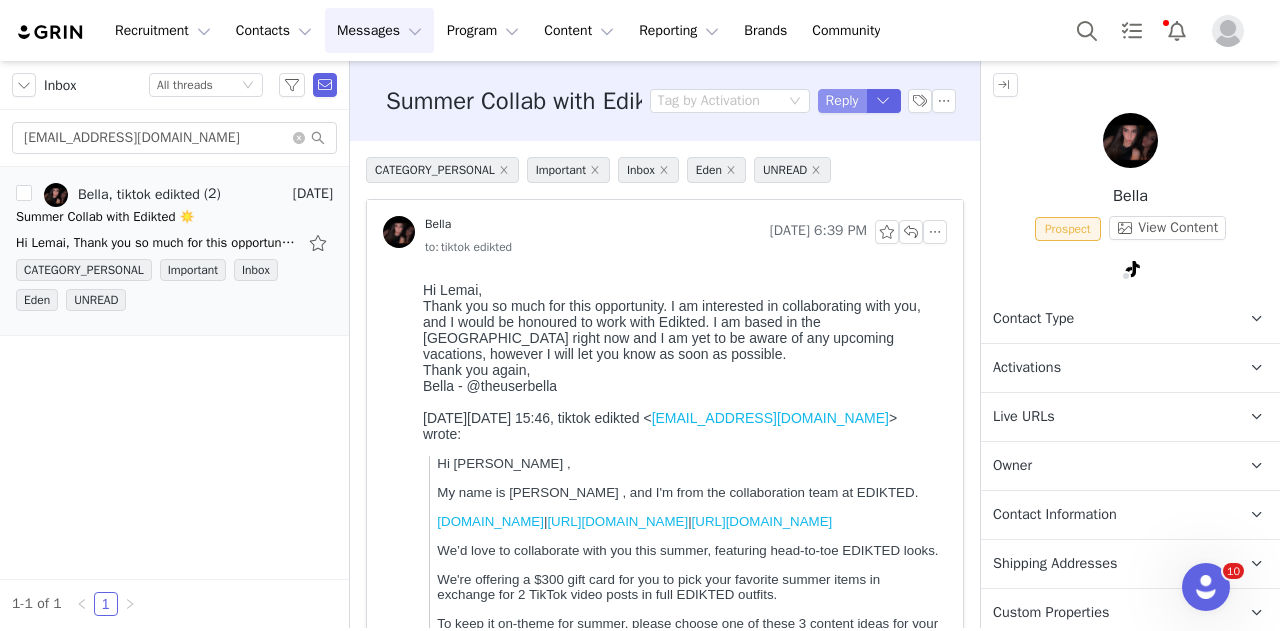 click on "Reply" at bounding box center (842, 101) 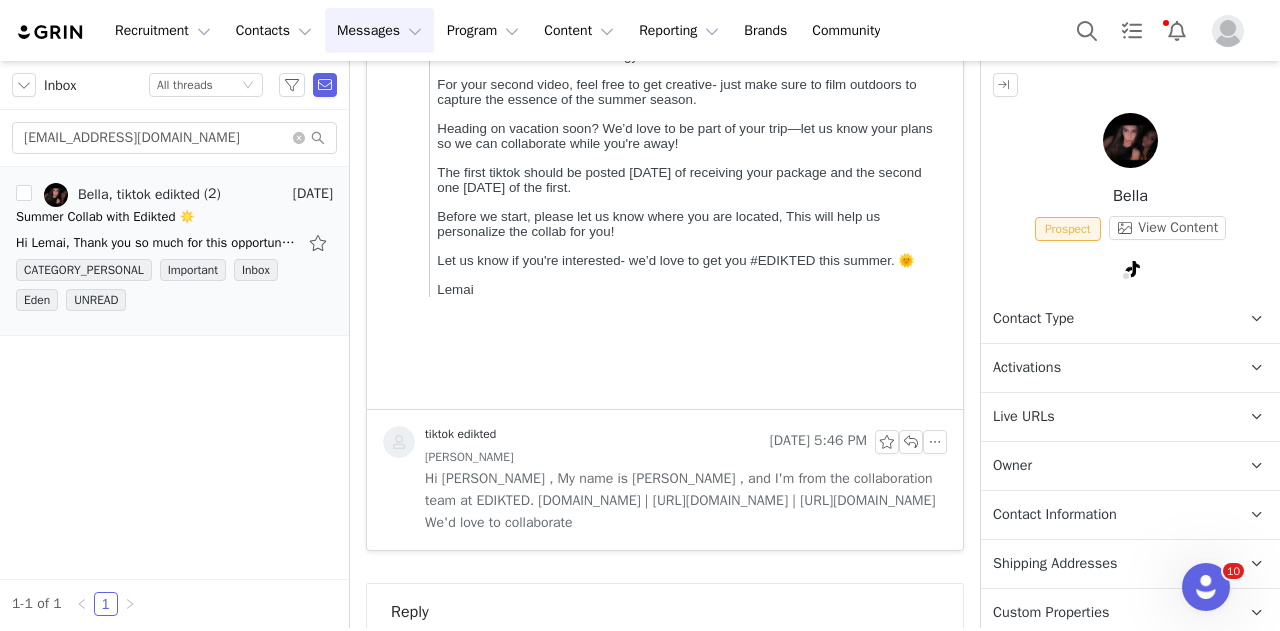 scroll, scrollTop: 1244, scrollLeft: 0, axis: vertical 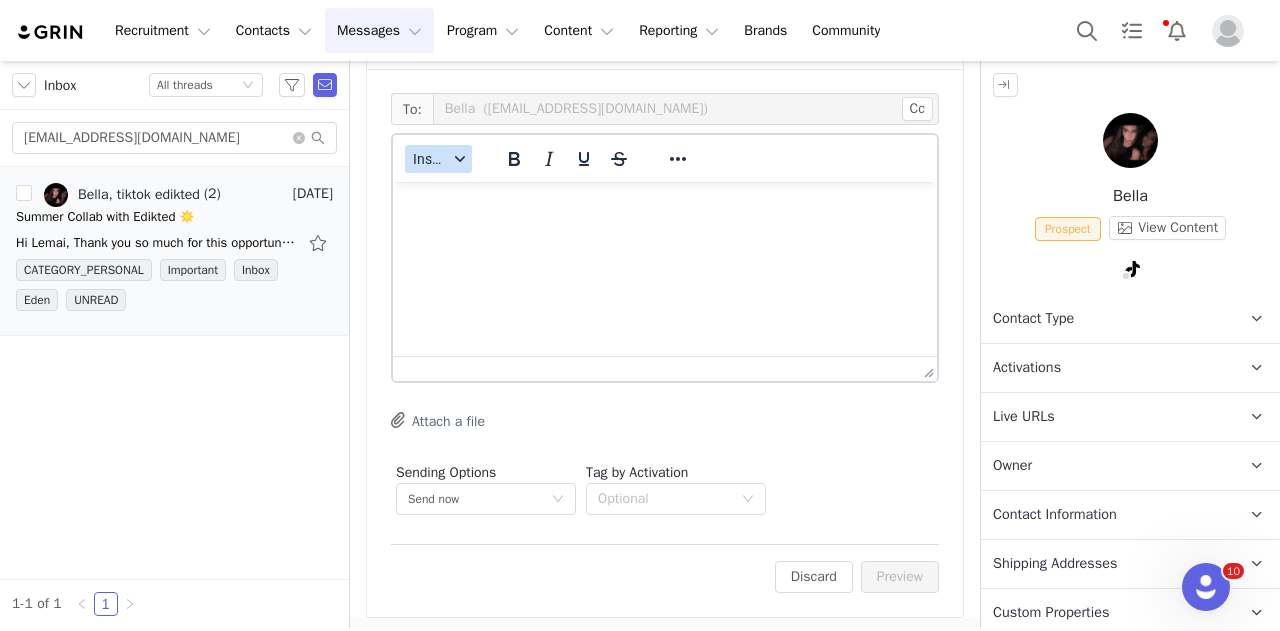 click on "Insert" at bounding box center (430, 159) 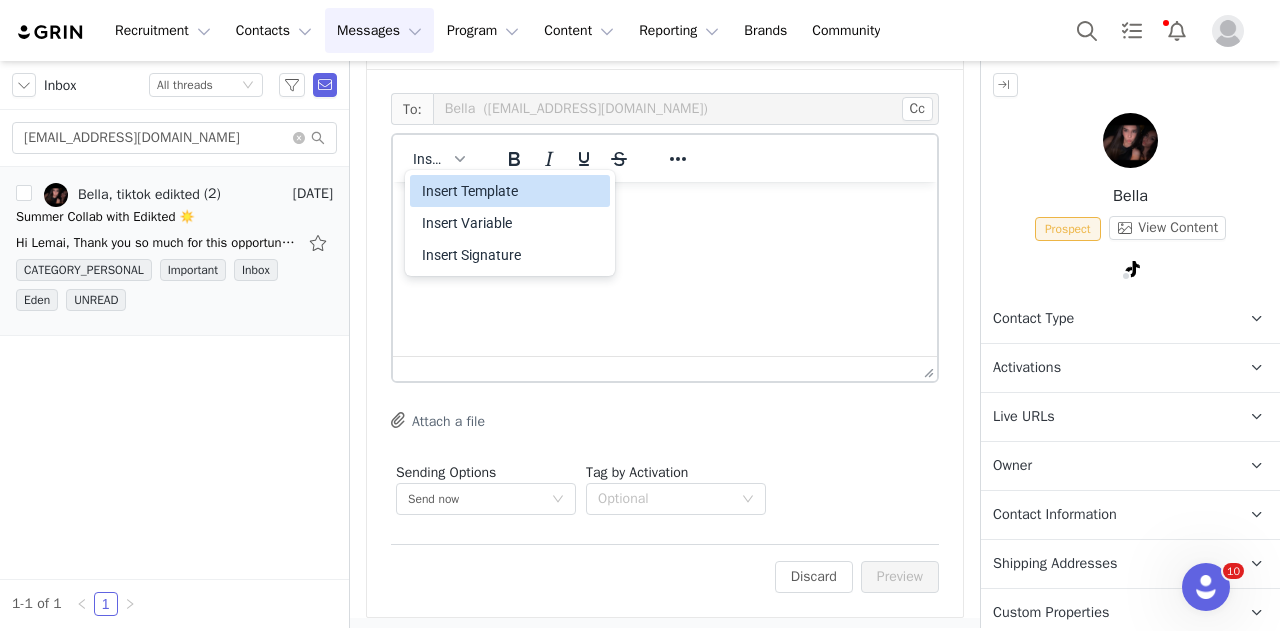 click on "Insert Template" at bounding box center [512, 191] 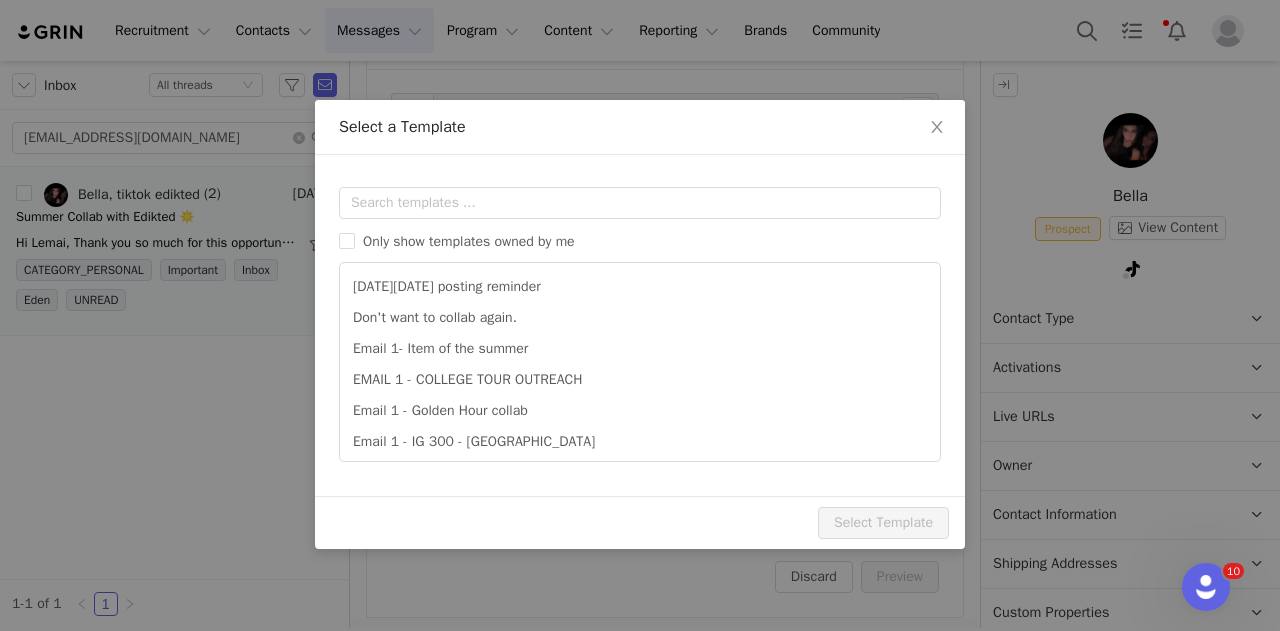 scroll, scrollTop: 0, scrollLeft: 0, axis: both 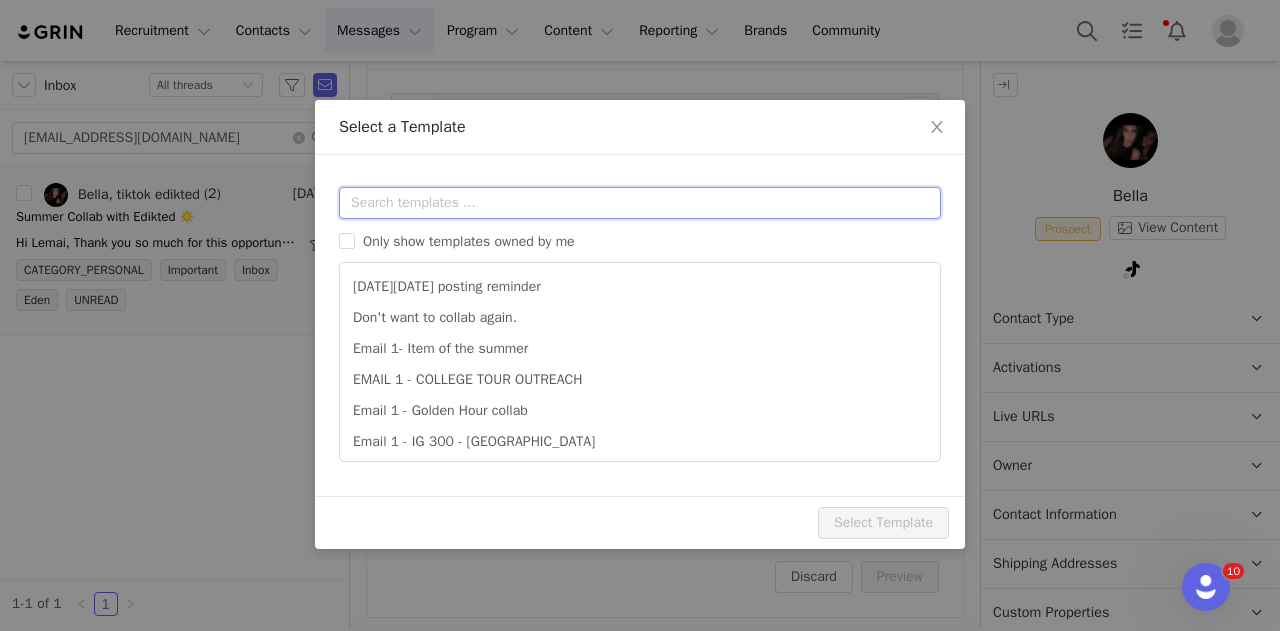 click at bounding box center [640, 203] 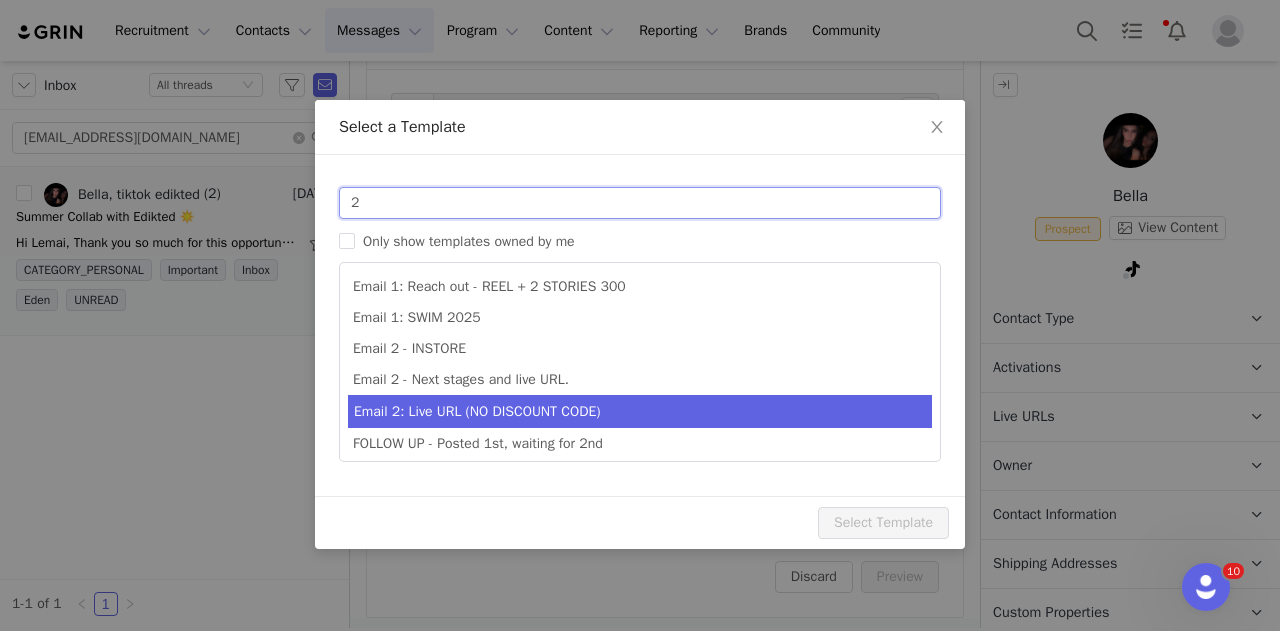 type on "2" 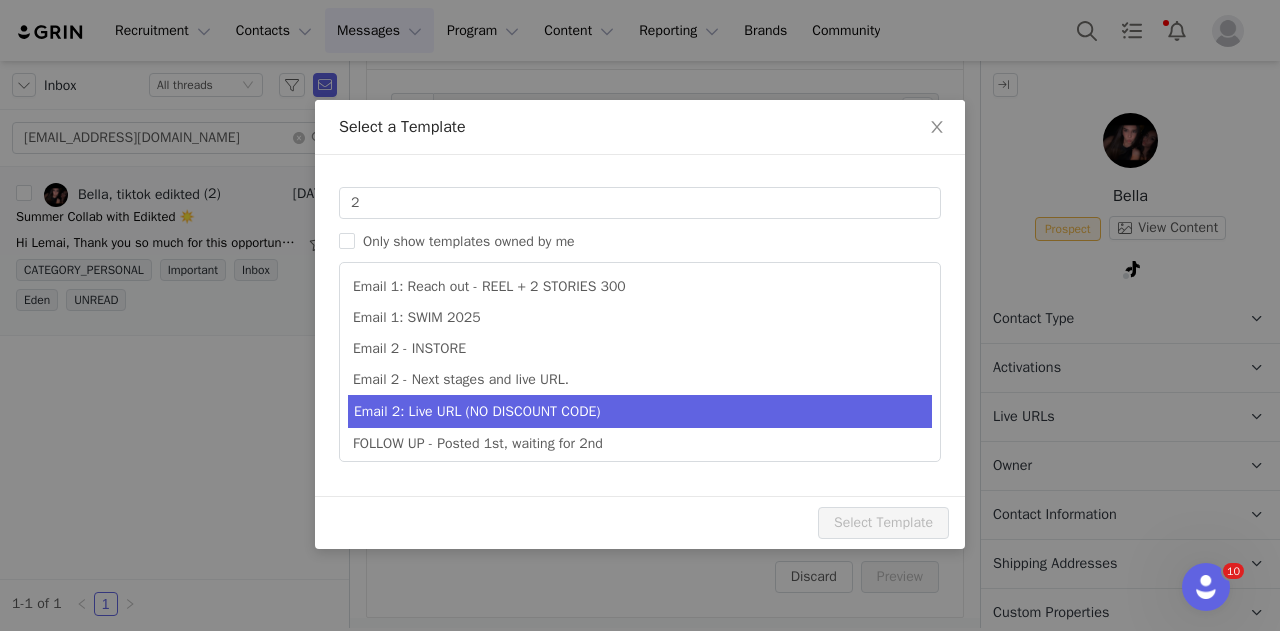 type on "Collab with Edikted" 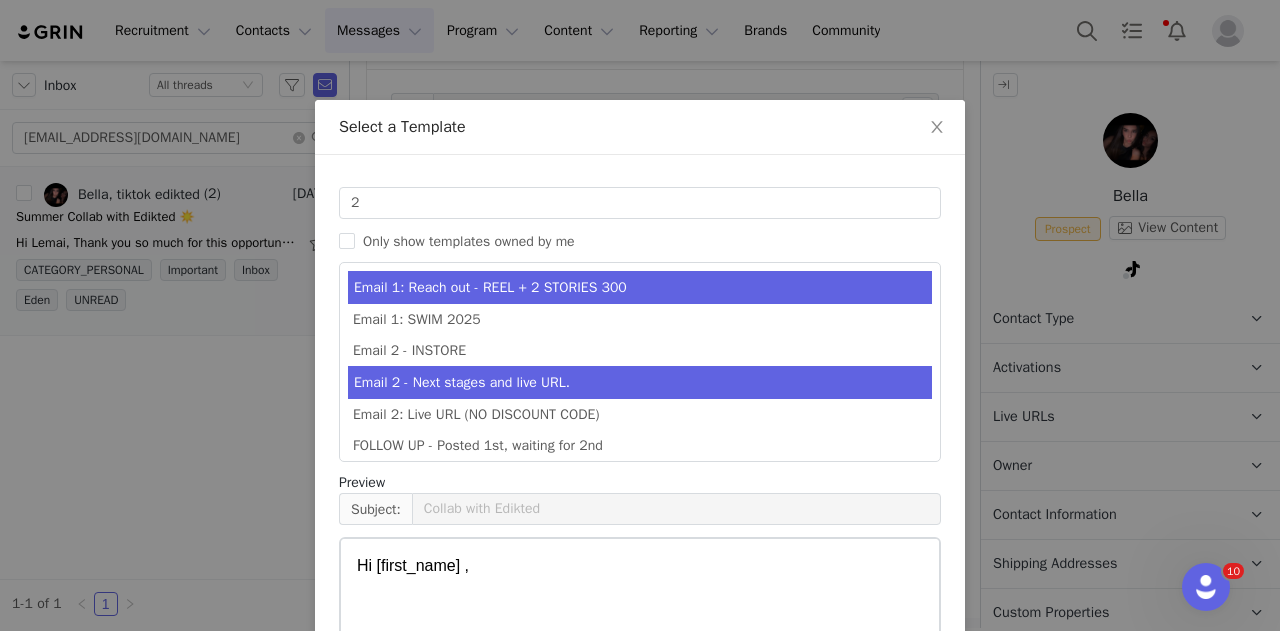 drag, startPoint x: 450, startPoint y: 397, endPoint x: 453, endPoint y: 379, distance: 18.248287 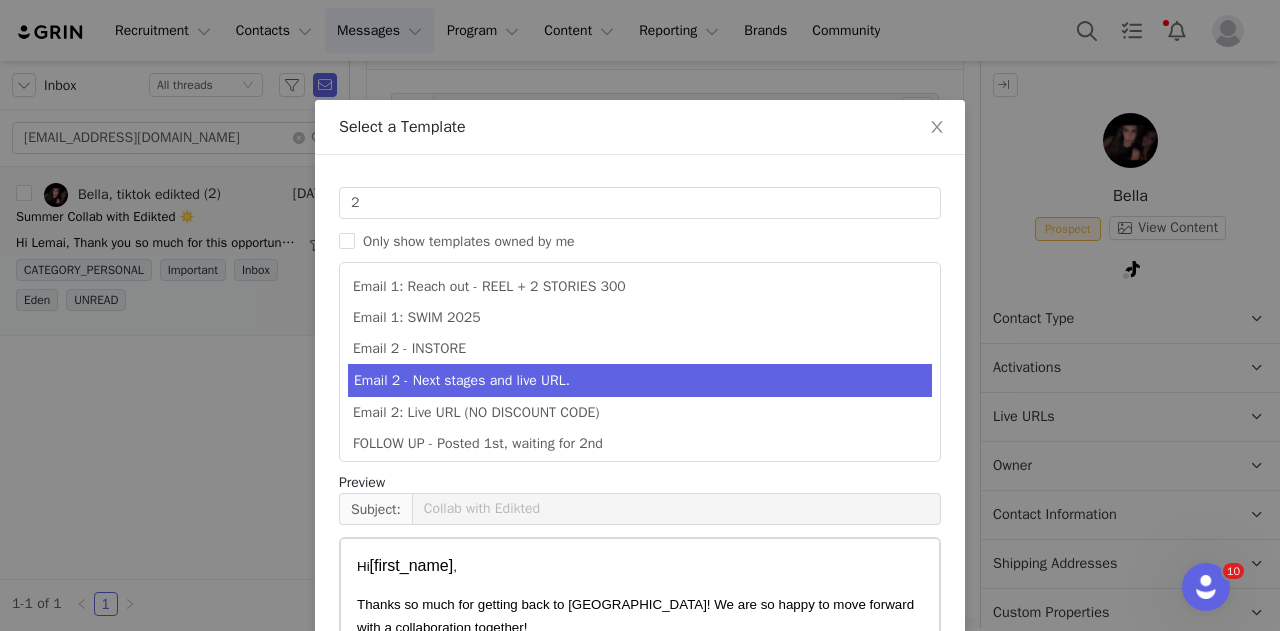scroll, scrollTop: 470, scrollLeft: 0, axis: vertical 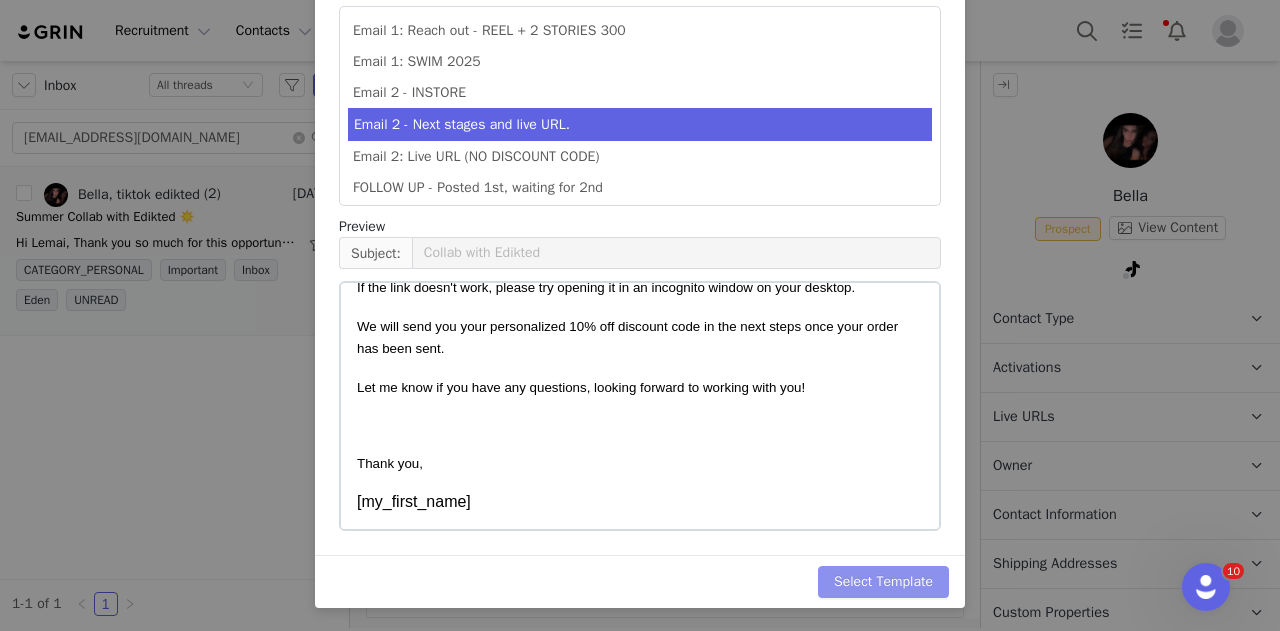 click on "Select Template" at bounding box center (883, 582) 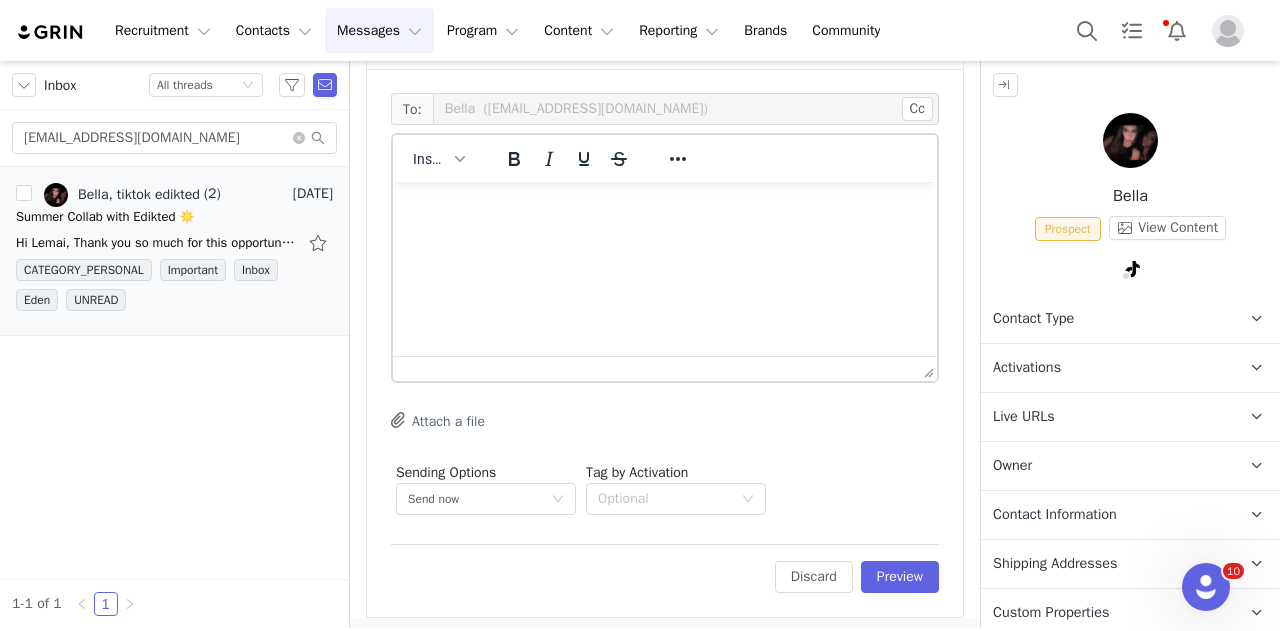 scroll, scrollTop: 4, scrollLeft: 0, axis: vertical 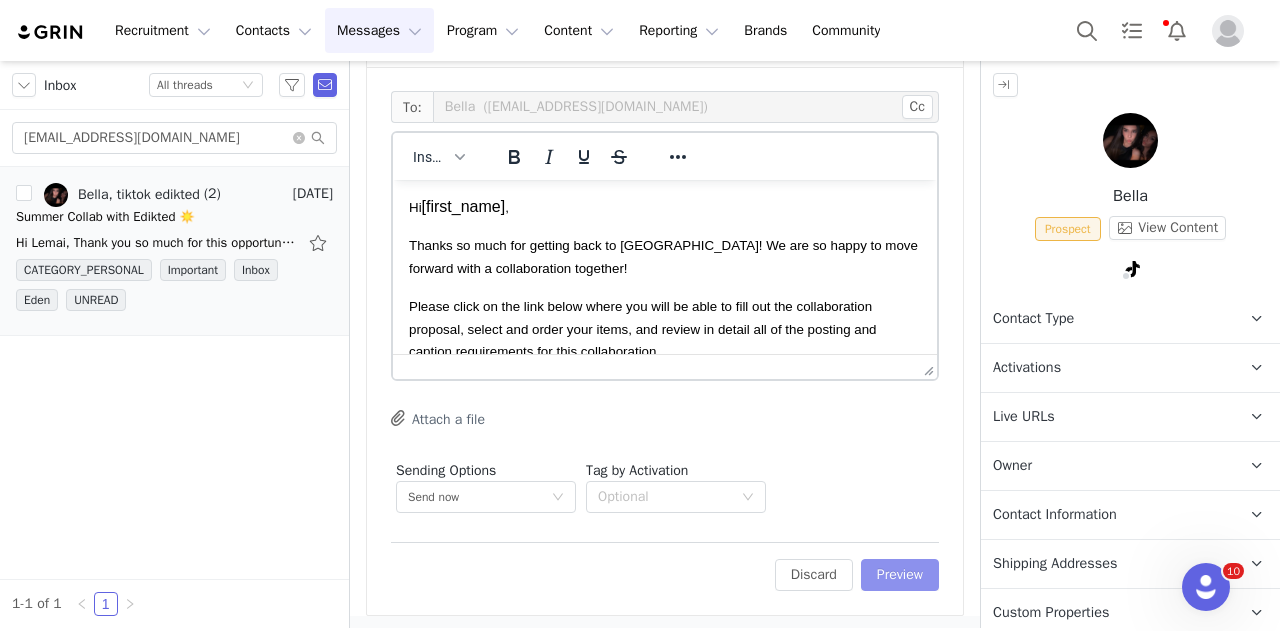 click on "Preview" at bounding box center (900, 575) 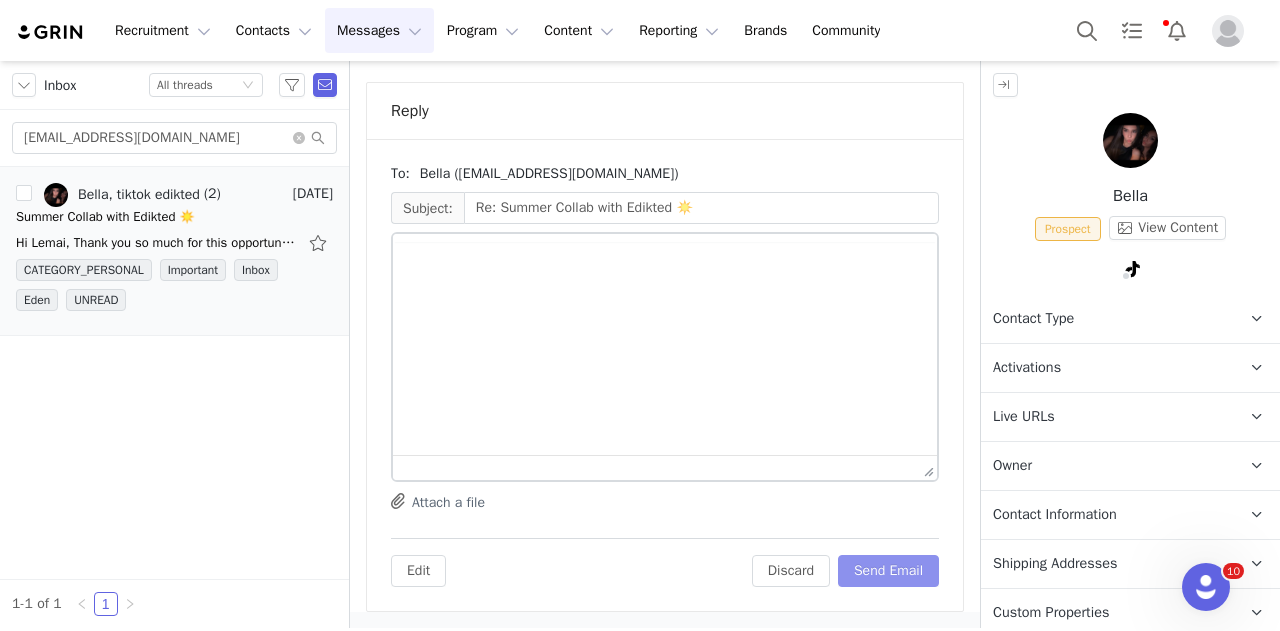 scroll, scrollTop: 1170, scrollLeft: 0, axis: vertical 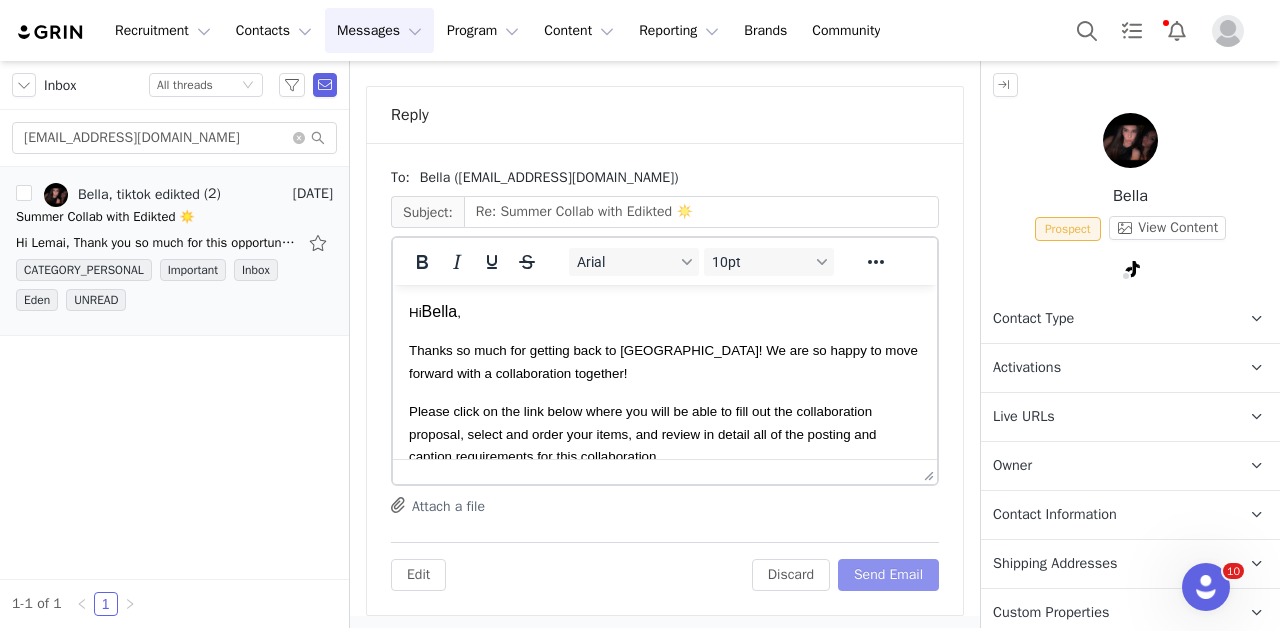 click on "Send Email" at bounding box center [888, 575] 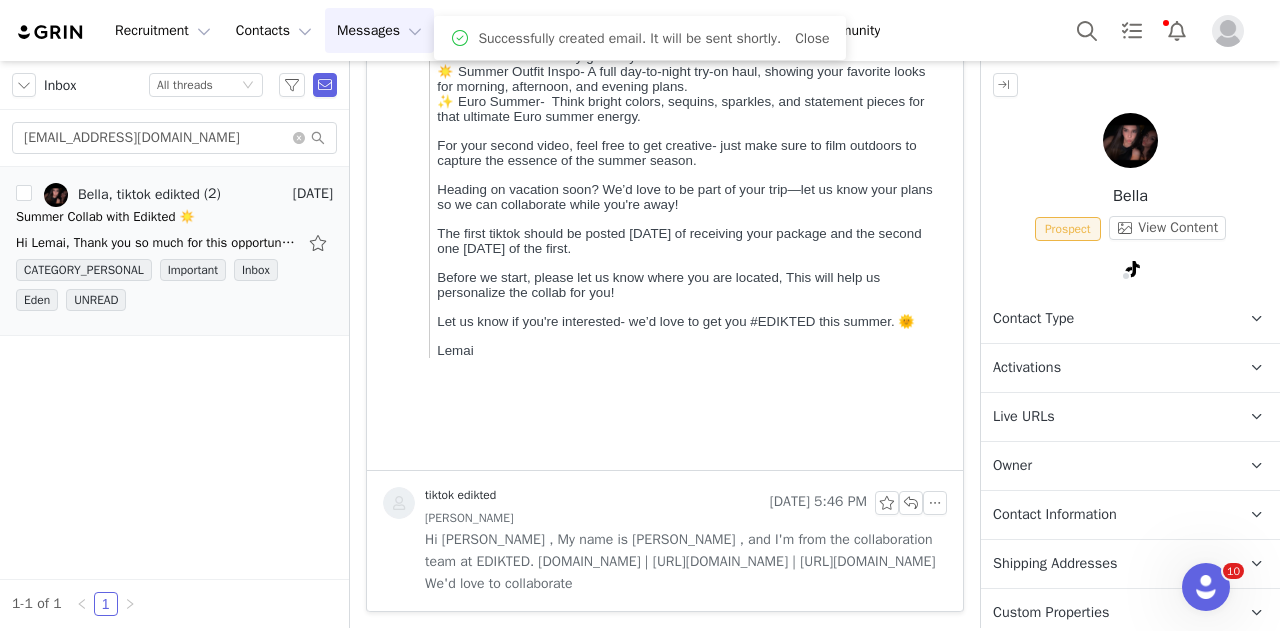 scroll, scrollTop: 610, scrollLeft: 0, axis: vertical 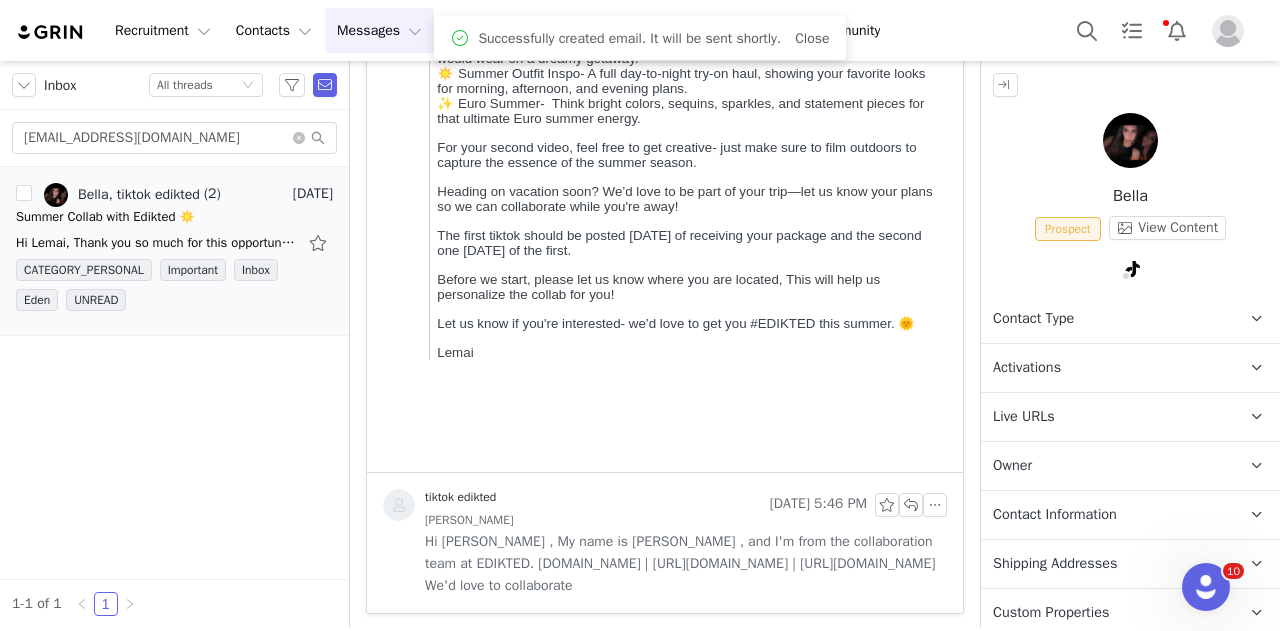 click on "Contact Type  Contact type can be Creator, Prospect, Application, or Manager." at bounding box center [1106, 319] 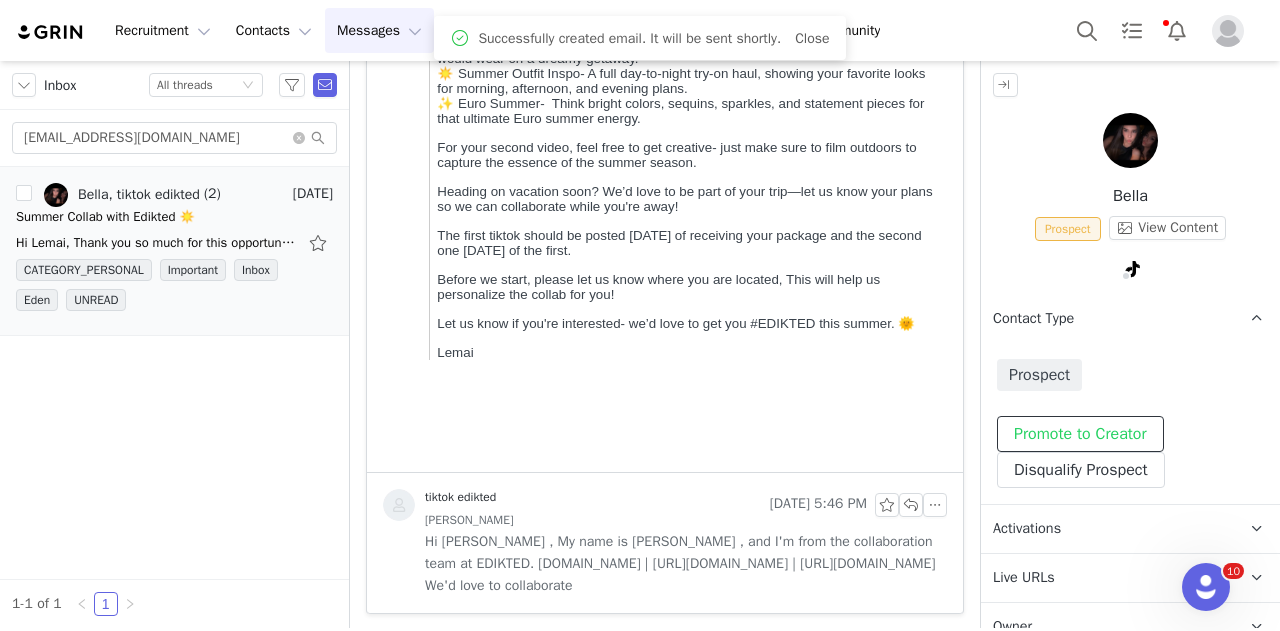 click on "Promote to Creator" at bounding box center (1080, 434) 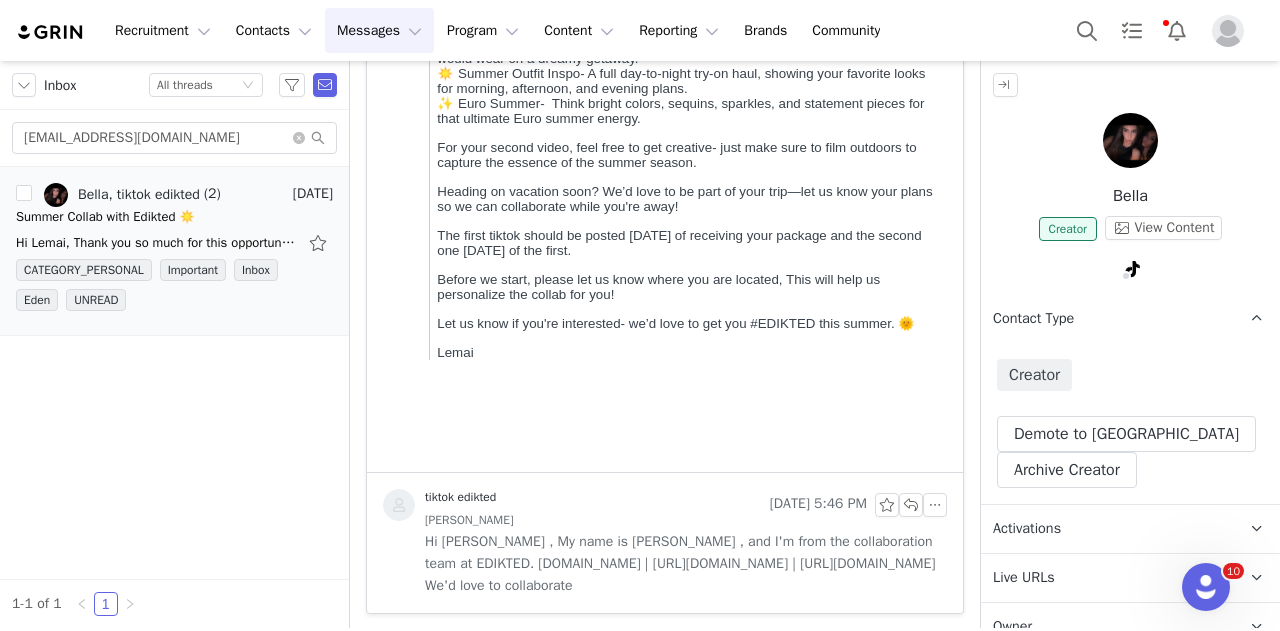 click on "Activations" at bounding box center (1106, 529) 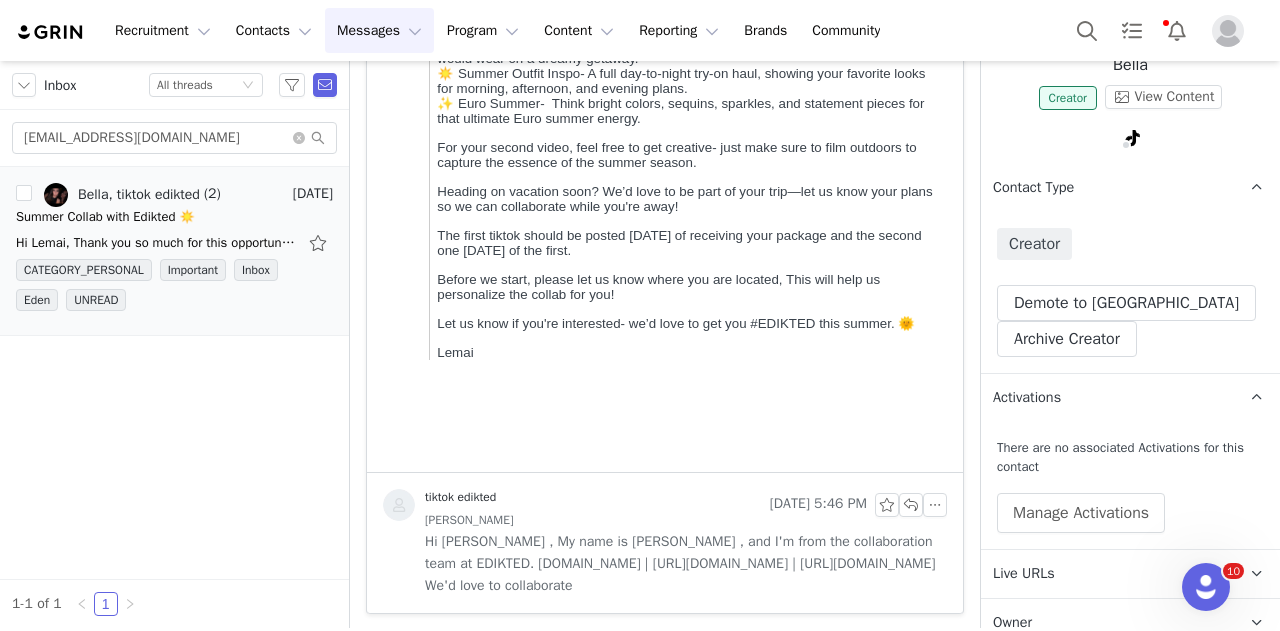 scroll, scrollTop: 132, scrollLeft: 0, axis: vertical 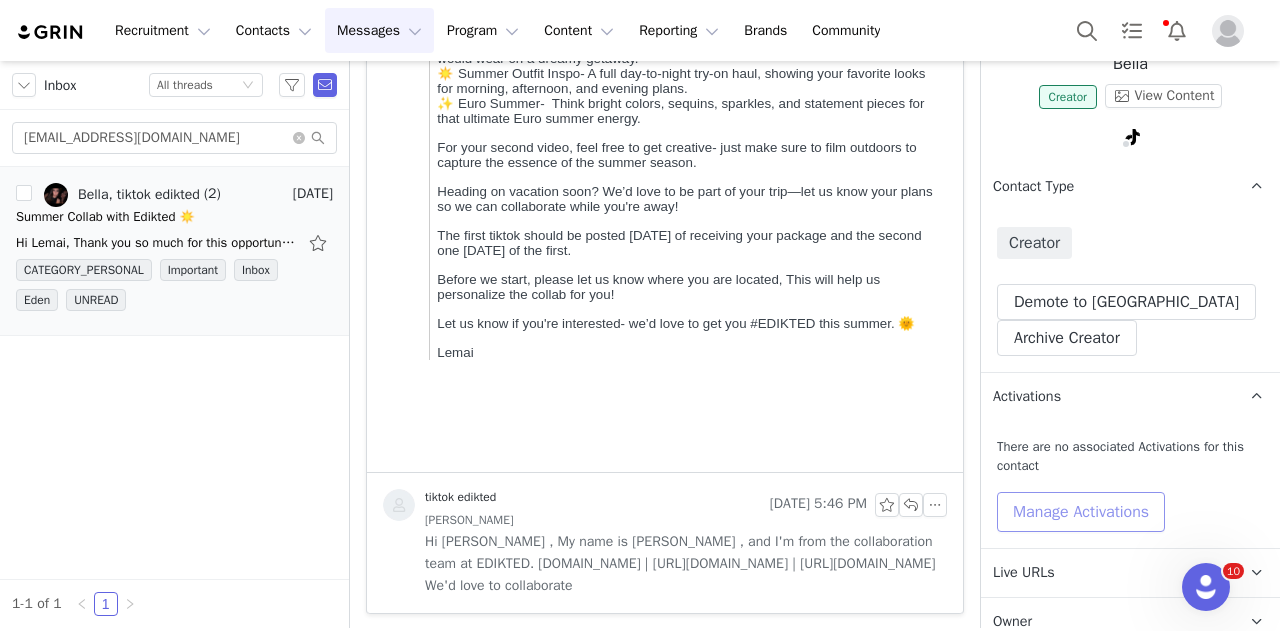 click on "Manage Activations" at bounding box center (1081, 512) 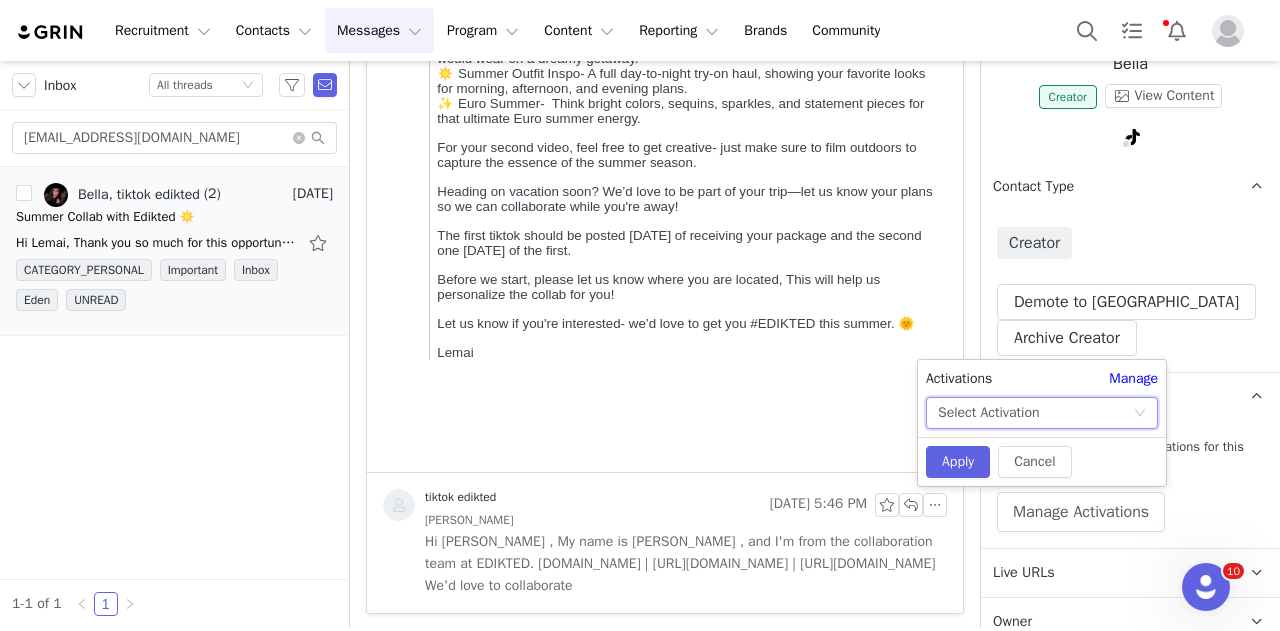 click on "Select Activation" at bounding box center [988, 413] 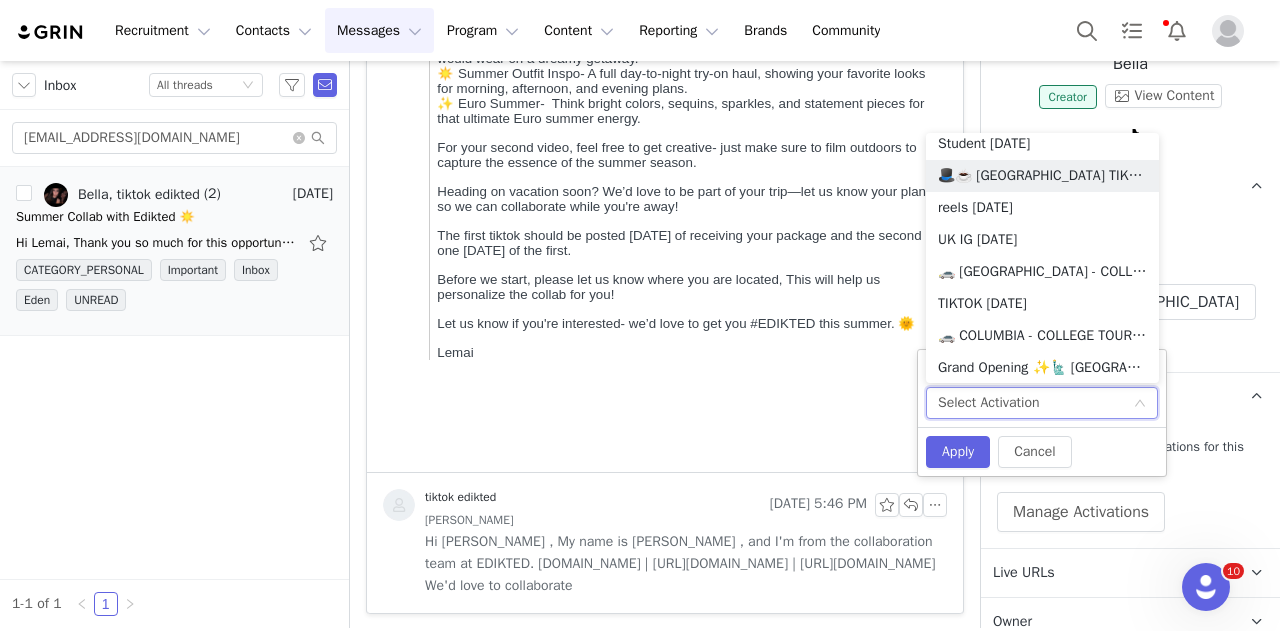 scroll, scrollTop: 2089, scrollLeft: 0, axis: vertical 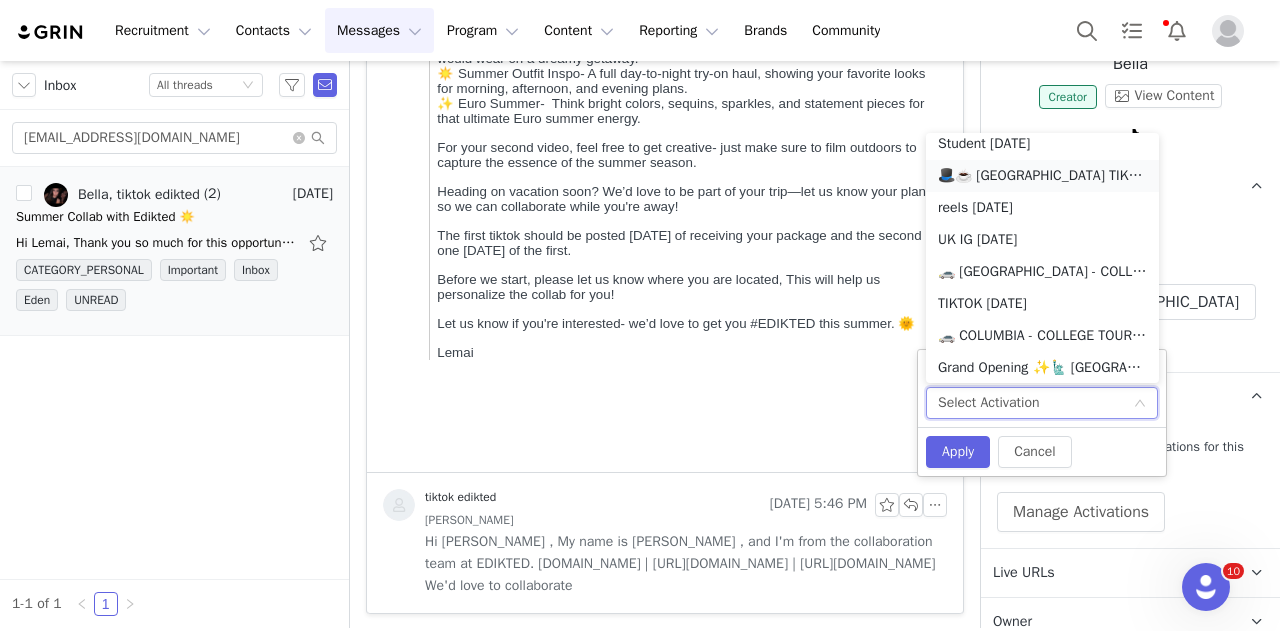 click on "🎩☕️ [GEOGRAPHIC_DATA] TIKTOK JULY 🎩☕️ 2025" at bounding box center [1042, 176] 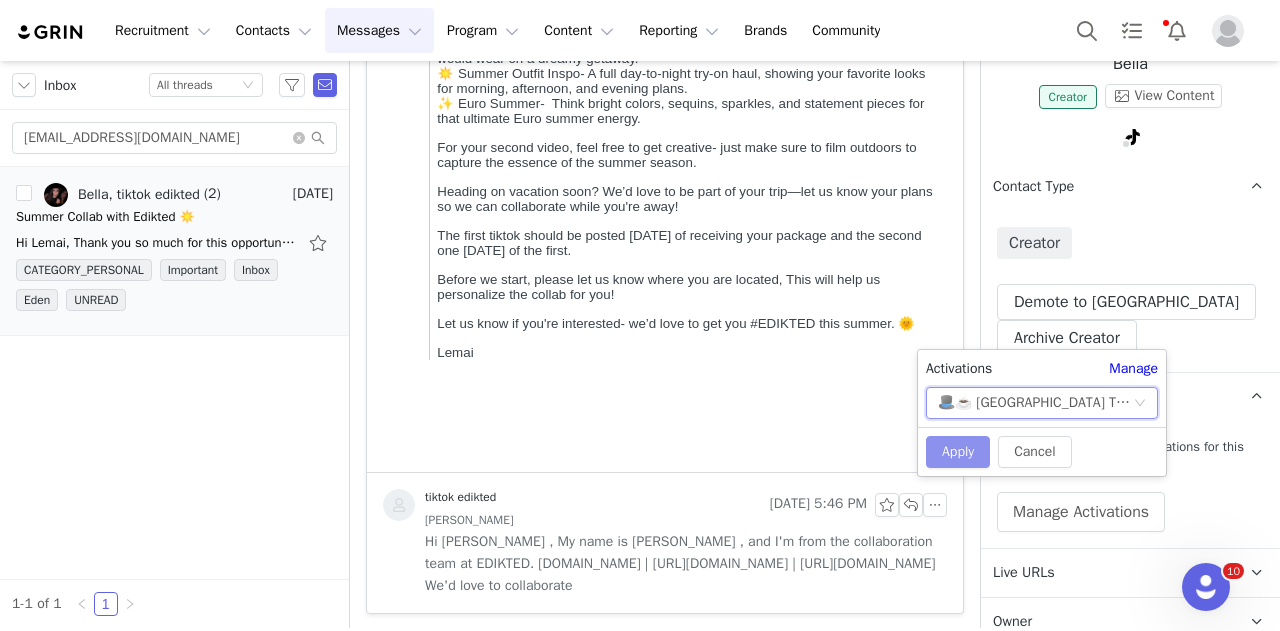 click on "Apply" at bounding box center [958, 452] 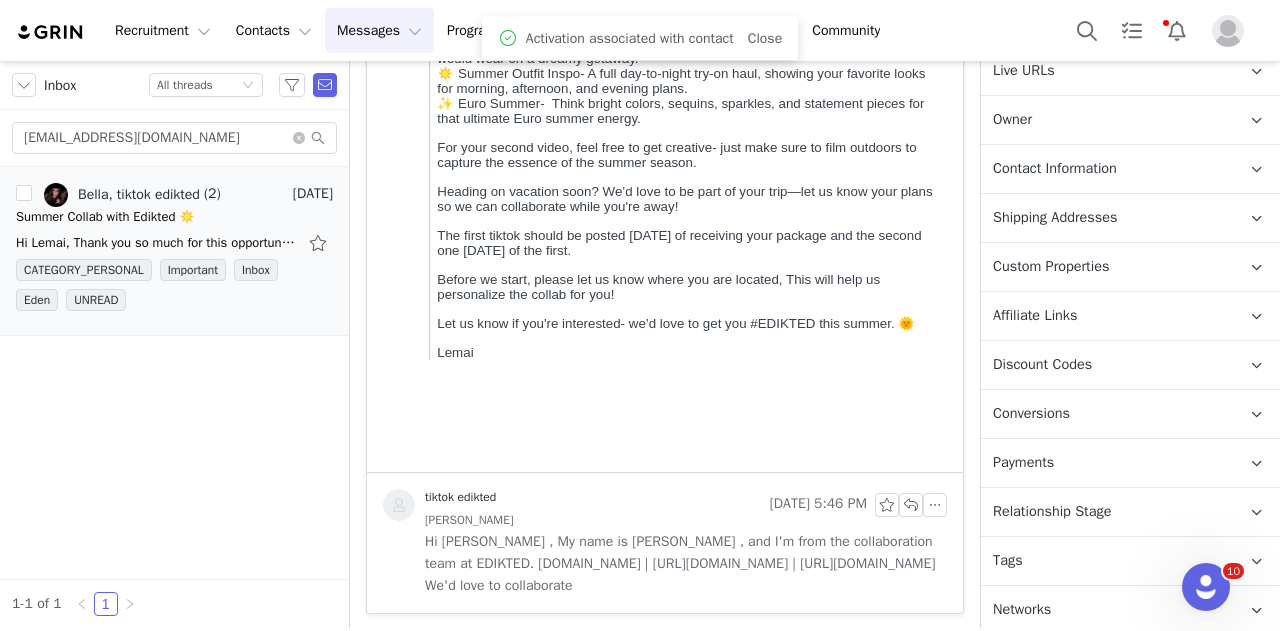 click on "Relationship Stage  Use relationship stages to move contacts through a logical sequence, from unaware of your brand to loyal ambassador" at bounding box center [1106, 512] 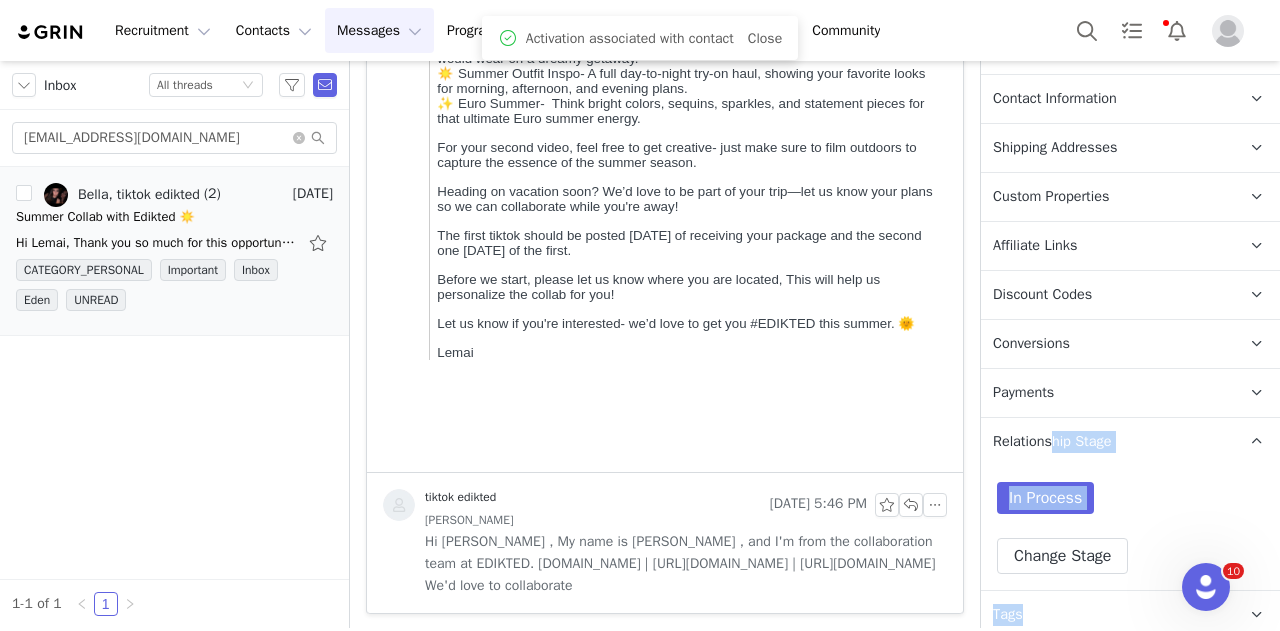 drag, startPoint x: 1056, startPoint y: 495, endPoint x: 1057, endPoint y: 631, distance: 136.00368 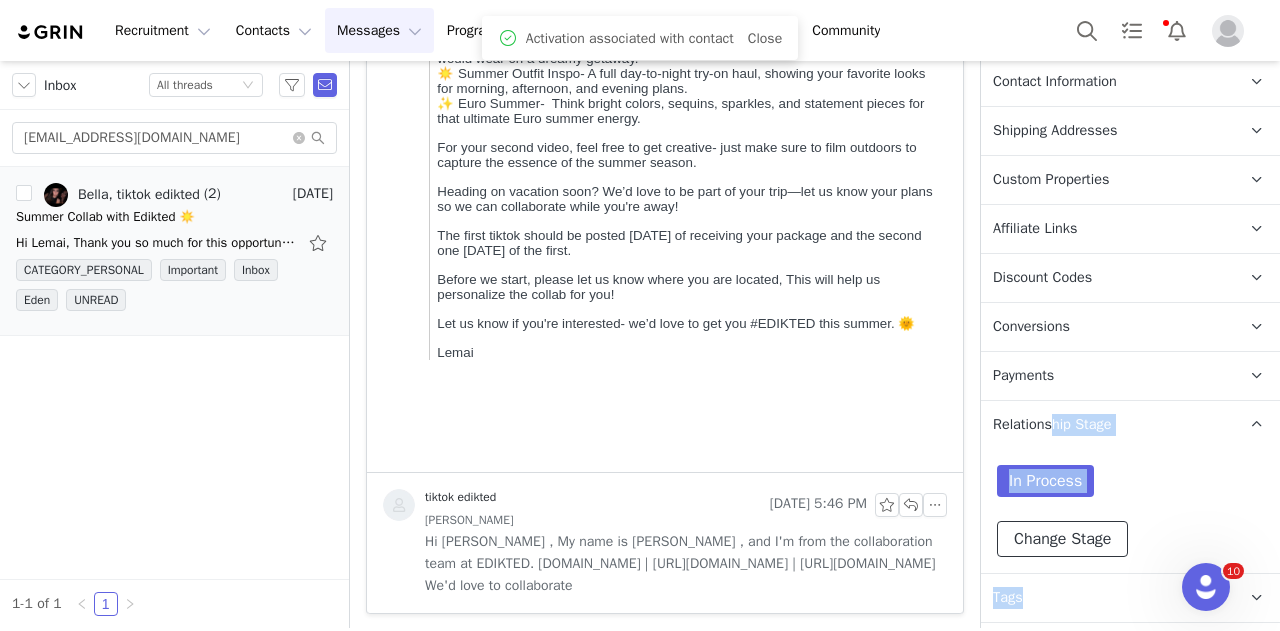 click on "Change Stage" at bounding box center [1062, 539] 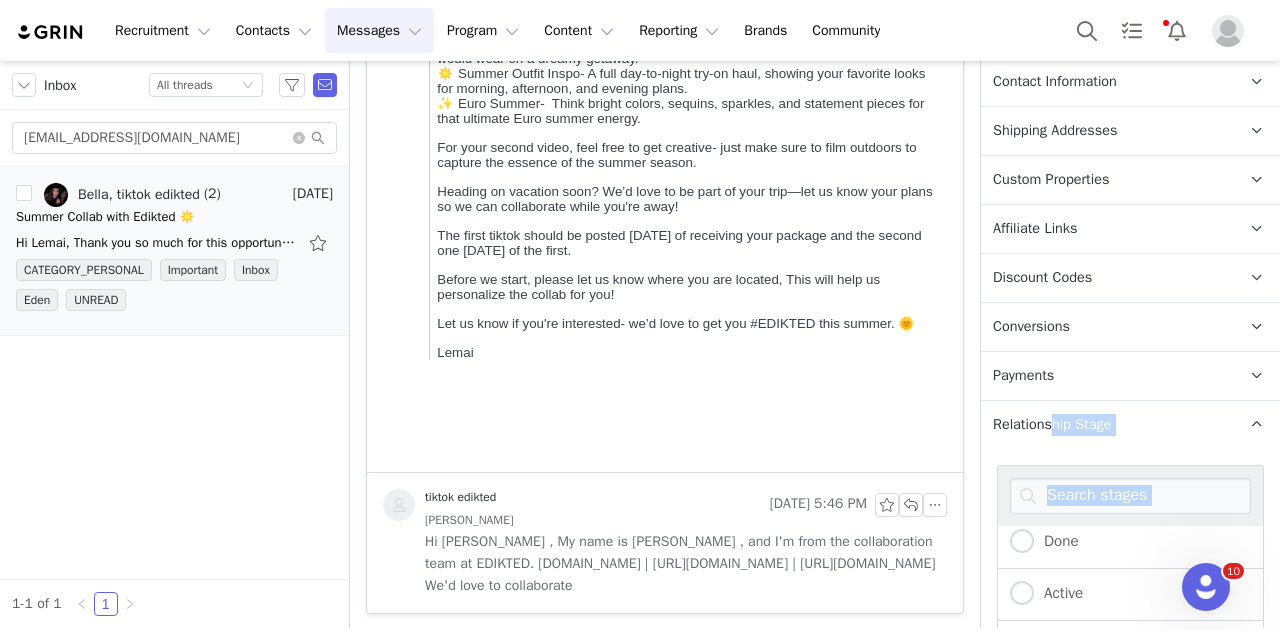 scroll, scrollTop: 60, scrollLeft: 0, axis: vertical 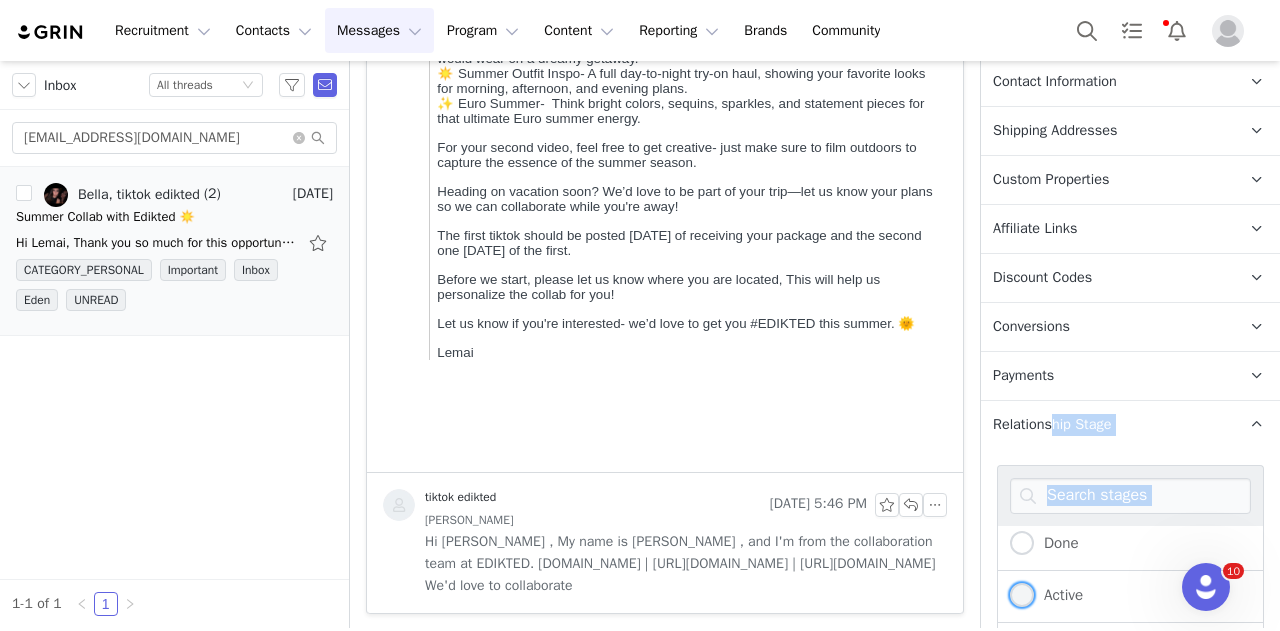 click at bounding box center (1022, 595) 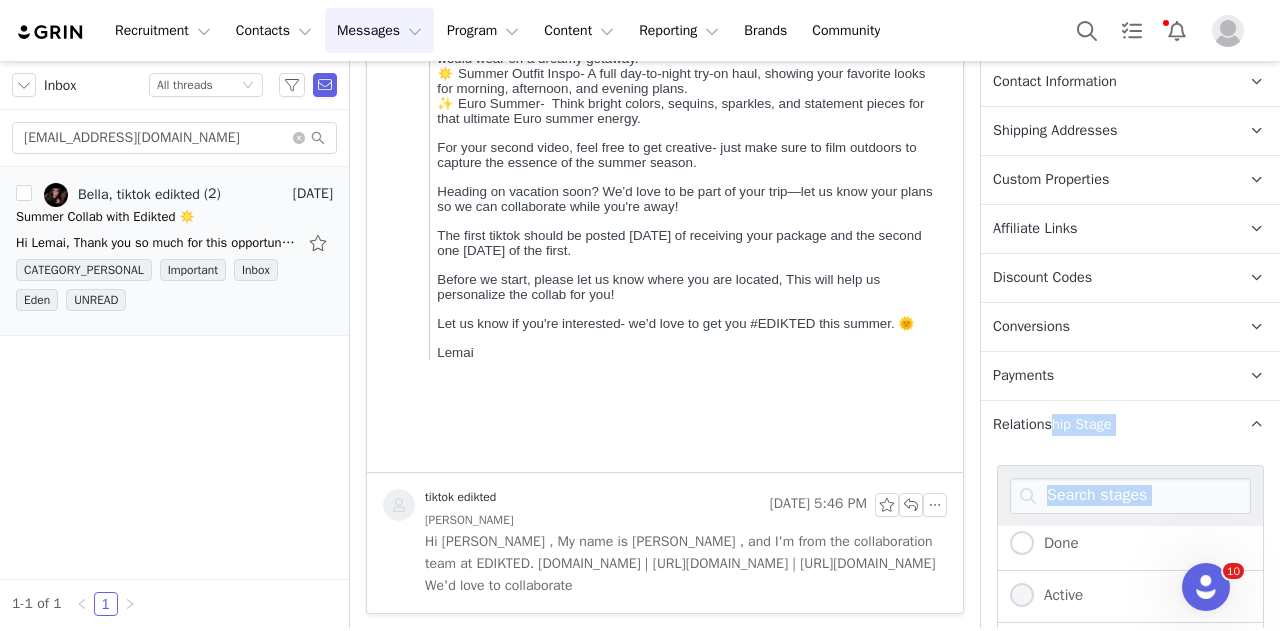 click on "Active" at bounding box center [1022, 596] 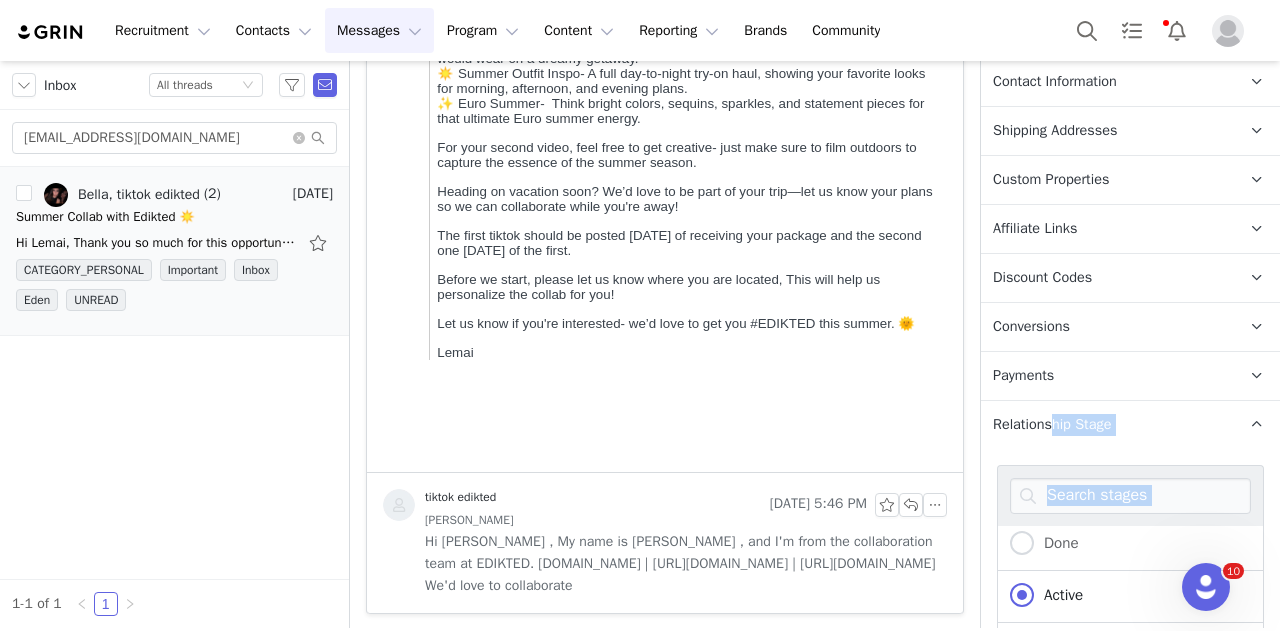 scroll, scrollTop: 1074, scrollLeft: 0, axis: vertical 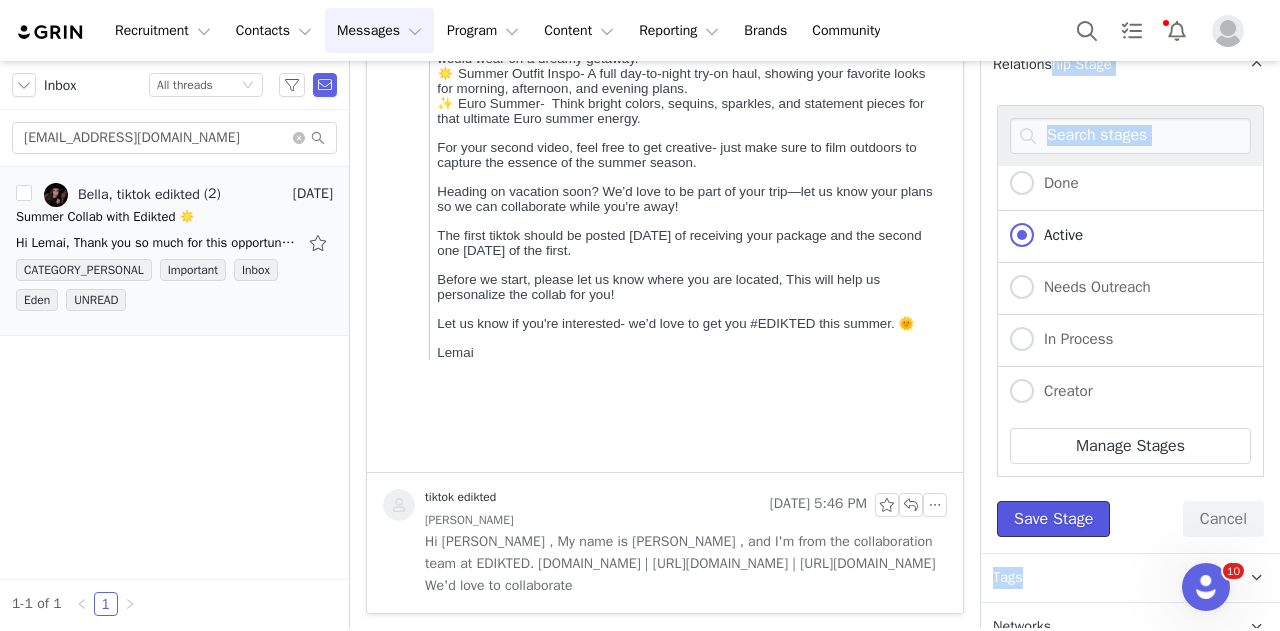 click on "Save Stage" at bounding box center [1053, 519] 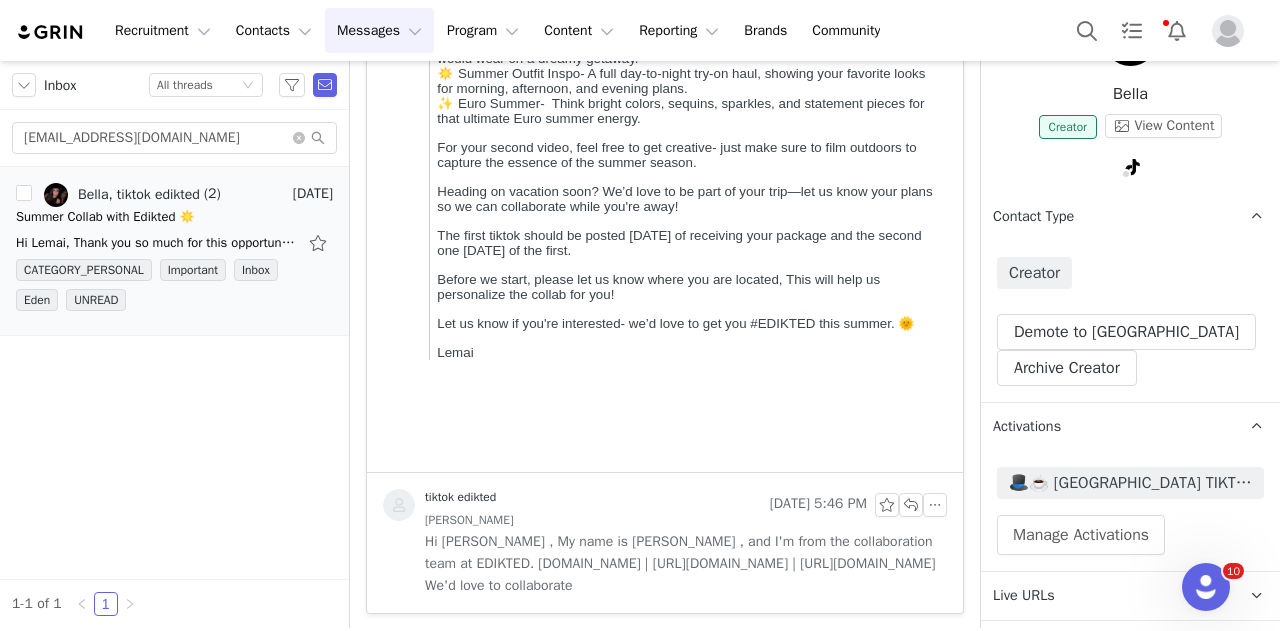 scroll, scrollTop: 0, scrollLeft: 0, axis: both 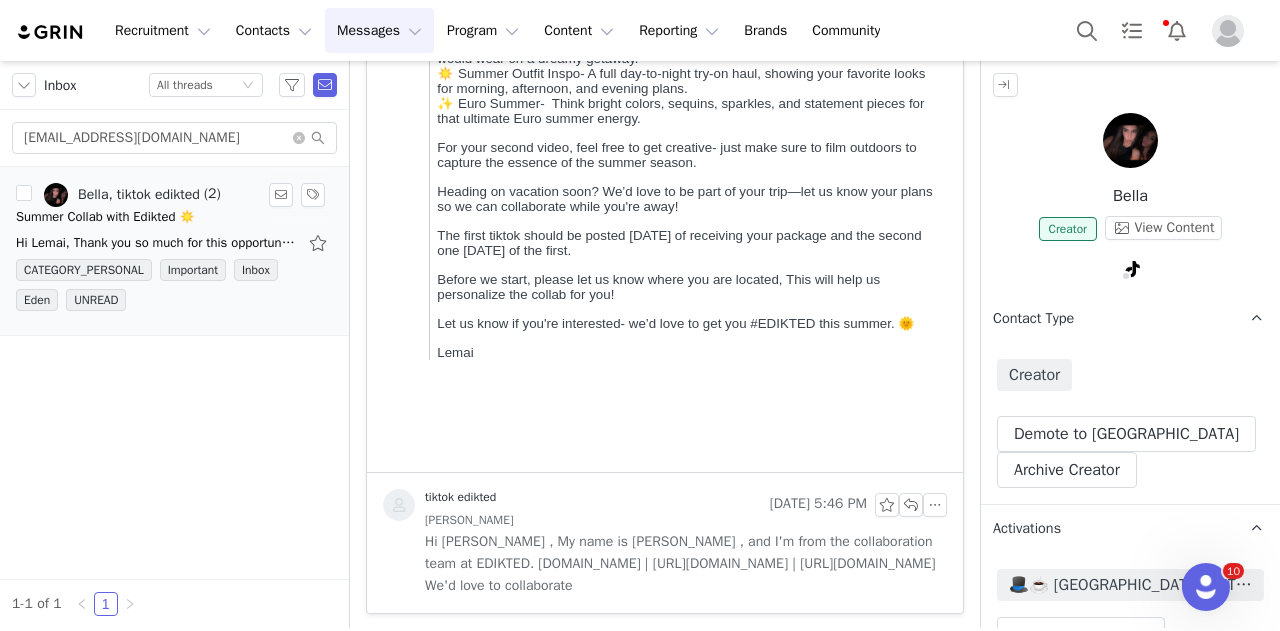 click on "Summer Collab with Edikted ☀️" at bounding box center (174, 217) 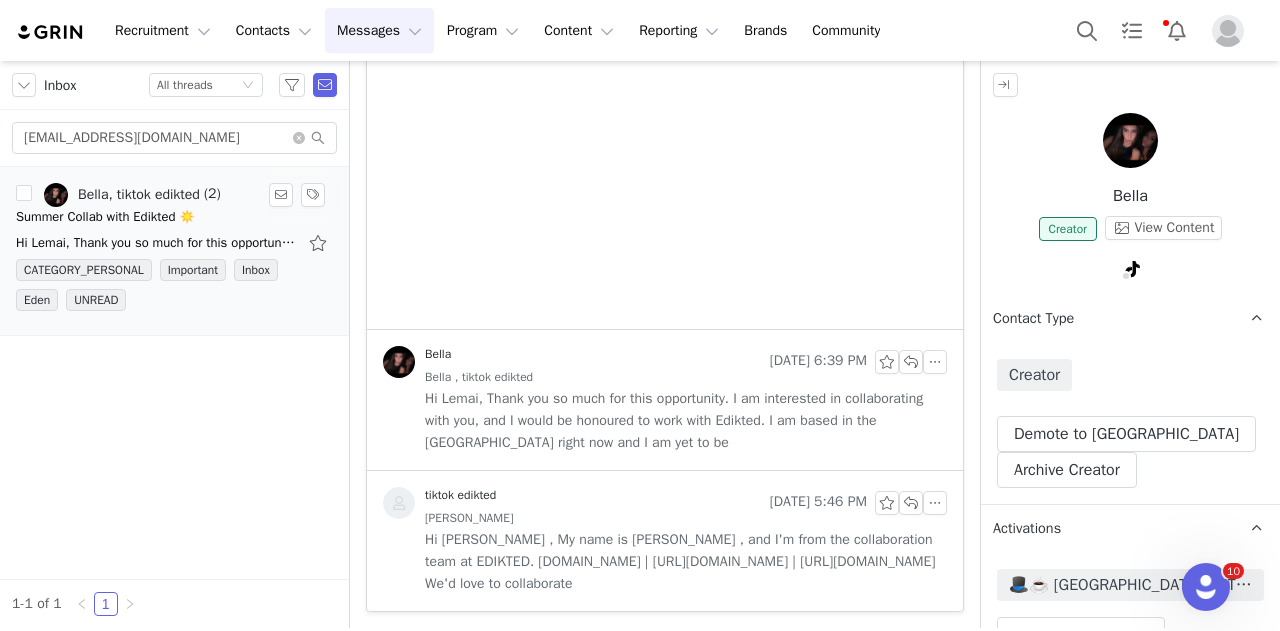 scroll, scrollTop: 0, scrollLeft: 0, axis: both 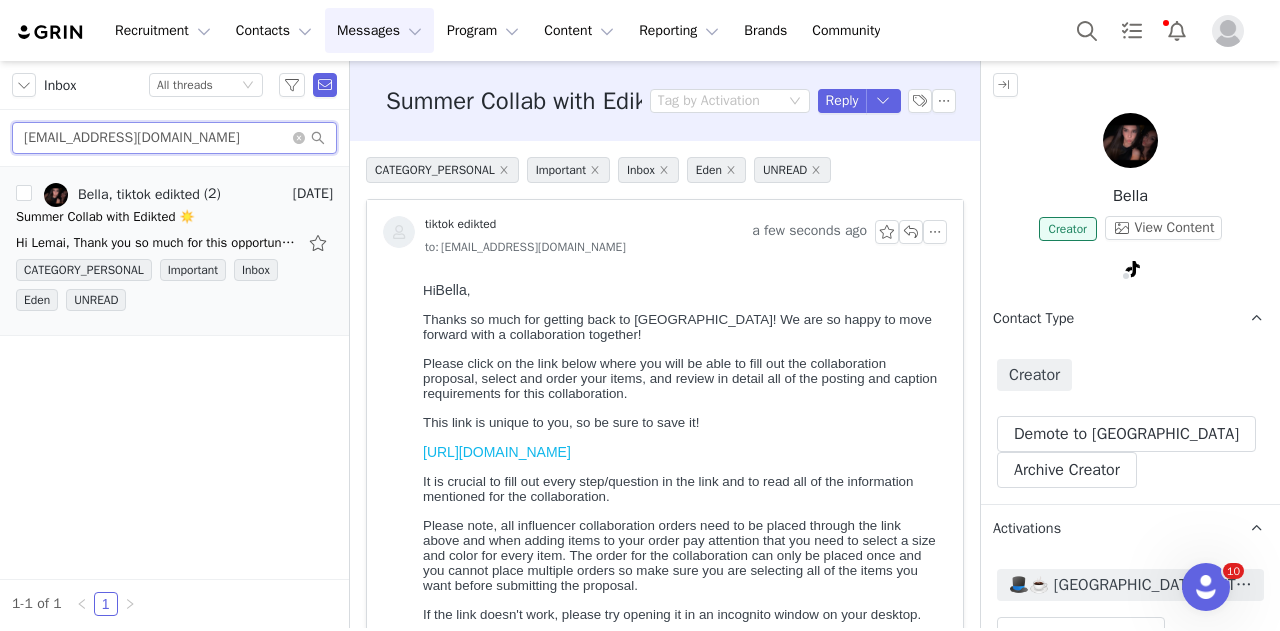 click on "[EMAIL_ADDRESS][DOMAIN_NAME]" at bounding box center (174, 138) 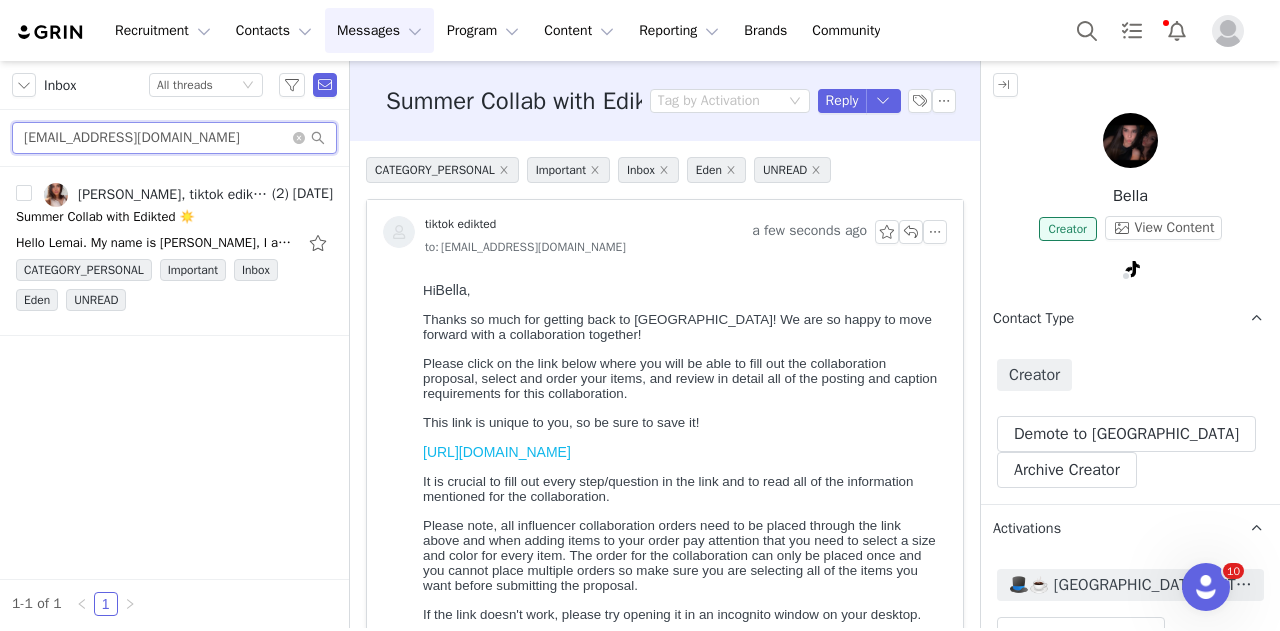 type on "[EMAIL_ADDRESS][DOMAIN_NAME]" 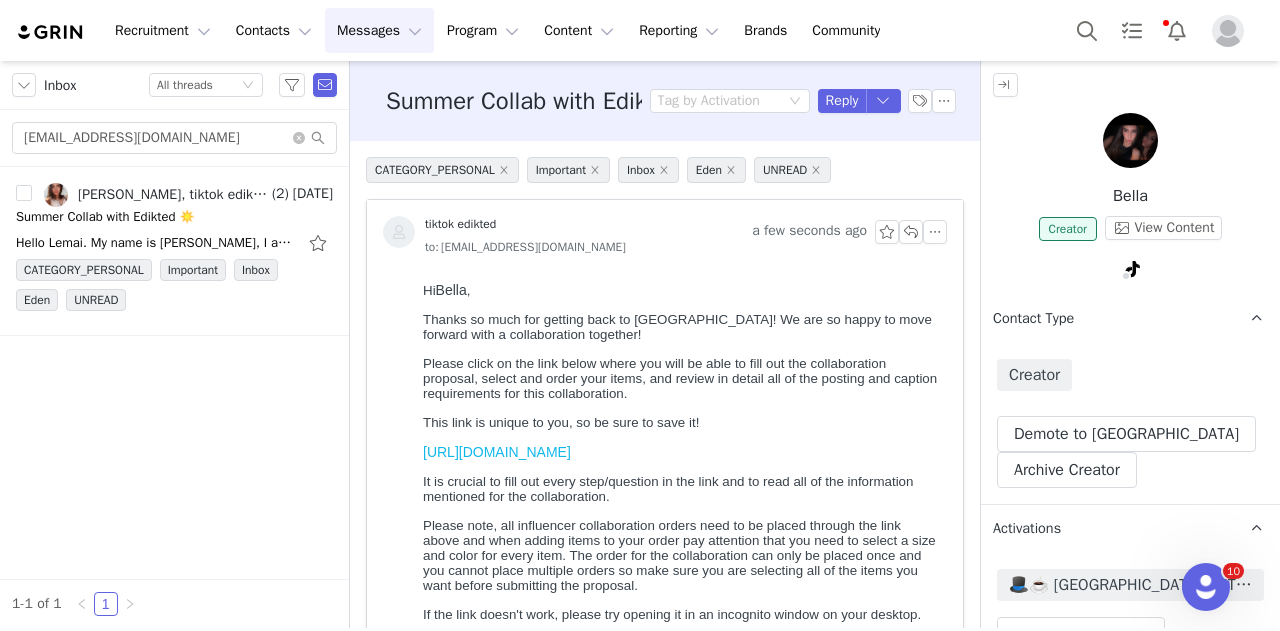 click on "Summer Collab with Edikted ☀️" at bounding box center [105, 217] 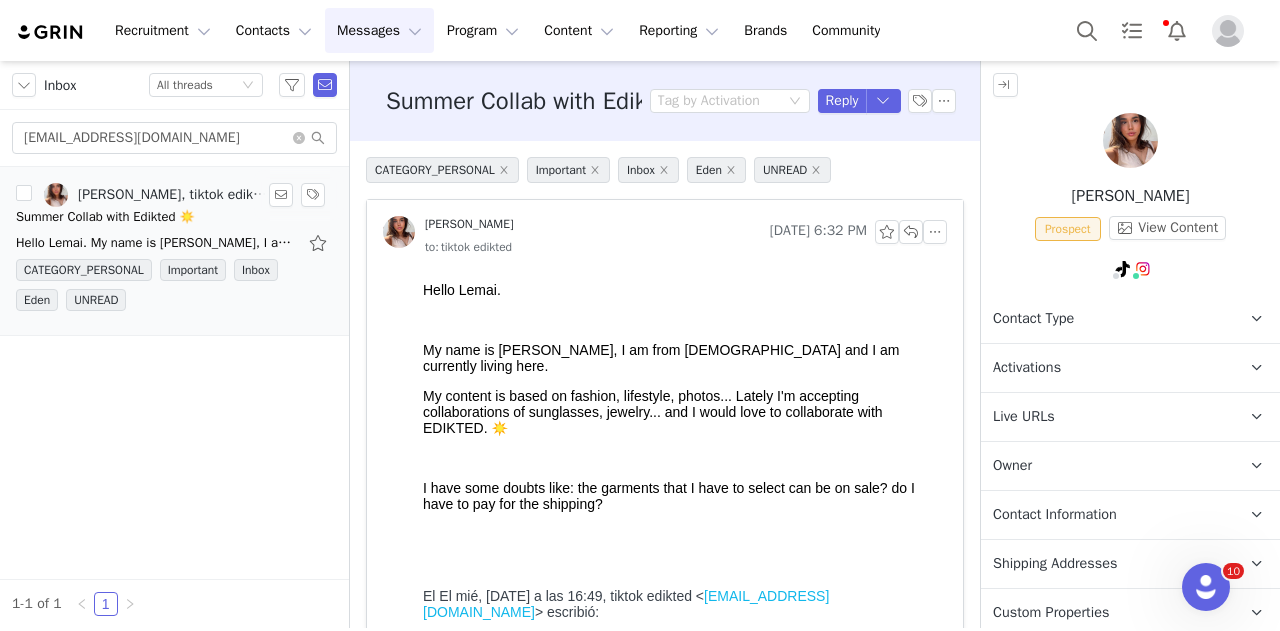 scroll, scrollTop: 0, scrollLeft: 0, axis: both 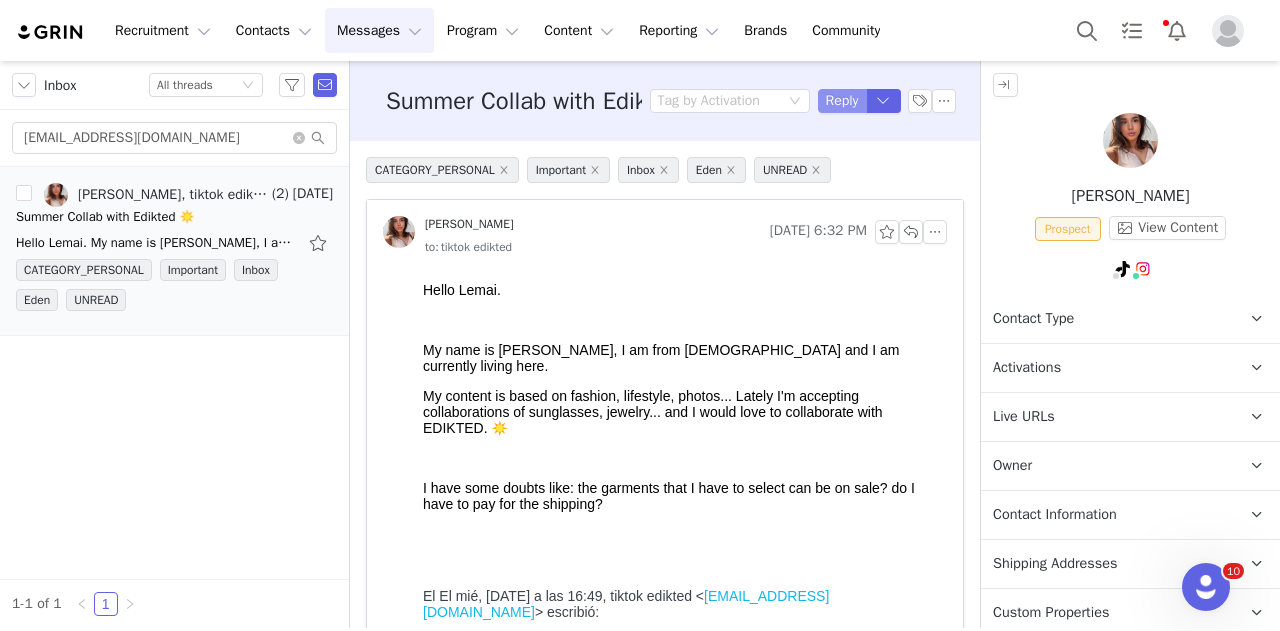 click on "Reply" at bounding box center (842, 101) 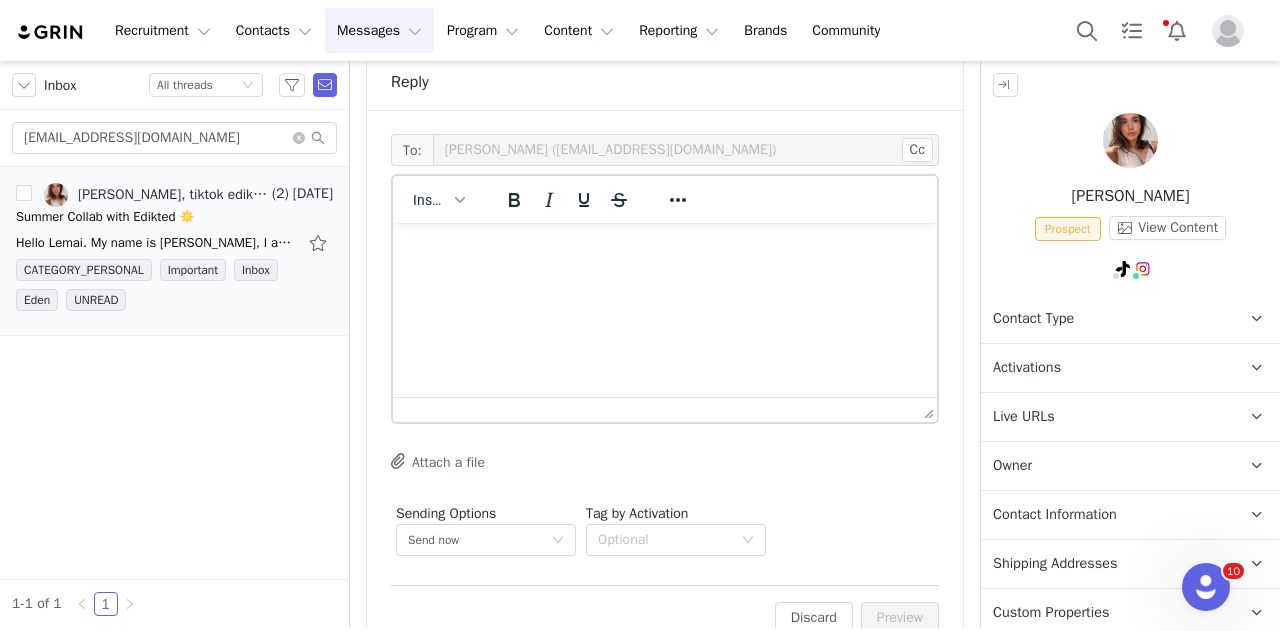 scroll, scrollTop: 0, scrollLeft: 0, axis: both 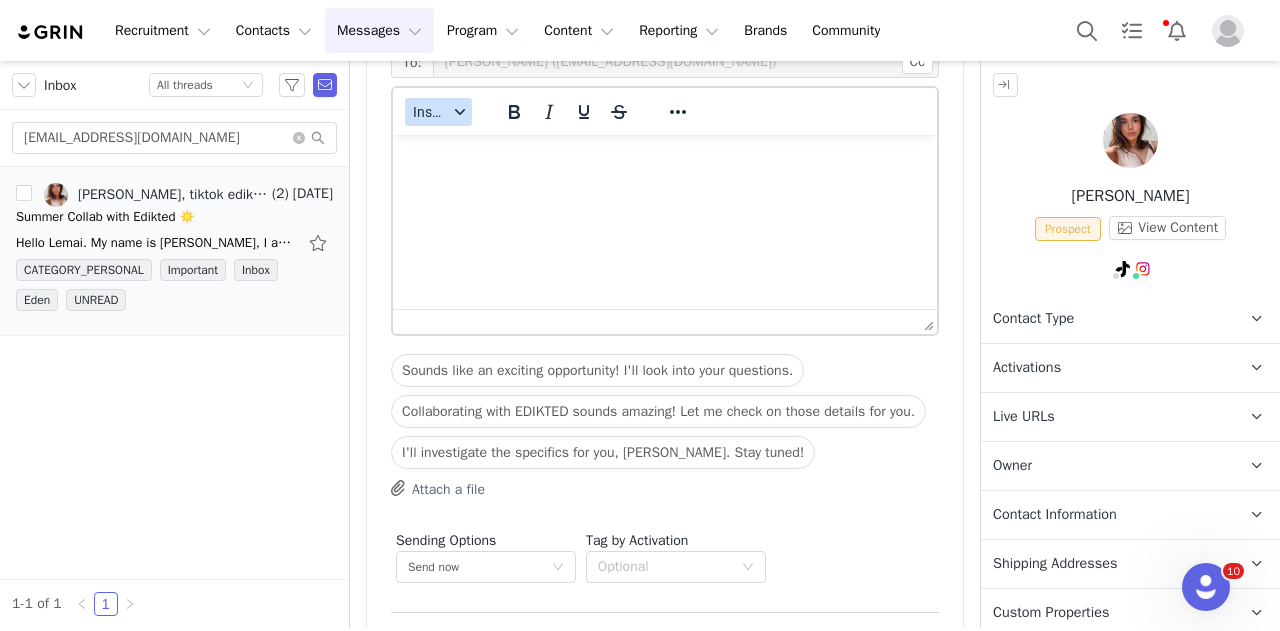 drag, startPoint x: 819, startPoint y: 252, endPoint x: 429, endPoint y: 160, distance: 400.70438 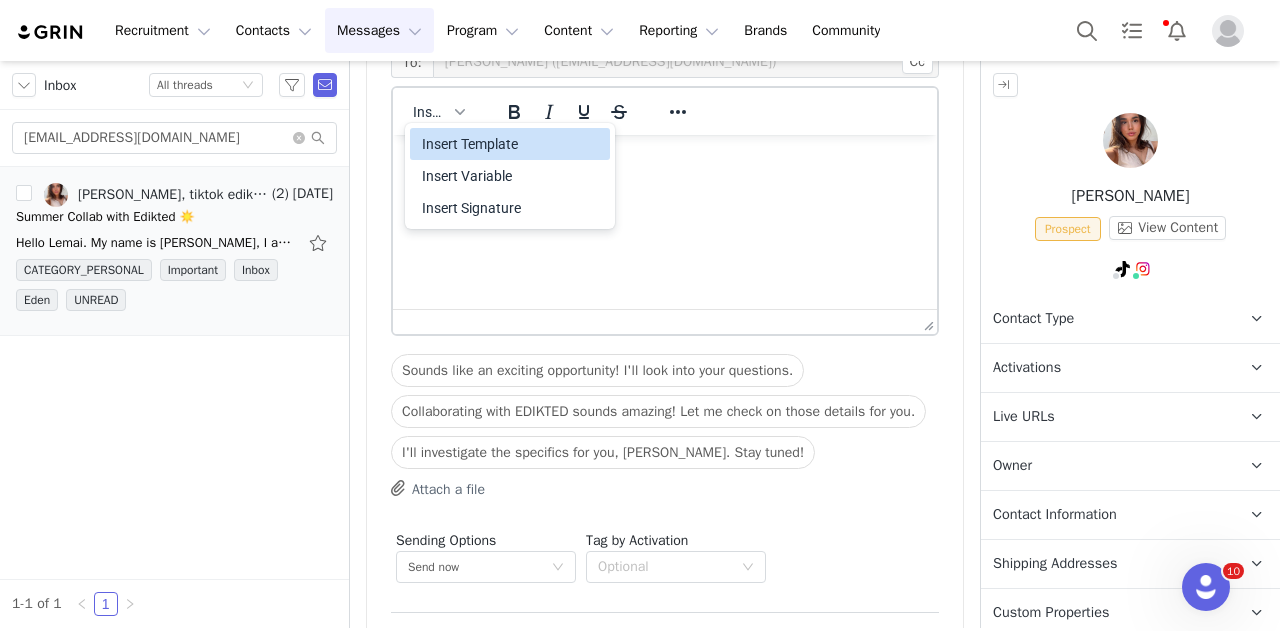 click on "Insert Template" at bounding box center (512, 144) 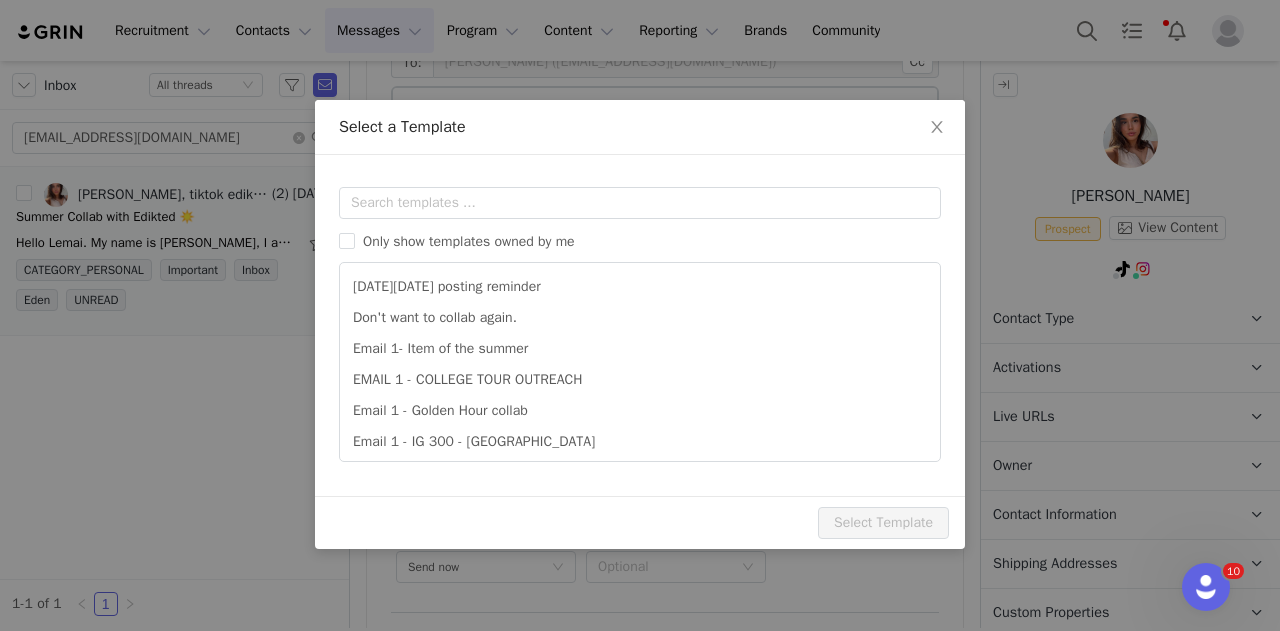 scroll, scrollTop: 0, scrollLeft: 0, axis: both 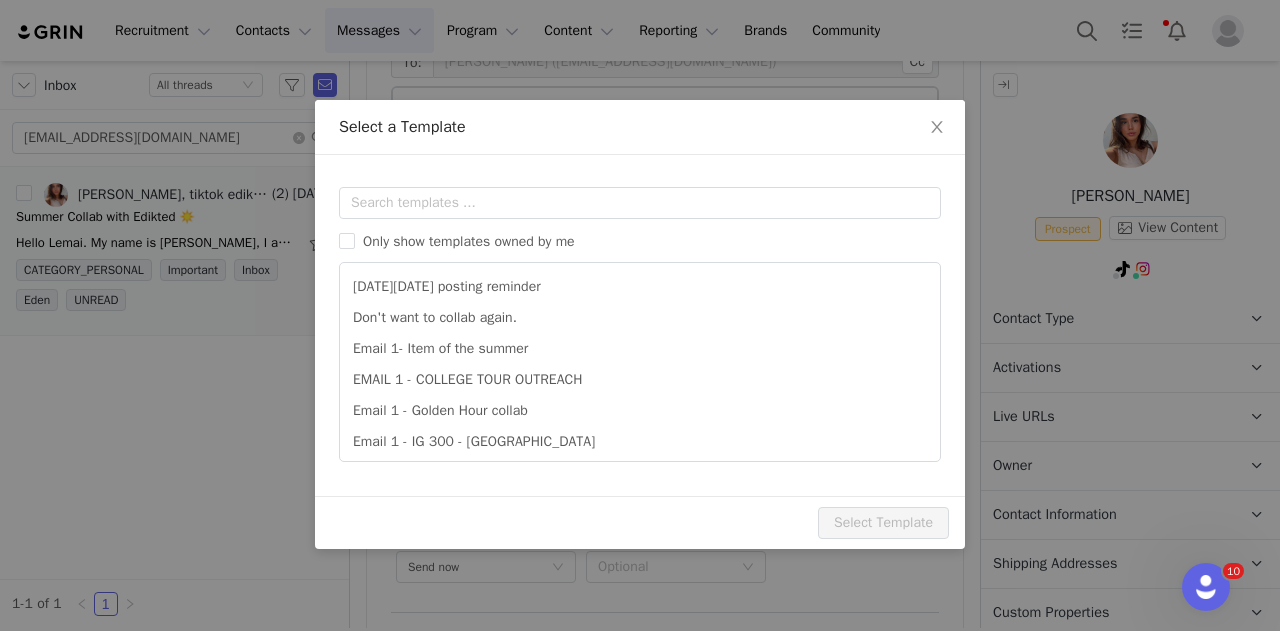 click on "Templates  Only show templates owned by me      [DATE][DATE] posting reminder   Don't want to collab again.   Email  1- Item of the summer   EMAIL 1 - COLLEGE TOUR OUTREACH   Email 1 - Golden Hour collab   Email 1 - IG 300 - [GEOGRAPHIC_DATA]   Email 1 - IG STORIES - [GEOGRAPHIC_DATA]   Email 1 - Instore [DATE]   Email 1 - [GEOGRAPHIC_DATA] movie night   Email 1 - Tiktok 300 - UK  Preview     Subject:" at bounding box center (640, 325) 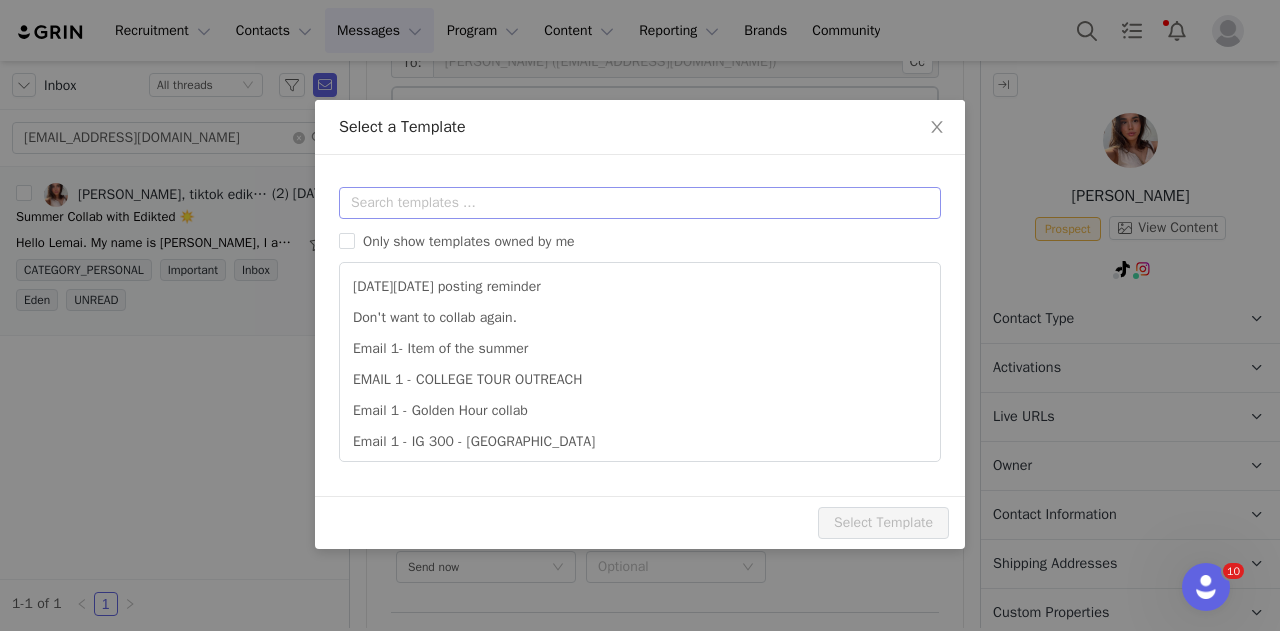 drag, startPoint x: 457, startPoint y: 185, endPoint x: 456, endPoint y: 203, distance: 18.027756 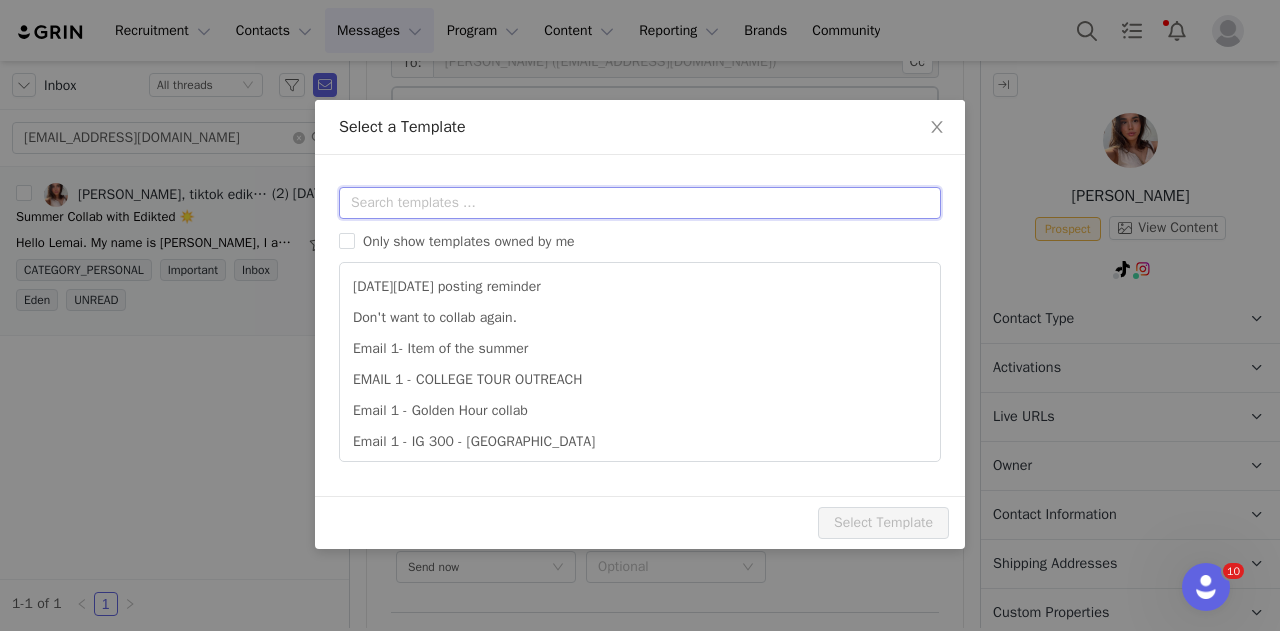 click at bounding box center [640, 203] 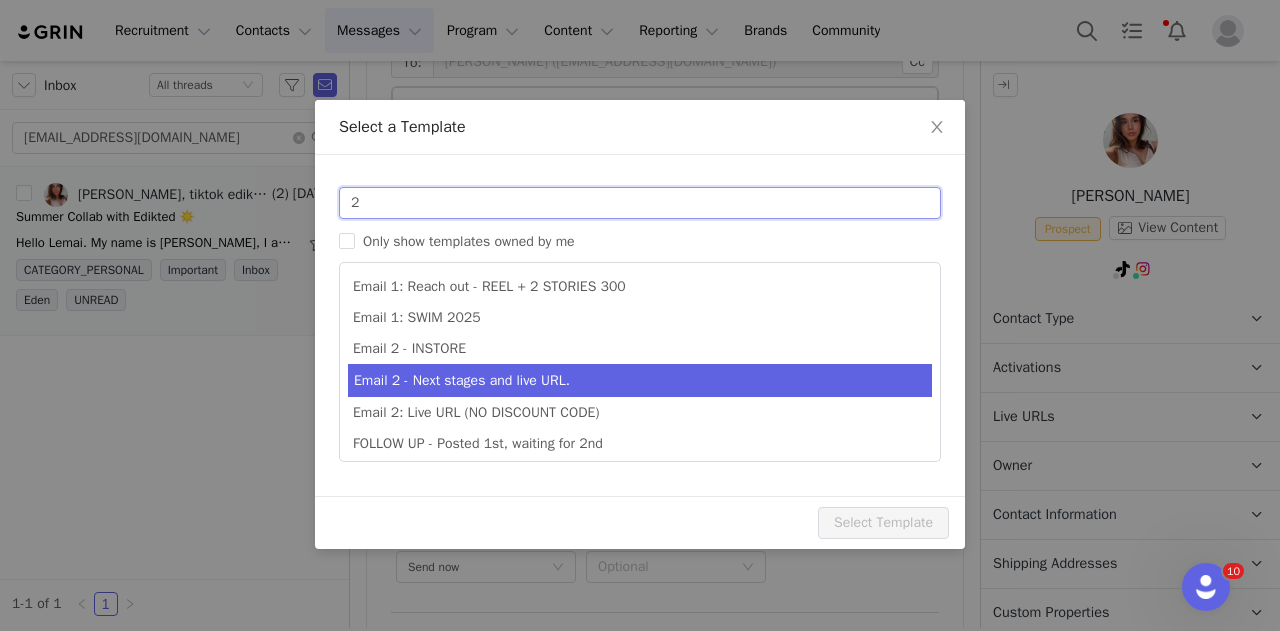 type on "2" 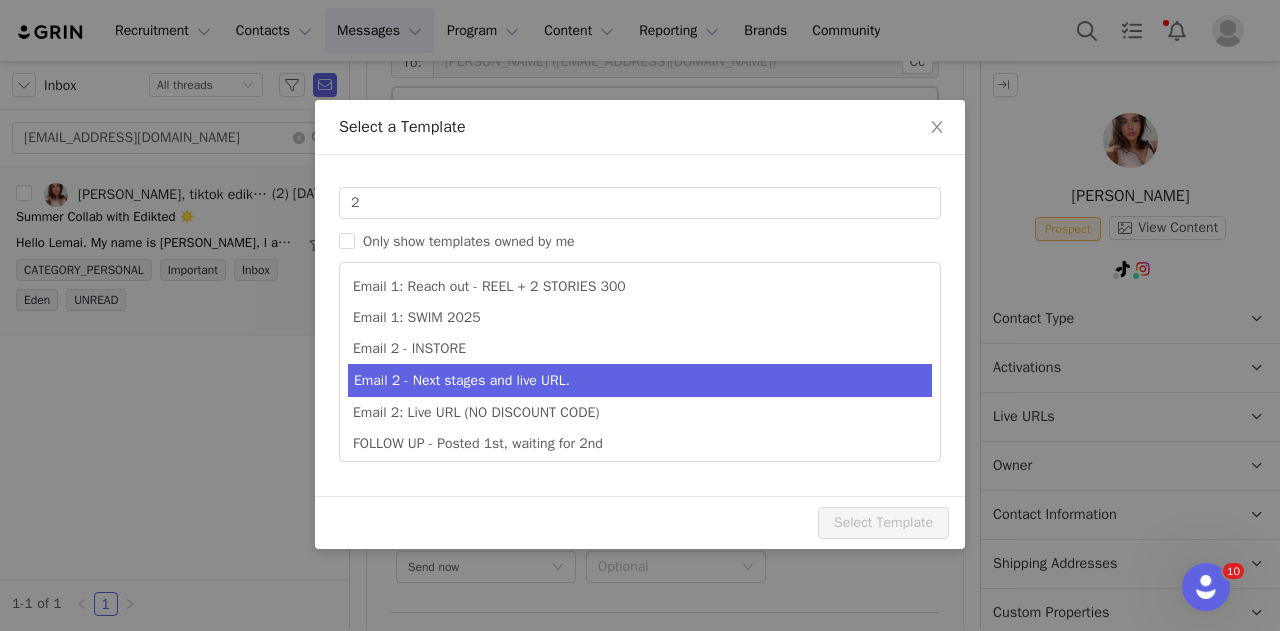 type on "Collab with Edikted" 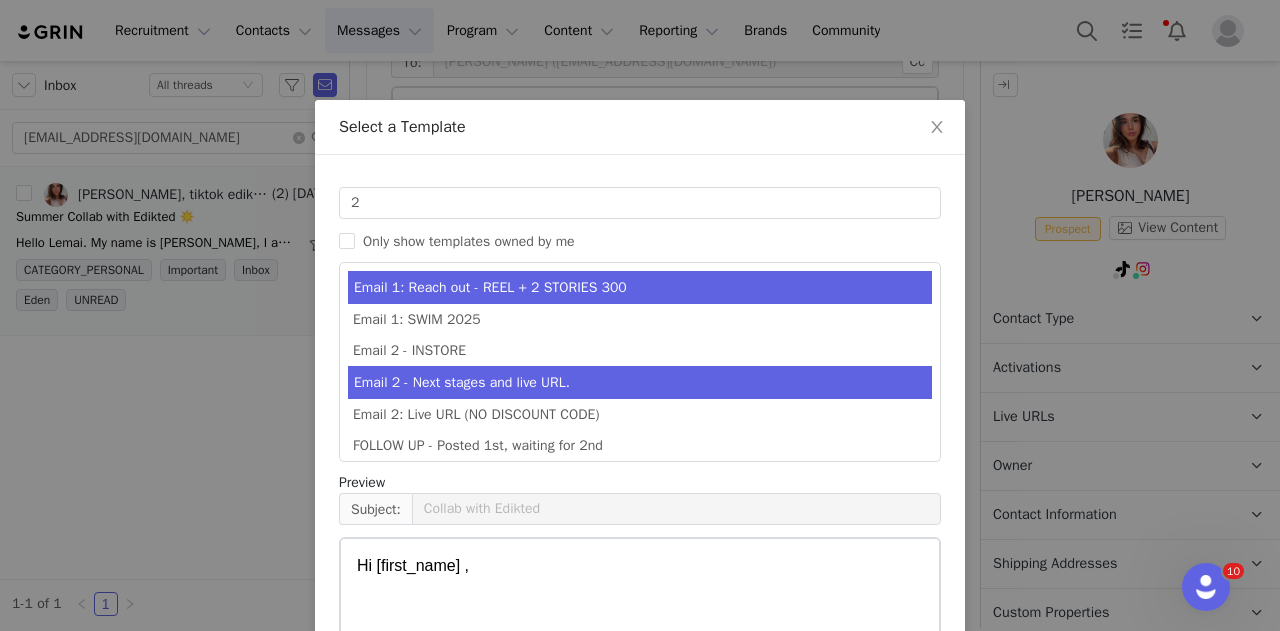 click on "Email 2 - Next stages and live URL." at bounding box center (640, 382) 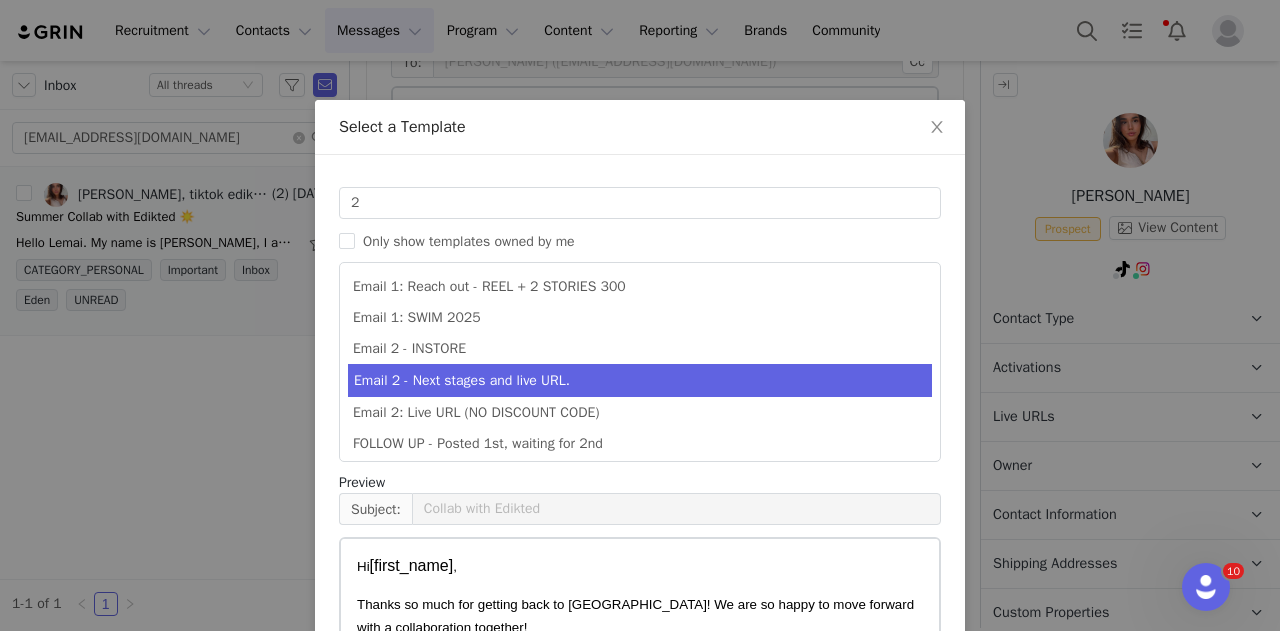 scroll, scrollTop: 470, scrollLeft: 0, axis: vertical 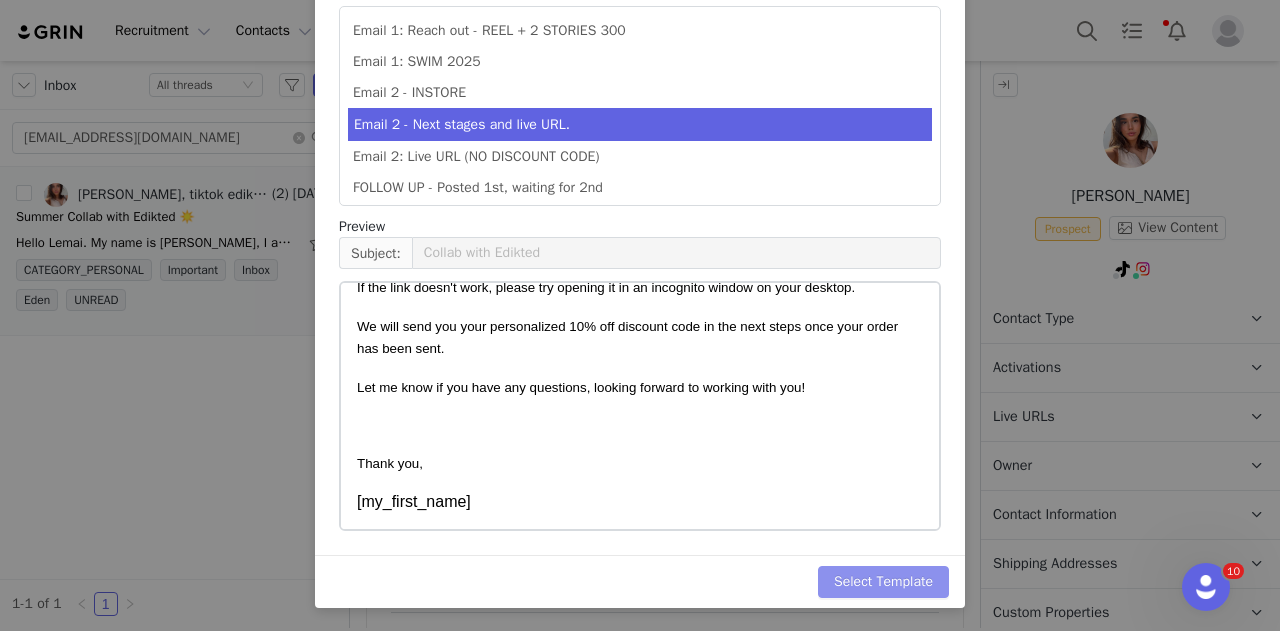 click on "Select Template" at bounding box center [883, 582] 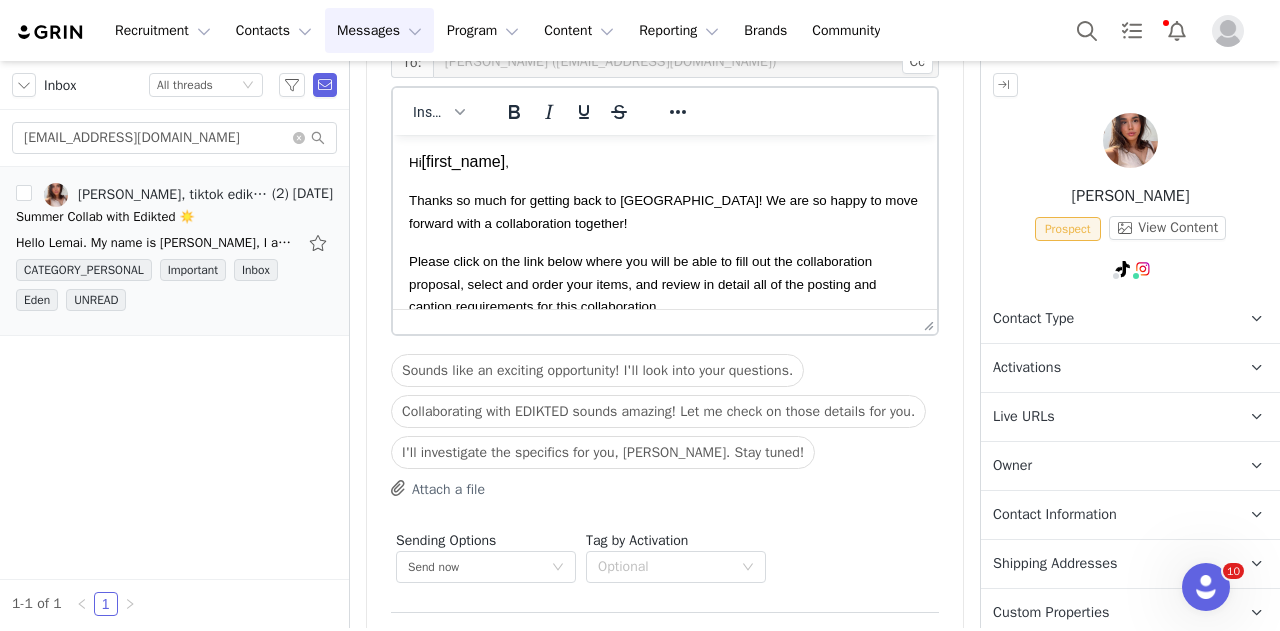 scroll, scrollTop: 0, scrollLeft: 0, axis: both 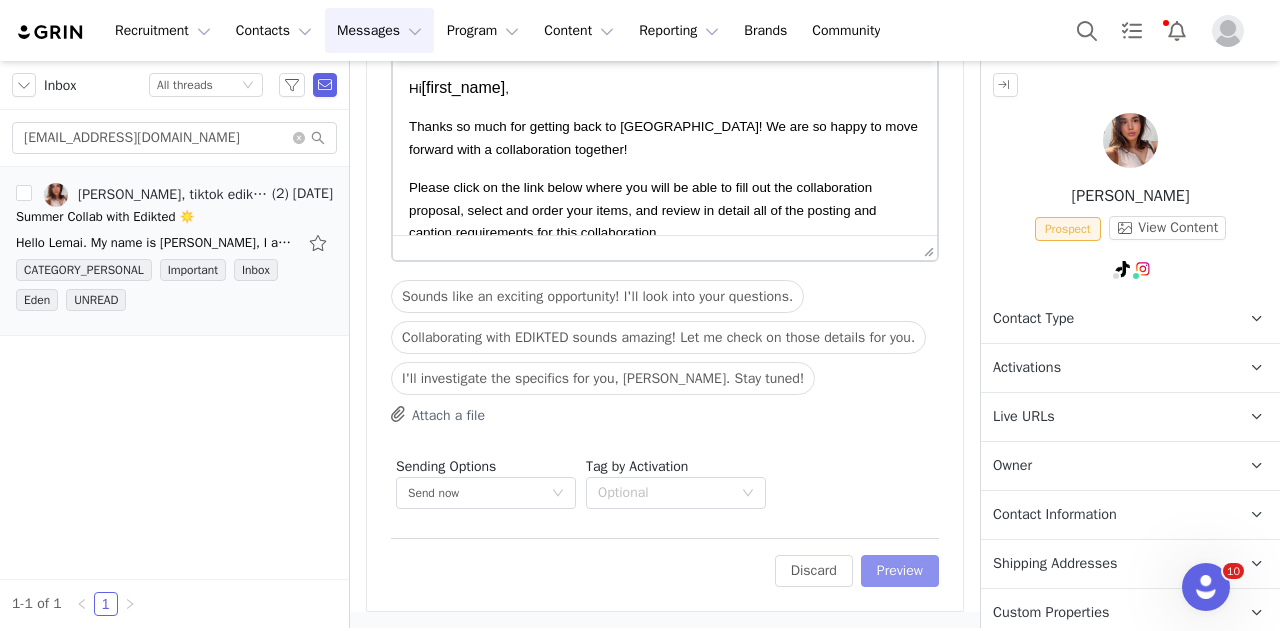 drag, startPoint x: 902, startPoint y: 555, endPoint x: 900, endPoint y: 571, distance: 16.124516 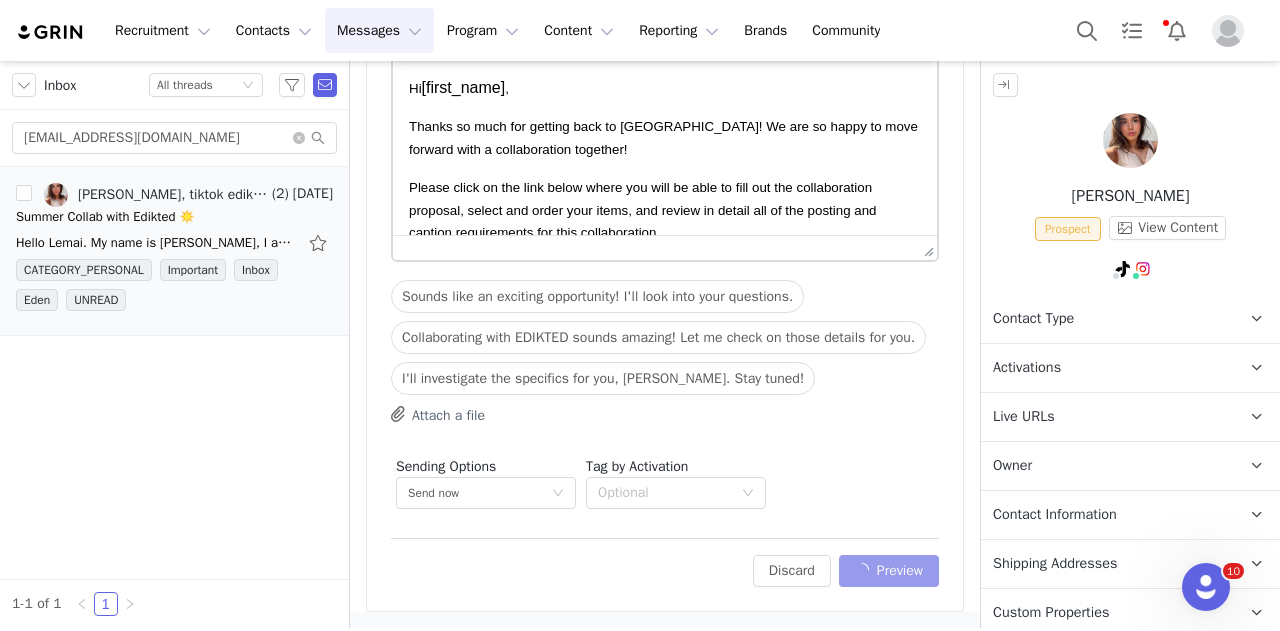 click on "Discard Preview" at bounding box center (846, 571) 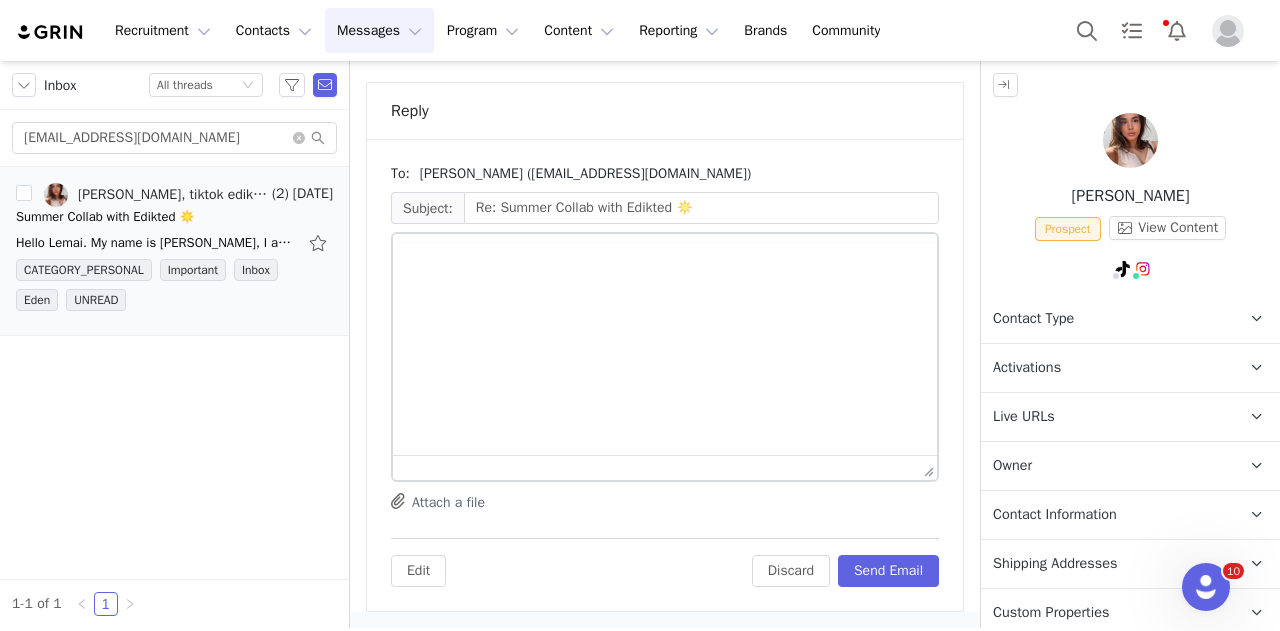 scroll, scrollTop: 1365, scrollLeft: 0, axis: vertical 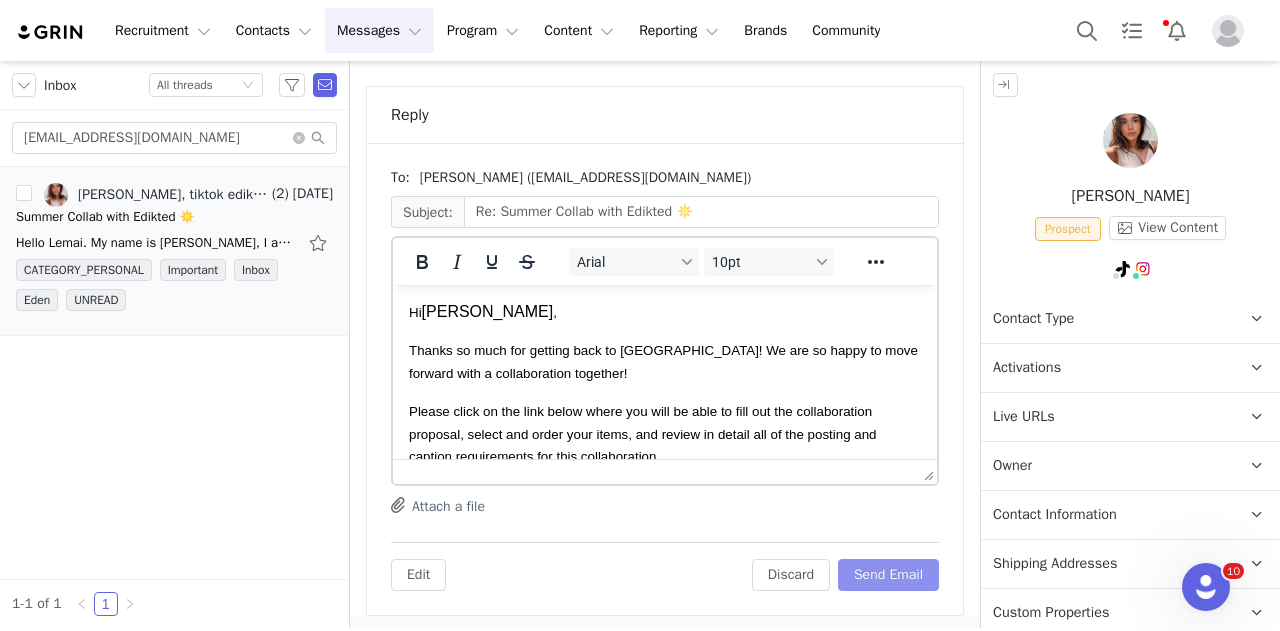 click on "Send Email" at bounding box center (888, 575) 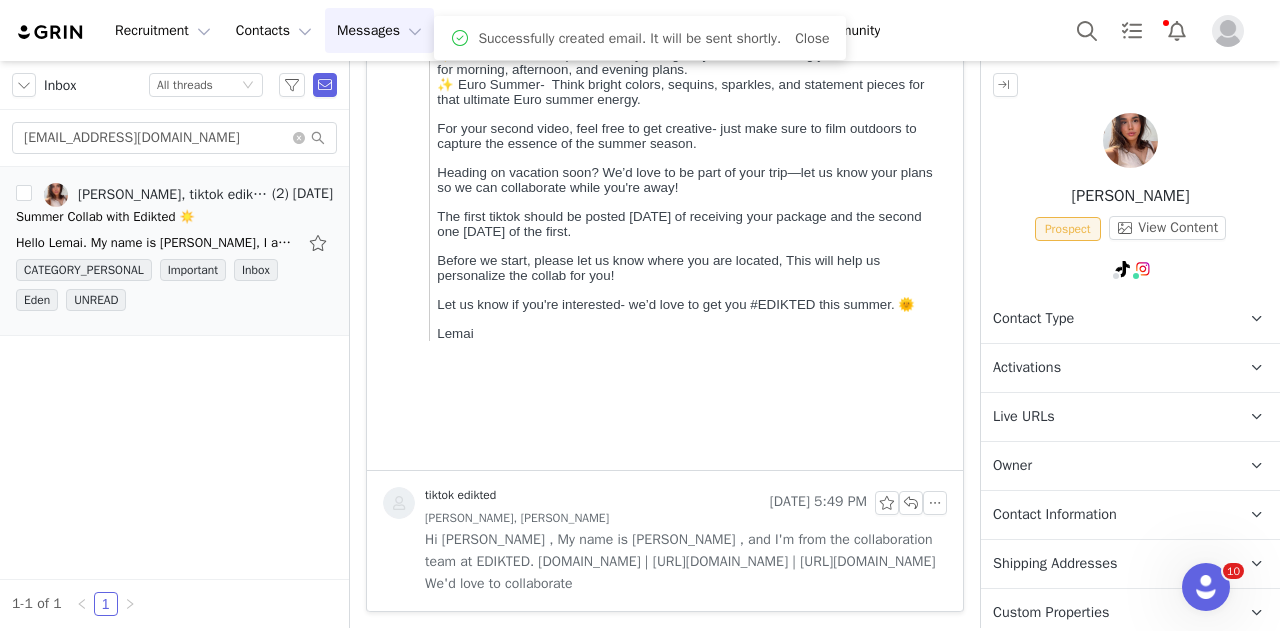scroll, scrollTop: 805, scrollLeft: 0, axis: vertical 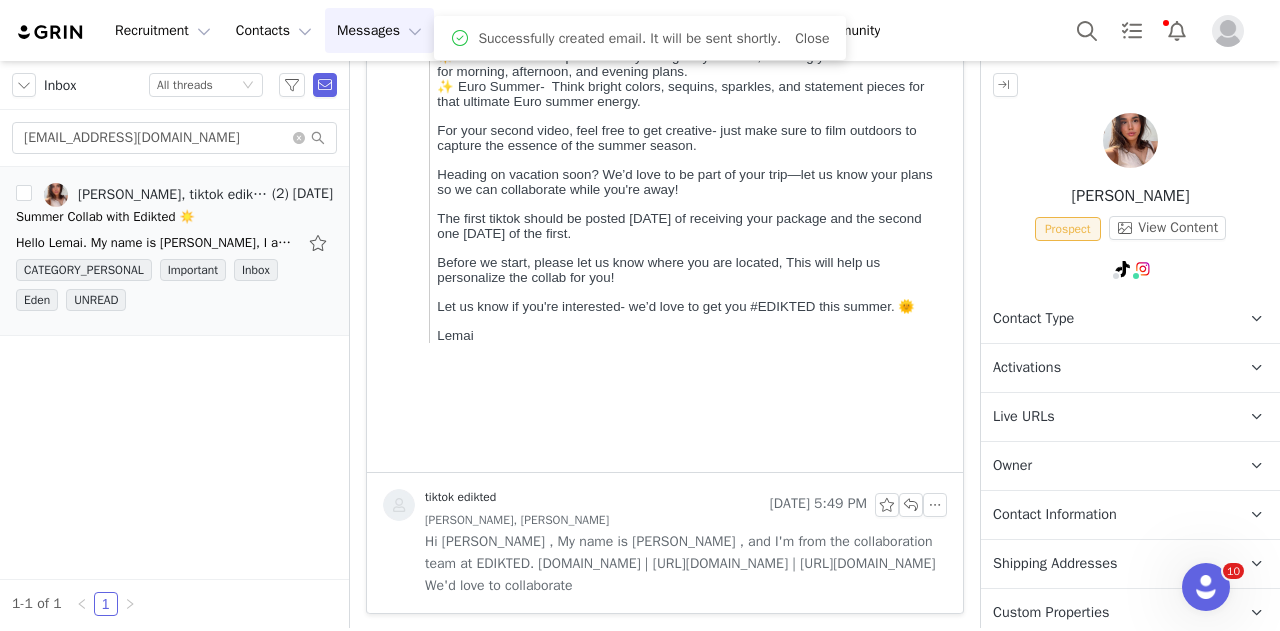 click on "Contact Type" at bounding box center [1033, 319] 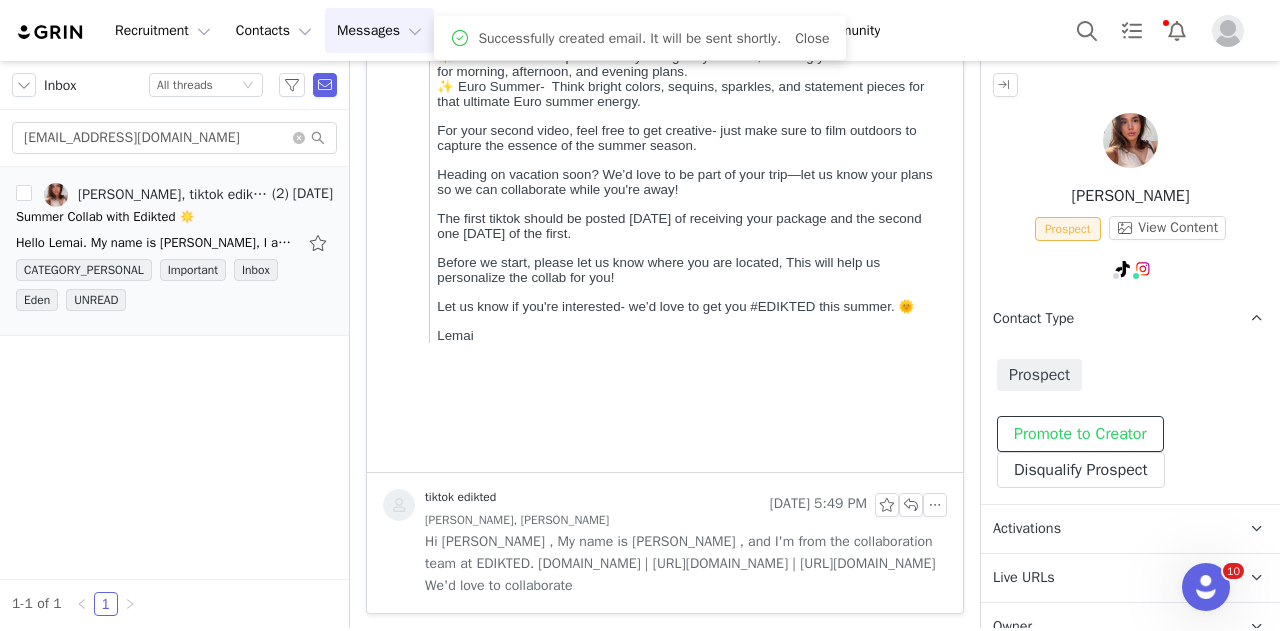 click on "Promote to Creator" at bounding box center [1080, 434] 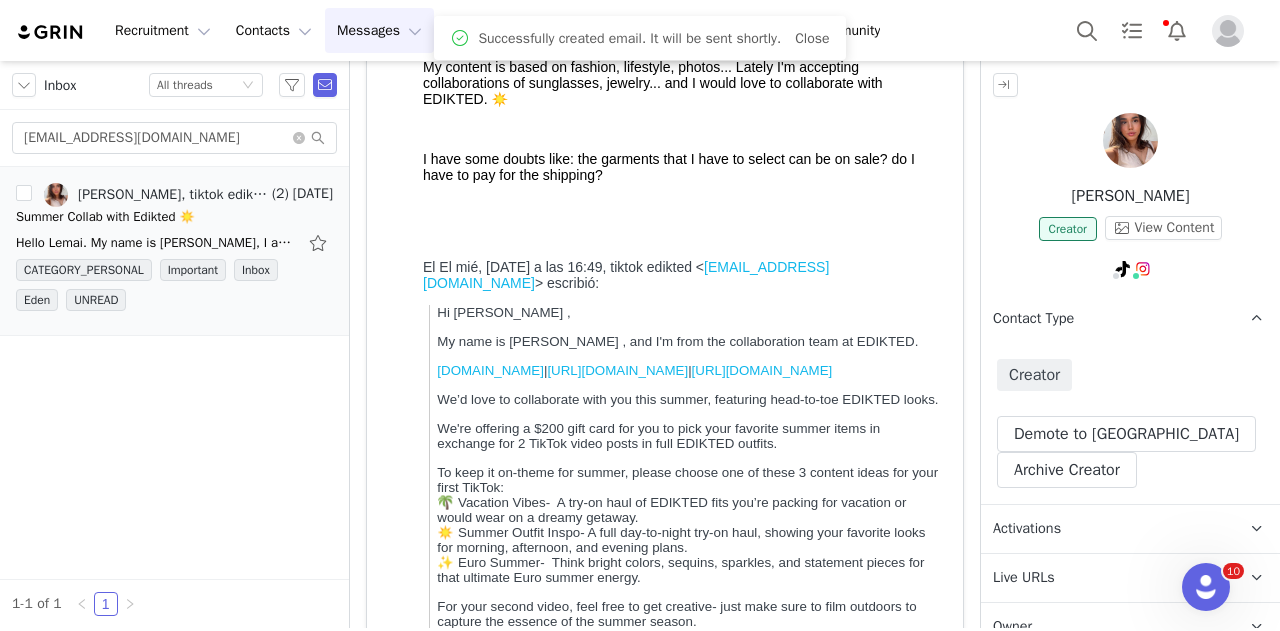 scroll, scrollTop: 267, scrollLeft: 0, axis: vertical 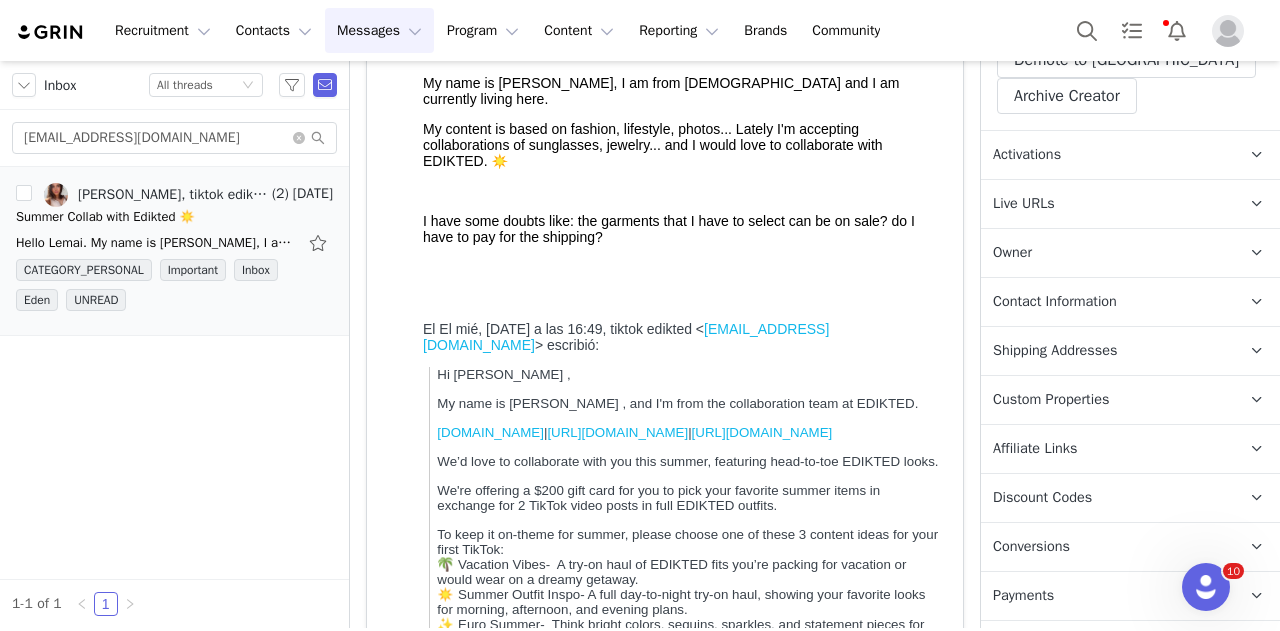 click on "Activations" at bounding box center (1027, 155) 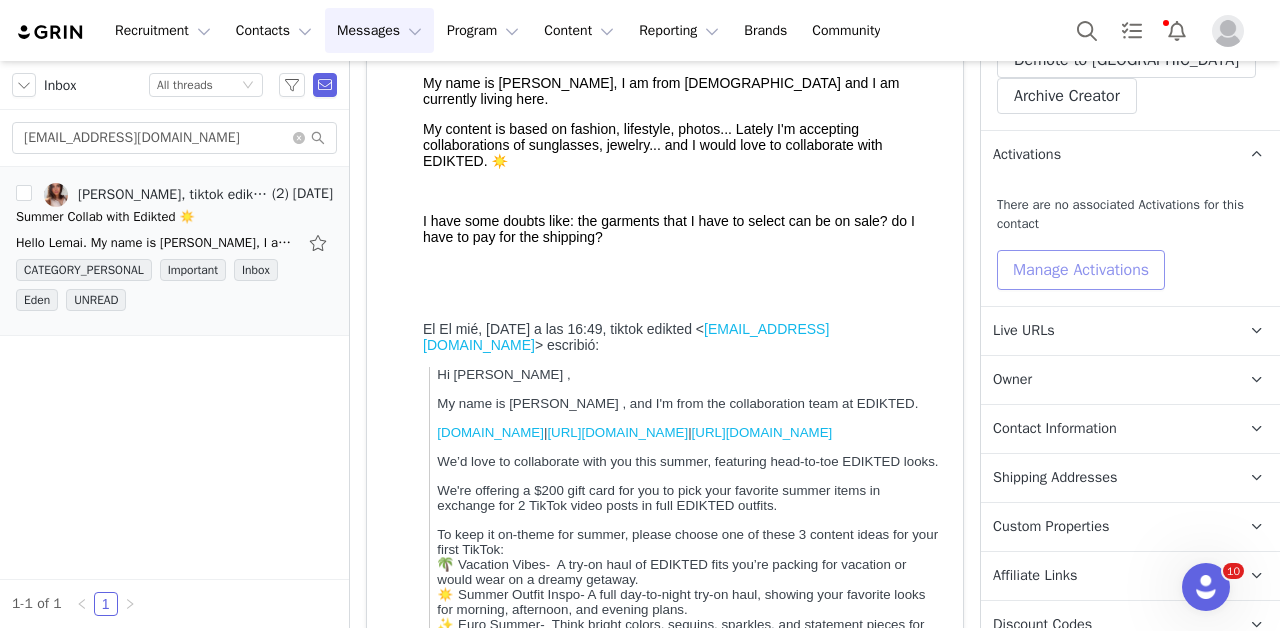 click on "Manage Activations" at bounding box center [1081, 270] 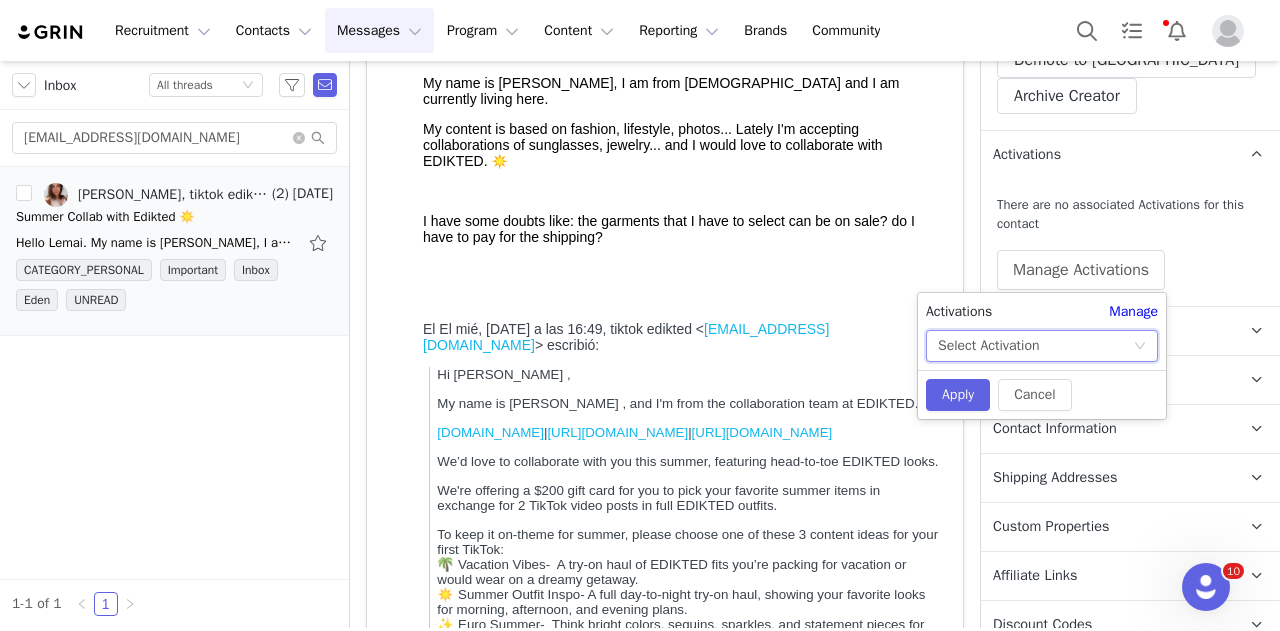 click on "Select Activation" at bounding box center [988, 346] 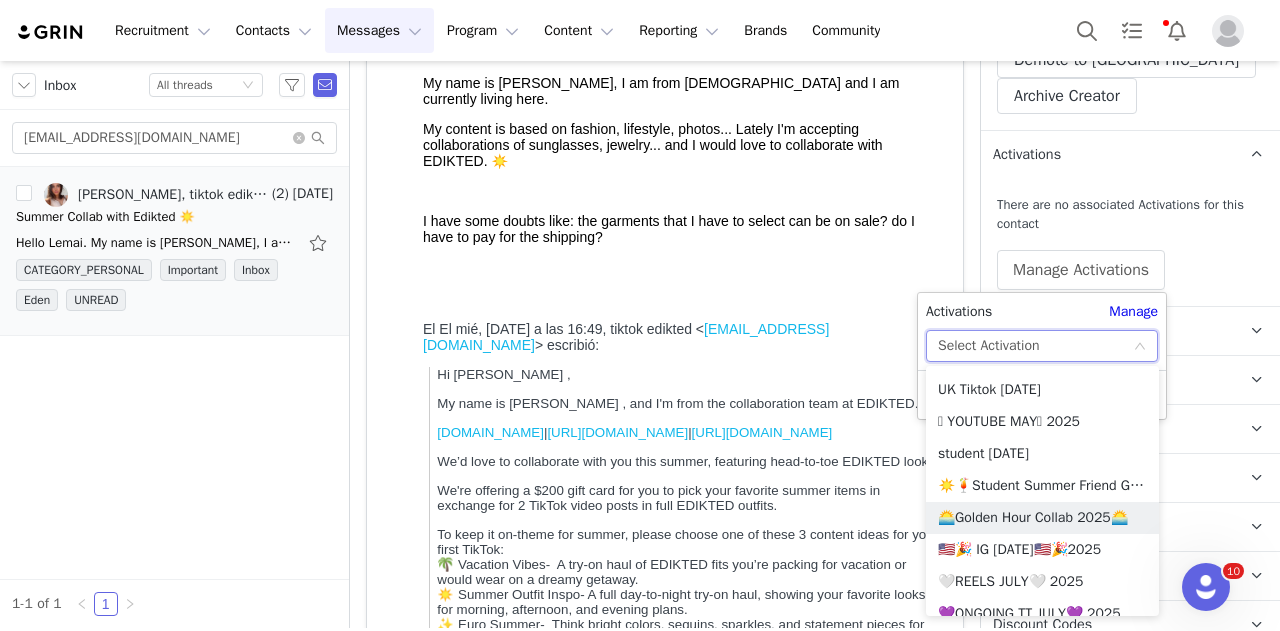 scroll, scrollTop: 1025, scrollLeft: 0, axis: vertical 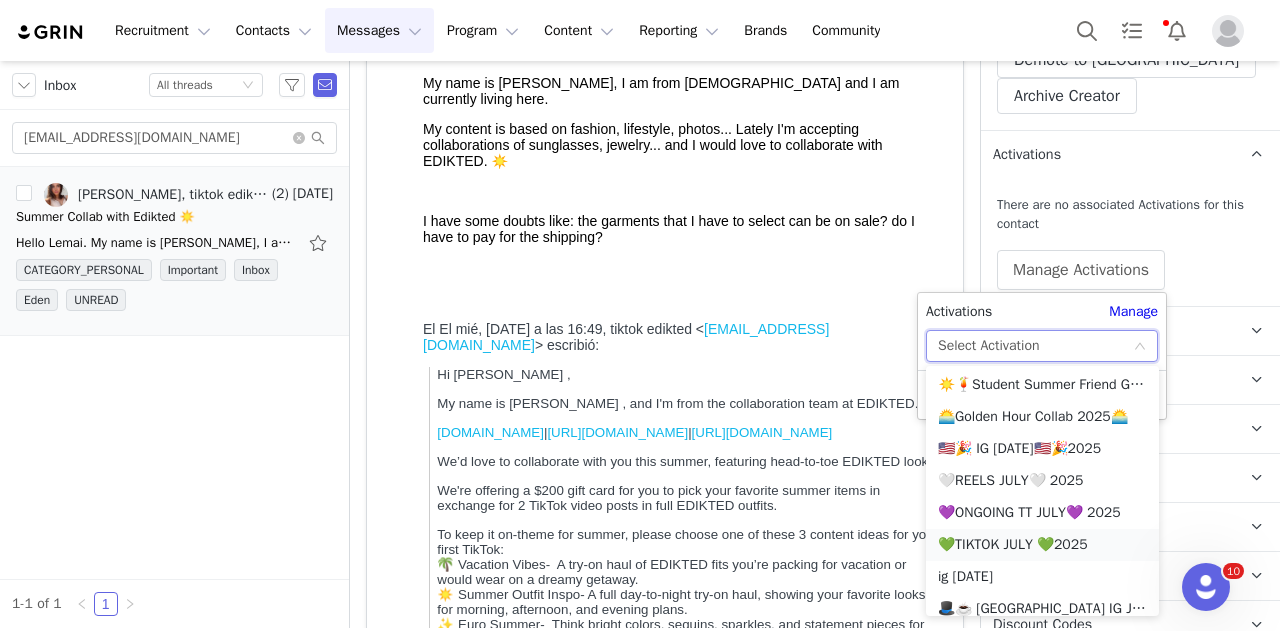 click on "💚TIKTOK JULY 💚2025" at bounding box center (1042, 545) 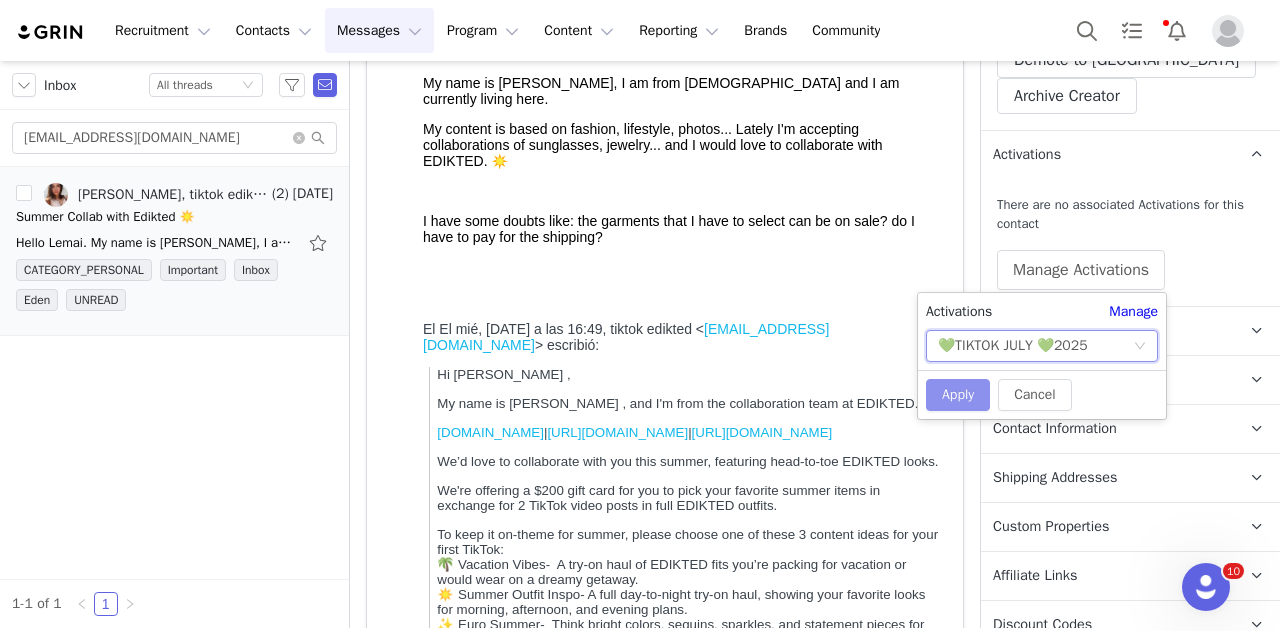 click on "Apply" at bounding box center [958, 395] 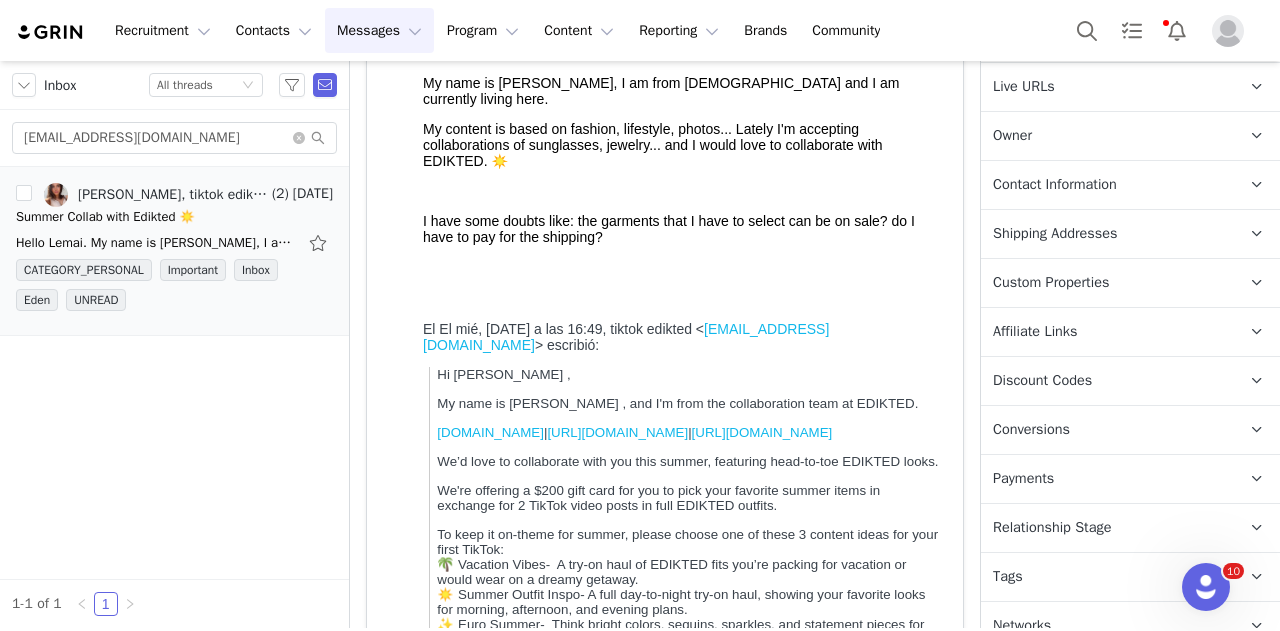click on "Relationship Stage" at bounding box center [1052, 528] 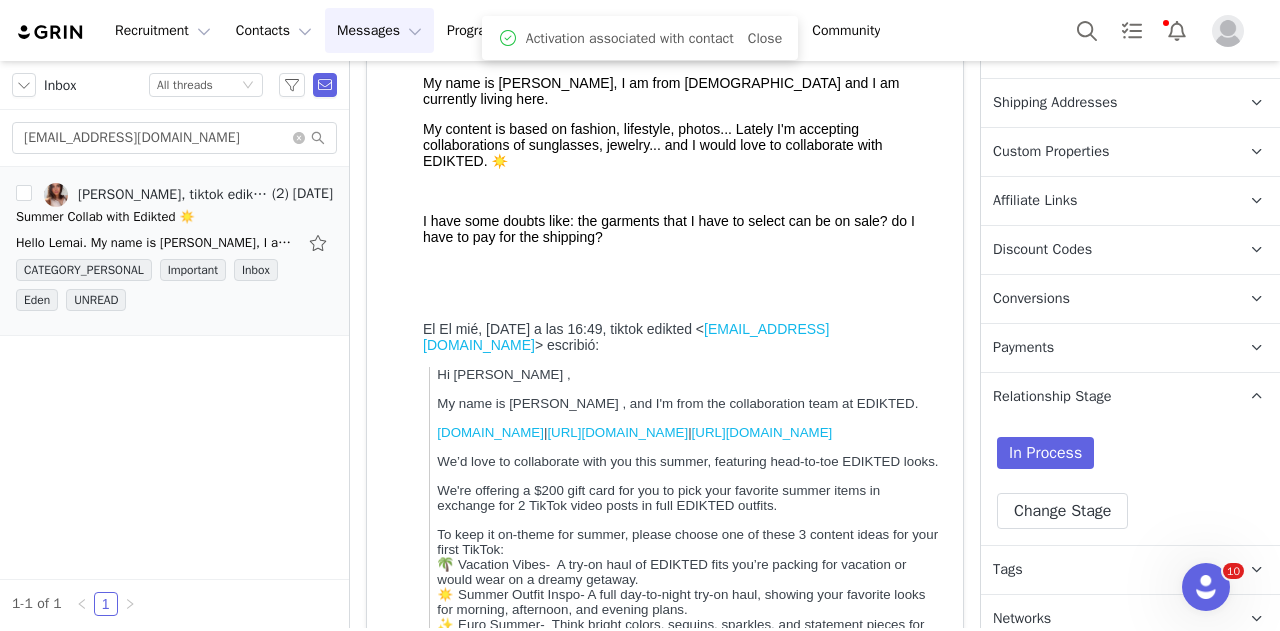 scroll, scrollTop: 750, scrollLeft: 0, axis: vertical 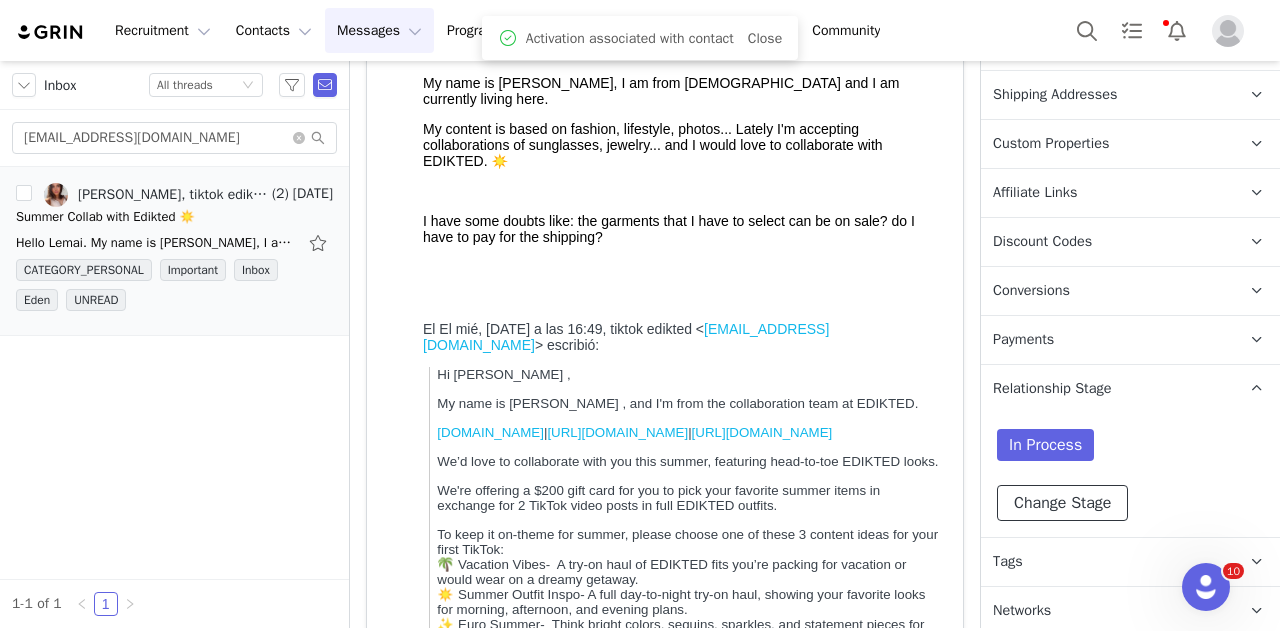 click on "Change Stage" at bounding box center (1062, 503) 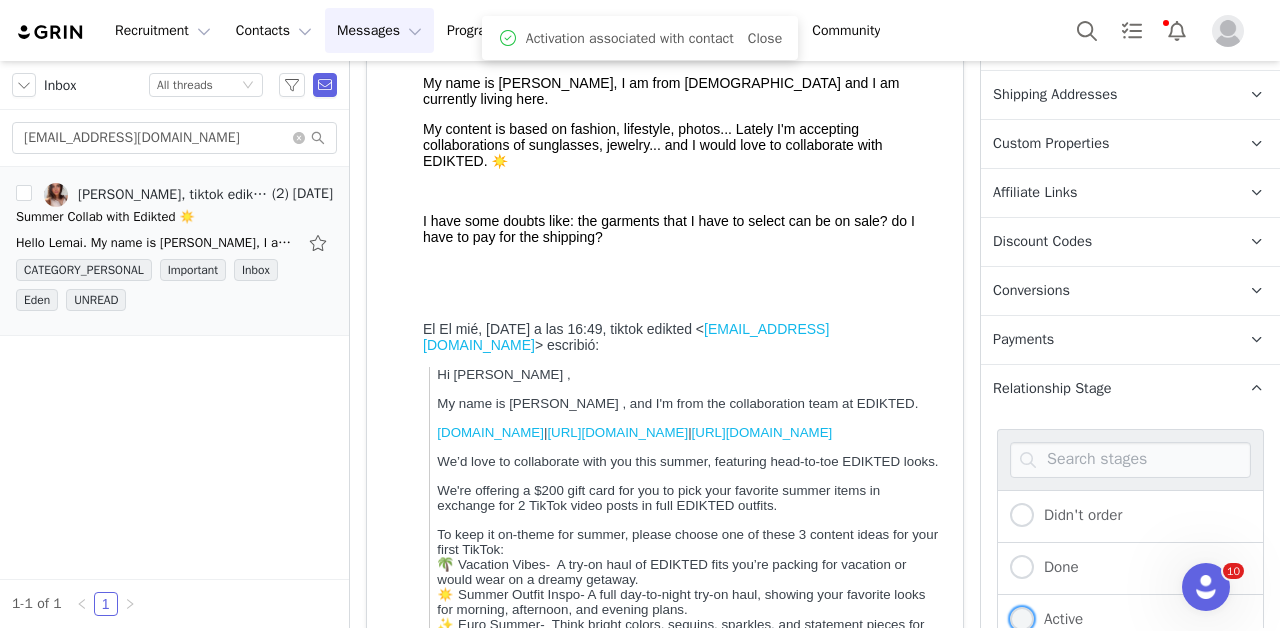 click at bounding box center [1022, 619] 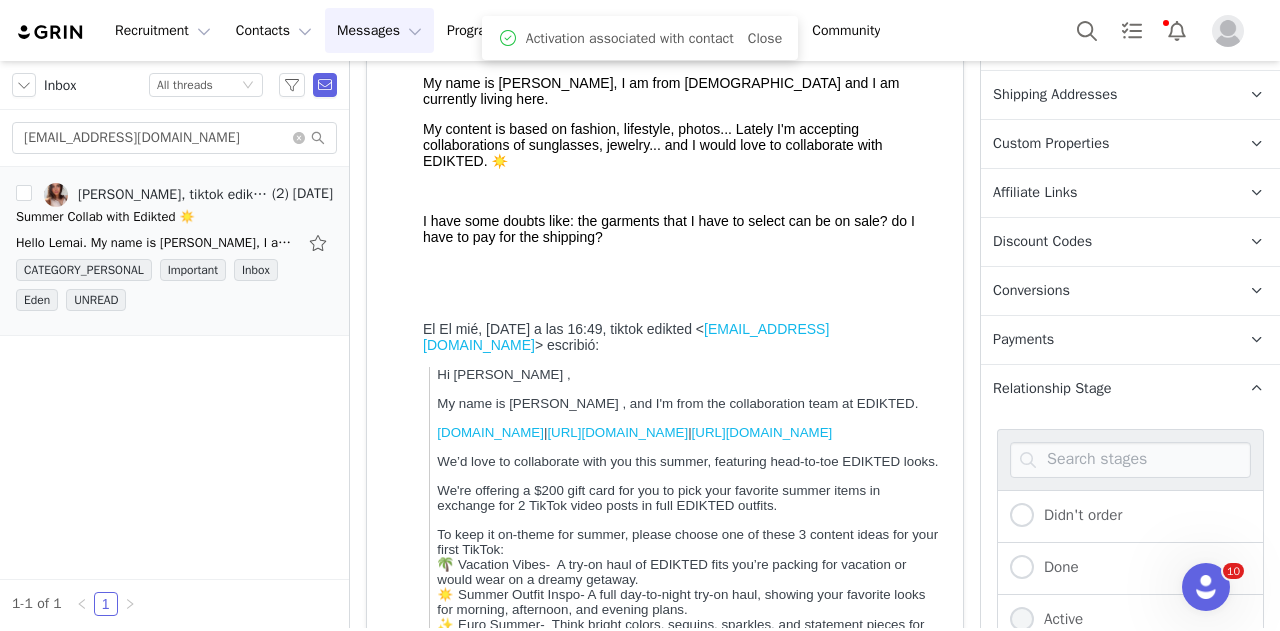 click on "Active" at bounding box center [1022, 620] 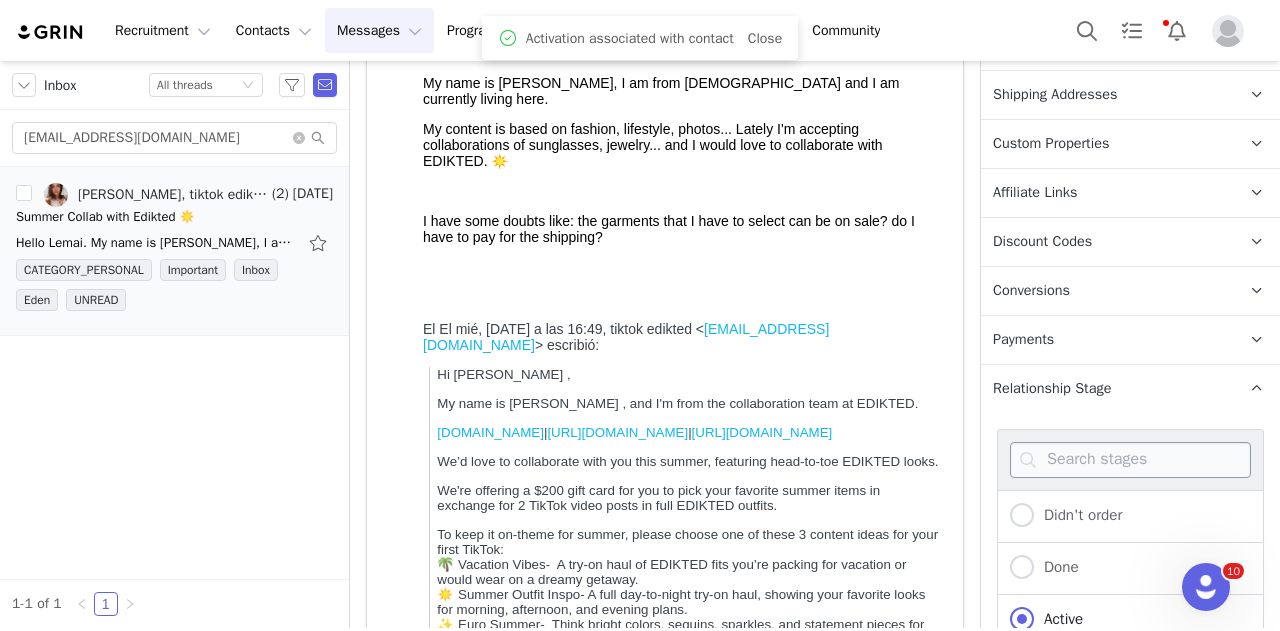 scroll, scrollTop: 1090, scrollLeft: 0, axis: vertical 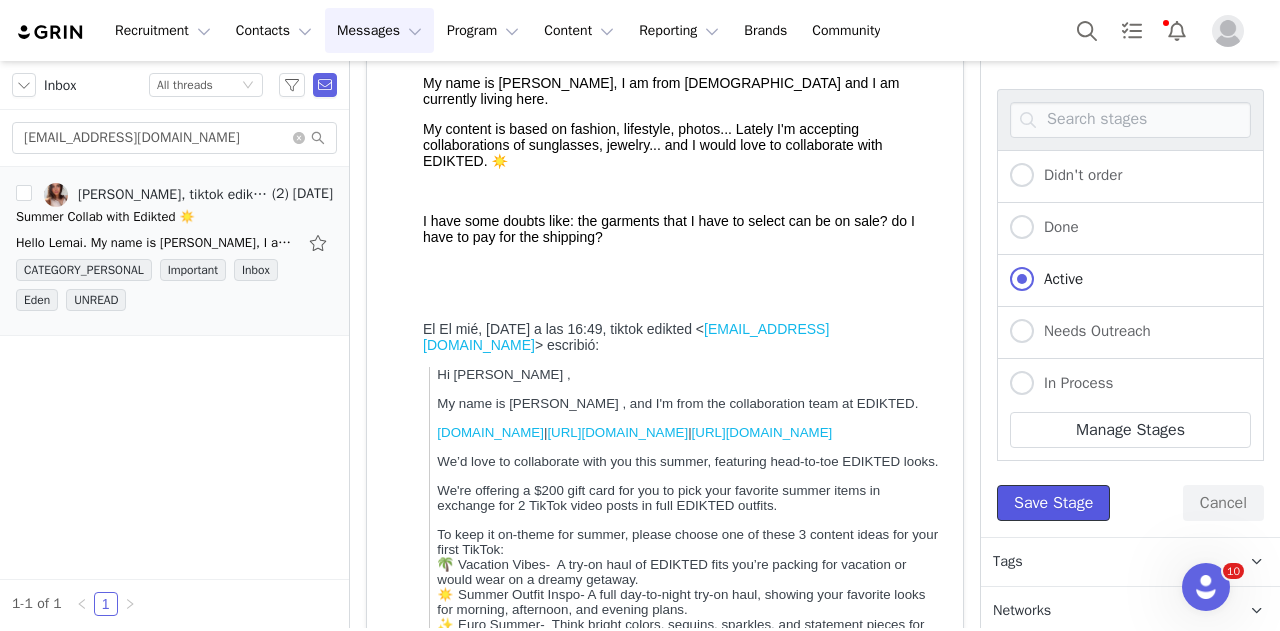click on "Save Stage" at bounding box center [1053, 503] 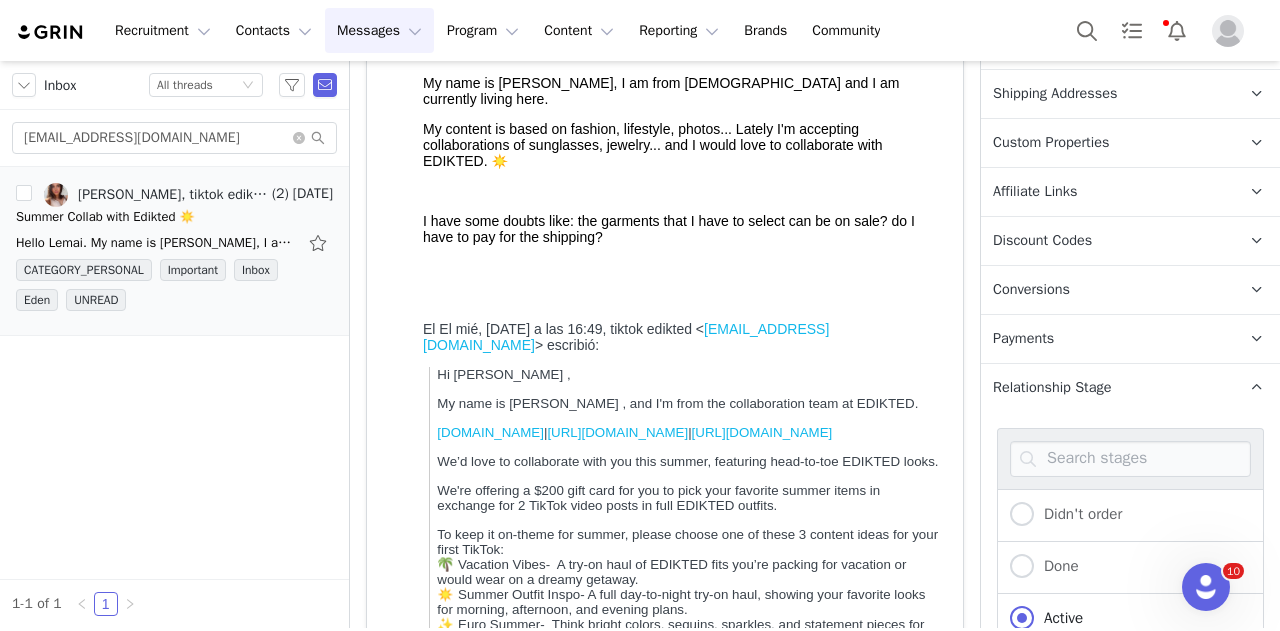 click on "Tags  Keep track of your contacts by assigning them tags. You can then filter your contacts by tag." at bounding box center [1106, 901] 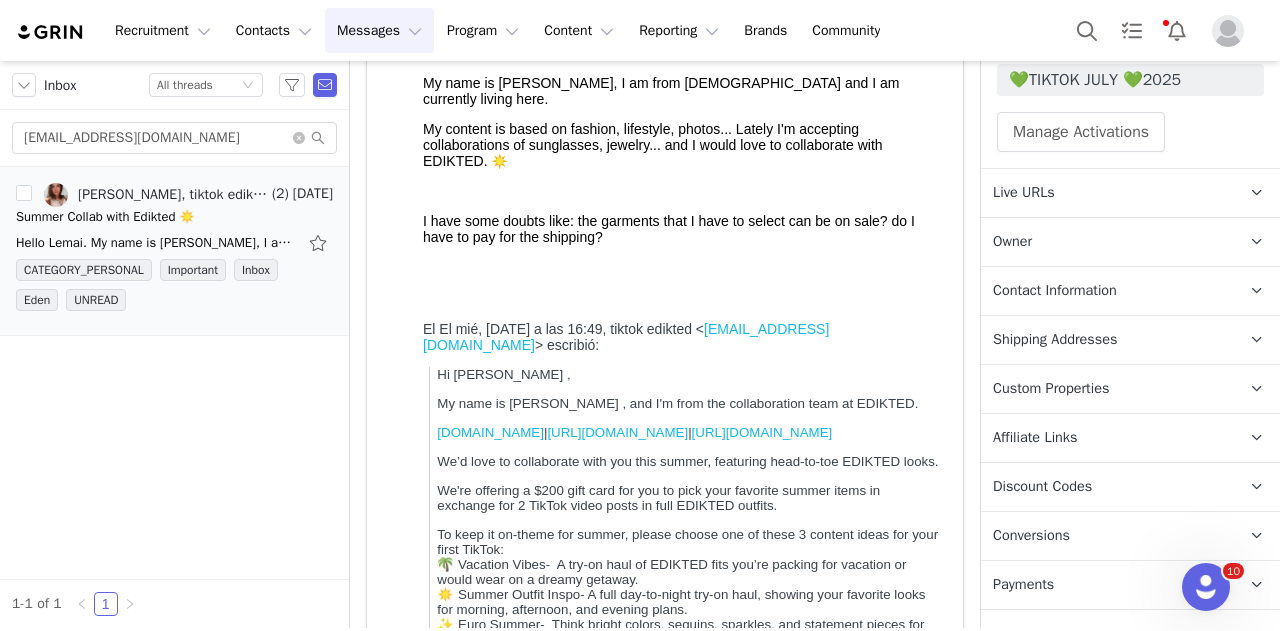 scroll, scrollTop: 495, scrollLeft: 0, axis: vertical 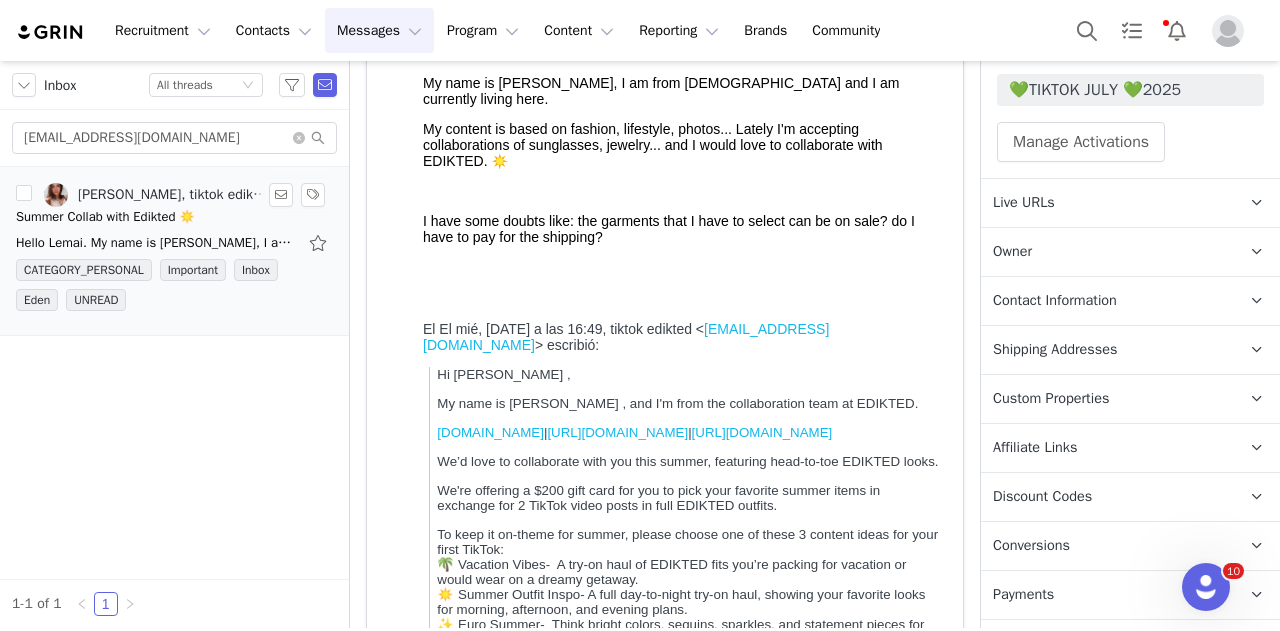 click on "Hello Lemai. My name is [PERSON_NAME], I am from [DEMOGRAPHIC_DATA] and I am currently living here. My content is based on fashion, lifestyle, photos... Lately I'm accepting collaborations of sunglasses," at bounding box center [174, 243] 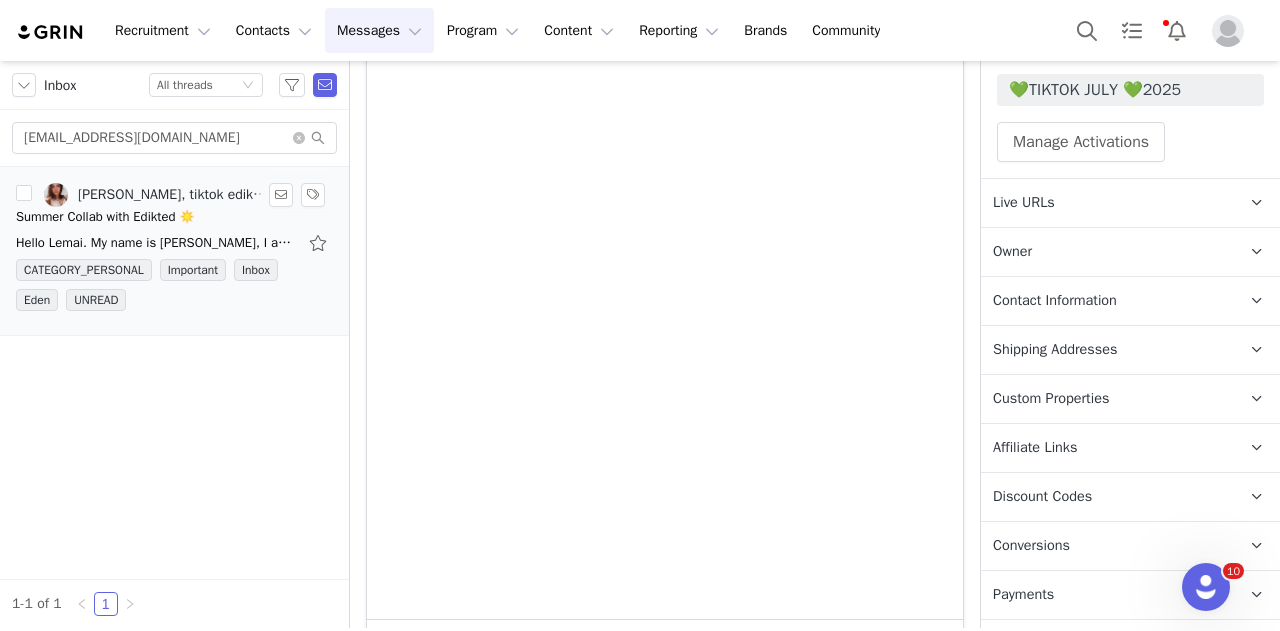 scroll, scrollTop: 0, scrollLeft: 0, axis: both 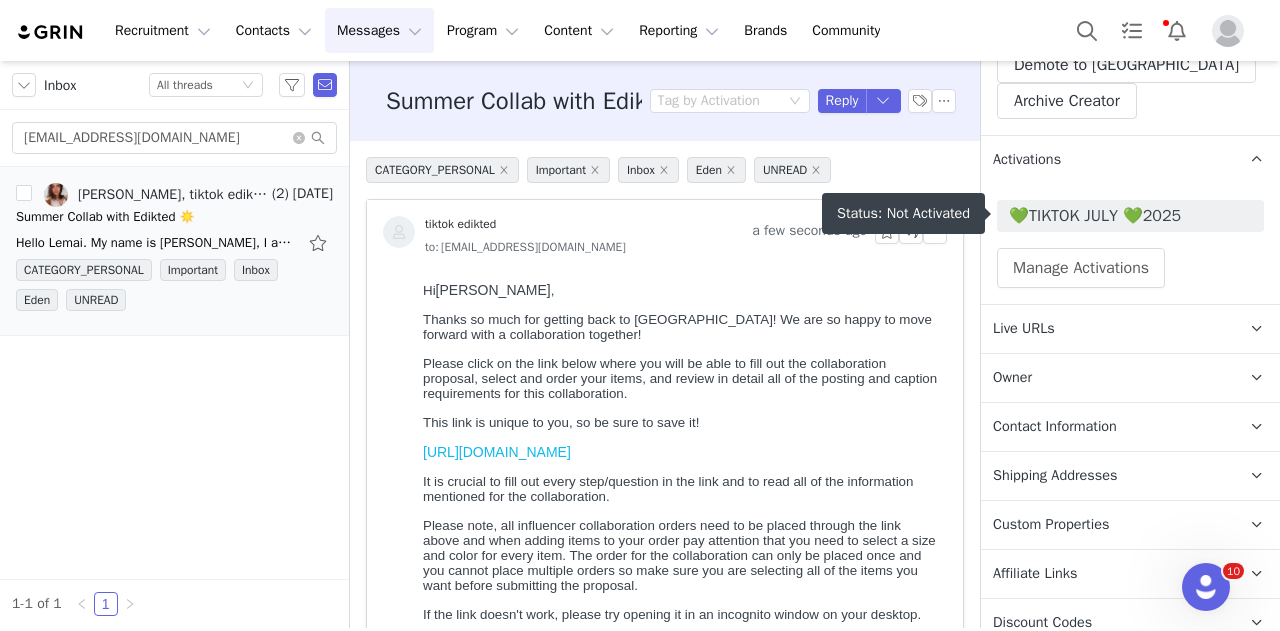 click on "💚TIKTOK JULY 💚2025" at bounding box center (1130, 216) 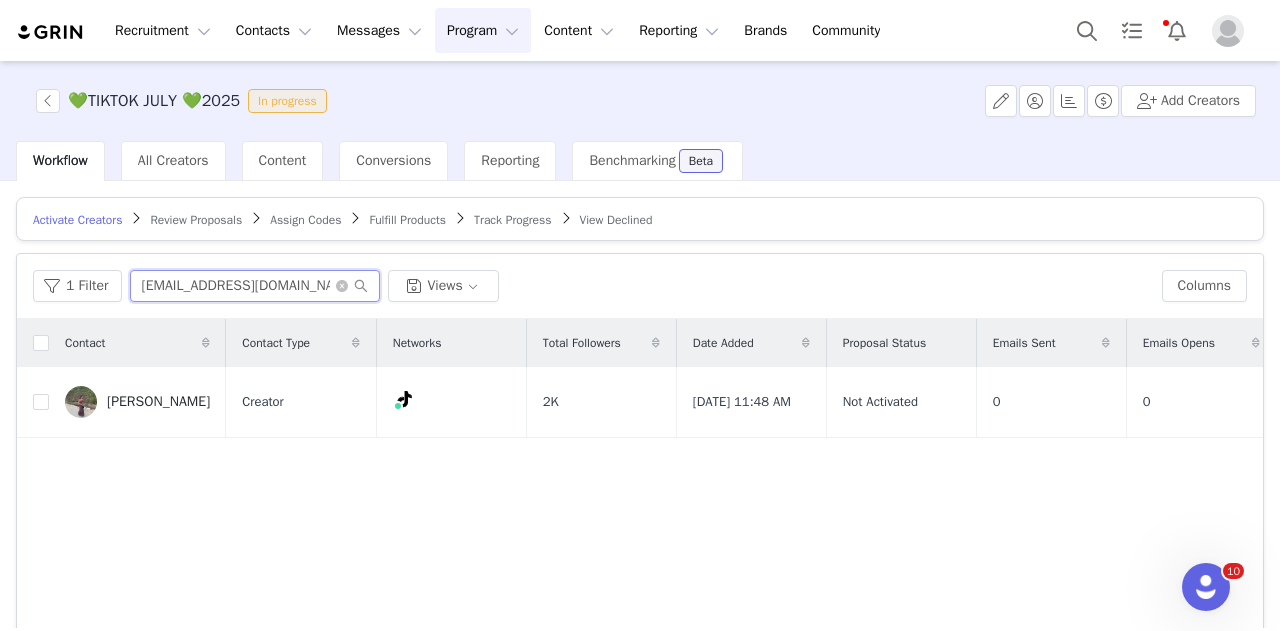 click on "[EMAIL_ADDRESS][DOMAIN_NAME]" at bounding box center (255, 286) 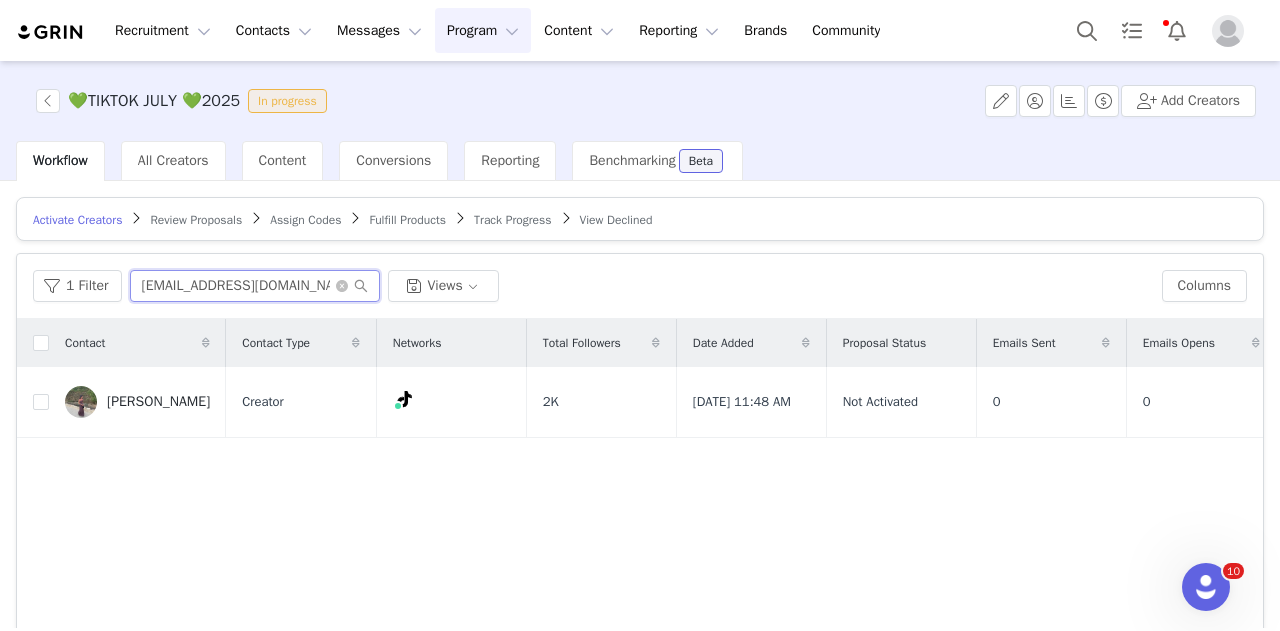 paste on "sabrinairilor" 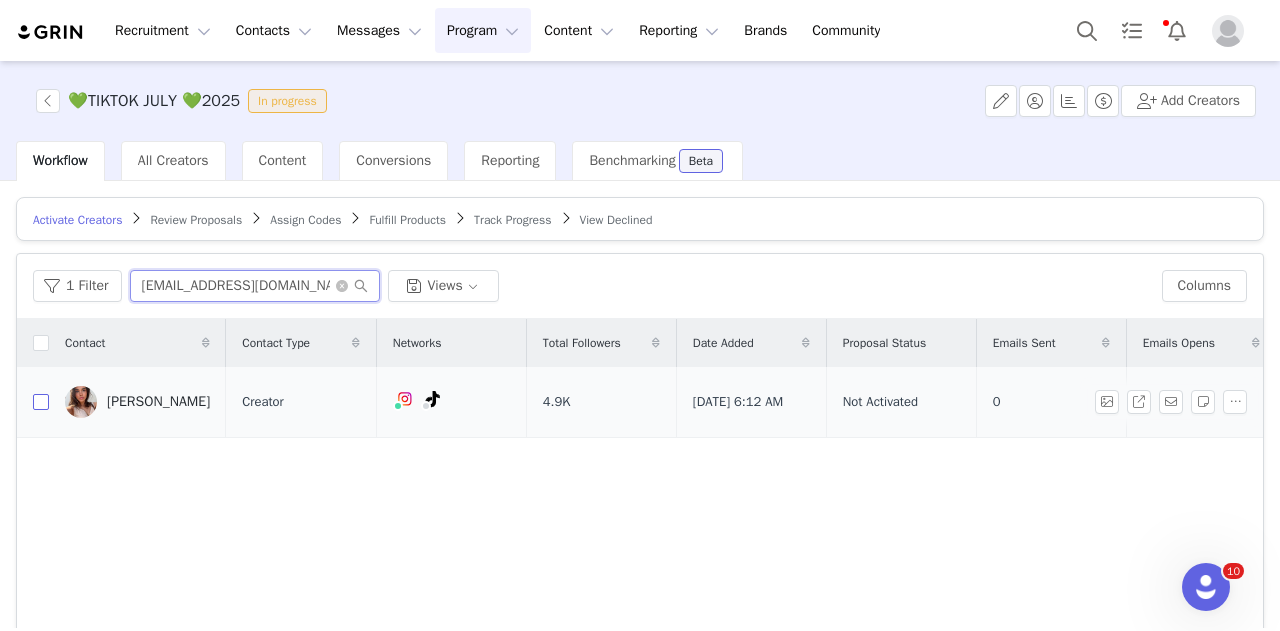type on "[EMAIL_ADDRESS][DOMAIN_NAME]" 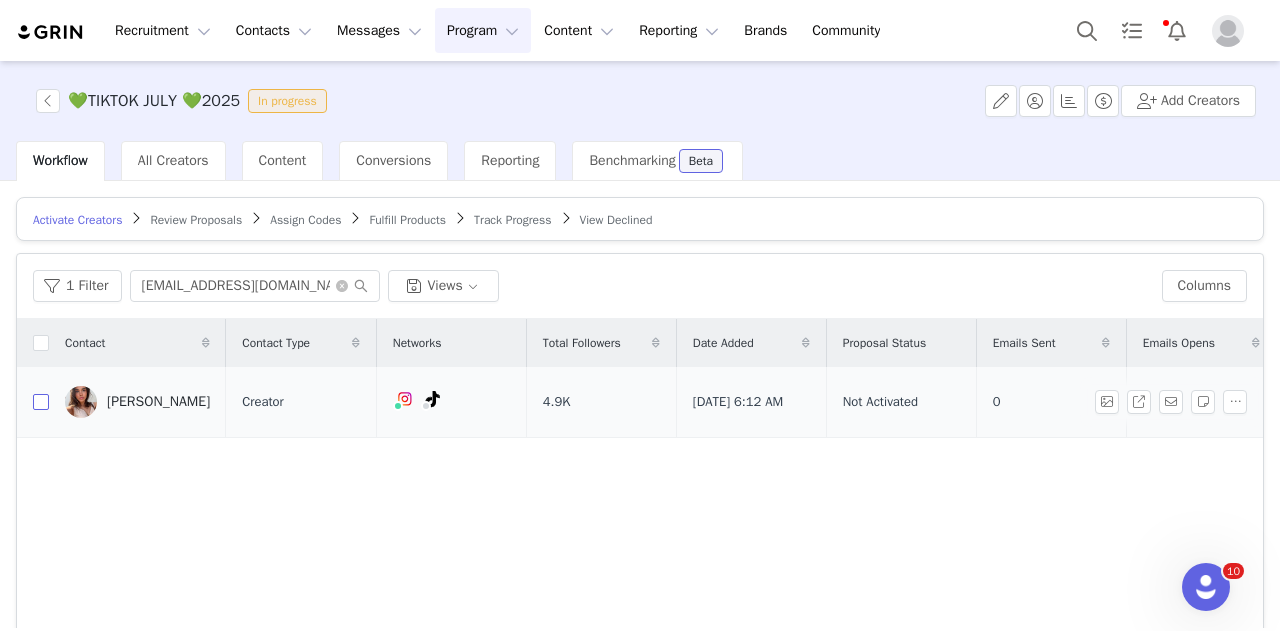 click at bounding box center [41, 402] 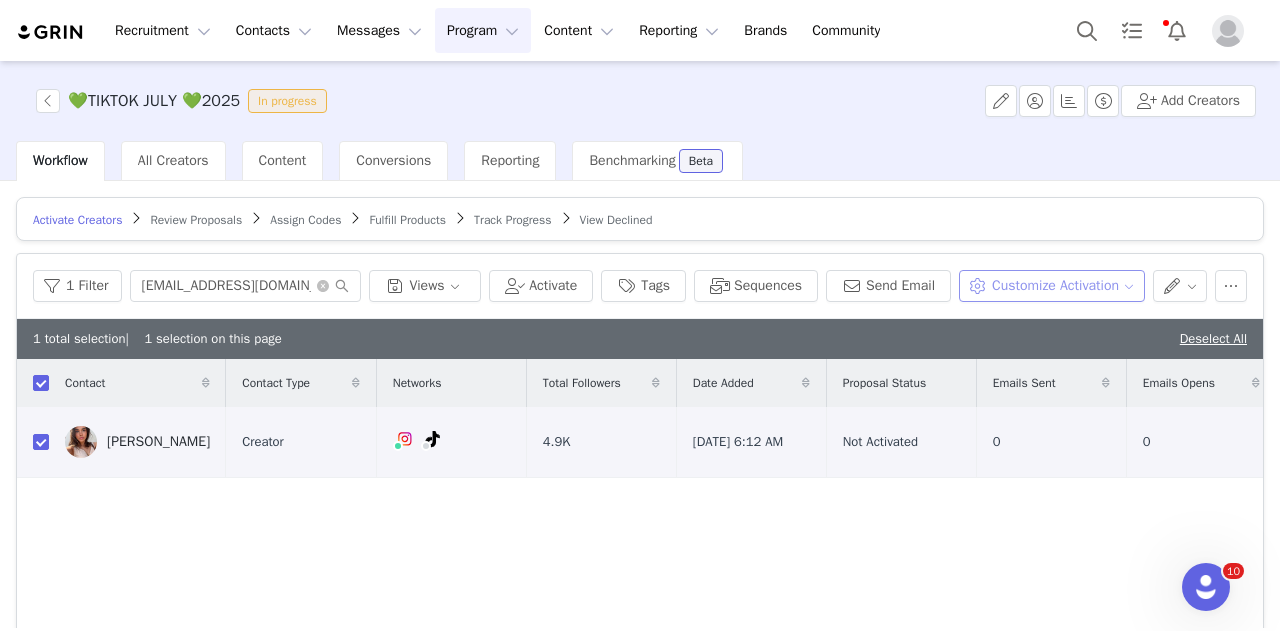 click on "Customize Activation" at bounding box center [1051, 286] 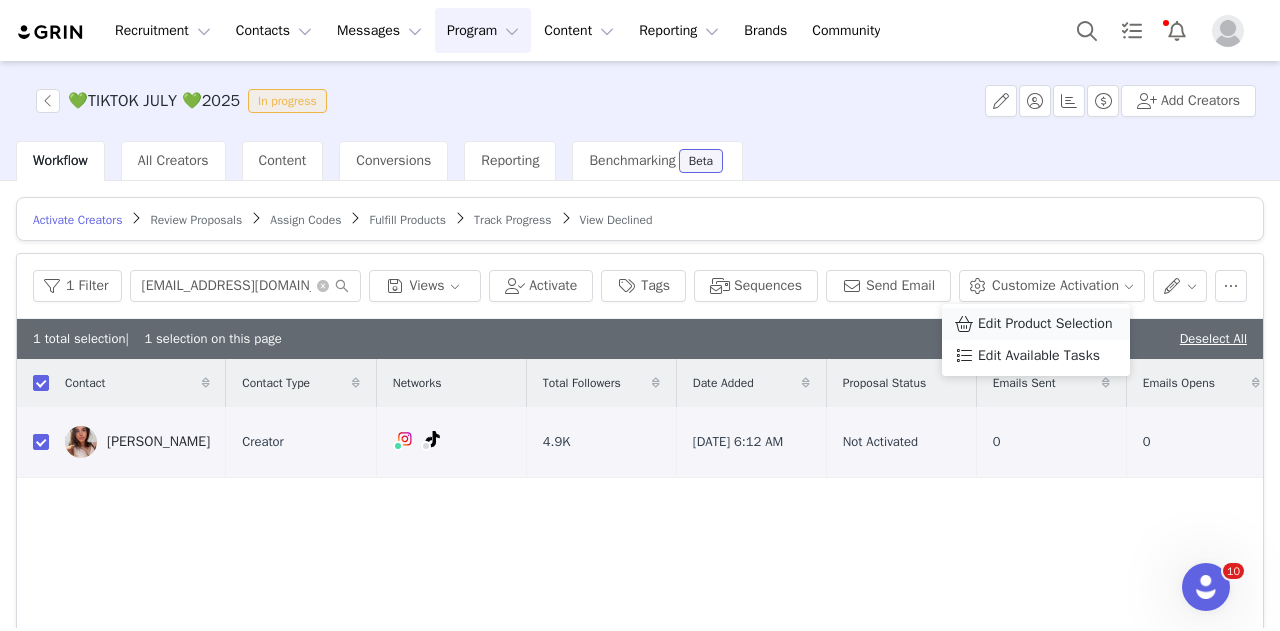 click on "Edit Product Selection" at bounding box center [1036, 324] 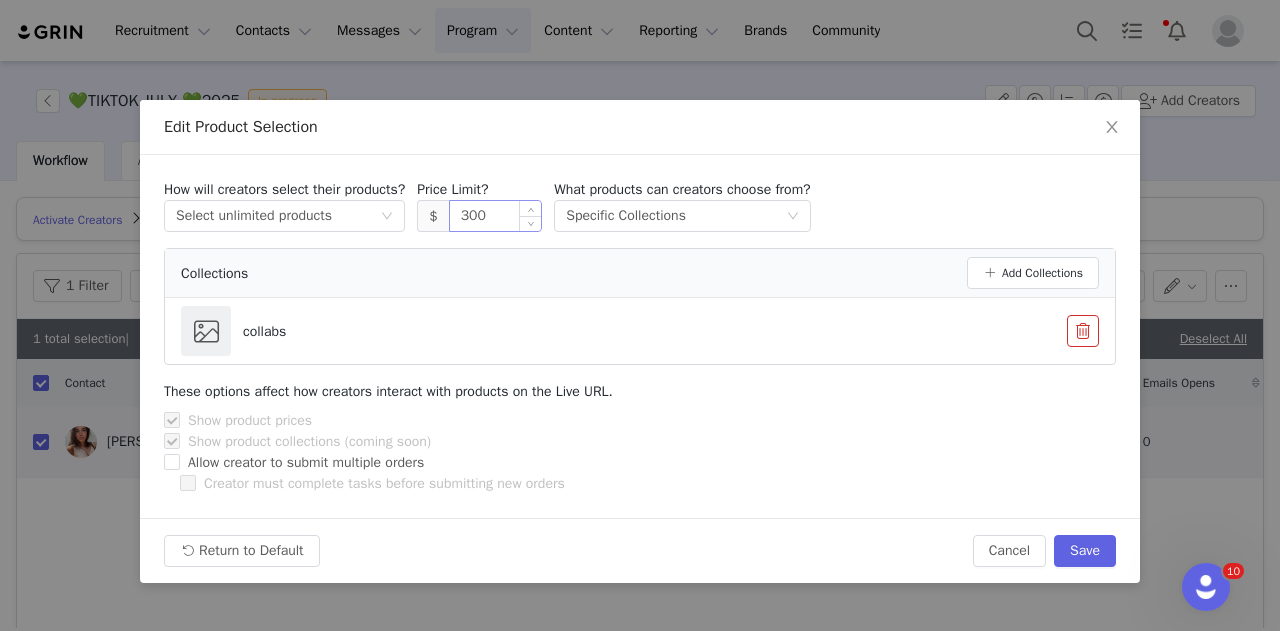 click on "300" at bounding box center (496, 216) 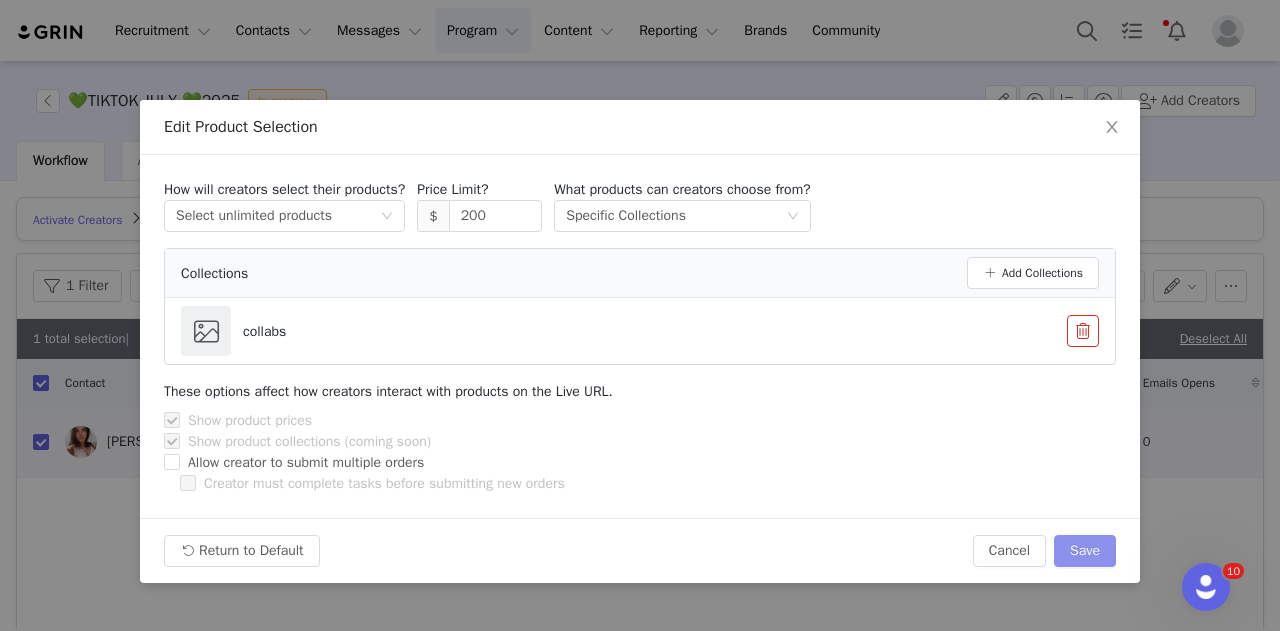 click on "Save" at bounding box center [1085, 551] 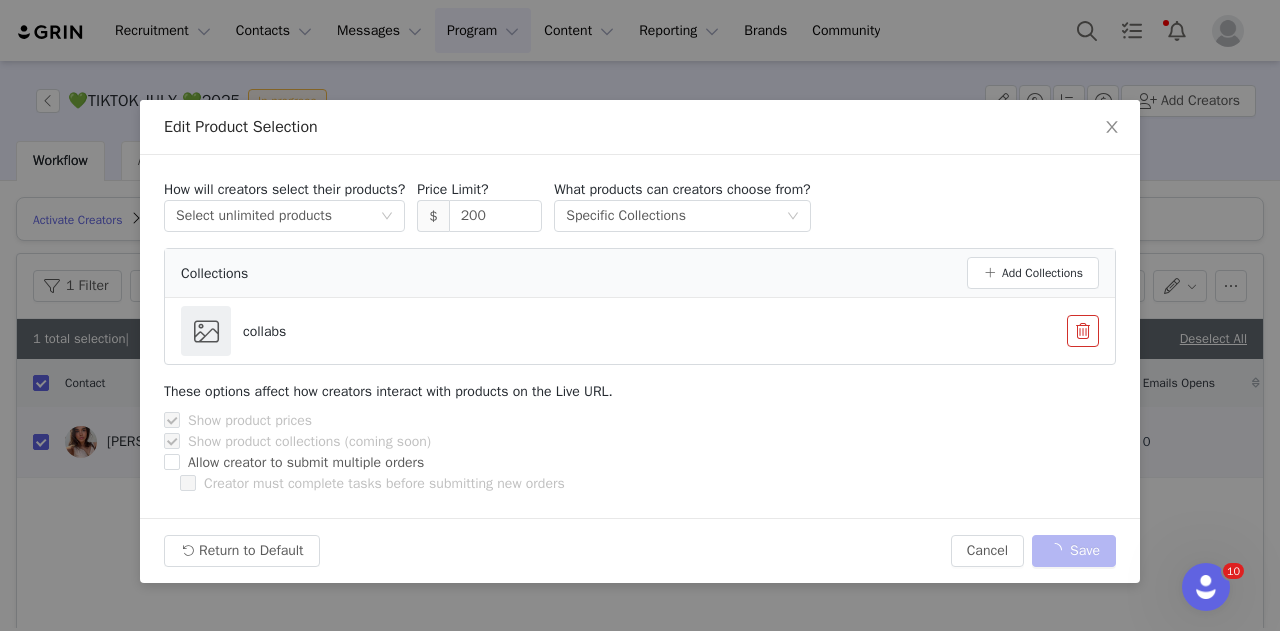 type on "300" 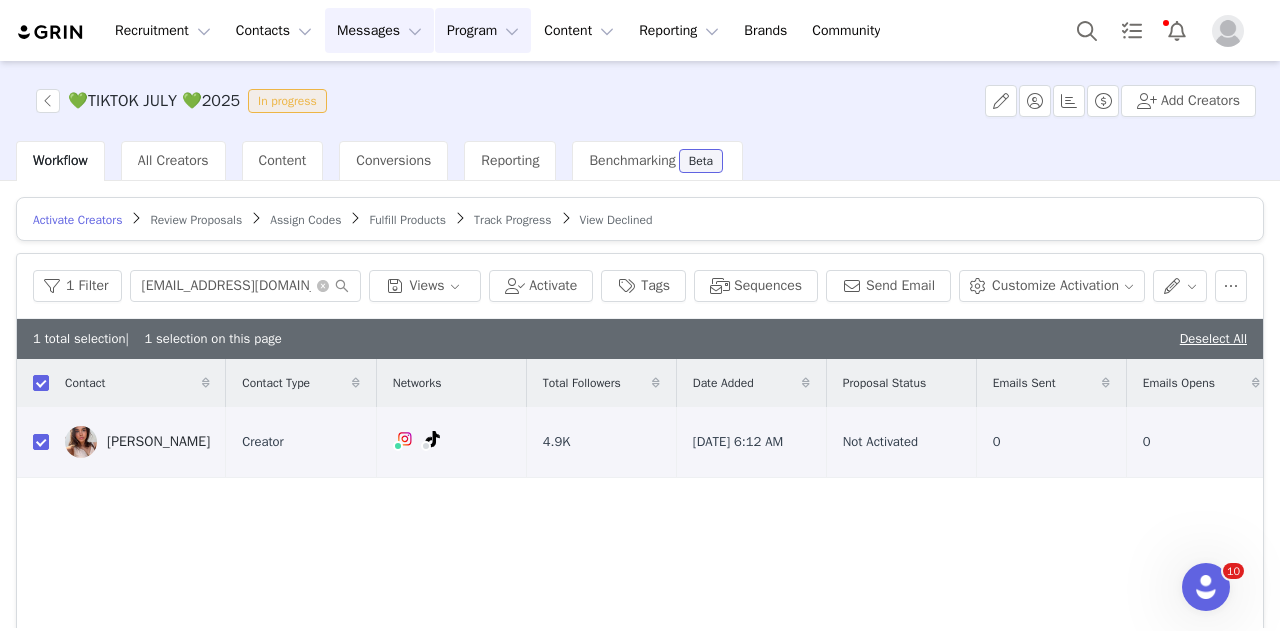 click on "Messages Messages" at bounding box center (379, 30) 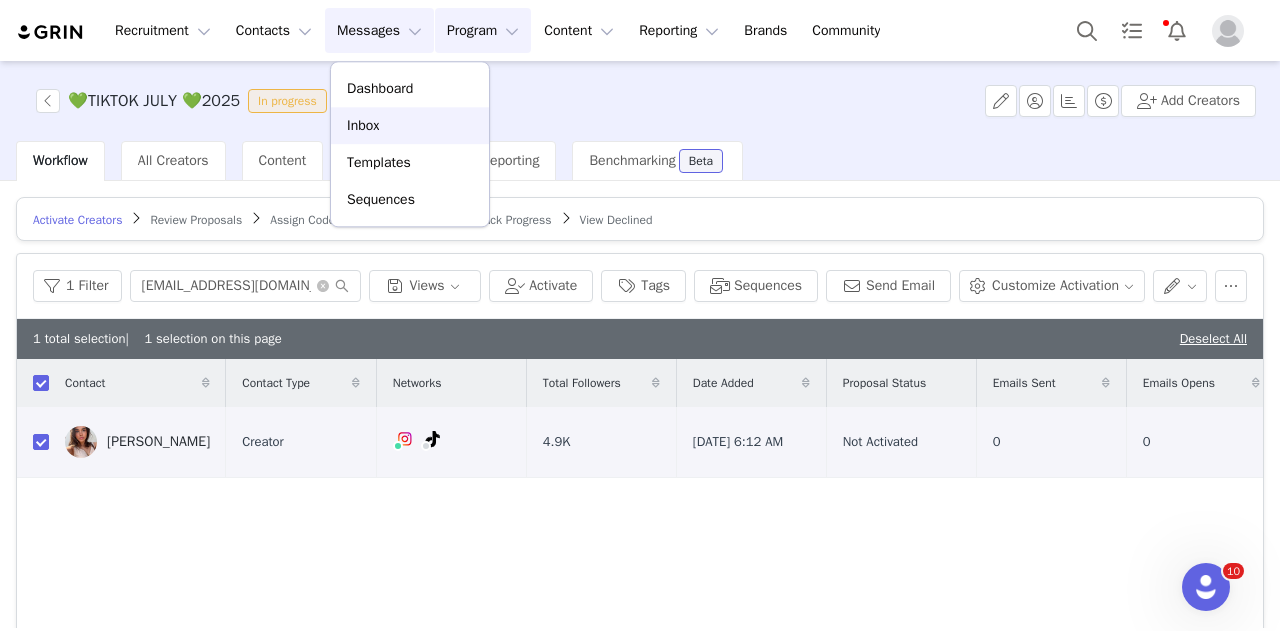 click on "Inbox" at bounding box center (363, 125) 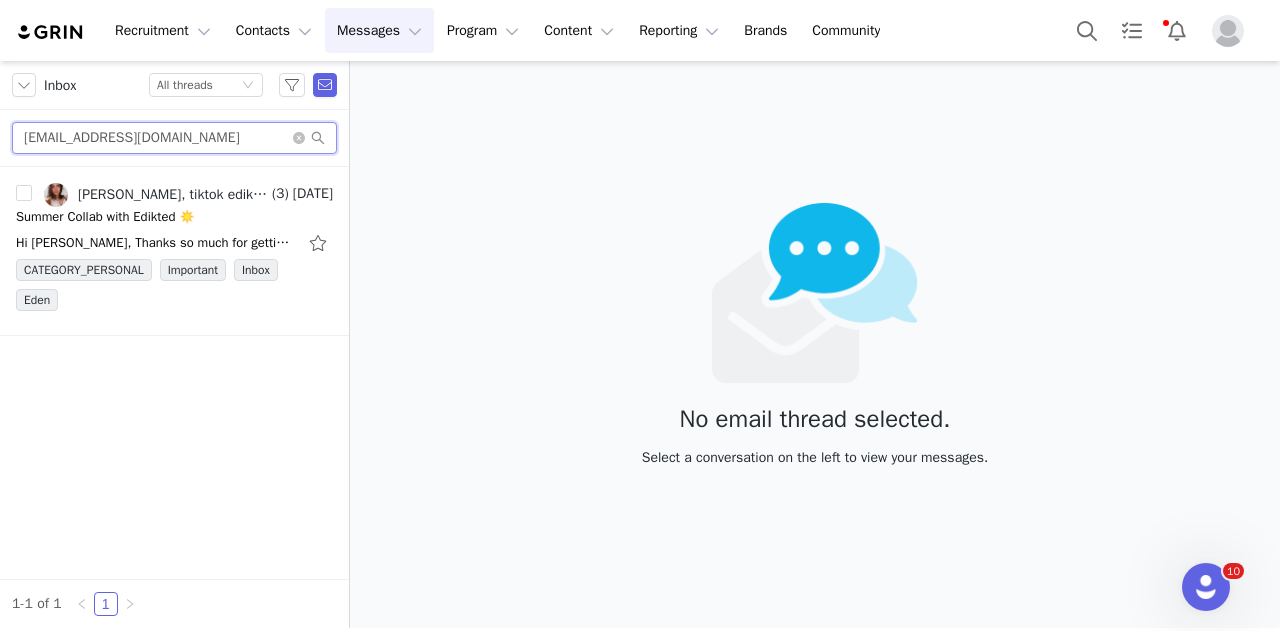 click on "[EMAIL_ADDRESS][DOMAIN_NAME]" at bounding box center (174, 138) 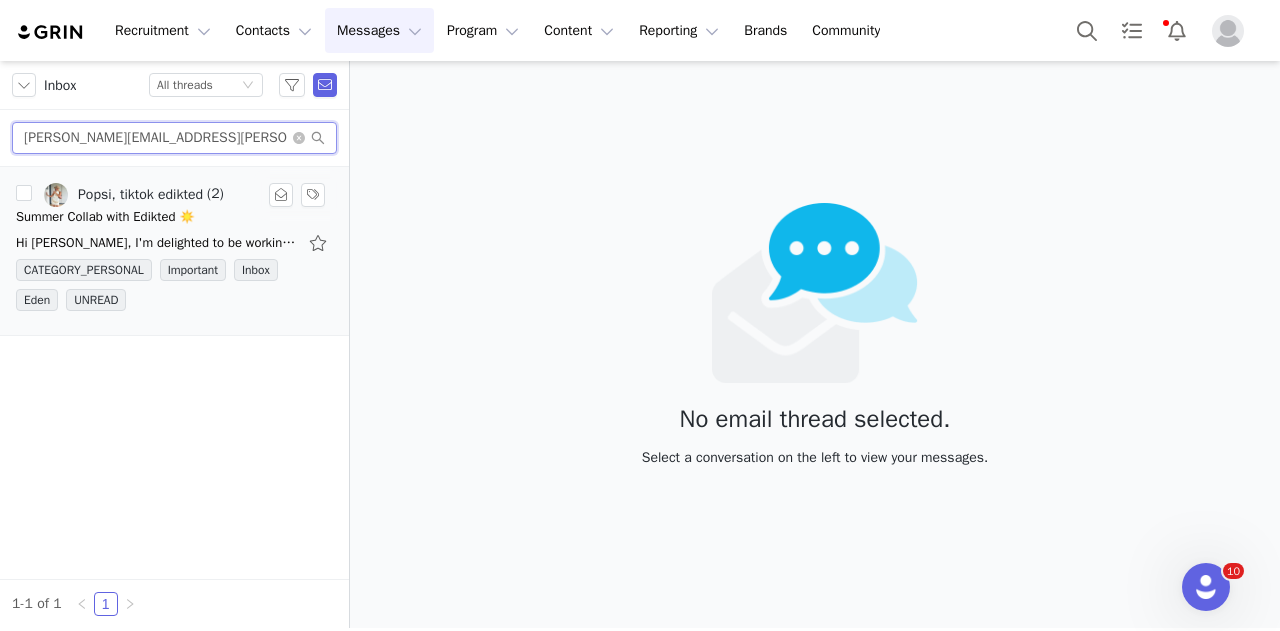 type on "[PERSON_NAME][EMAIL_ADDRESS][PERSON_NAME][DOMAIN_NAME]" 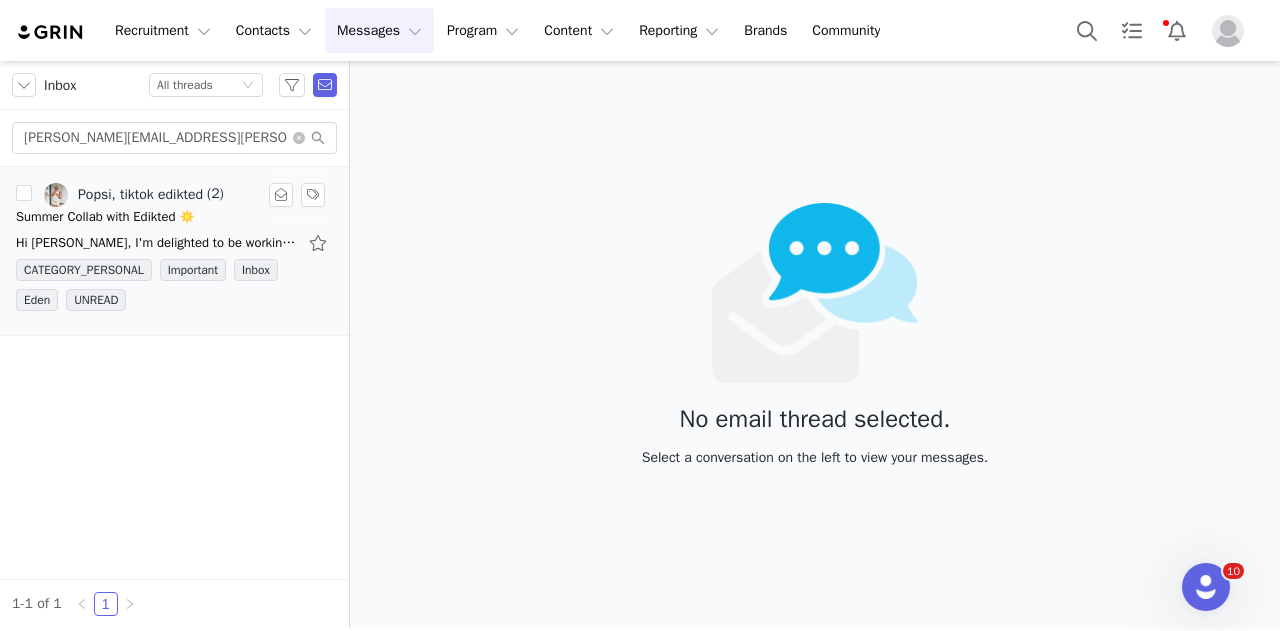 click on "Summer Collab with Edikted ☀️" at bounding box center (105, 217) 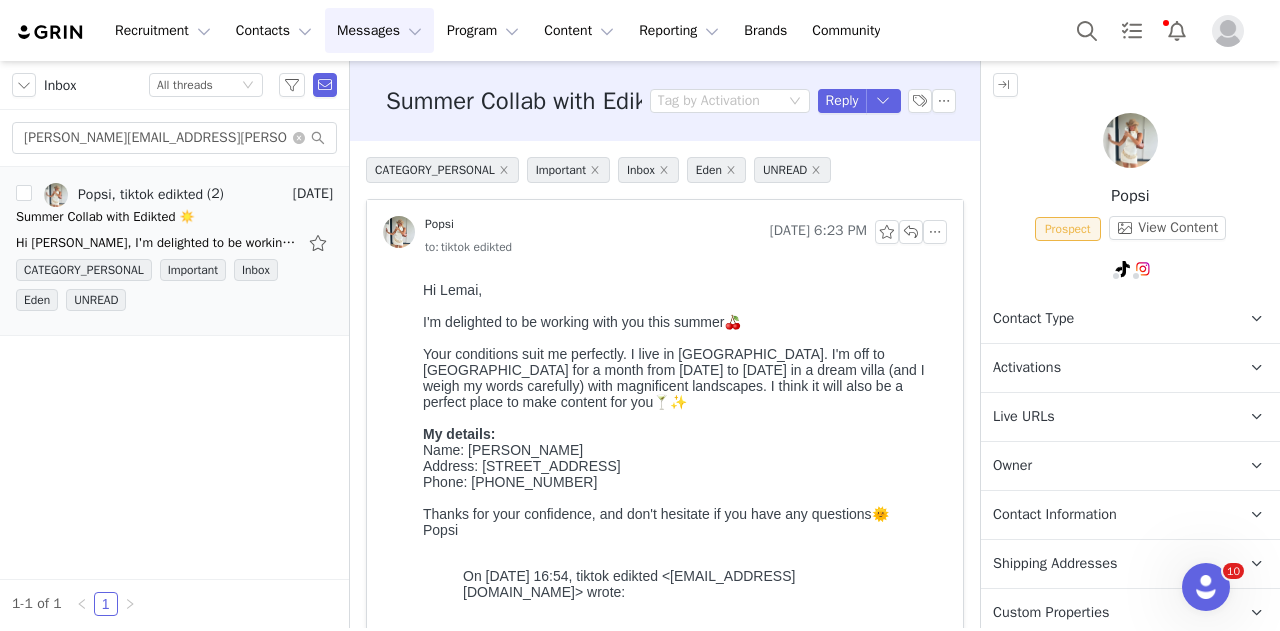 scroll, scrollTop: 0, scrollLeft: 0, axis: both 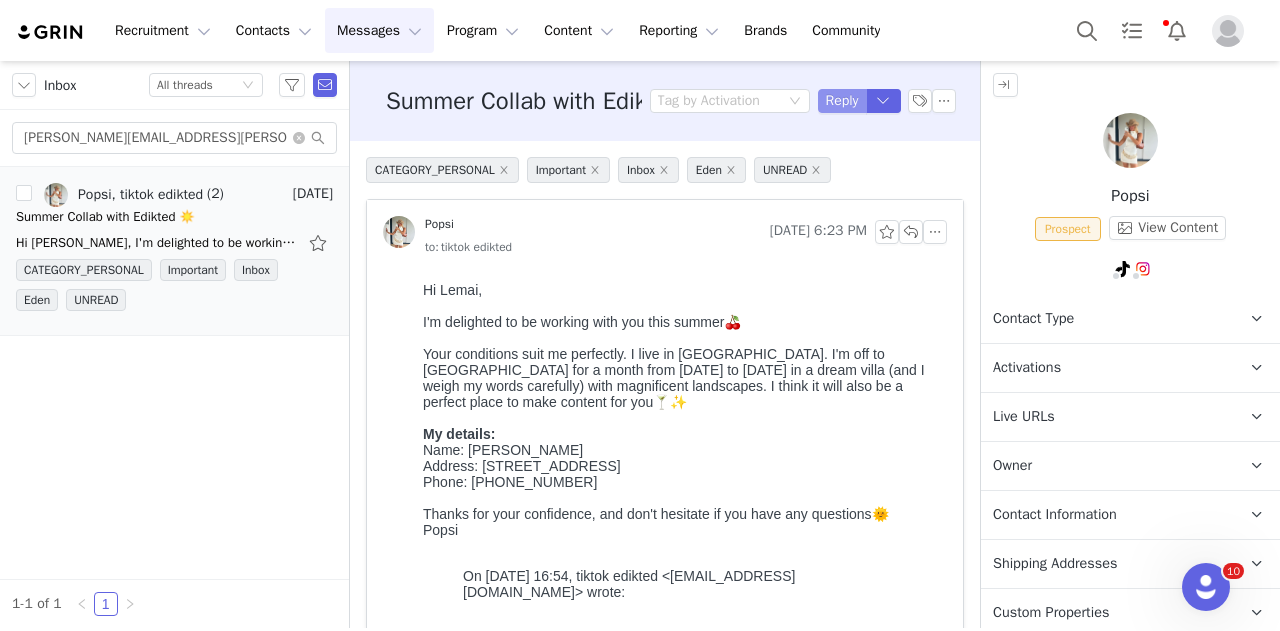 click on "Reply" at bounding box center (842, 101) 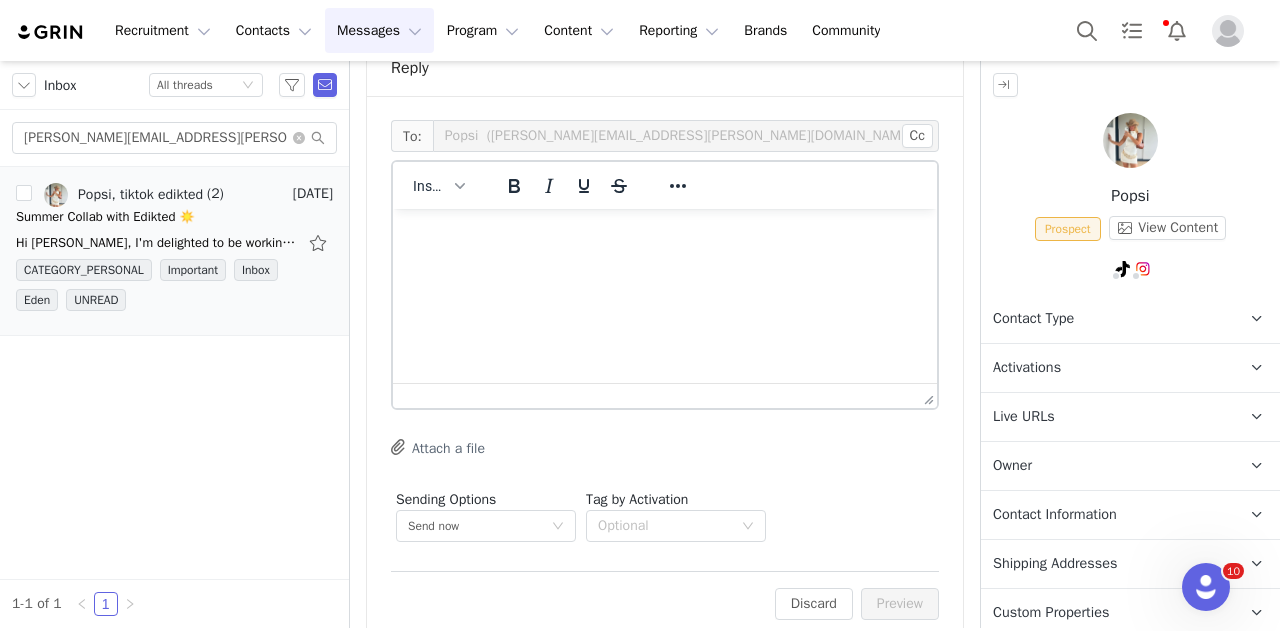 scroll, scrollTop: 1506, scrollLeft: 0, axis: vertical 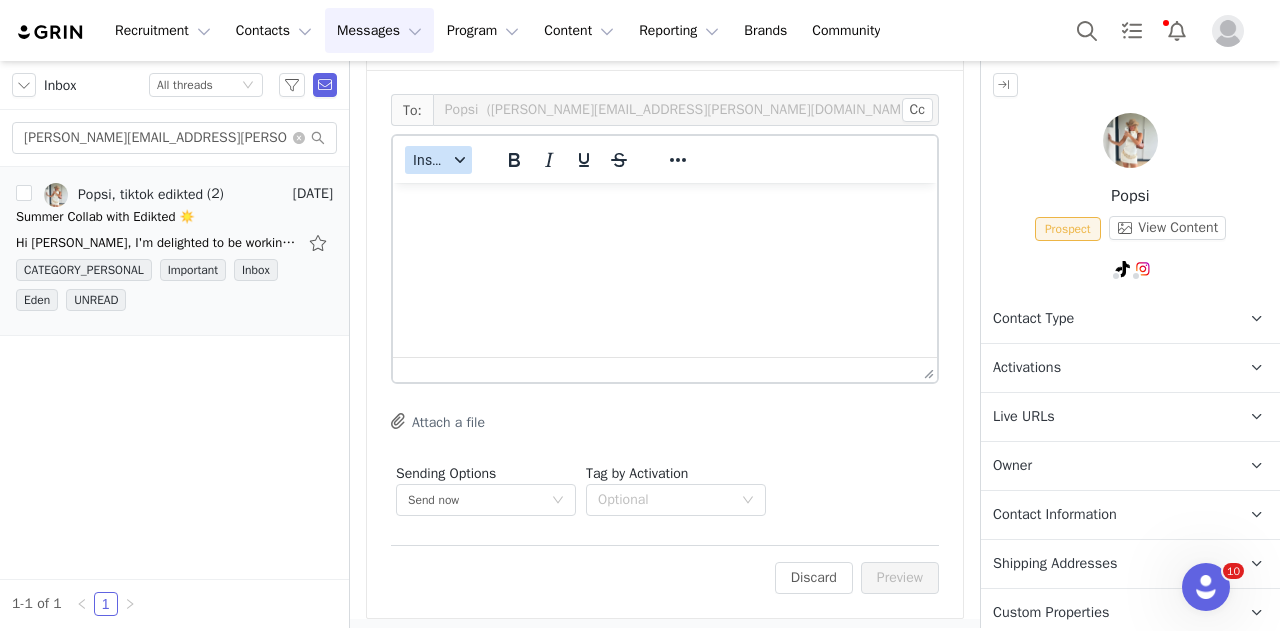 click on "Insert" at bounding box center [430, 160] 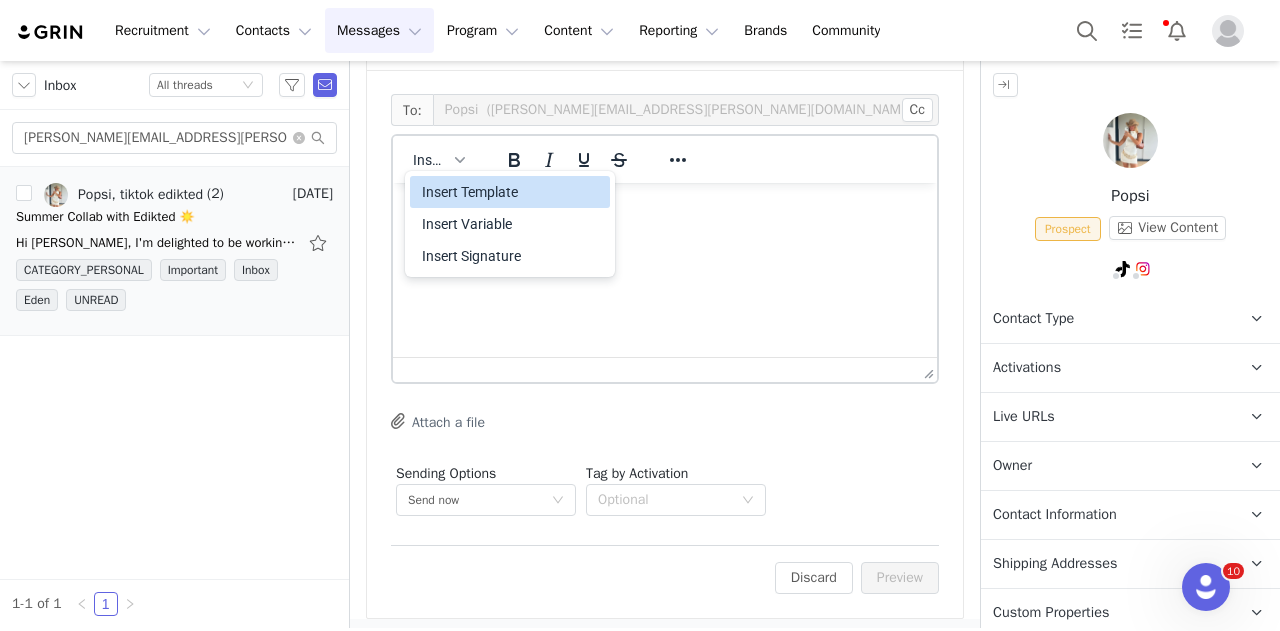 click on "Insert Template" at bounding box center [512, 192] 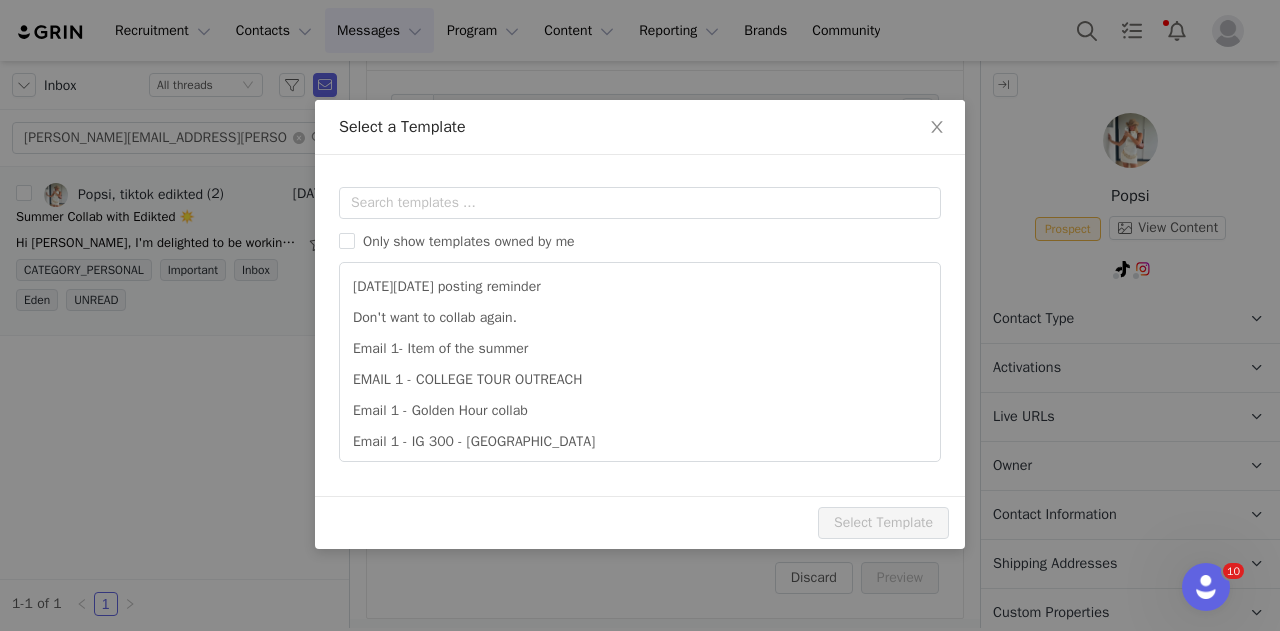 scroll, scrollTop: 0, scrollLeft: 0, axis: both 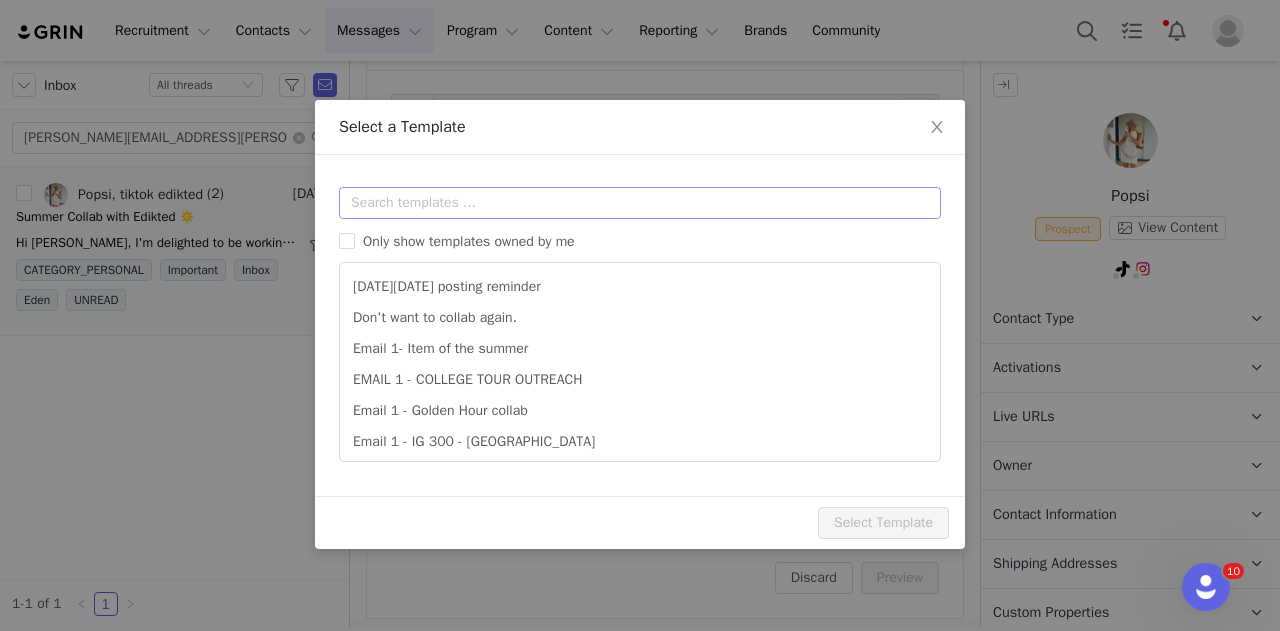 drag, startPoint x: 446, startPoint y: 179, endPoint x: 444, endPoint y: 191, distance: 12.165525 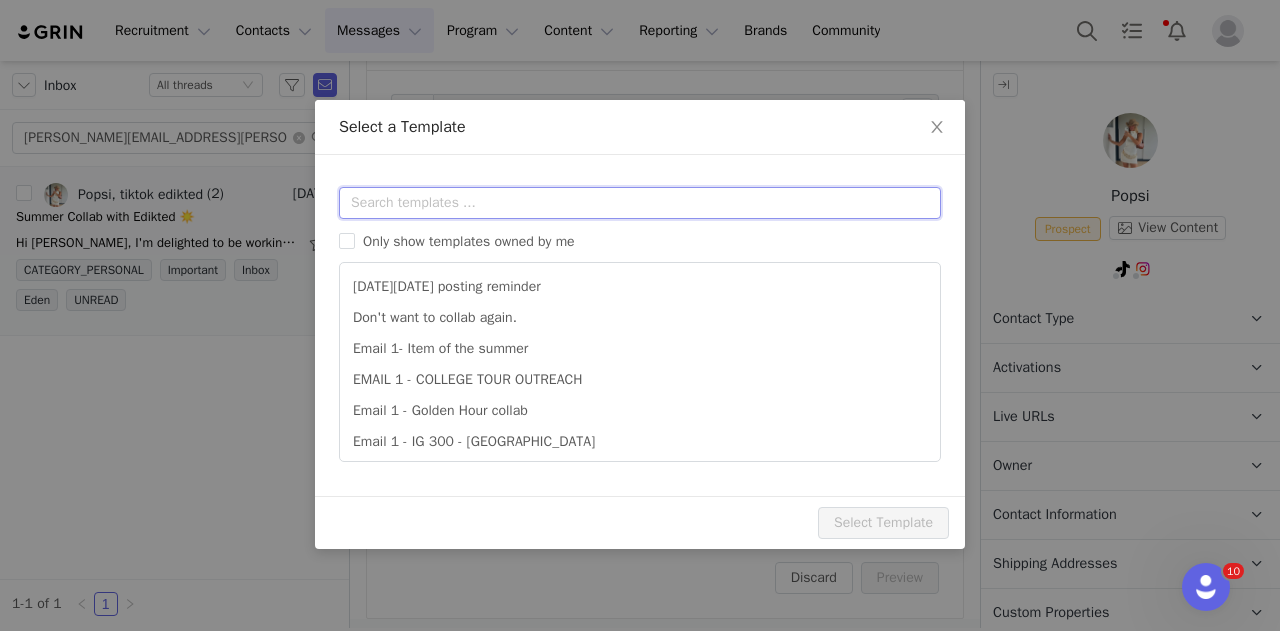 click at bounding box center (640, 203) 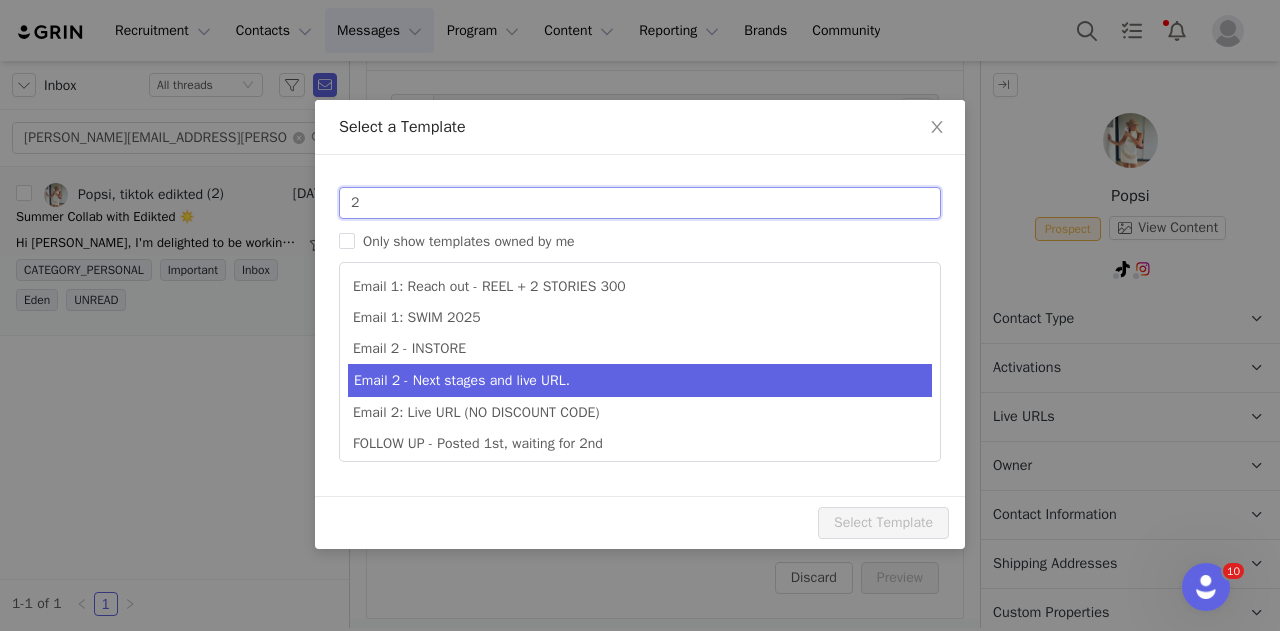 type on "2" 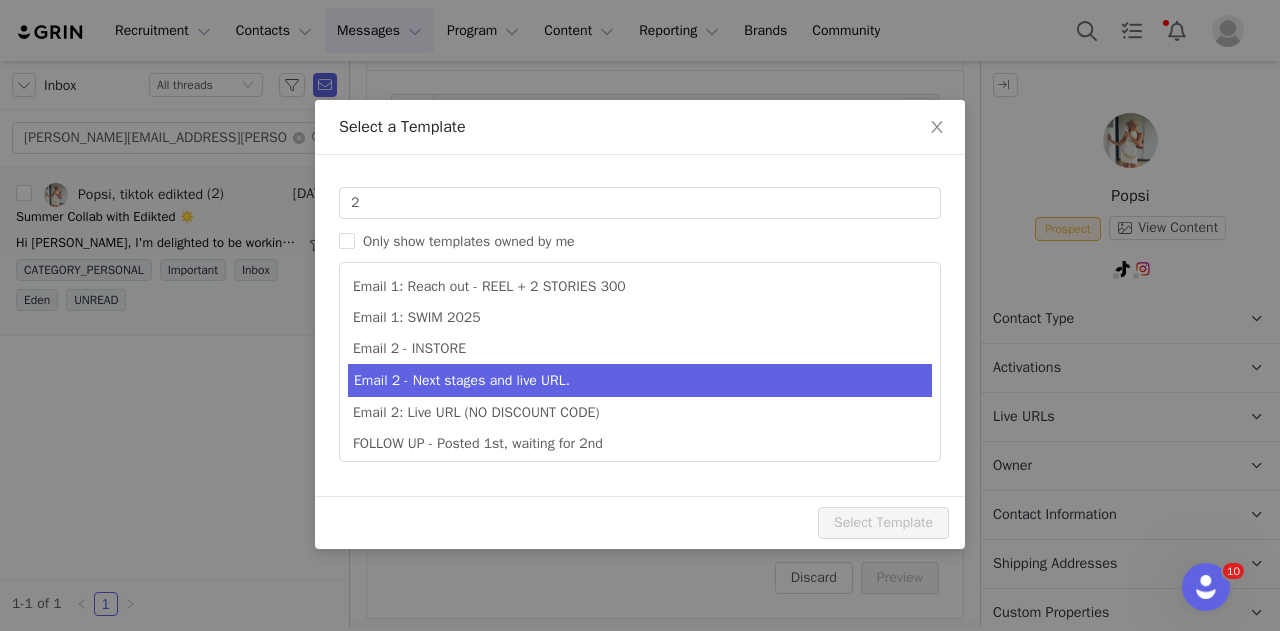 type on "Collab with Edikted" 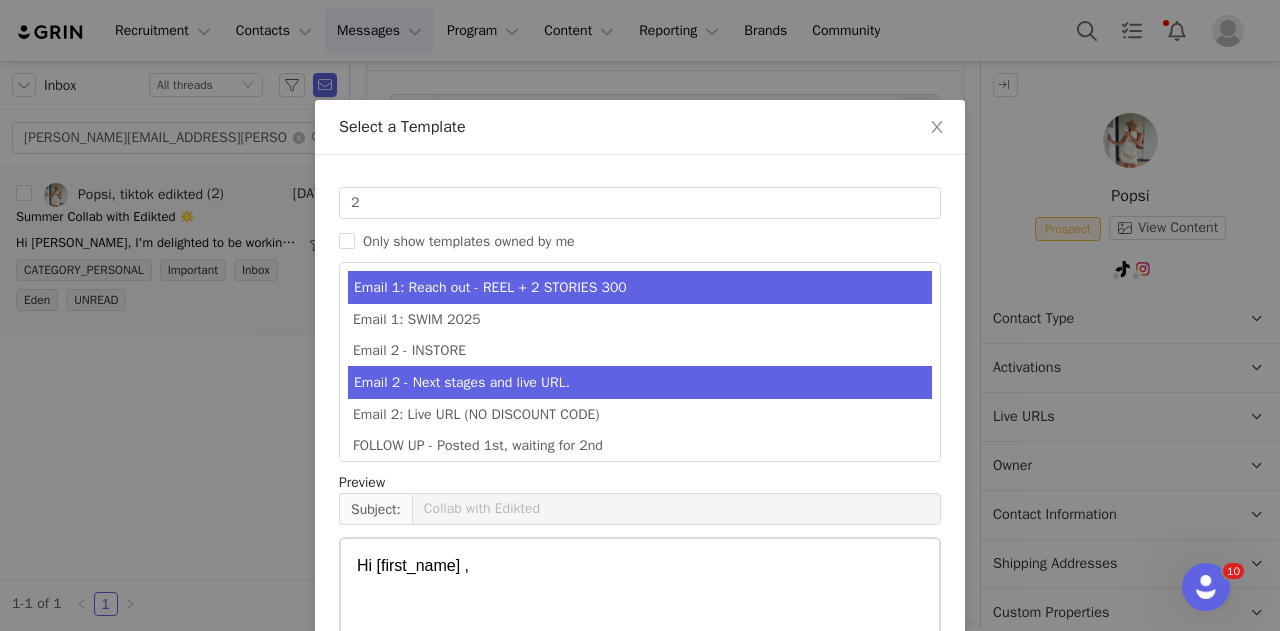 click on "Email 2 - Next stages and live URL." at bounding box center [640, 382] 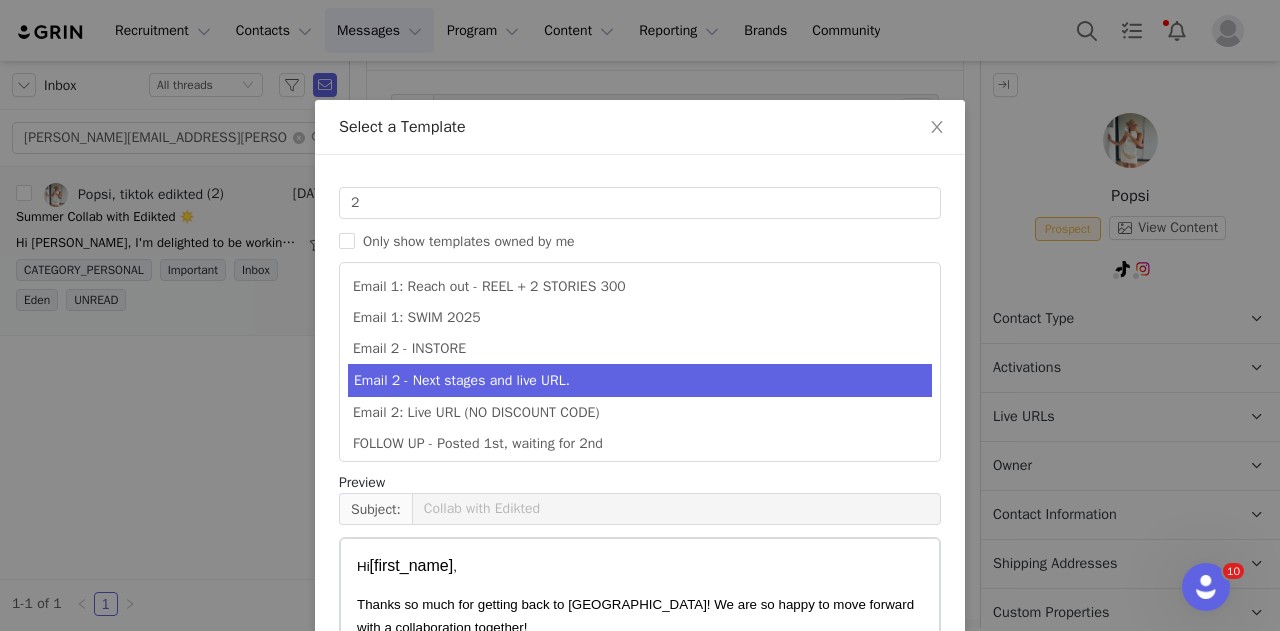 scroll, scrollTop: 256, scrollLeft: 0, axis: vertical 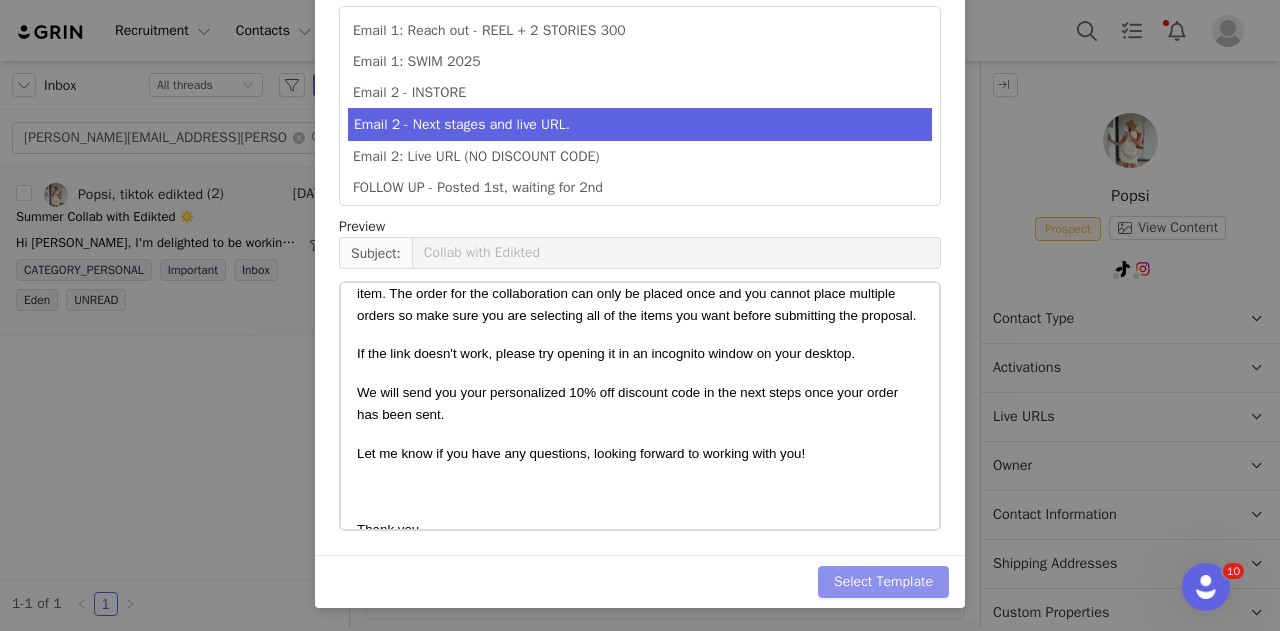 click on "Select Template" at bounding box center [883, 582] 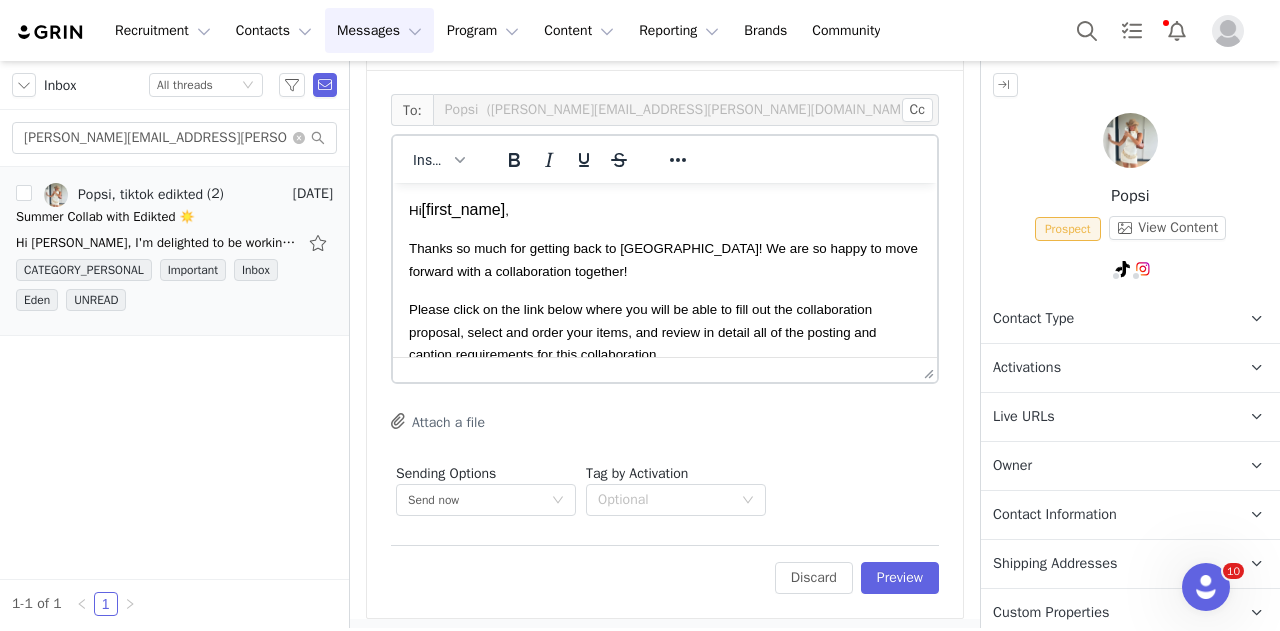 scroll, scrollTop: 0, scrollLeft: 0, axis: both 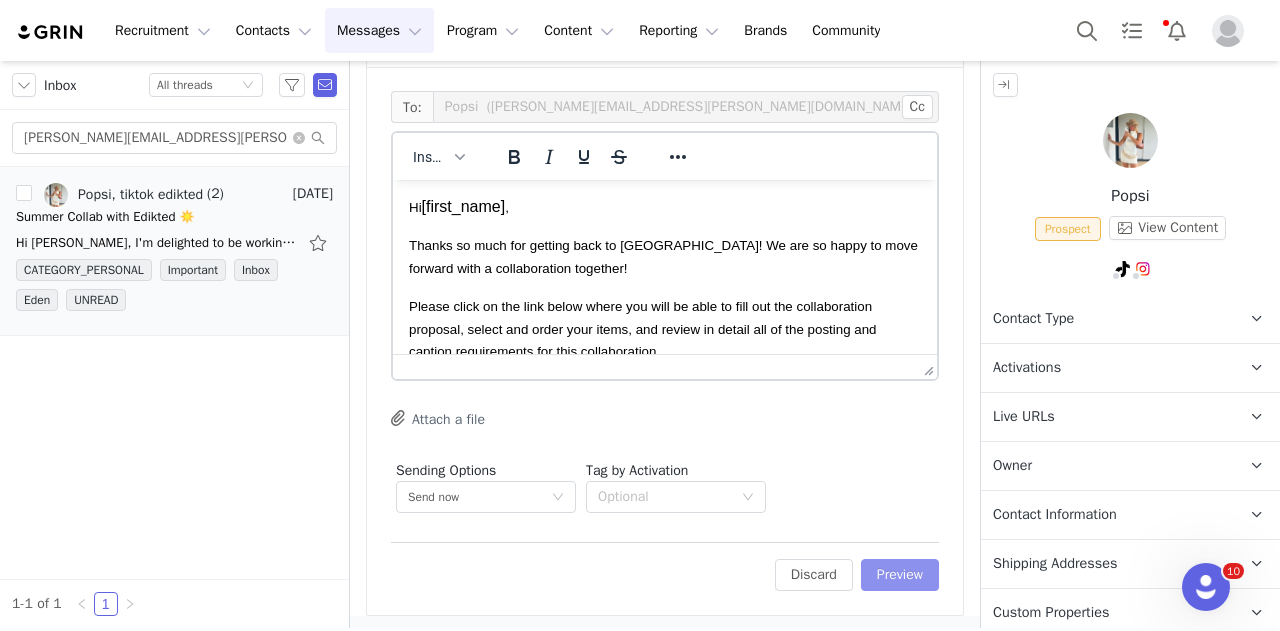 click on "Preview" at bounding box center [900, 575] 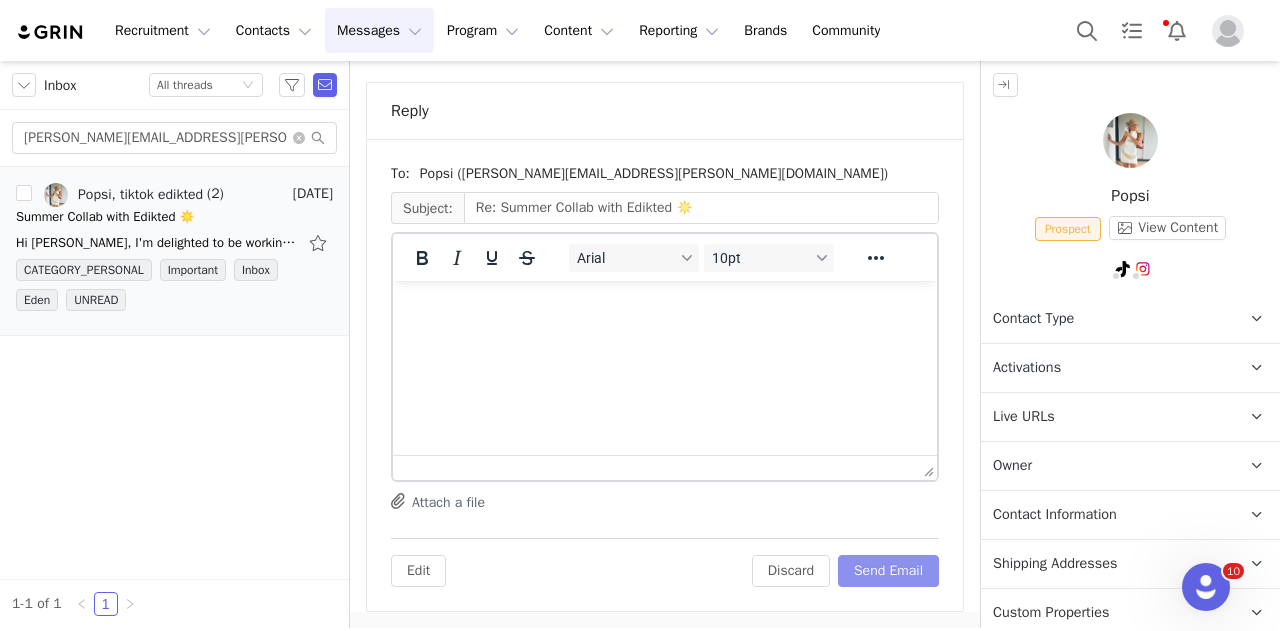 scroll, scrollTop: 1434, scrollLeft: 0, axis: vertical 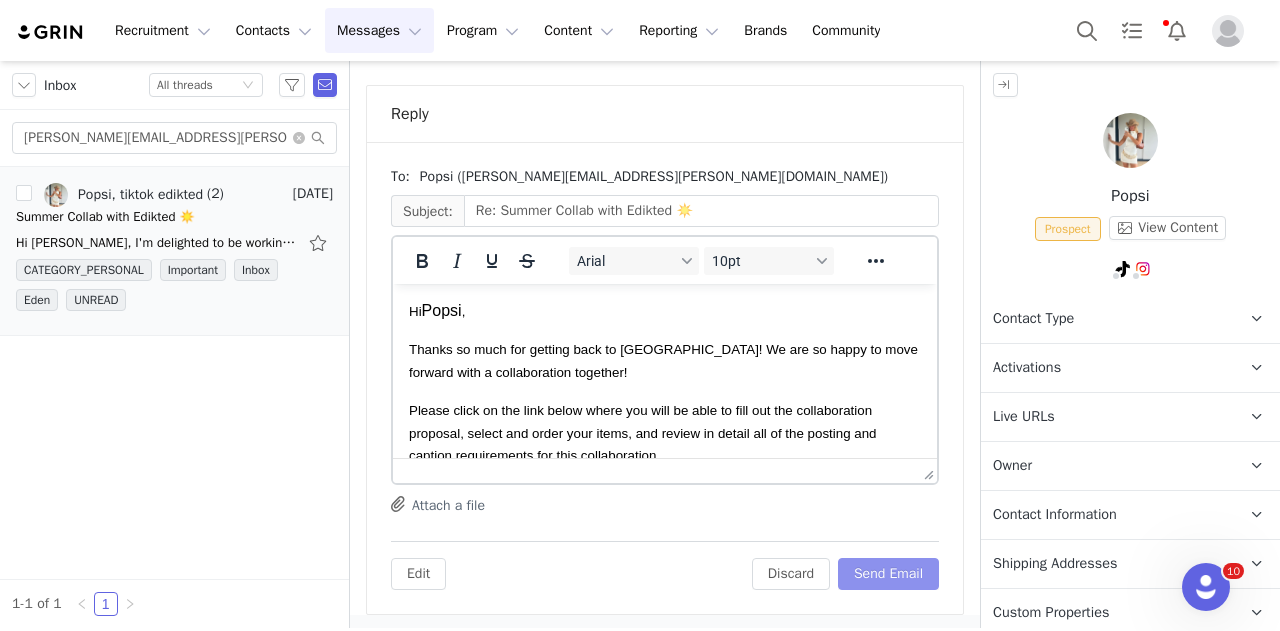 click on "Send Email" at bounding box center [888, 574] 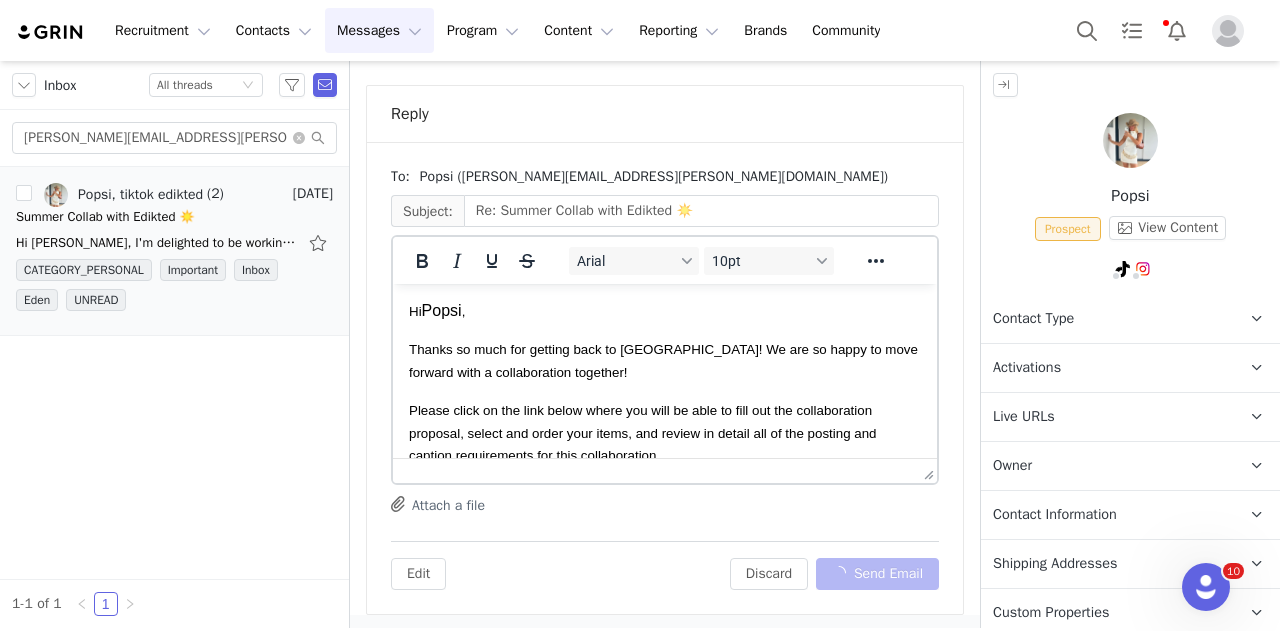 scroll, scrollTop: 873, scrollLeft: 0, axis: vertical 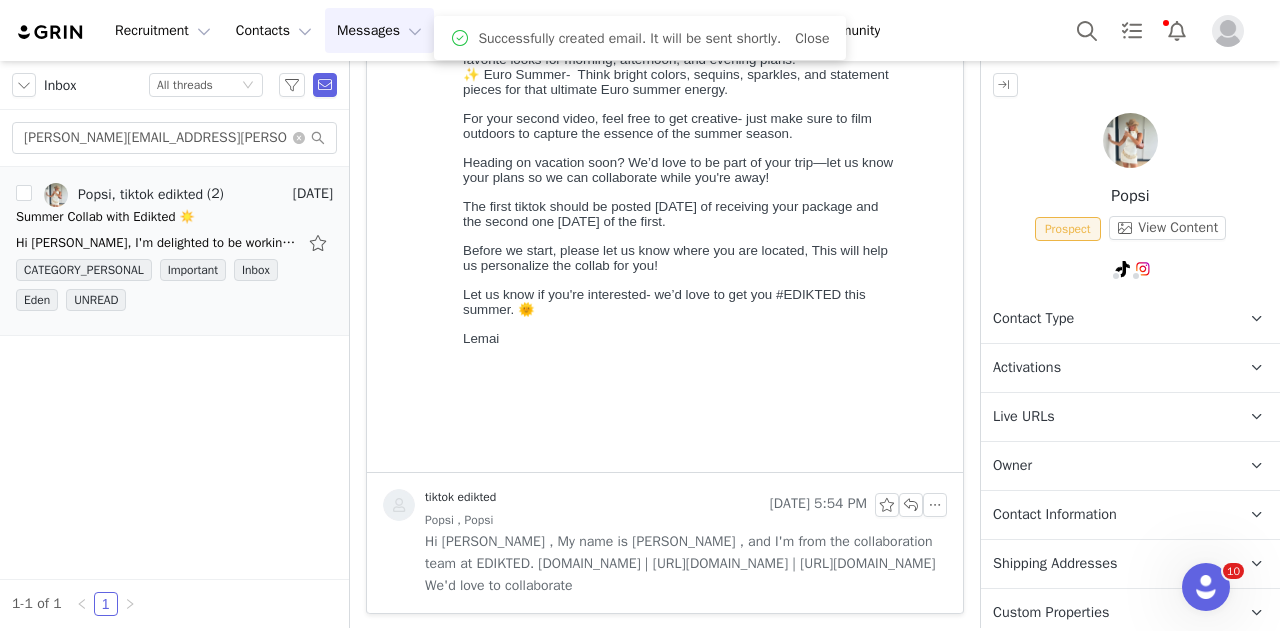 click on "Contact Type  Contact type can be Creator, Prospect, Application, or Manager." at bounding box center [1106, 319] 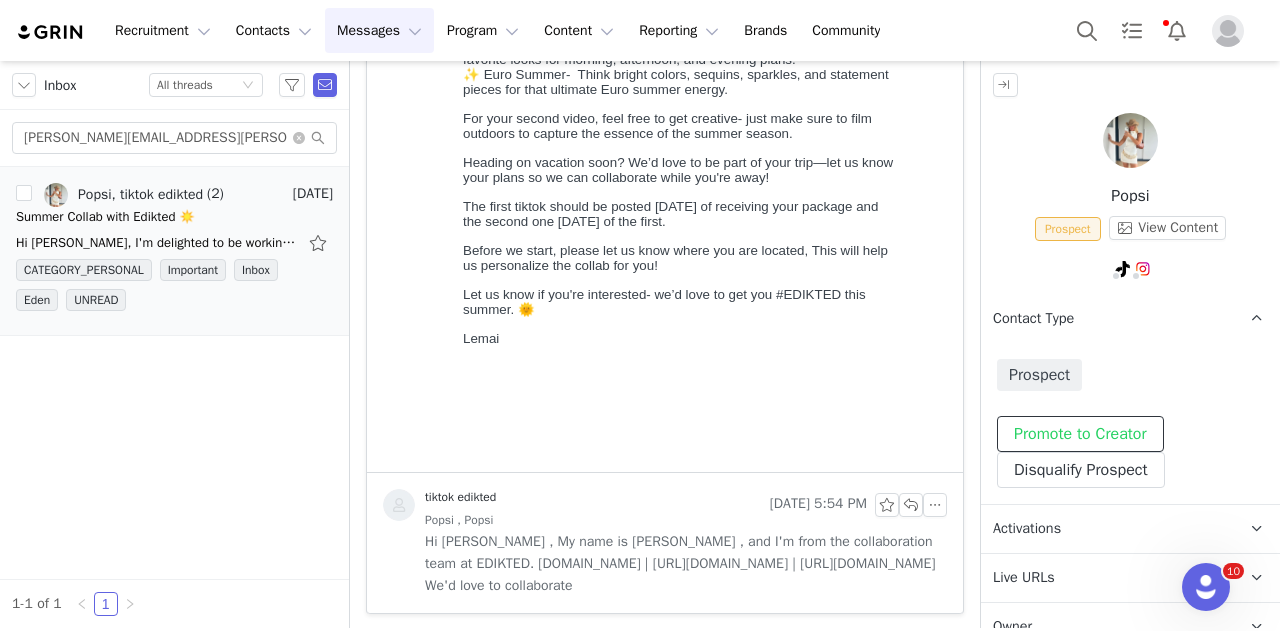 click on "Promote to Creator" at bounding box center (1080, 434) 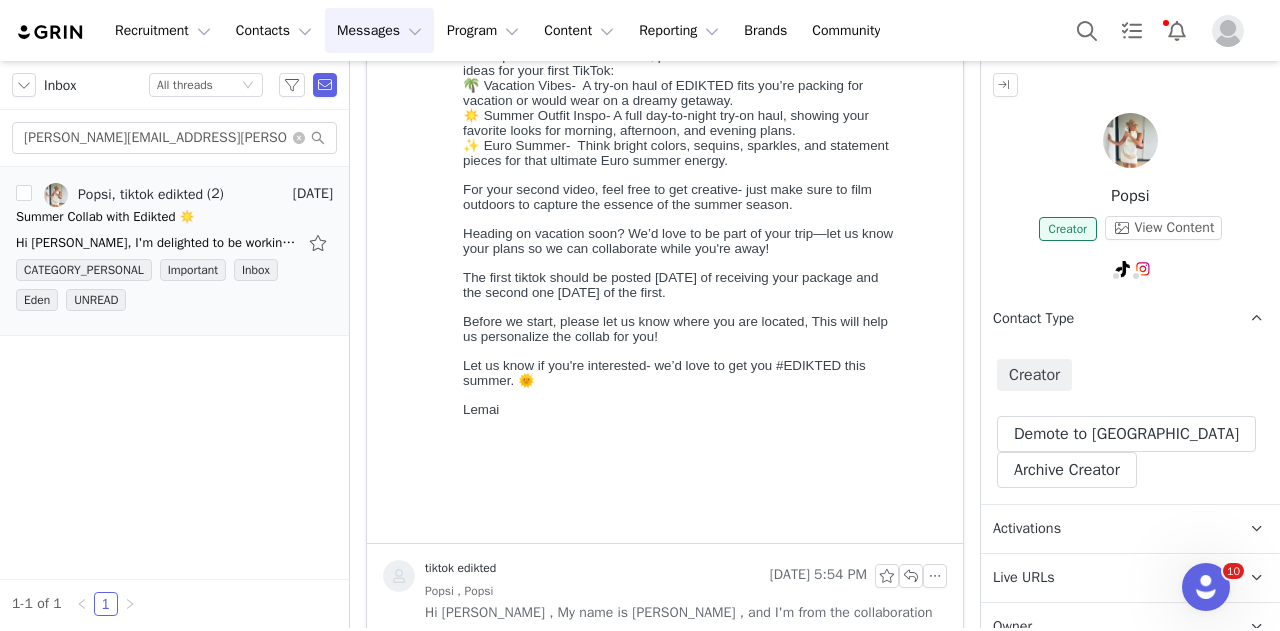 scroll, scrollTop: 803, scrollLeft: 0, axis: vertical 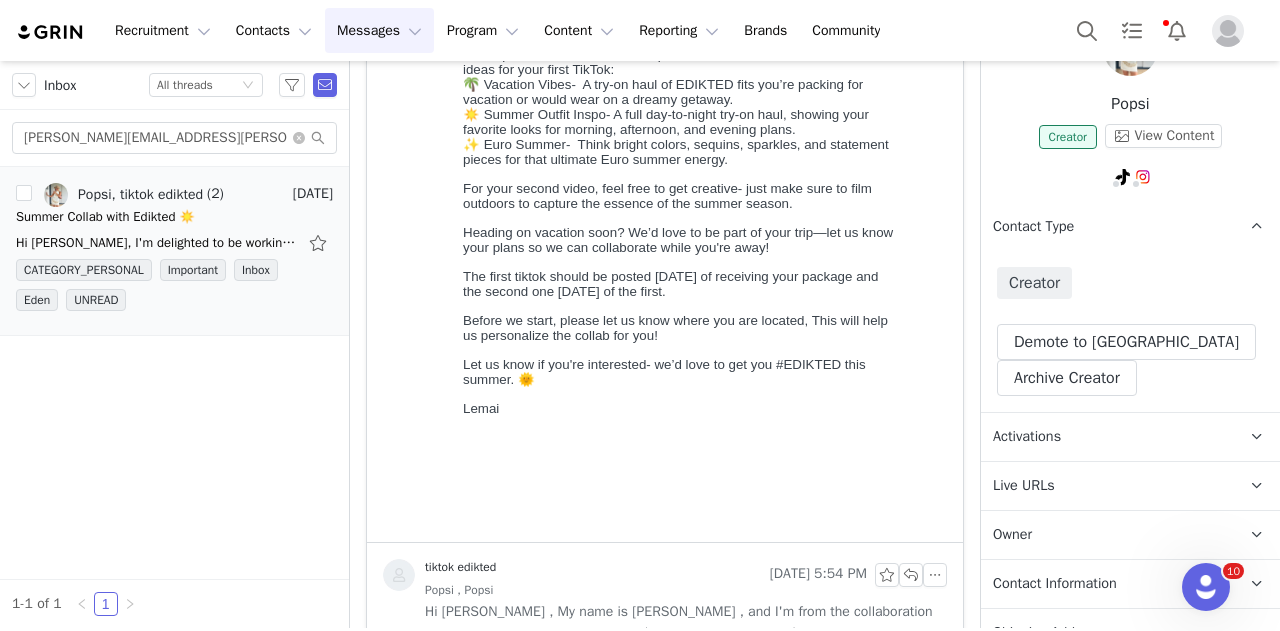 click on "Activations" at bounding box center (1106, 437) 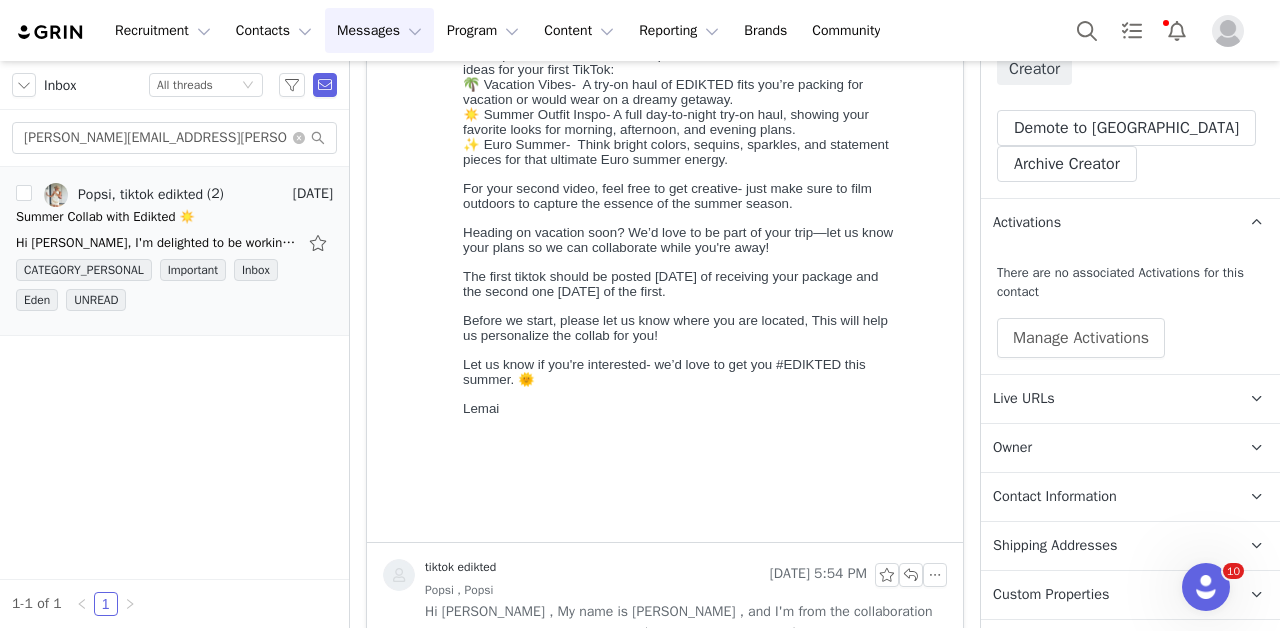 scroll, scrollTop: 346, scrollLeft: 0, axis: vertical 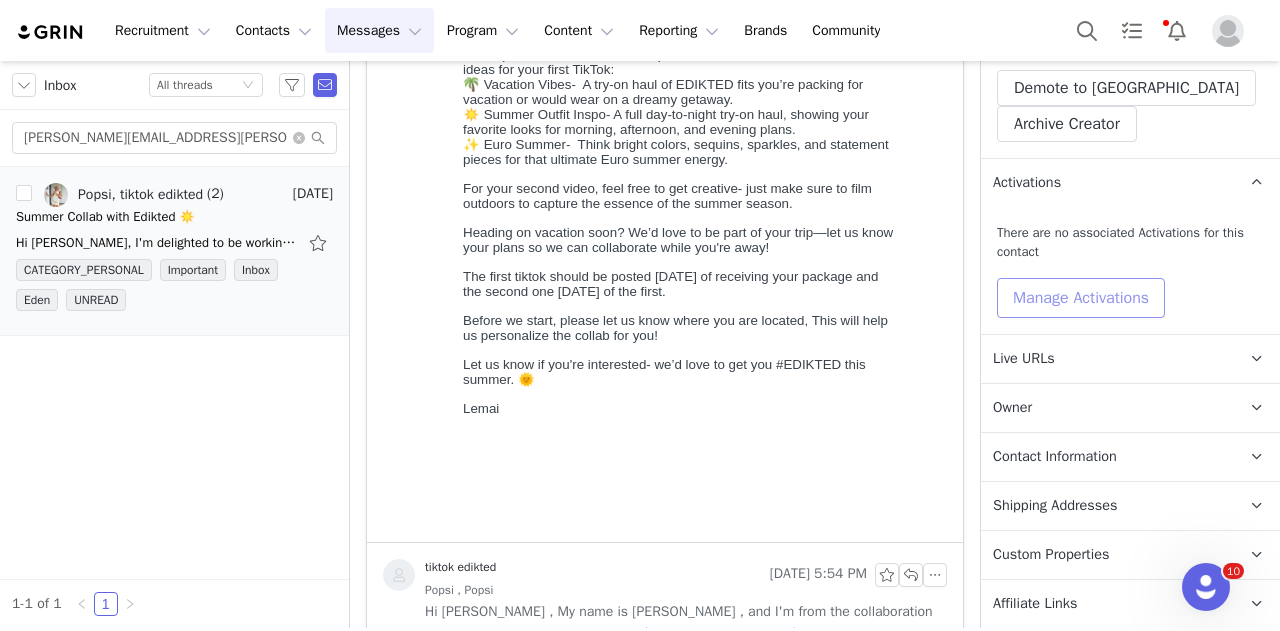 click on "Manage Activations" at bounding box center [1081, 298] 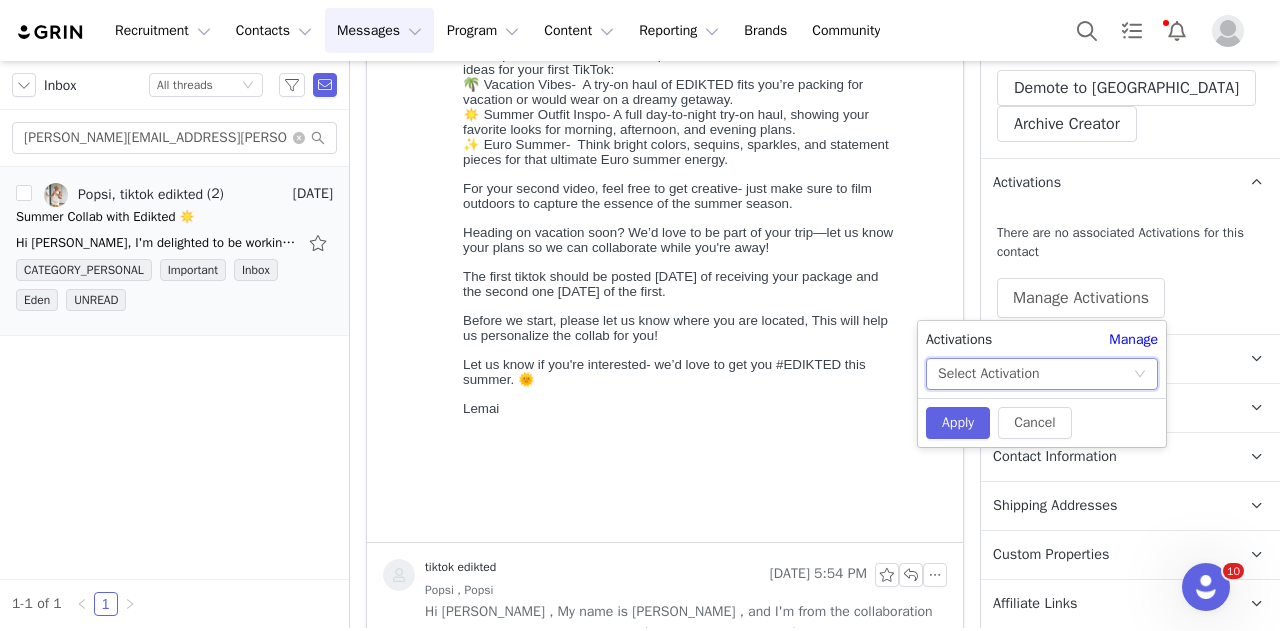 click on "Select Activation" at bounding box center (1035, 374) 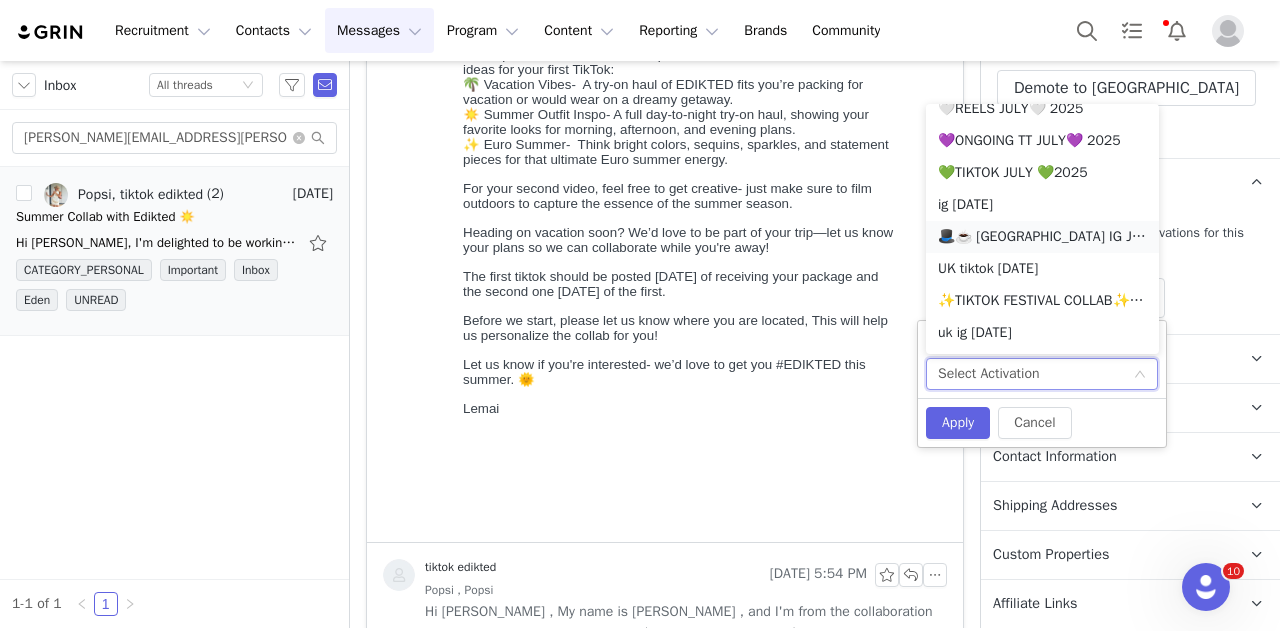 scroll, scrollTop: 1134, scrollLeft: 0, axis: vertical 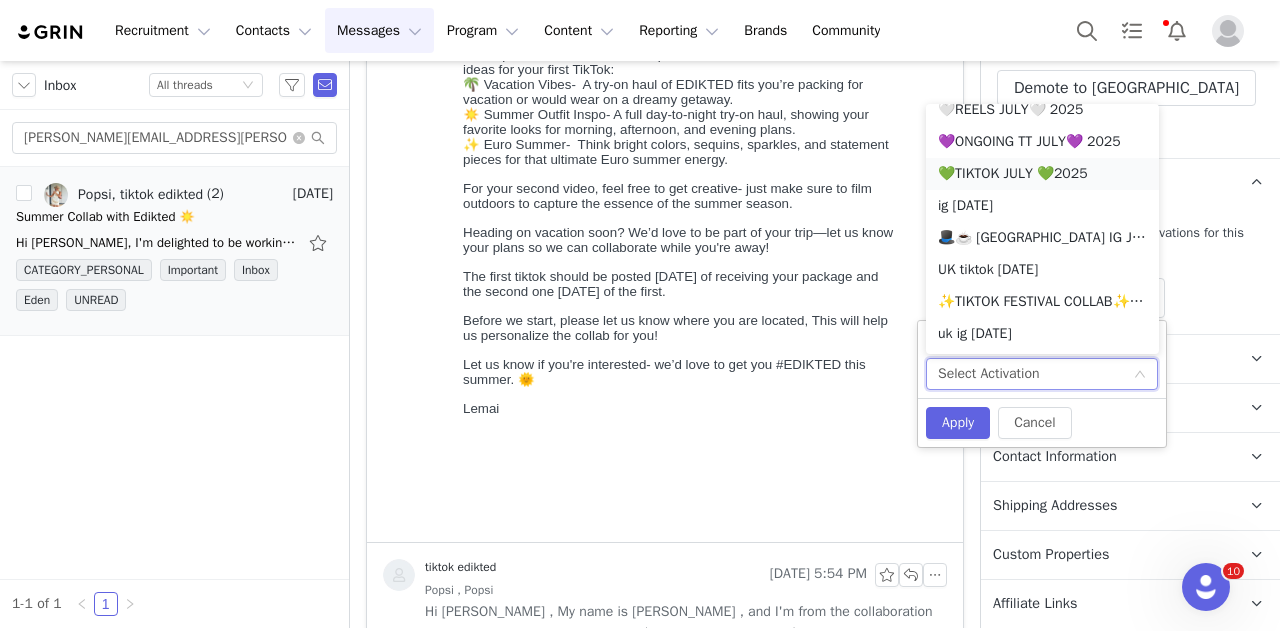 click on "💚TIKTOK JULY 💚2025" at bounding box center (1042, 174) 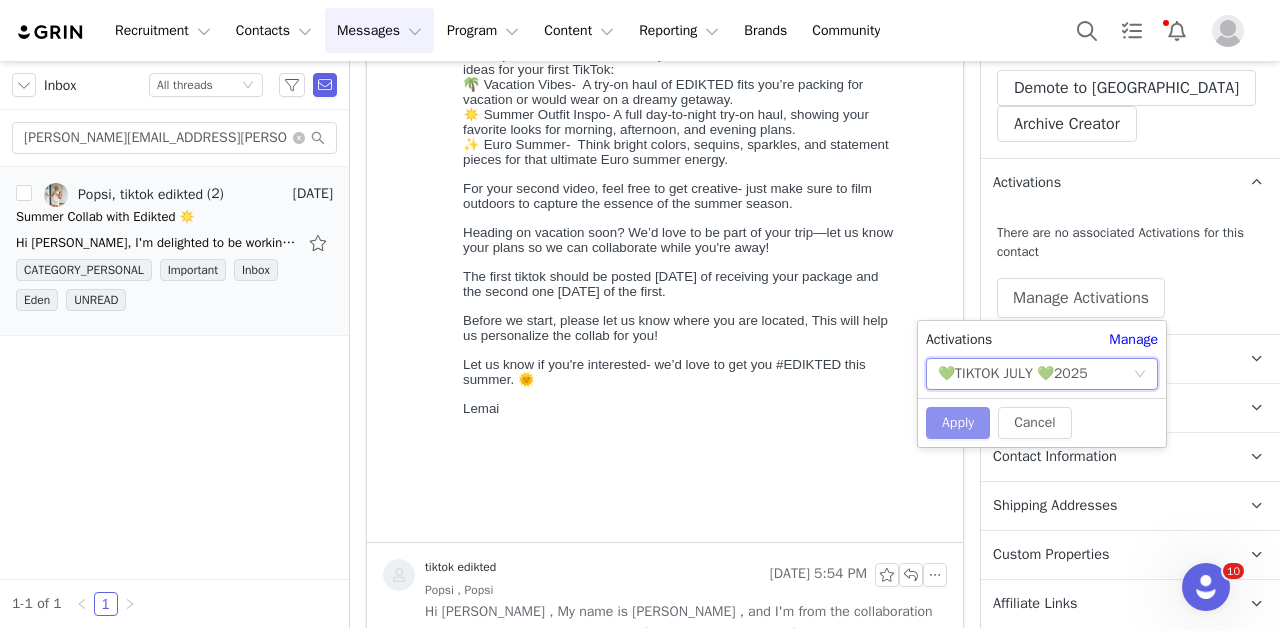 click on "Apply" at bounding box center [958, 423] 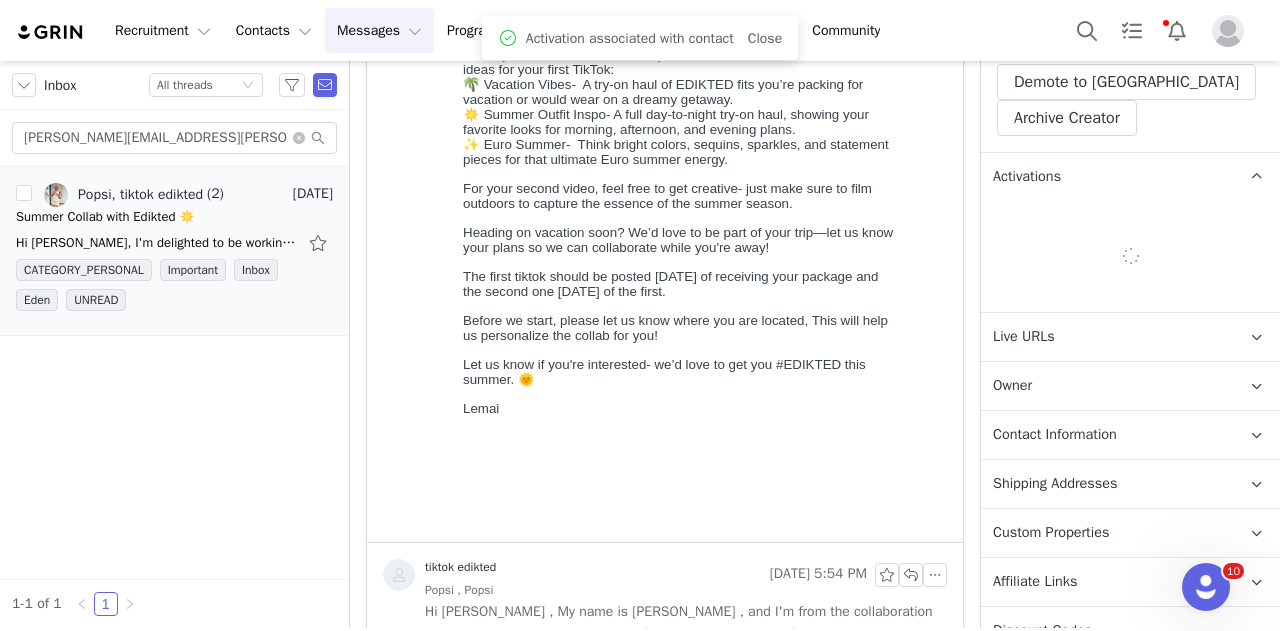 scroll, scrollTop: 627, scrollLeft: 0, axis: vertical 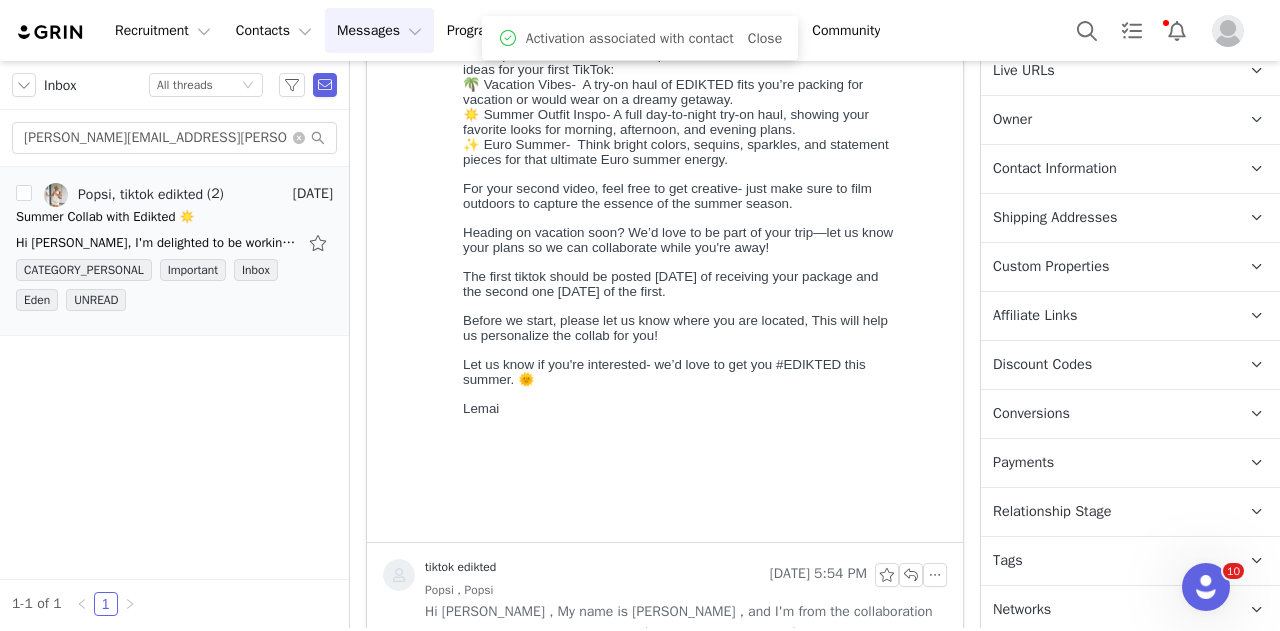 click on "Relationship Stage" at bounding box center (1052, 512) 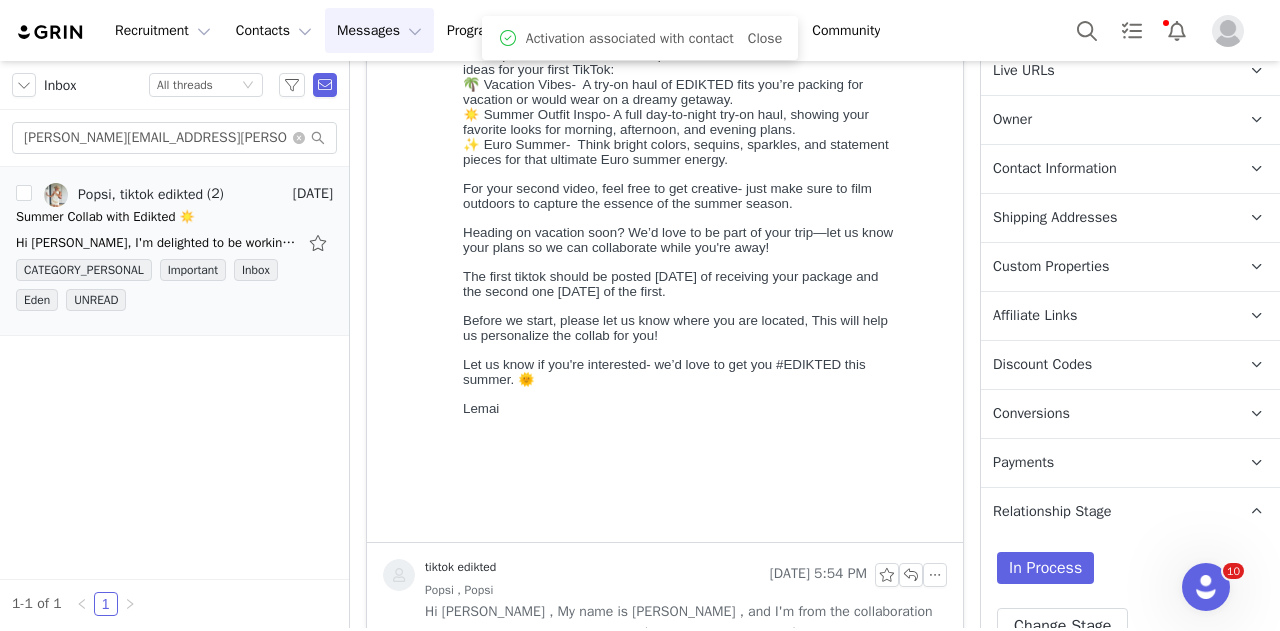 scroll, scrollTop: 751, scrollLeft: 0, axis: vertical 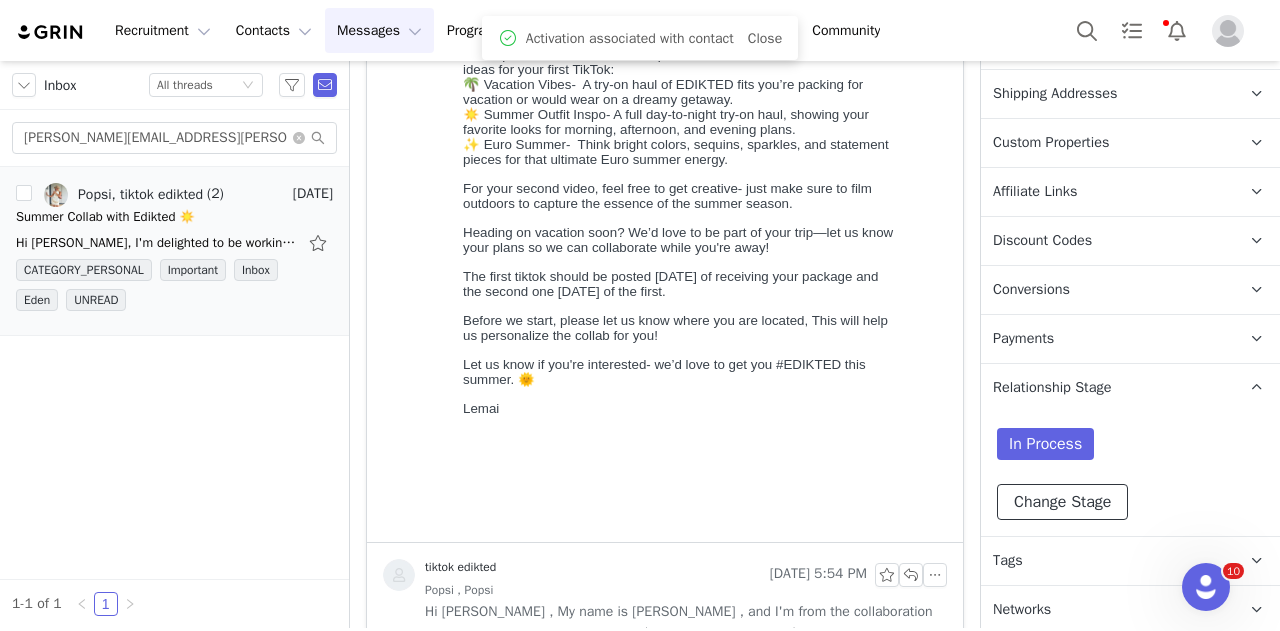 click on "Change Stage" at bounding box center [1062, 502] 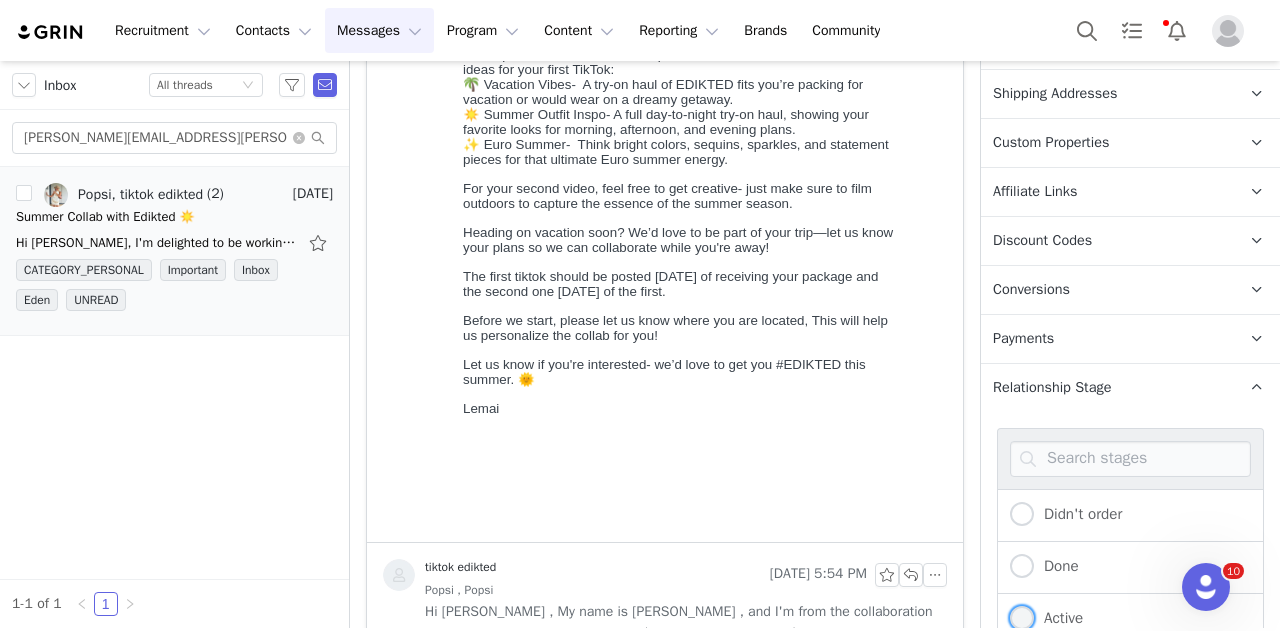click on "Active" at bounding box center [1058, 618] 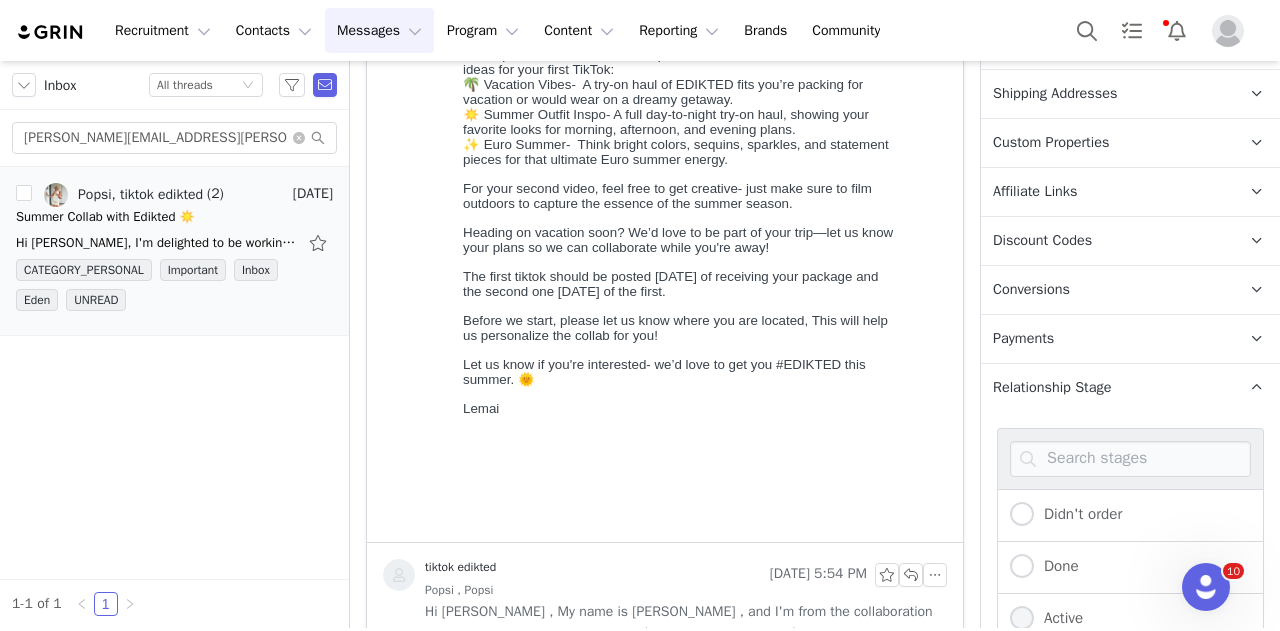 click on "Active" at bounding box center (1022, 619) 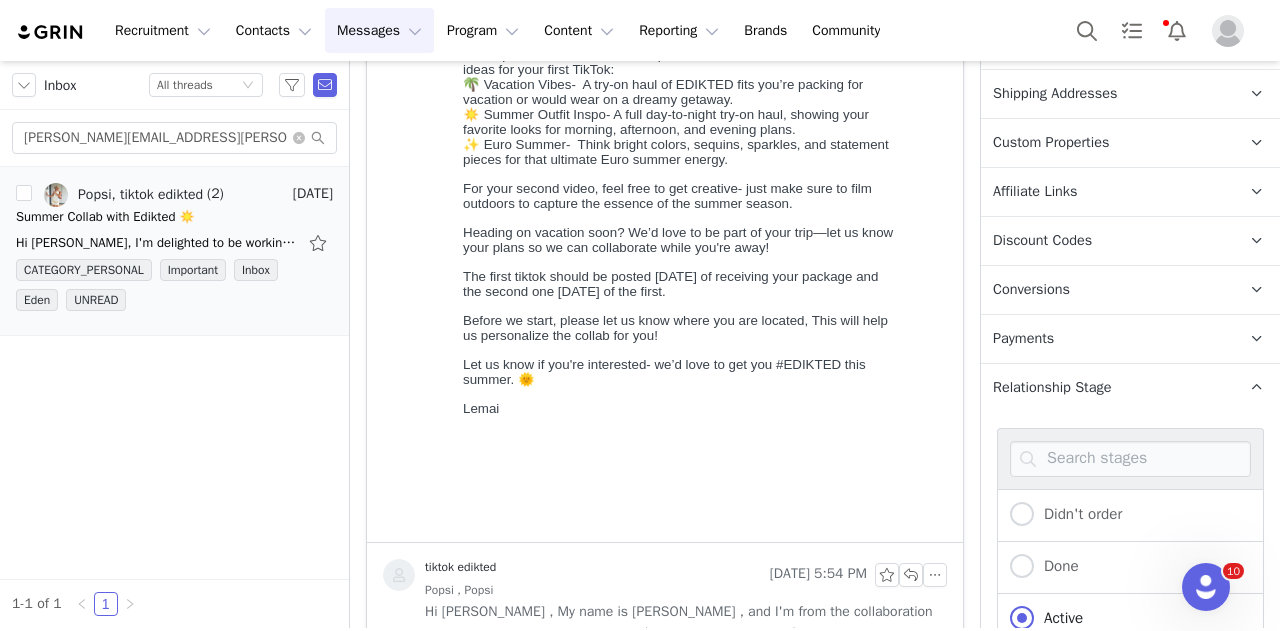 scroll, scrollTop: 200, scrollLeft: 0, axis: vertical 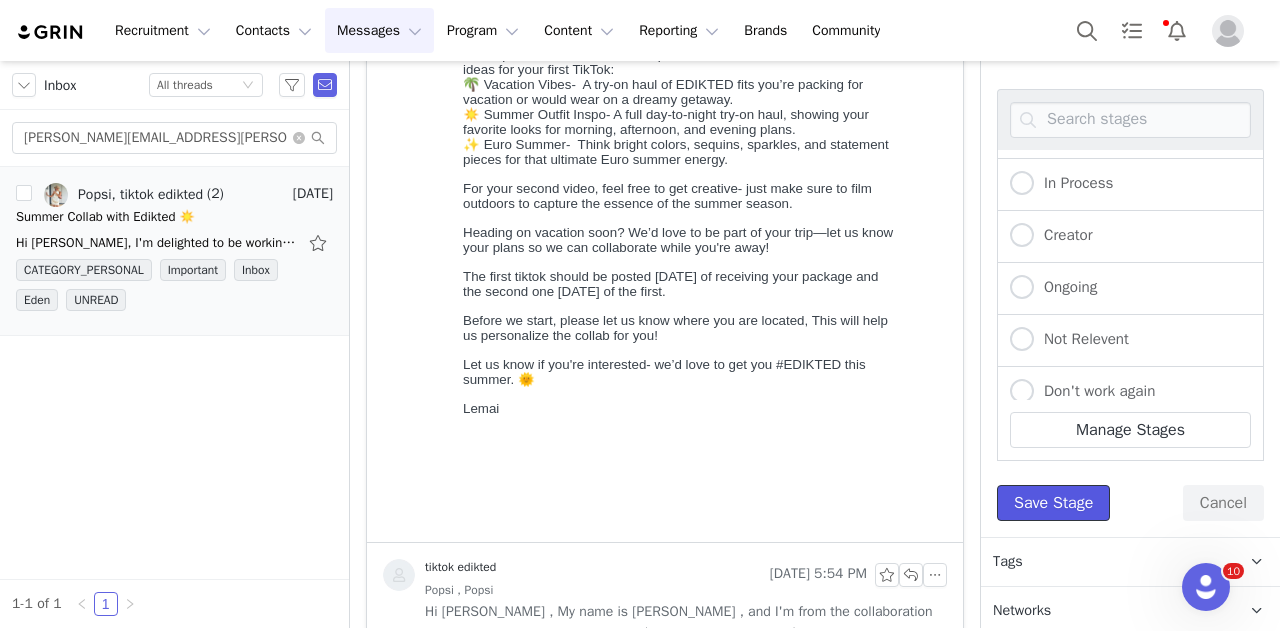 click on "Save Stage" at bounding box center [1053, 503] 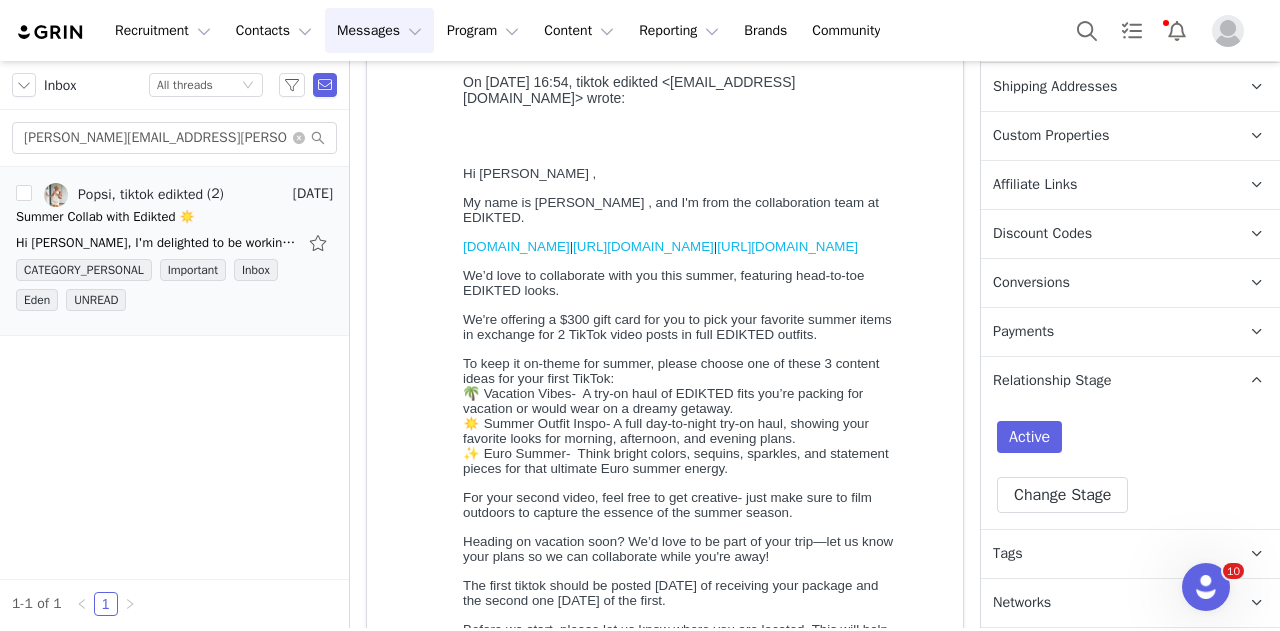 scroll, scrollTop: 463, scrollLeft: 0, axis: vertical 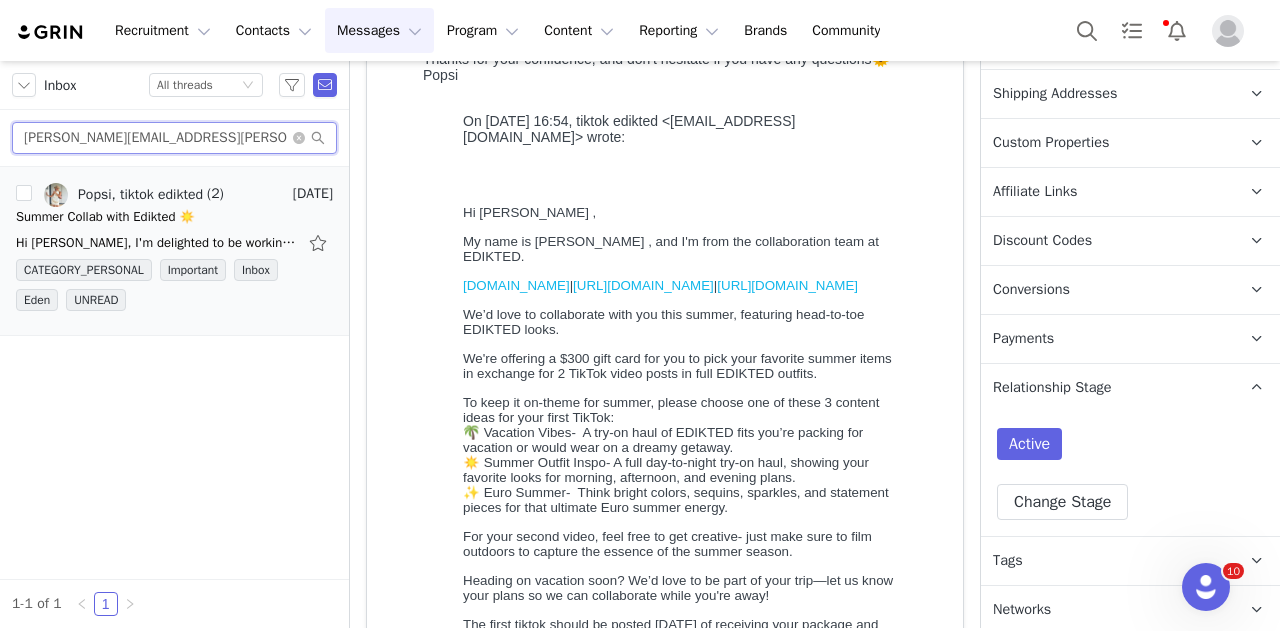 click on "[PERSON_NAME][EMAIL_ADDRESS][PERSON_NAME][DOMAIN_NAME]" at bounding box center [174, 138] 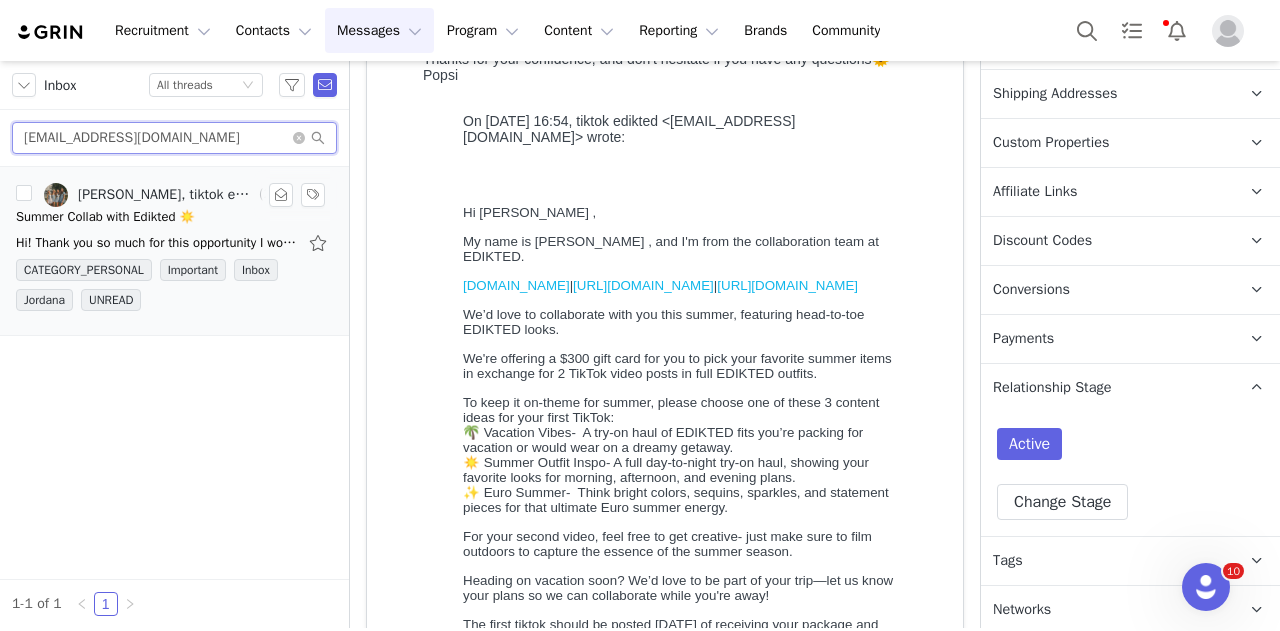 type on "[EMAIL_ADDRESS][DOMAIN_NAME]" 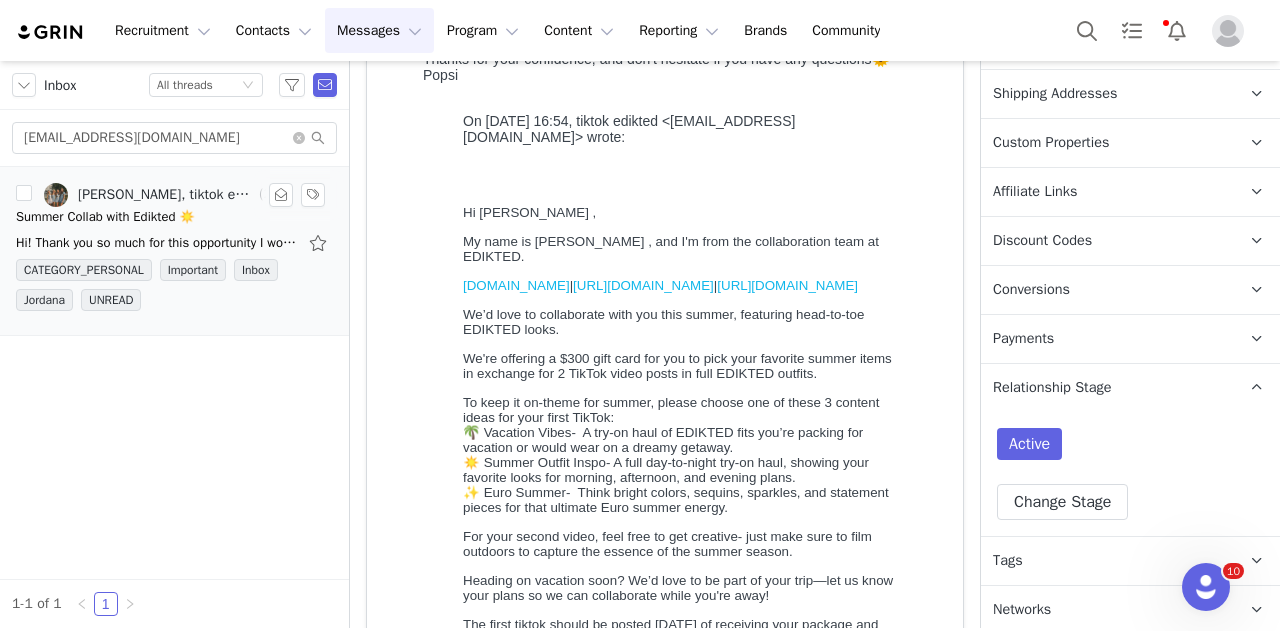 click on "Hi! Thank you so much for this opportunity I would love to promote your clothing line as I already post tiktoks in edikted clothing!! I am located in [GEOGRAPHIC_DATA], [GEOGRAPHIC_DATA]. I do have a beach trip coming up" at bounding box center [174, 243] 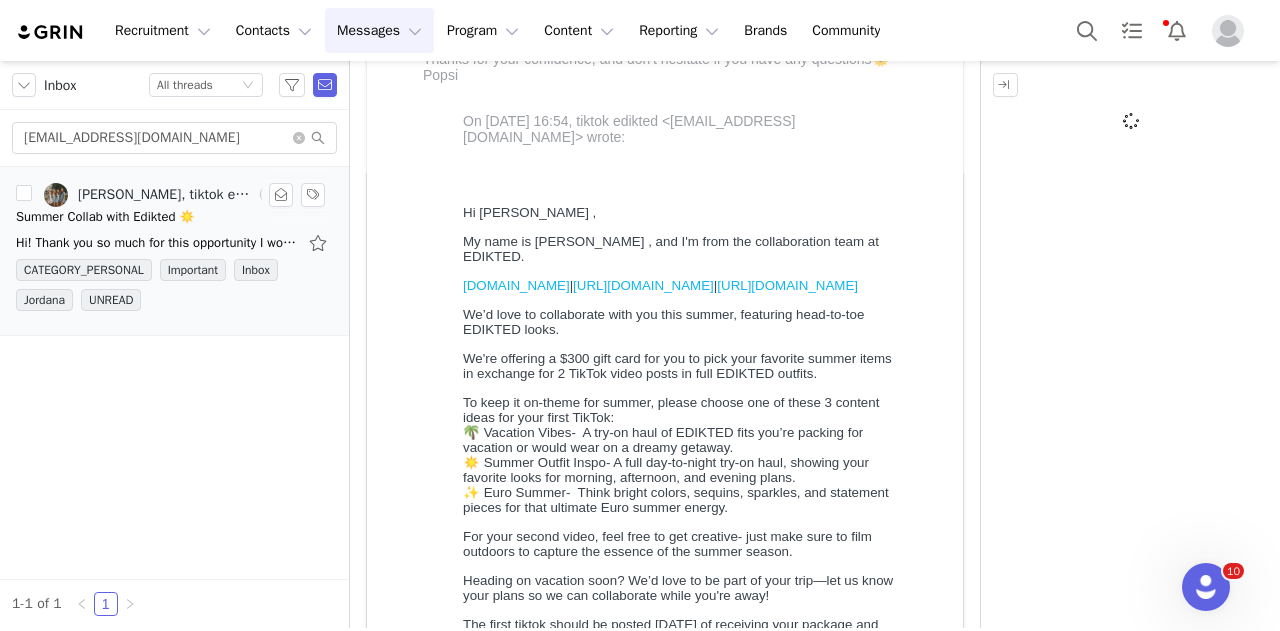 scroll, scrollTop: 0, scrollLeft: 0, axis: both 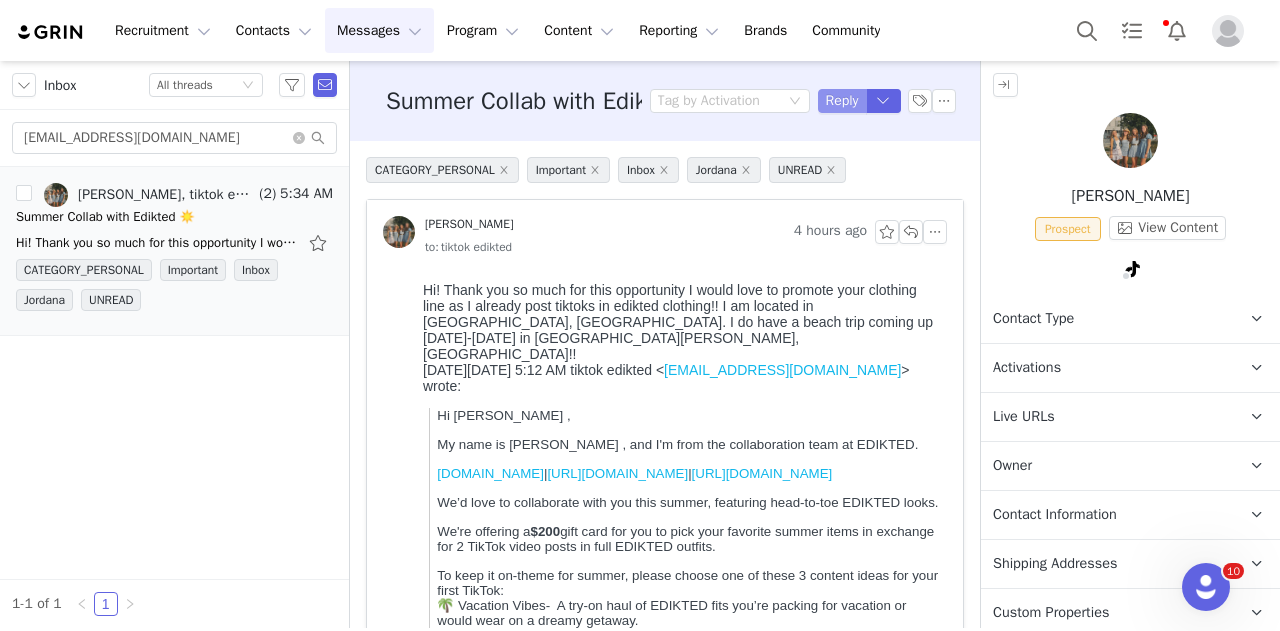 click on "Reply" at bounding box center [842, 101] 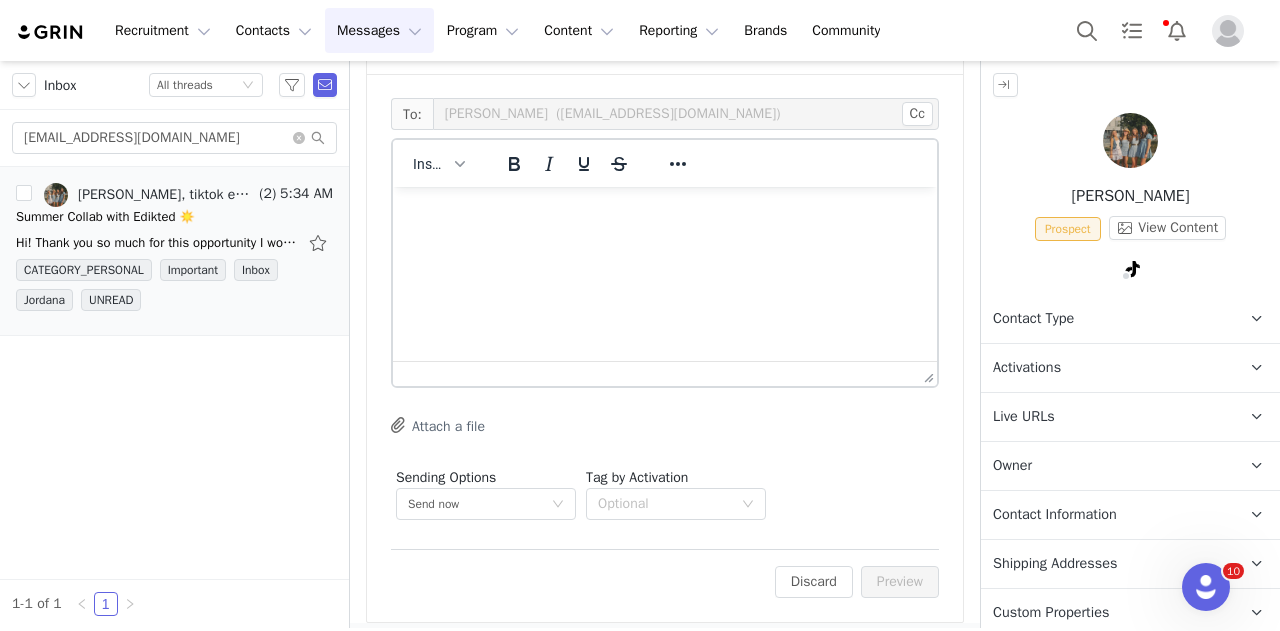 scroll, scrollTop: 0, scrollLeft: 0, axis: both 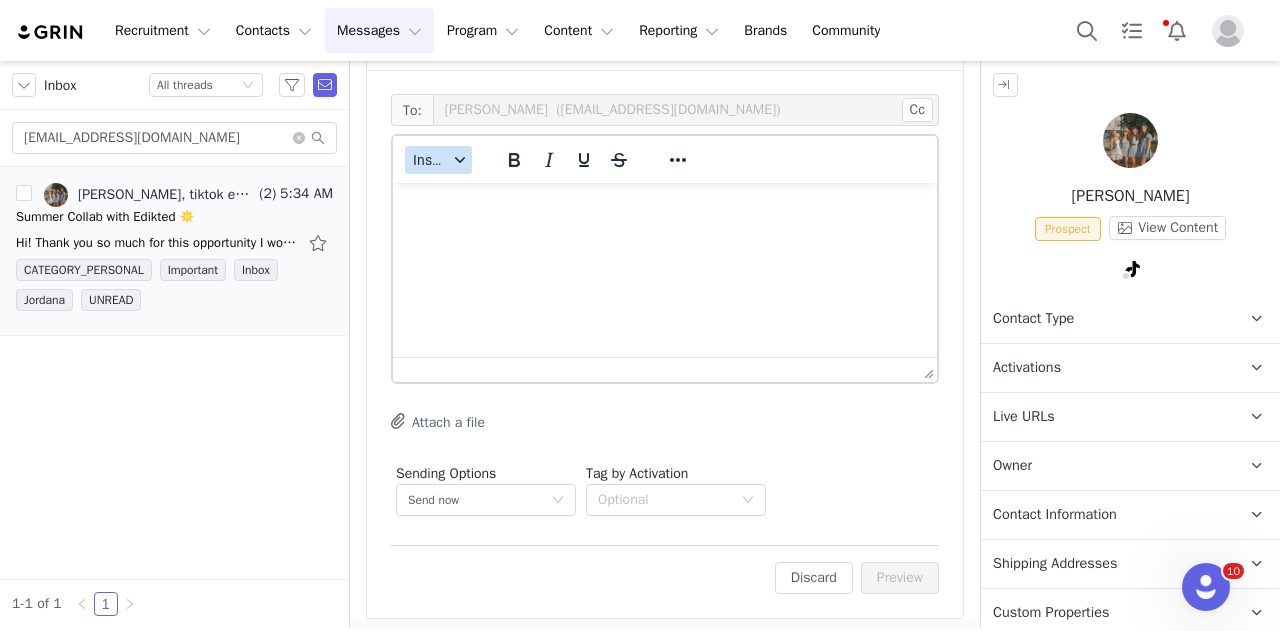click on "Insert" at bounding box center (438, 160) 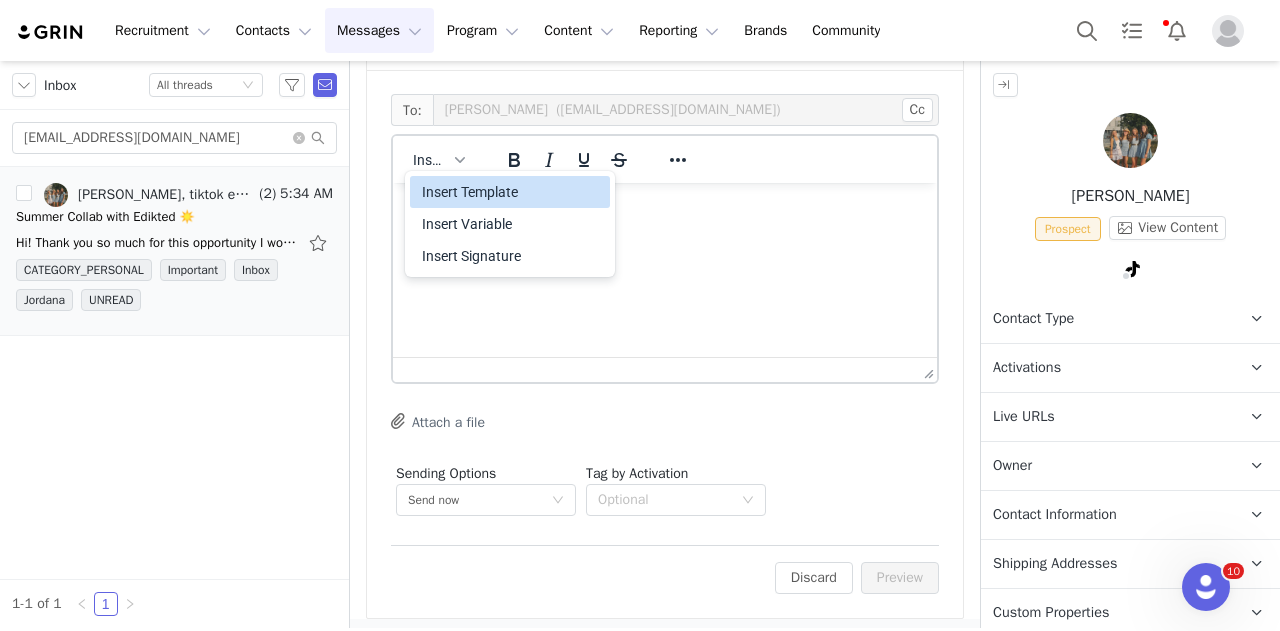 click on "Insert Template" at bounding box center (510, 192) 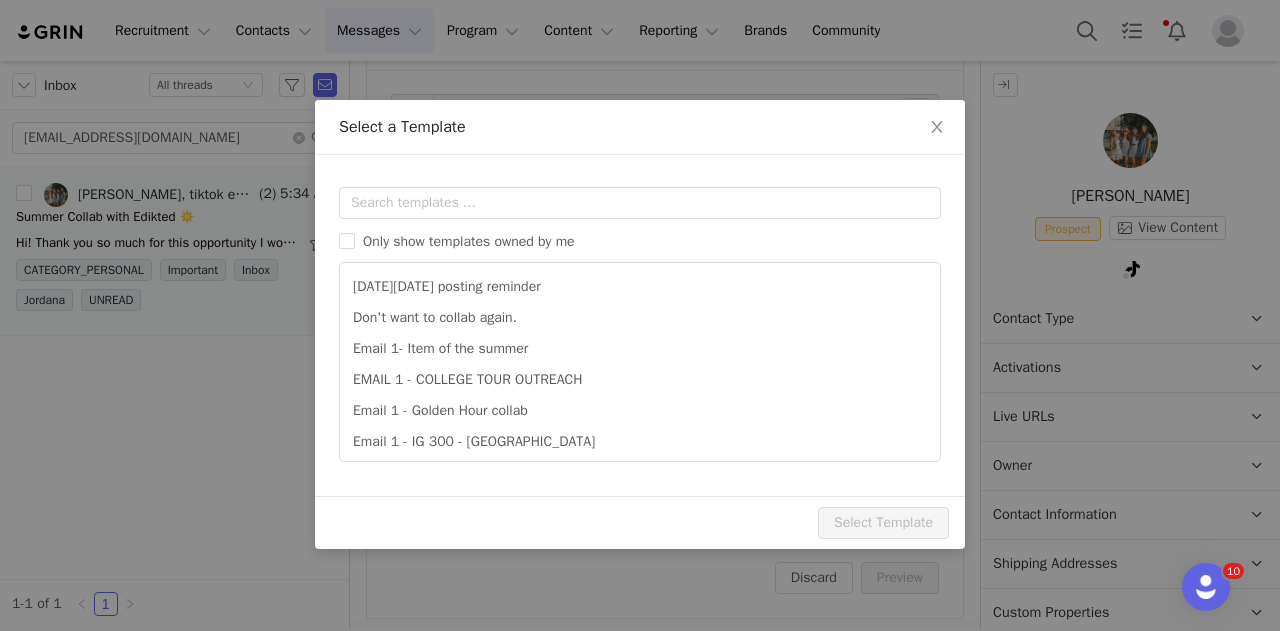 scroll, scrollTop: 0, scrollLeft: 0, axis: both 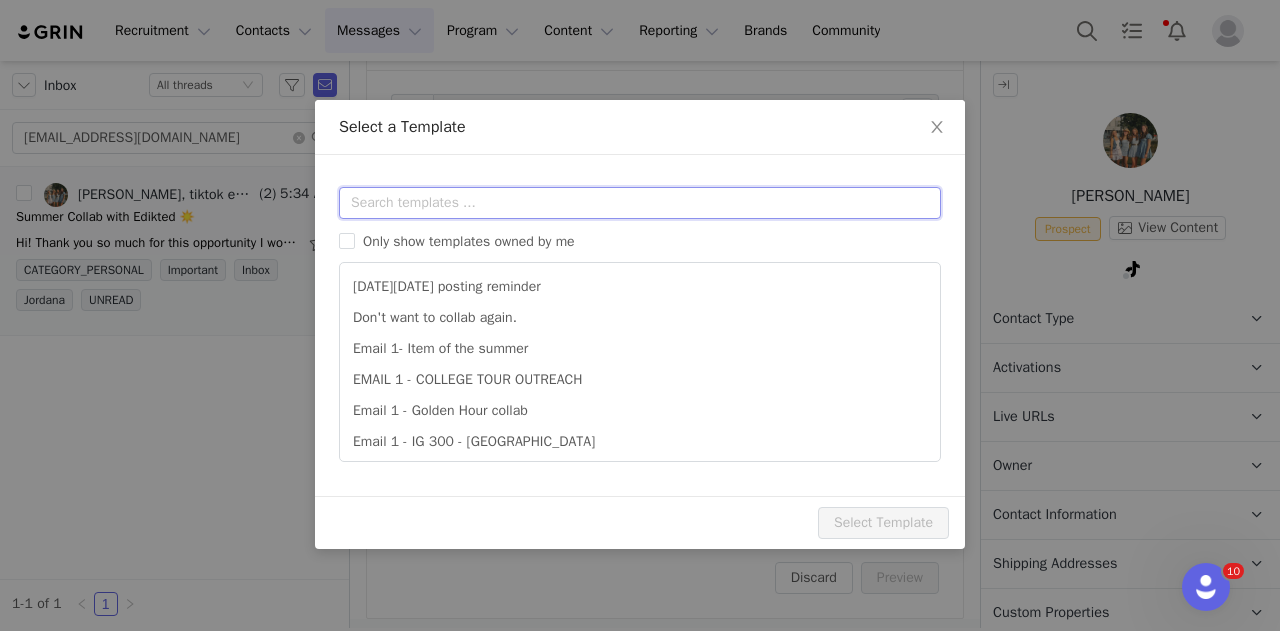 click at bounding box center [640, 203] 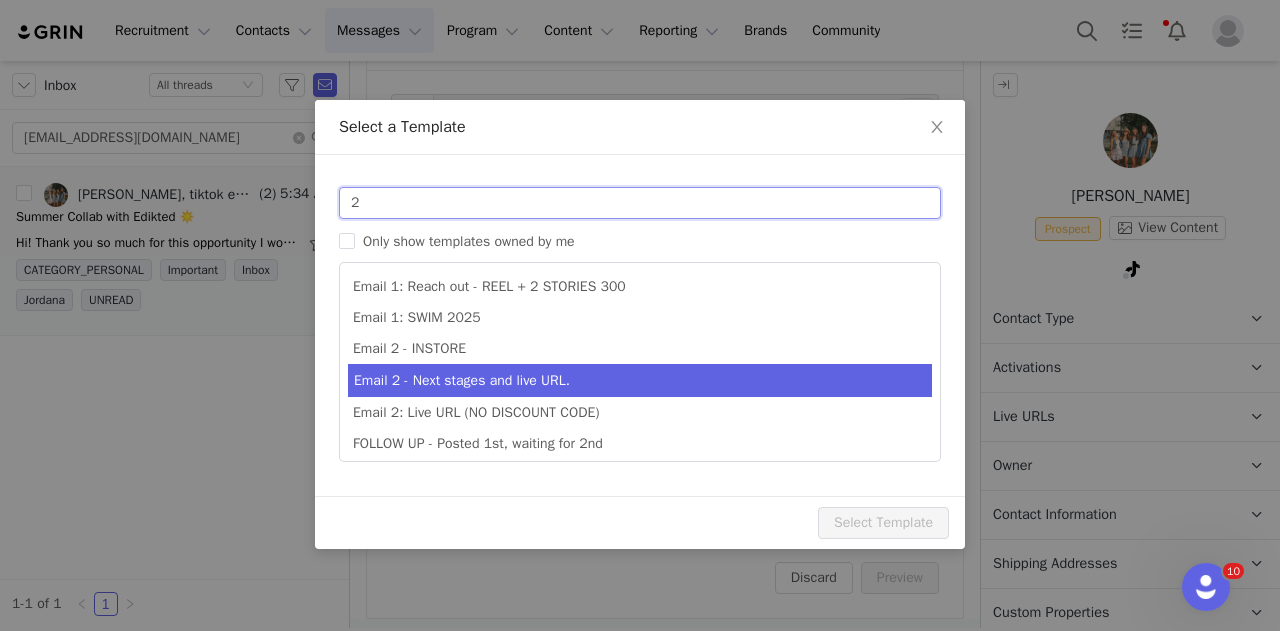 type on "2" 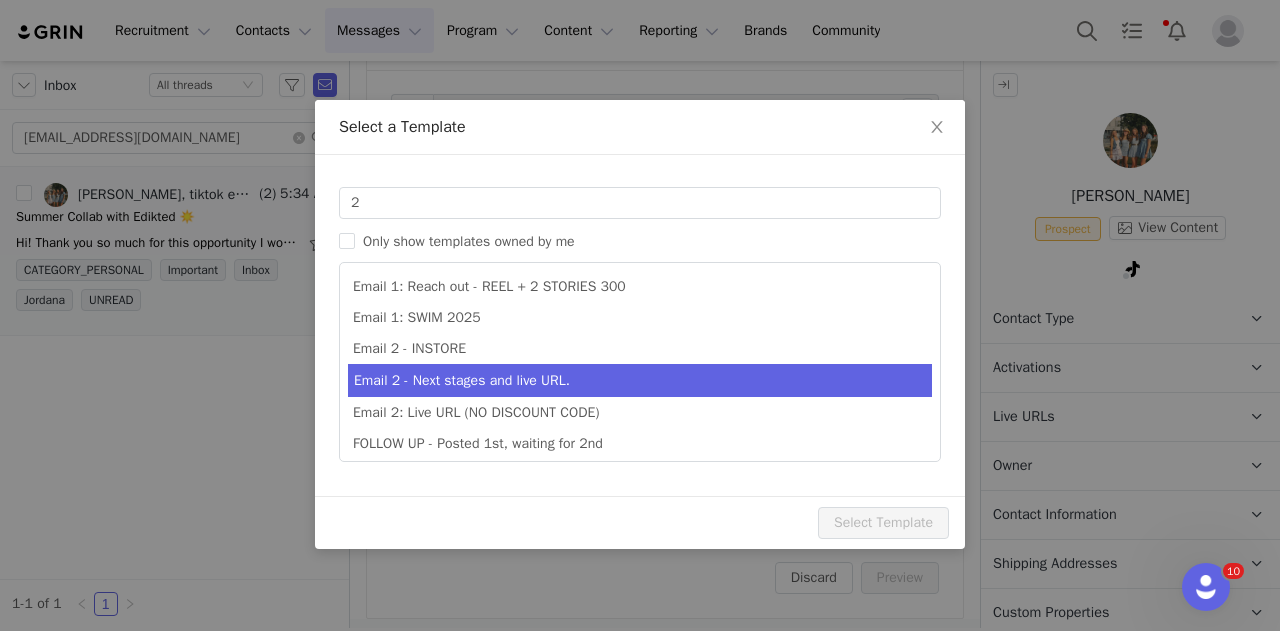 type on "Collab with Edikted" 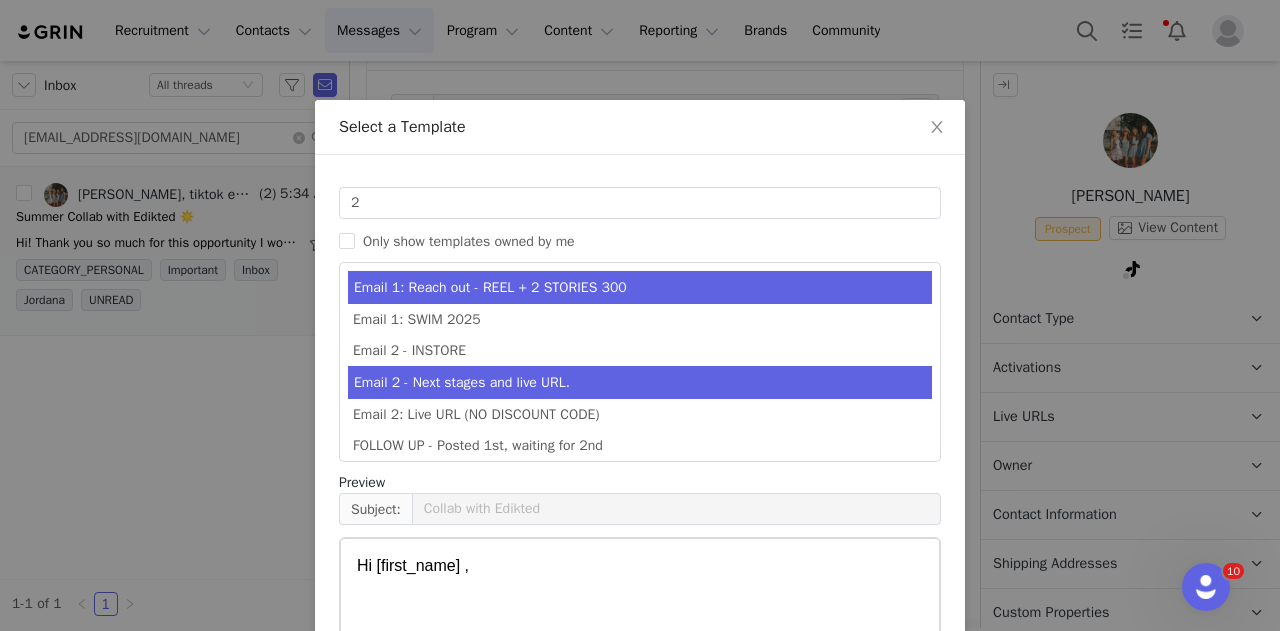 click on "Email 2 - Next stages and live URL." at bounding box center (640, 382) 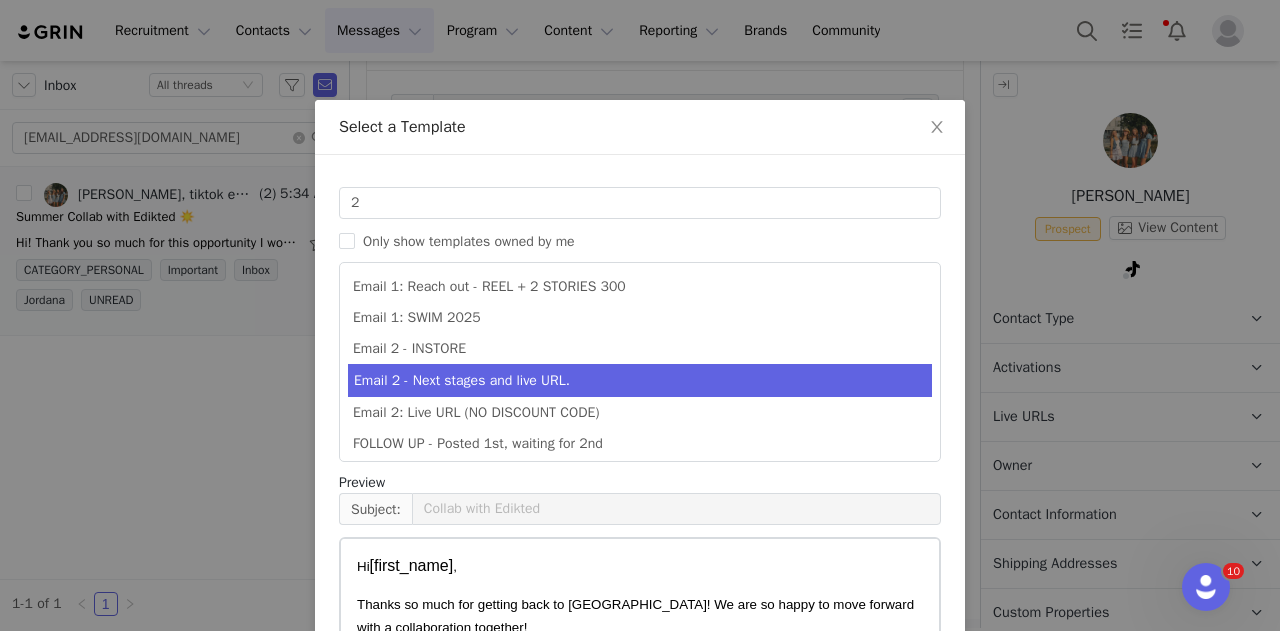 scroll, scrollTop: 256, scrollLeft: 0, axis: vertical 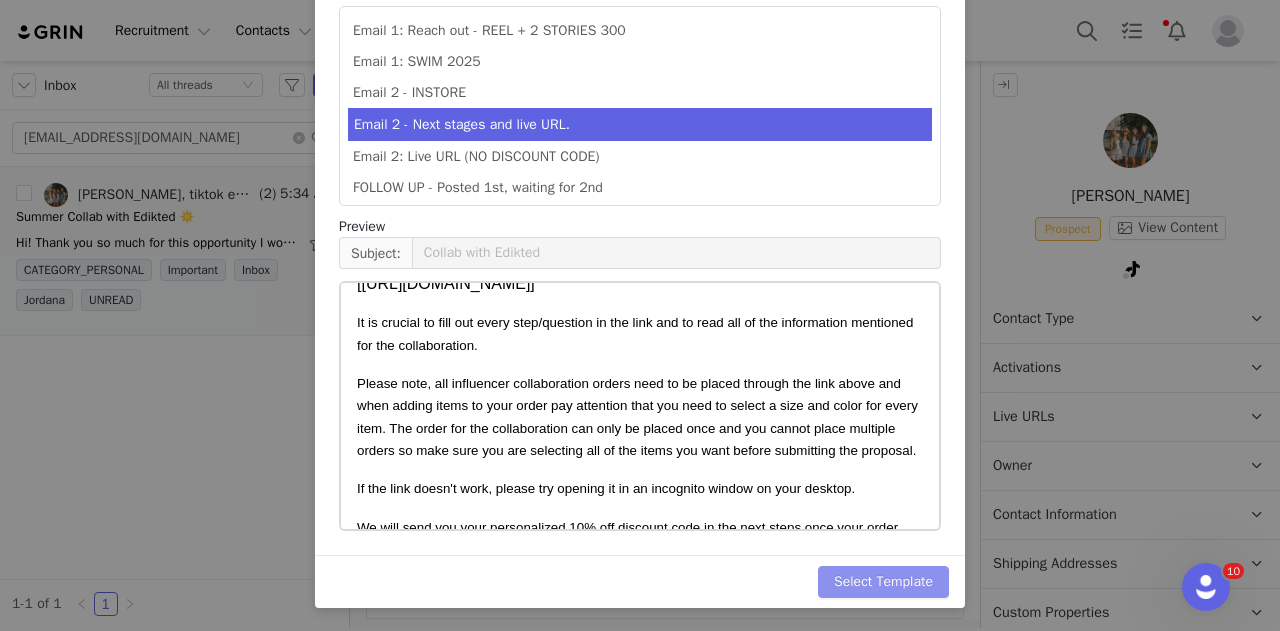 click on "Select Template" at bounding box center [883, 582] 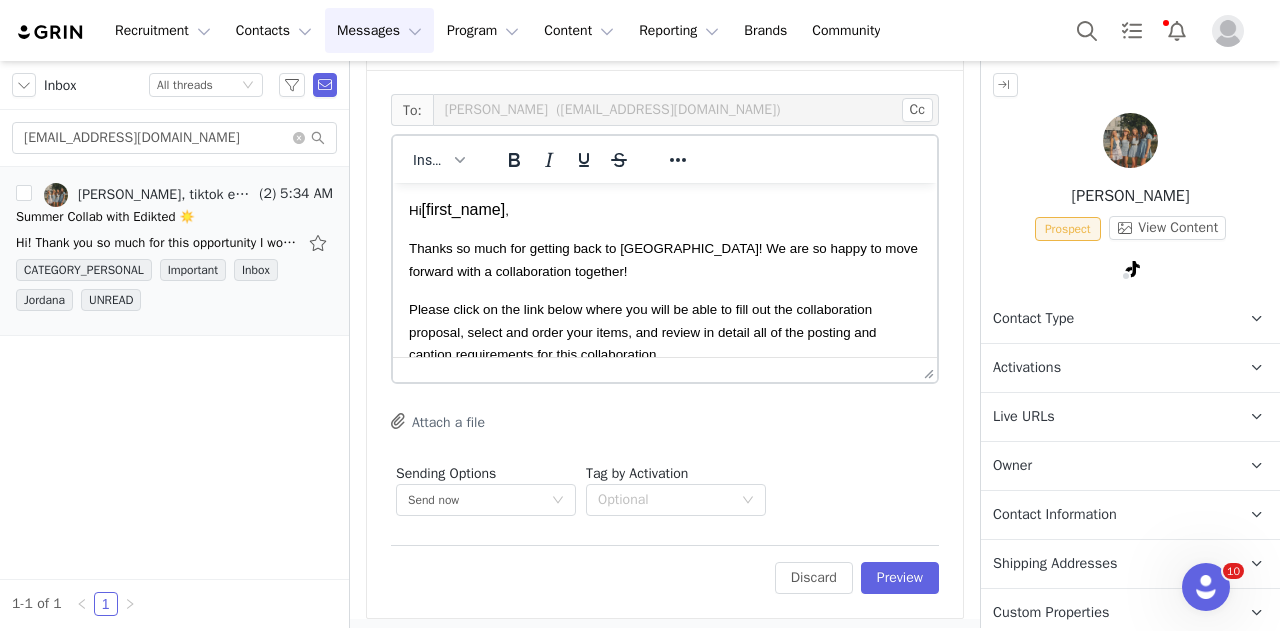 scroll, scrollTop: 4, scrollLeft: 0, axis: vertical 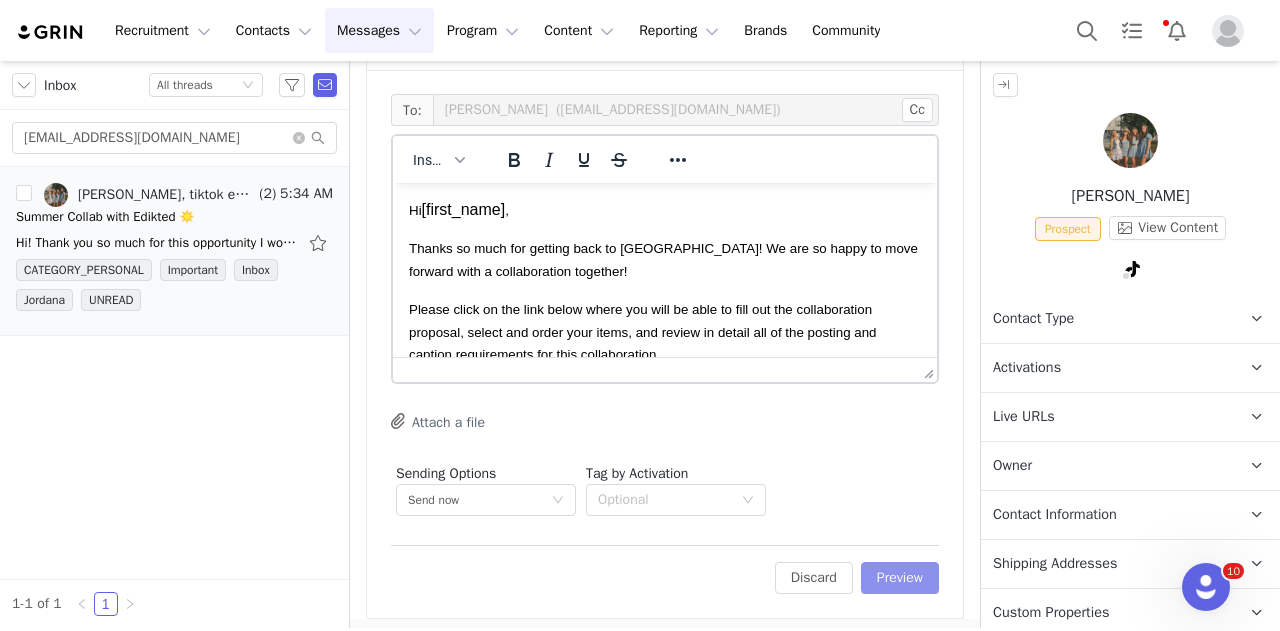 click on "Preview" at bounding box center [900, 578] 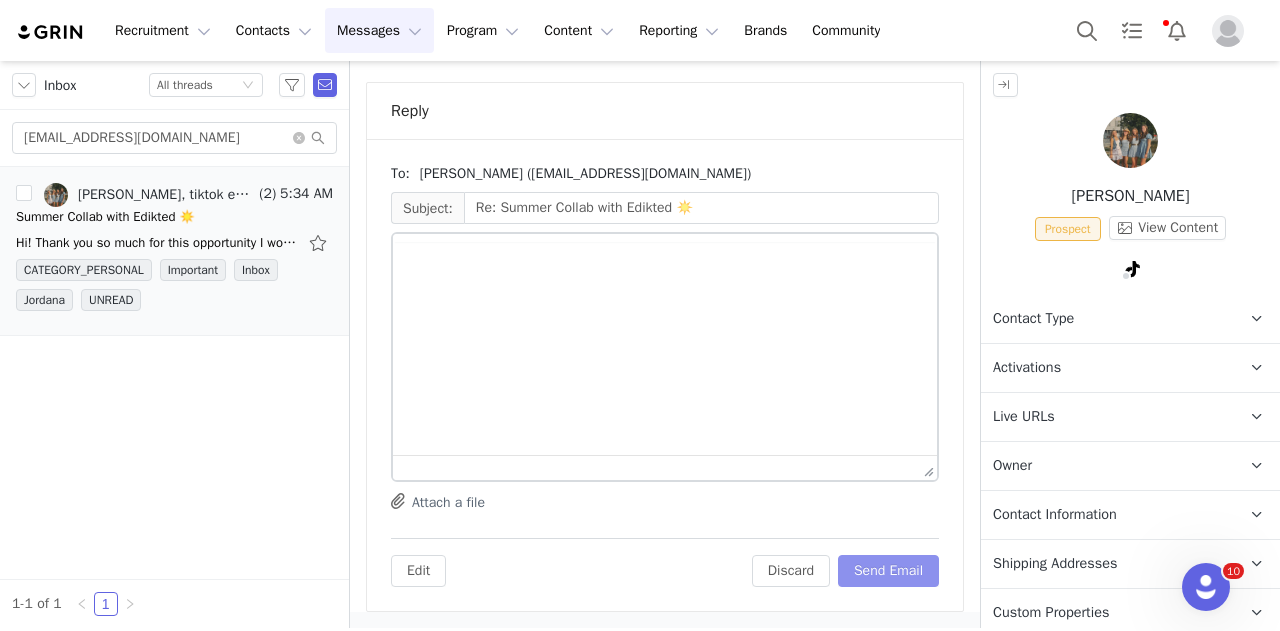 scroll, scrollTop: 1088, scrollLeft: 0, axis: vertical 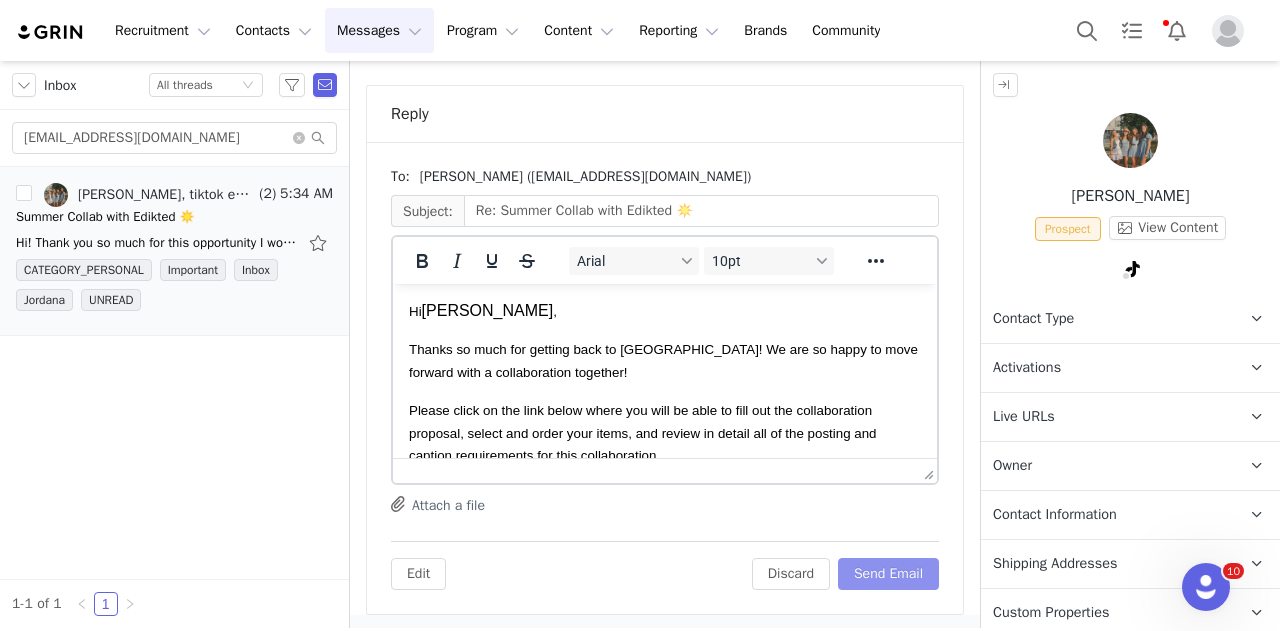 click on "Send Email" at bounding box center [888, 574] 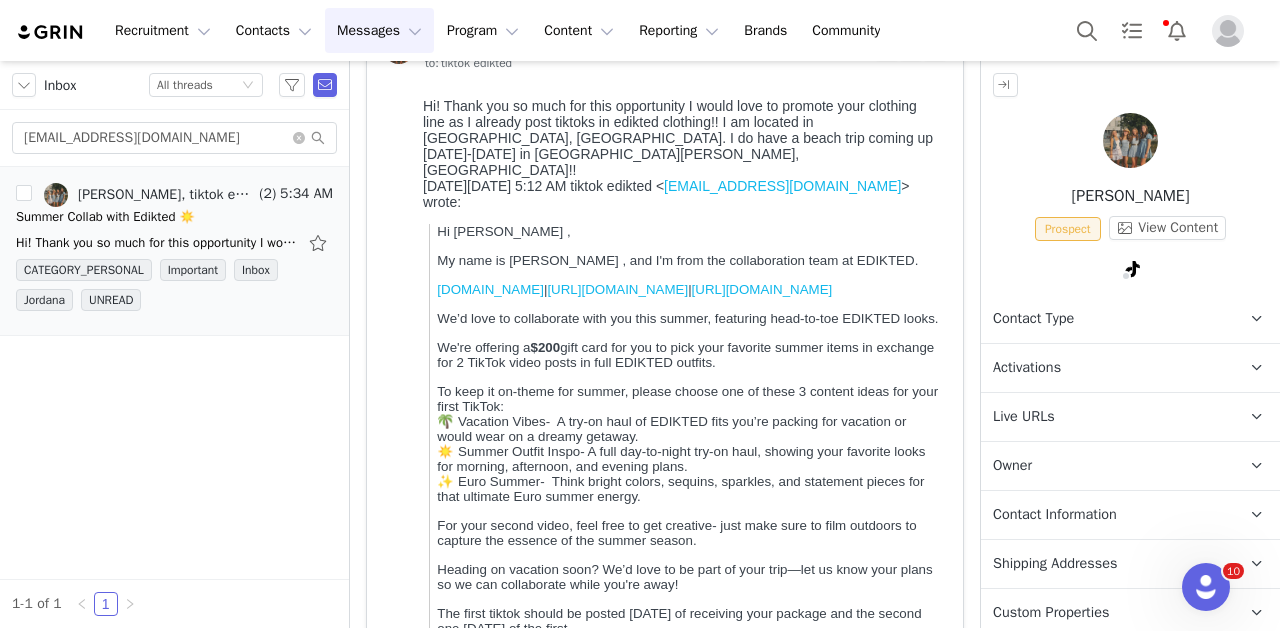 scroll, scrollTop: 185, scrollLeft: 0, axis: vertical 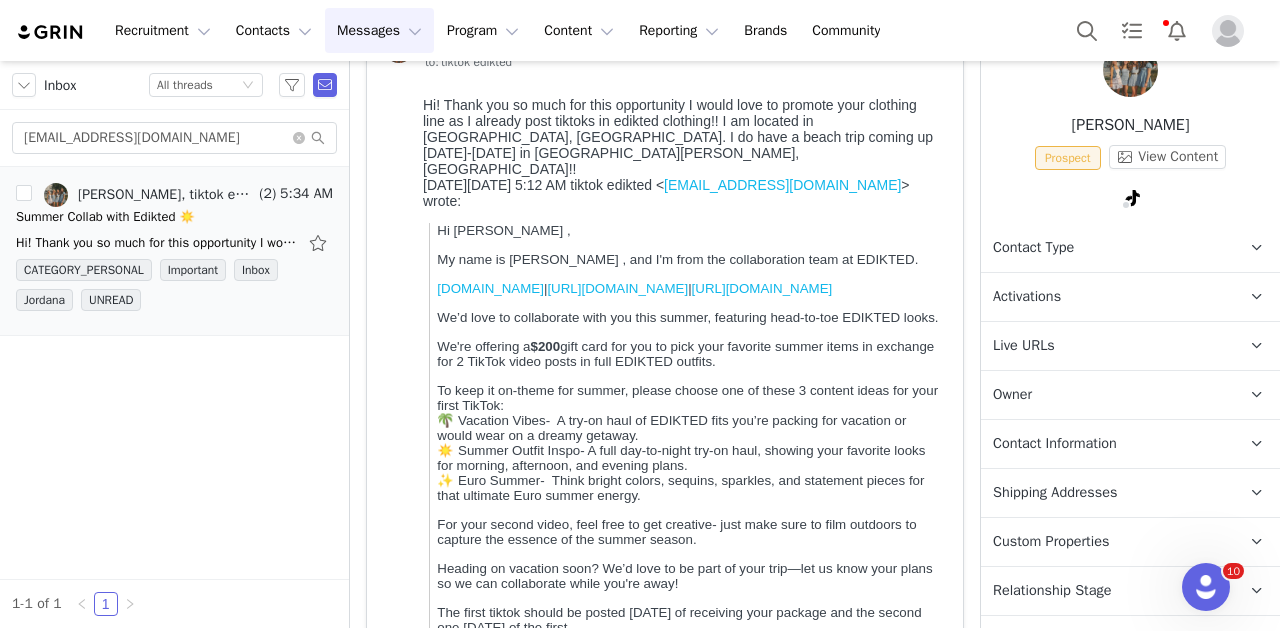 click on "Contact Type  Contact type can be Creator, Prospect, Application, or Manager." at bounding box center (1106, 248) 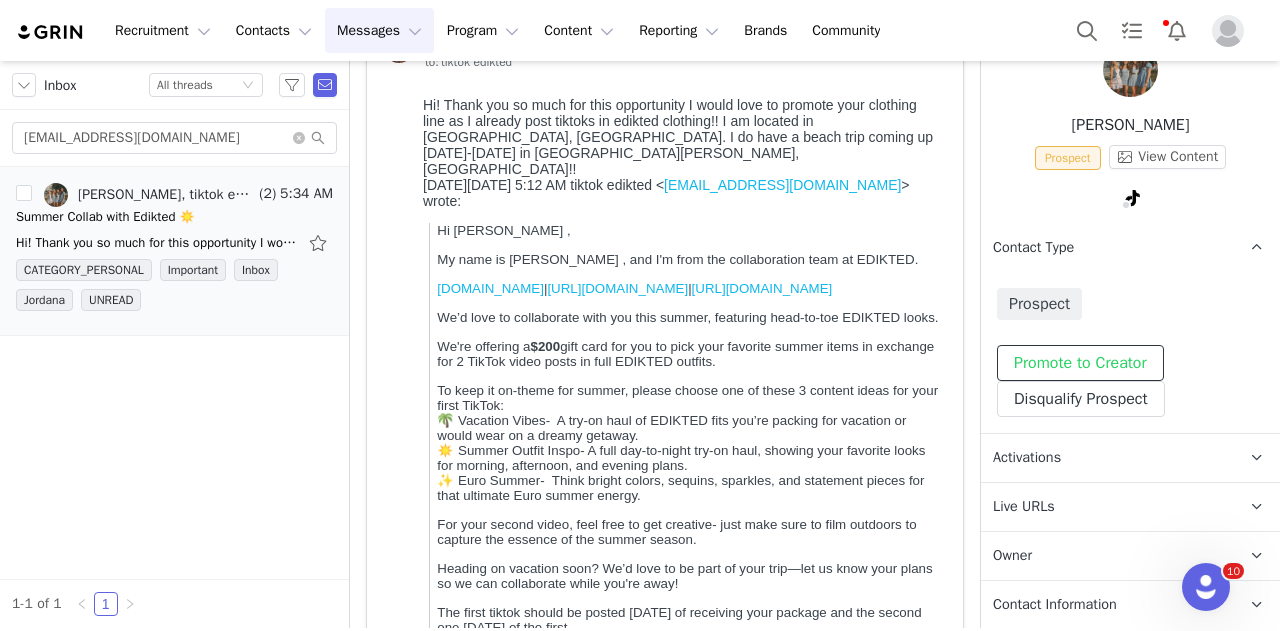 click on "Promote to Creator" at bounding box center (1080, 363) 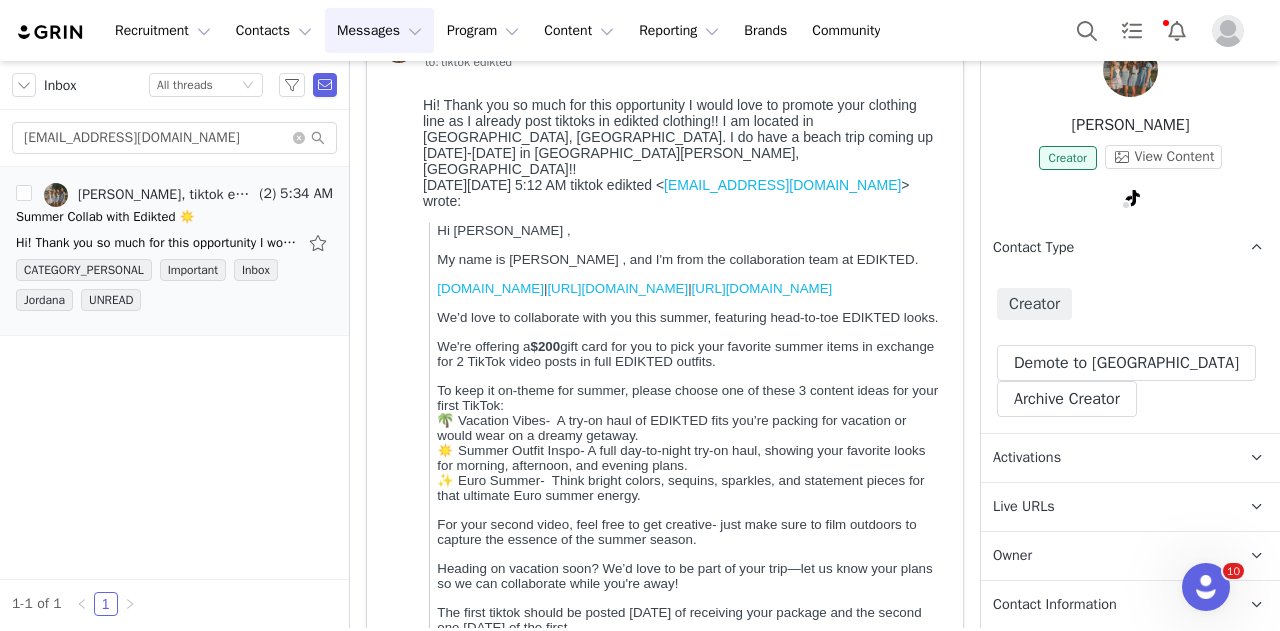 click on "Activations" at bounding box center [1027, 458] 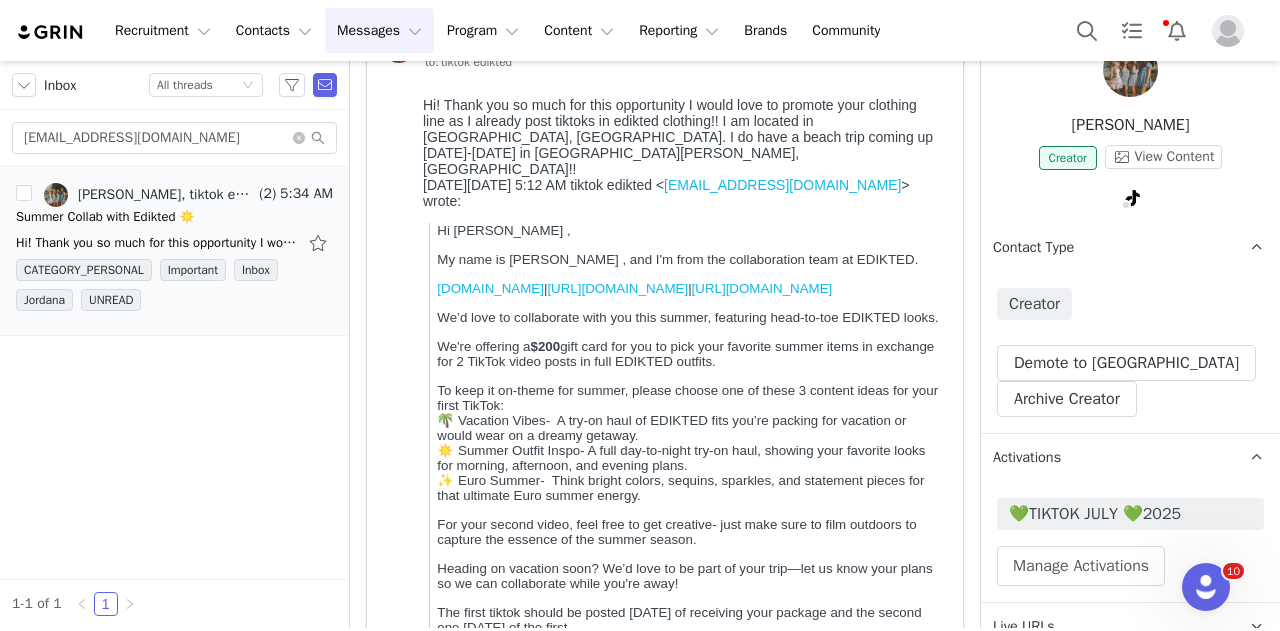scroll, scrollTop: 526, scrollLeft: 0, axis: vertical 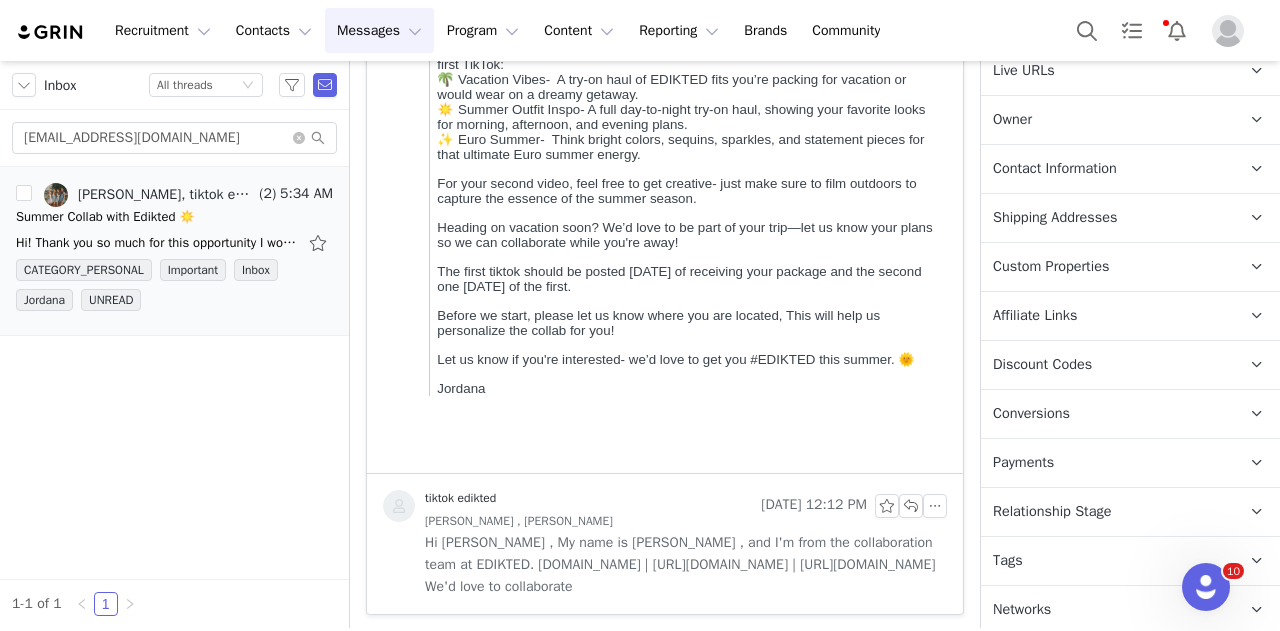 click on "Relationship Stage  Use relationship stages to move contacts through a logical sequence, from unaware of your brand to loyal ambassador" at bounding box center (1106, 512) 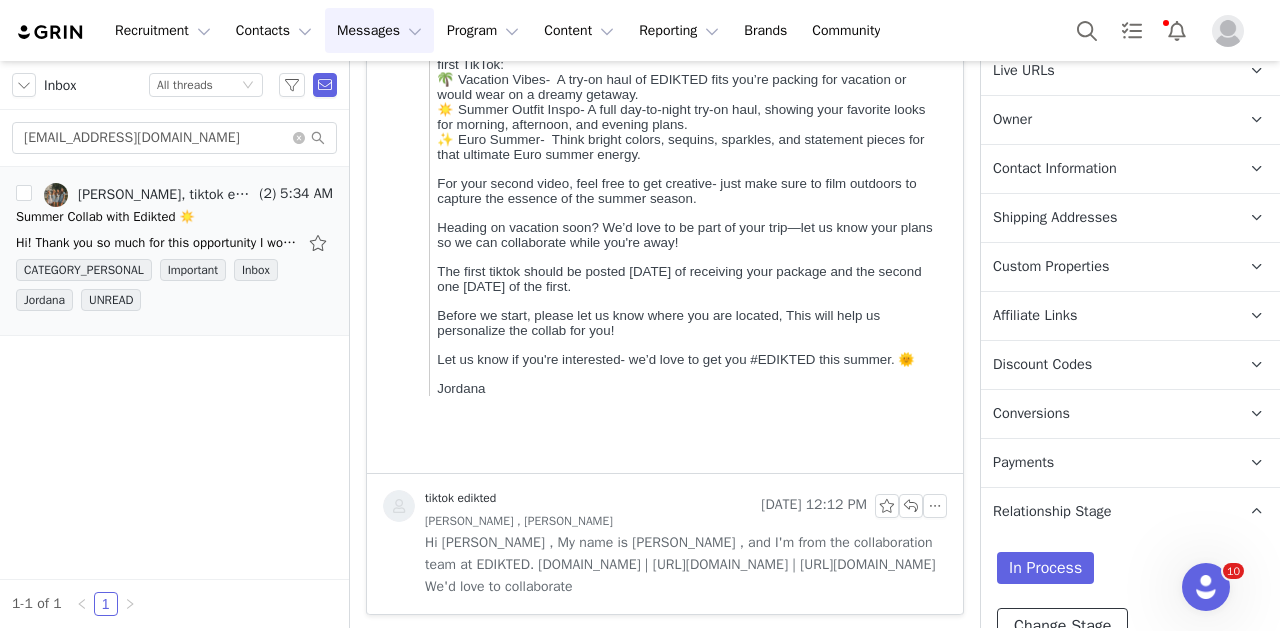 click on "Change Stage" at bounding box center (1062, 626) 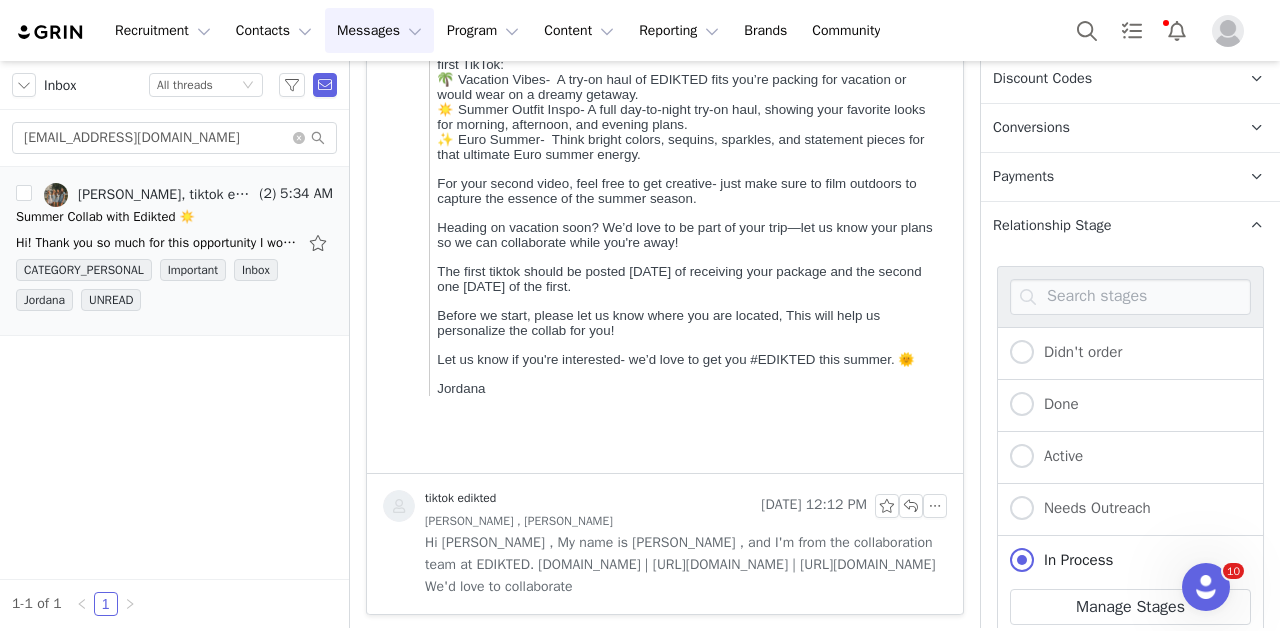 scroll, scrollTop: 1040, scrollLeft: 0, axis: vertical 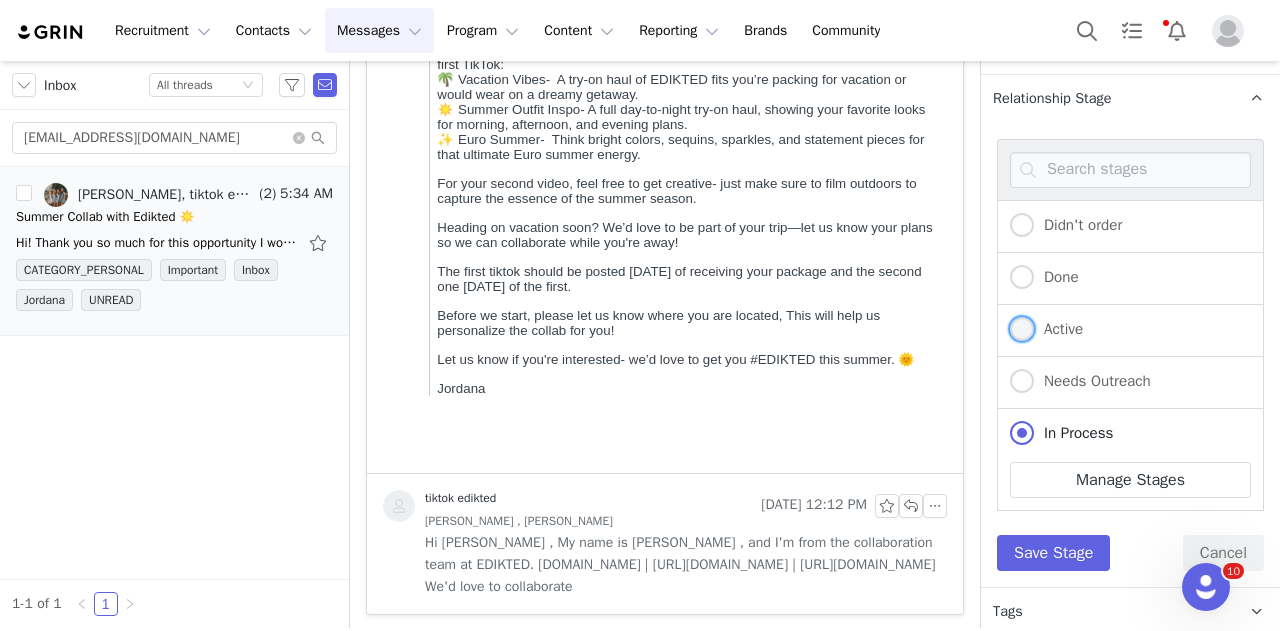 click at bounding box center [1022, 329] 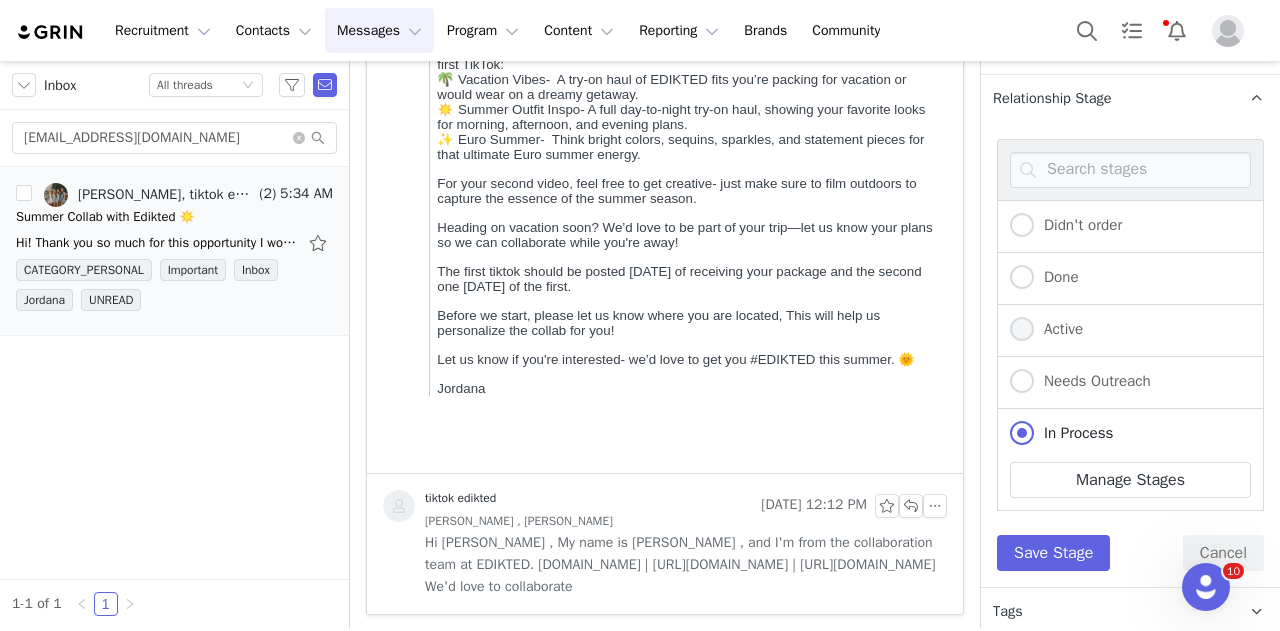 click on "Active" at bounding box center [1022, 330] 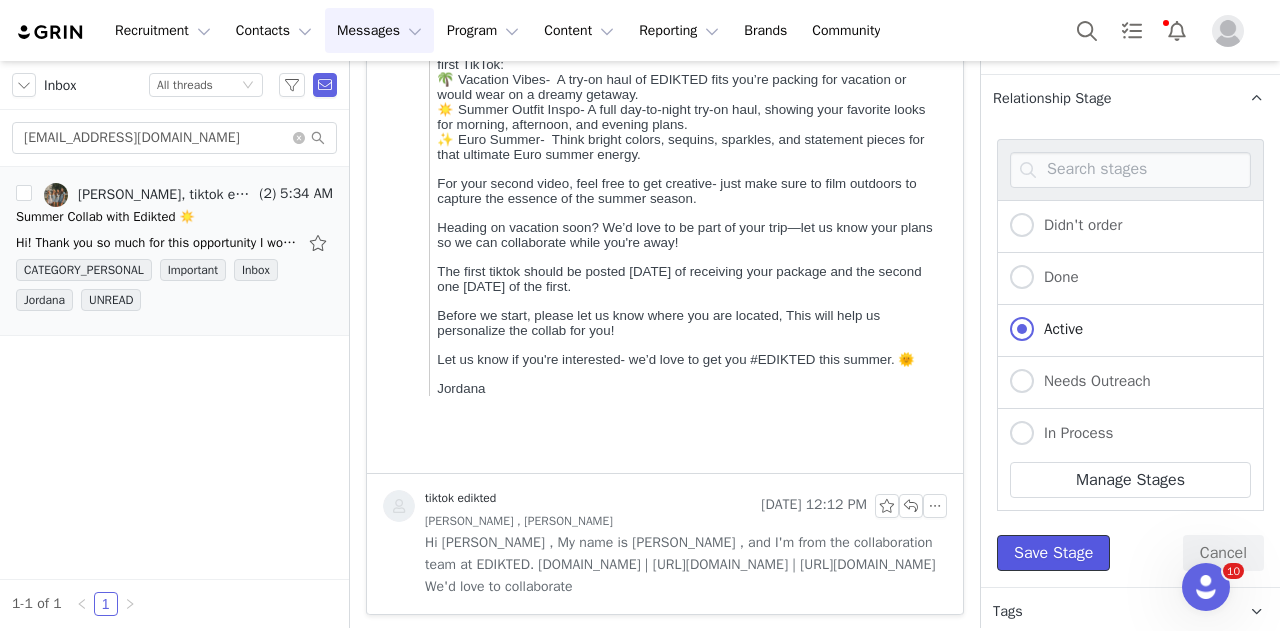 click on "Save Stage" at bounding box center [1053, 553] 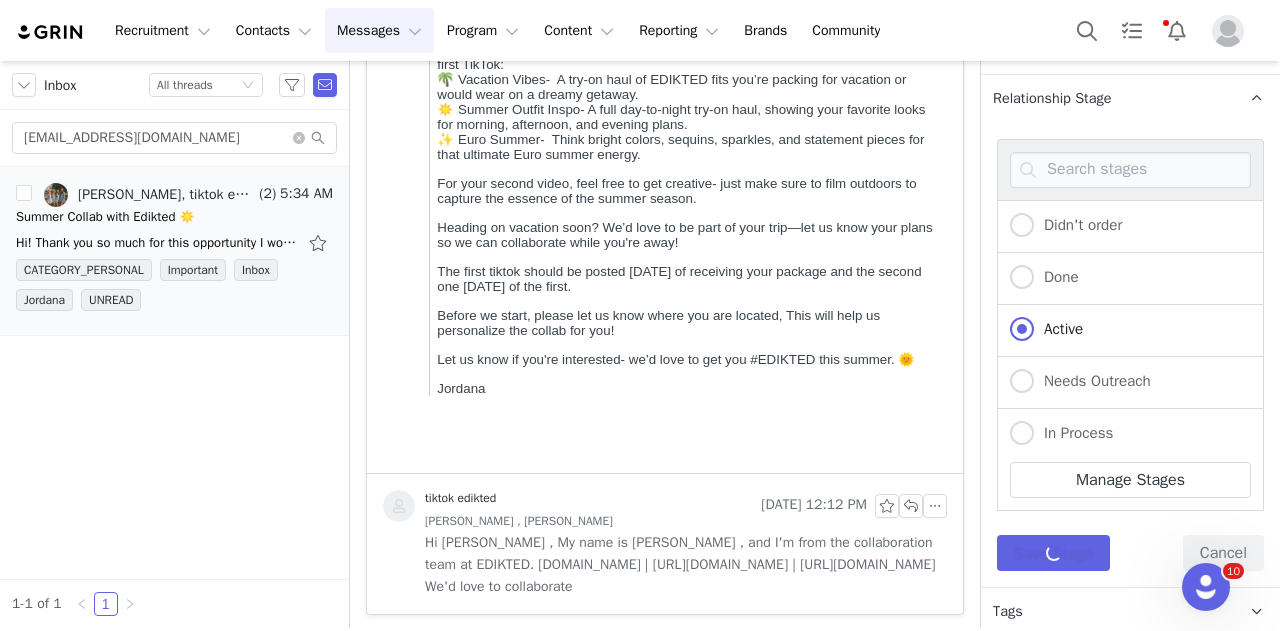 scroll, scrollTop: 751, scrollLeft: 0, axis: vertical 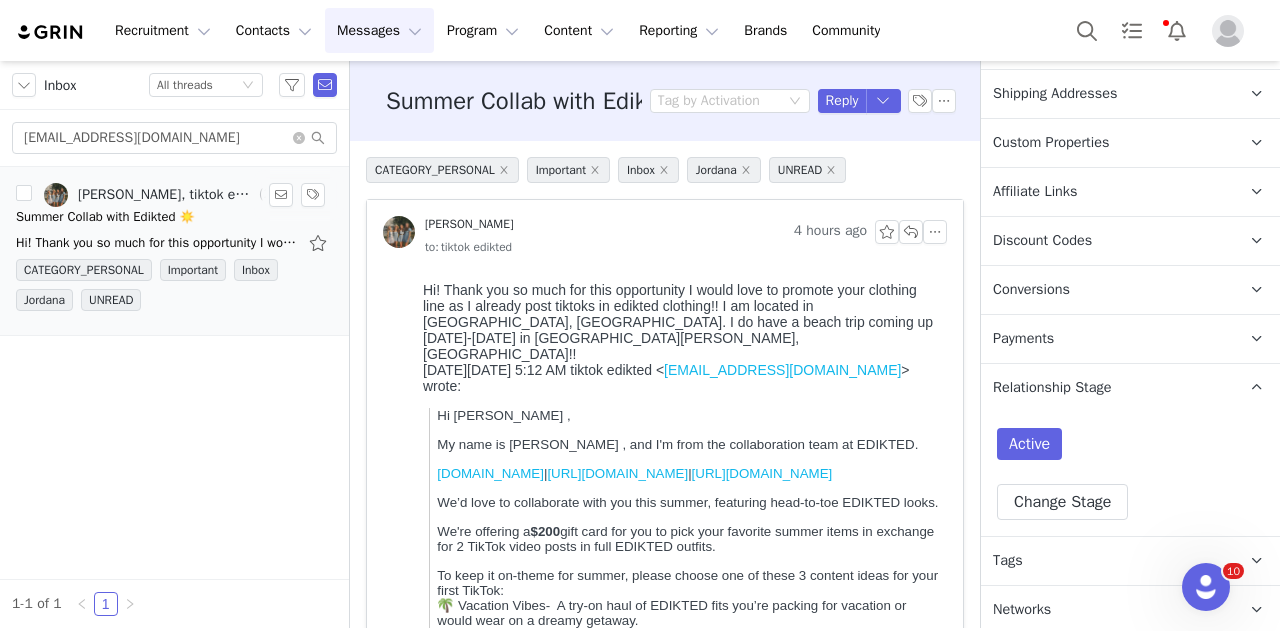 click on "Summer Collab with Edikted ☀️" at bounding box center (105, 217) 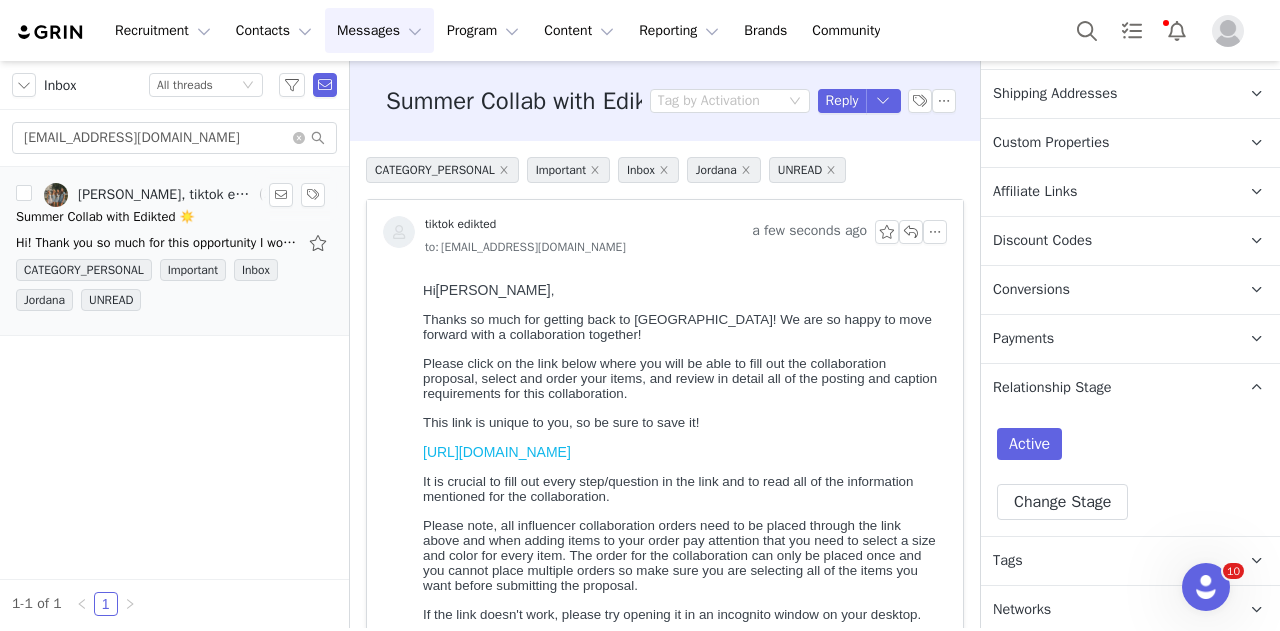 scroll, scrollTop: 0, scrollLeft: 0, axis: both 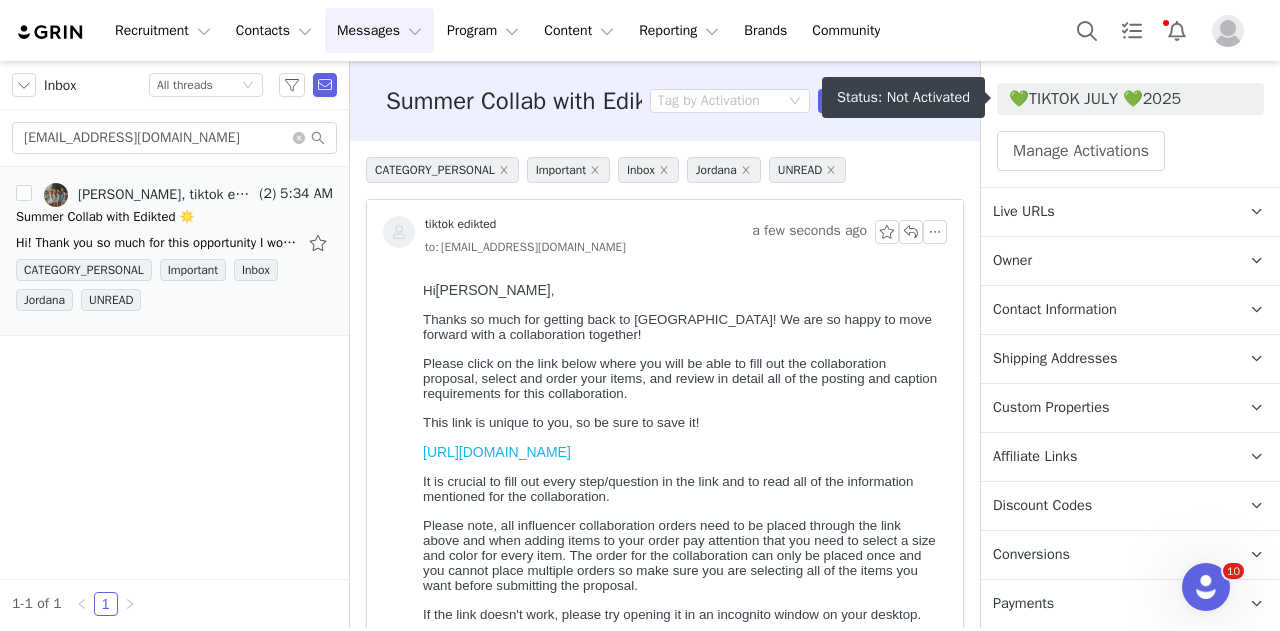 click on "💚TIKTOK JULY 💚2025" at bounding box center (1130, 99) 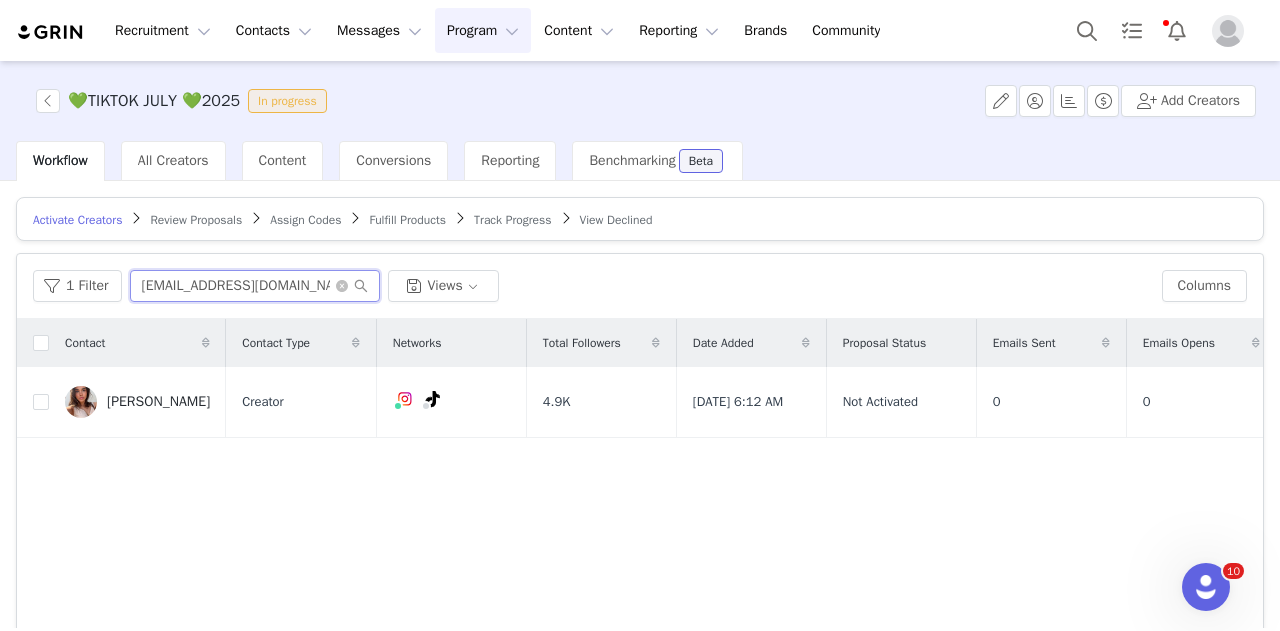 click on "[EMAIL_ADDRESS][DOMAIN_NAME]" at bounding box center [255, 286] 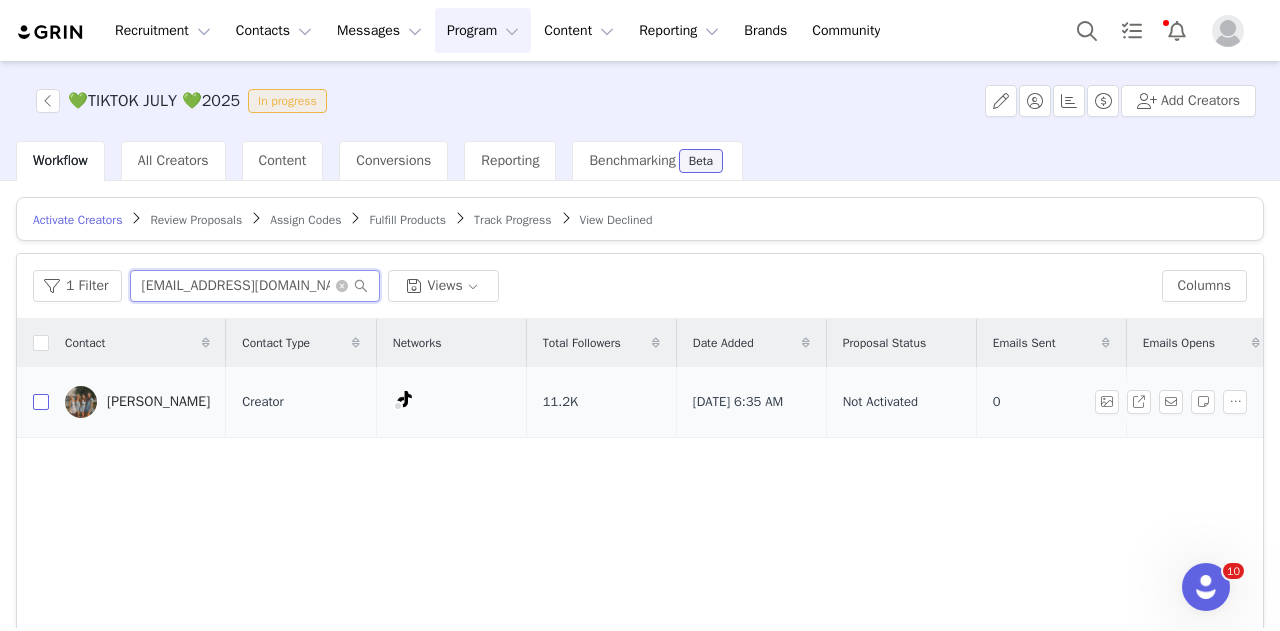 type on "[EMAIL_ADDRESS][DOMAIN_NAME]" 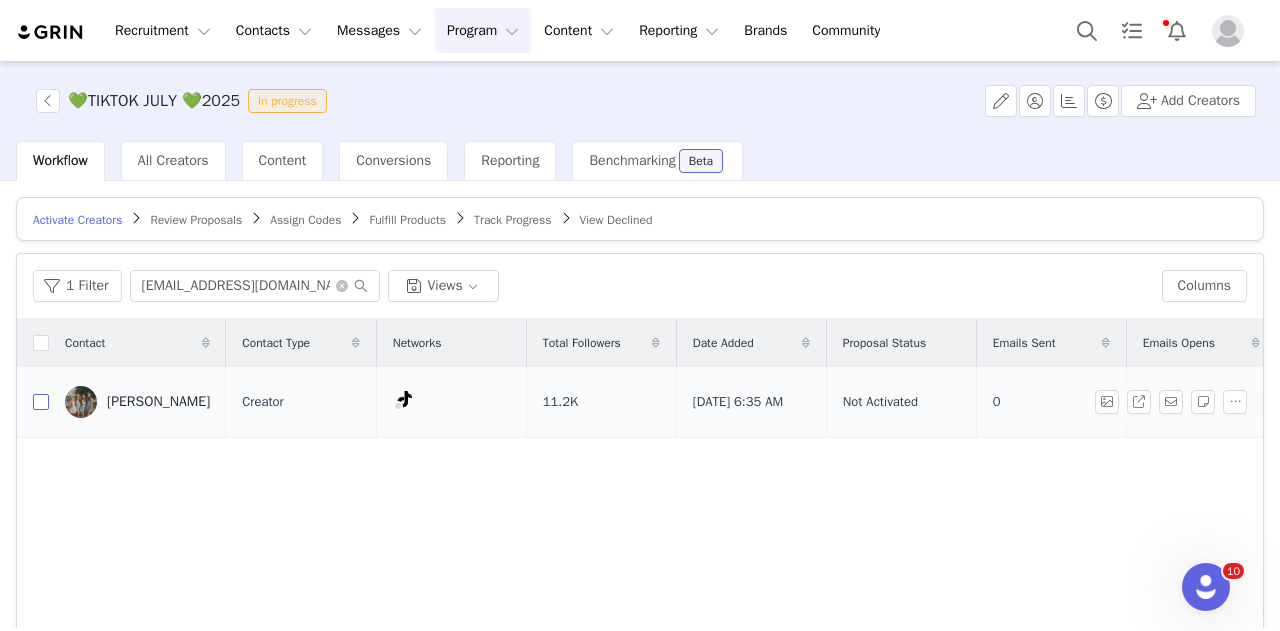 click at bounding box center (41, 402) 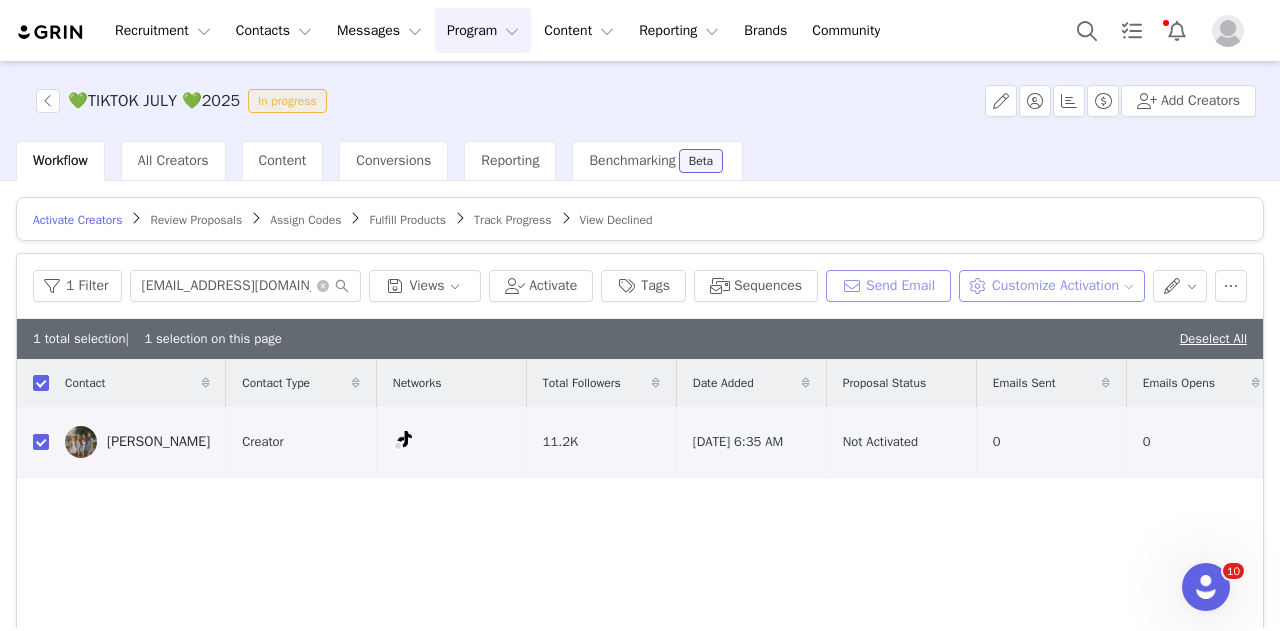 drag, startPoint x: 926, startPoint y: 271, endPoint x: 960, endPoint y: 286, distance: 37.161808 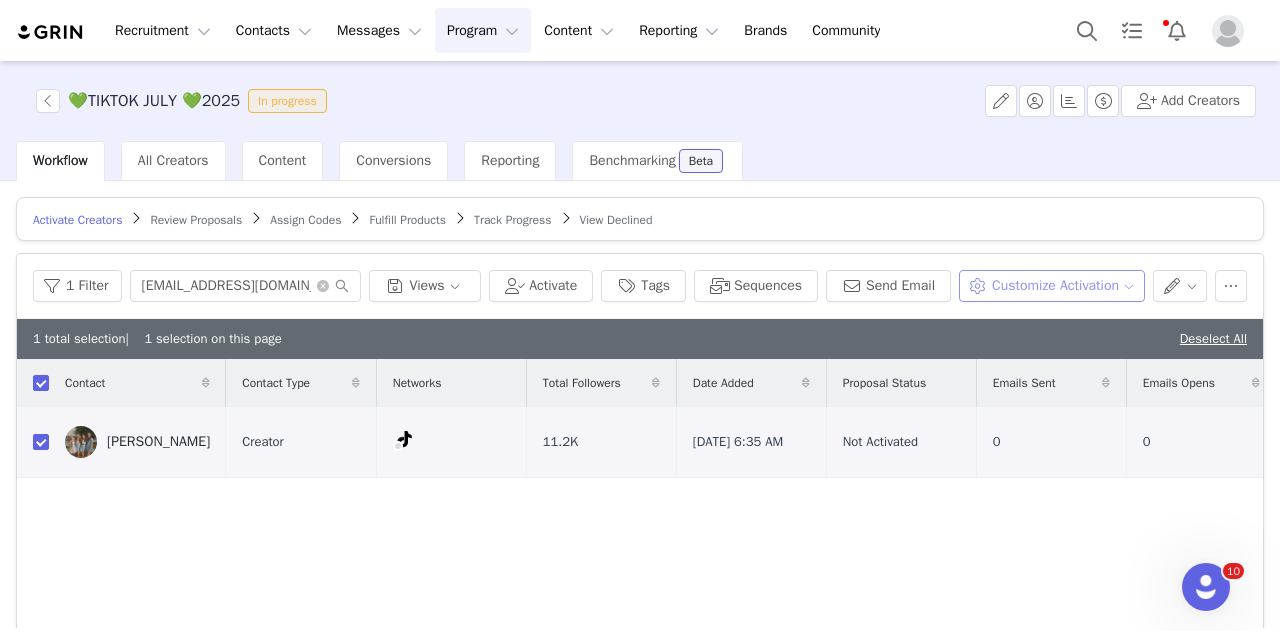 click on "Customize Activation" at bounding box center (1051, 286) 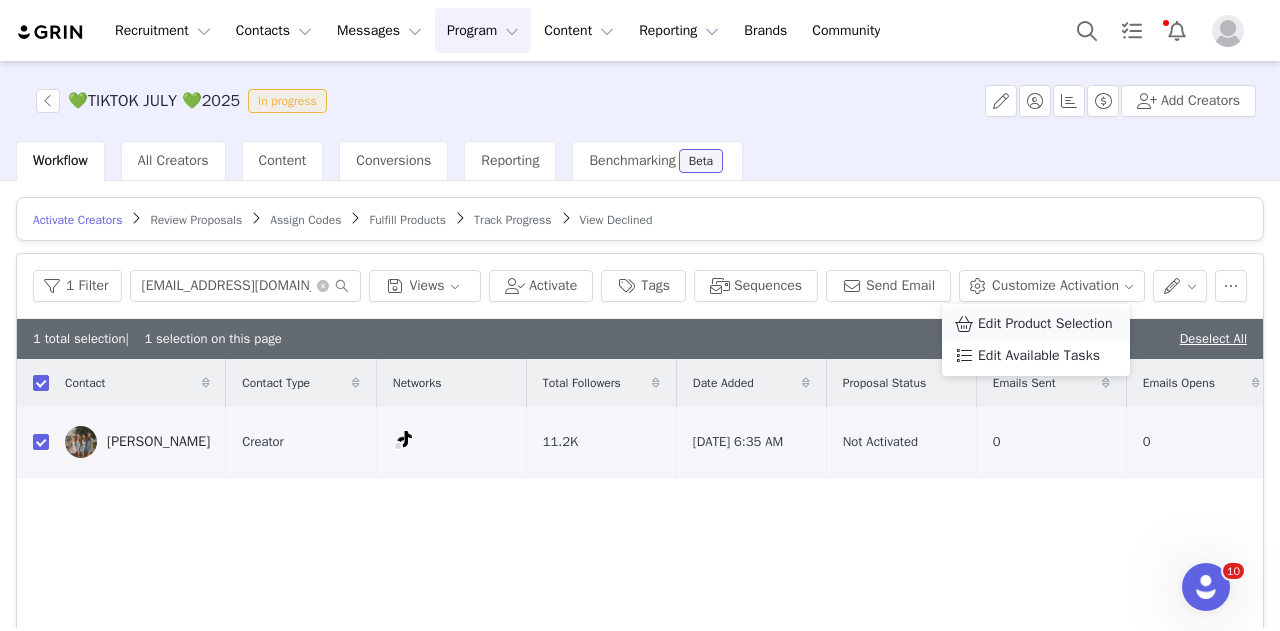 click on "Edit Product Selection" at bounding box center [1036, 324] 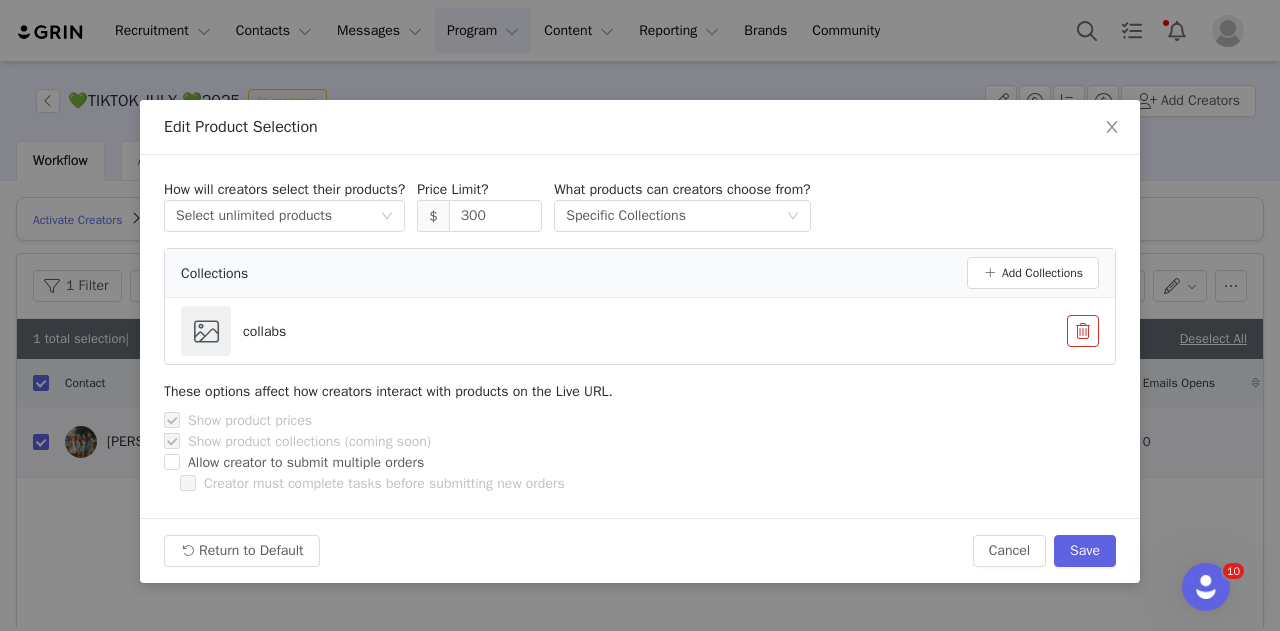 click on "collabs" at bounding box center (640, 331) 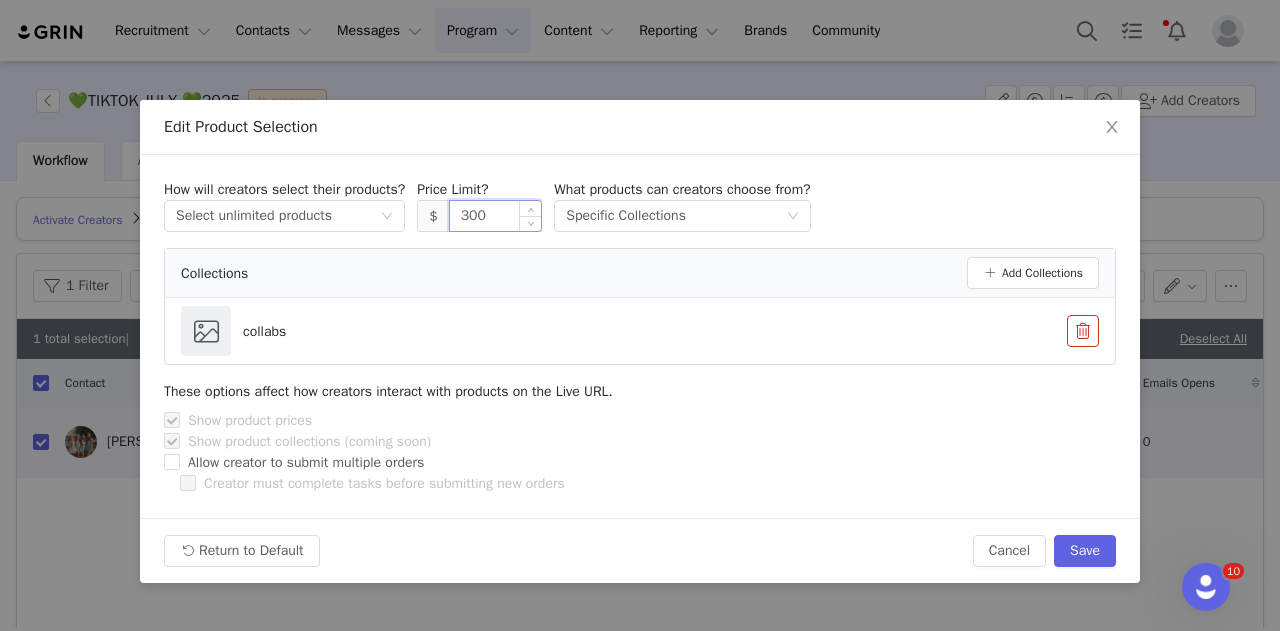 click on "300" at bounding box center [496, 216] 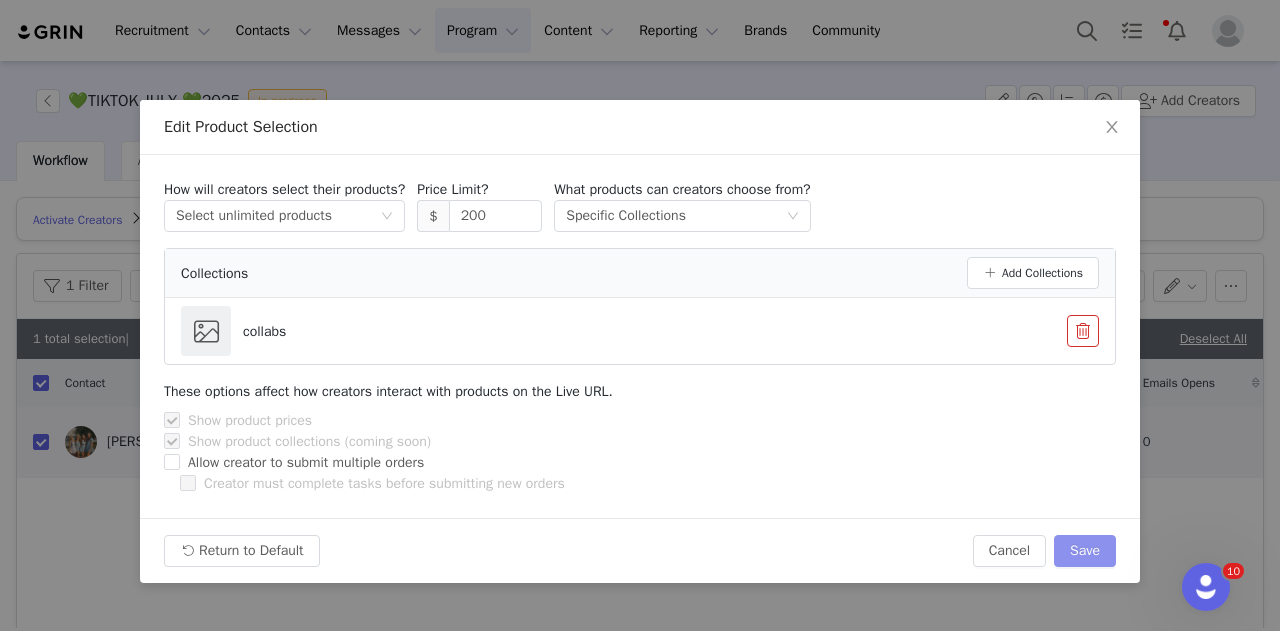 click on "Save" at bounding box center [1085, 551] 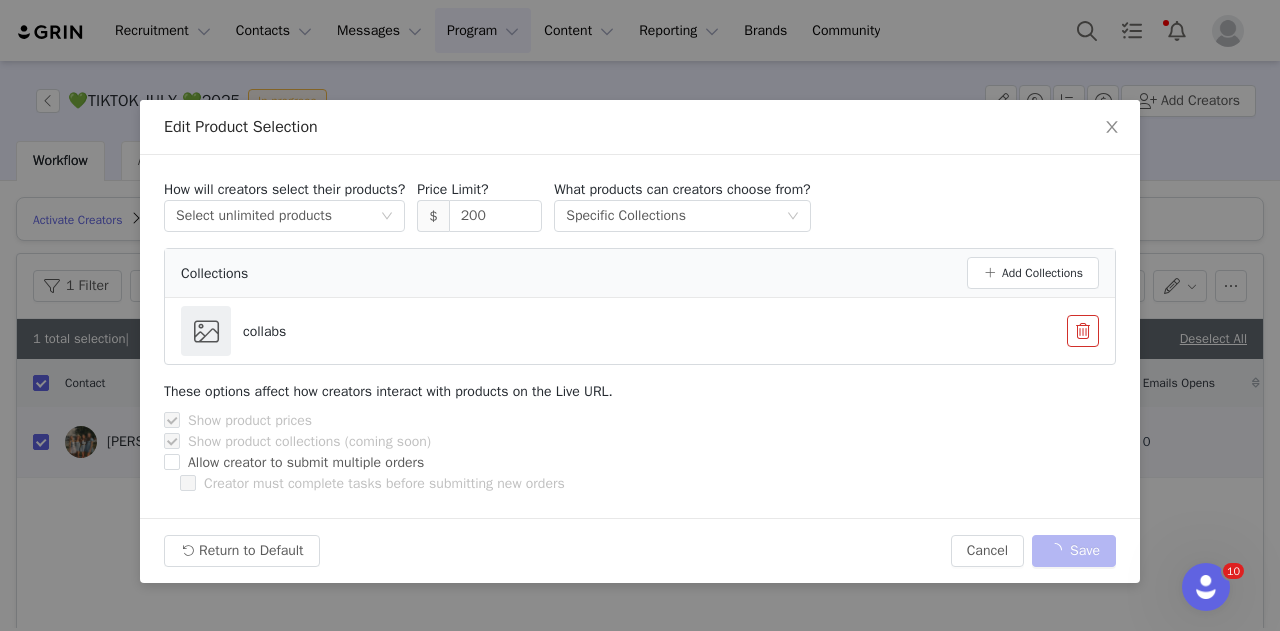 type on "300" 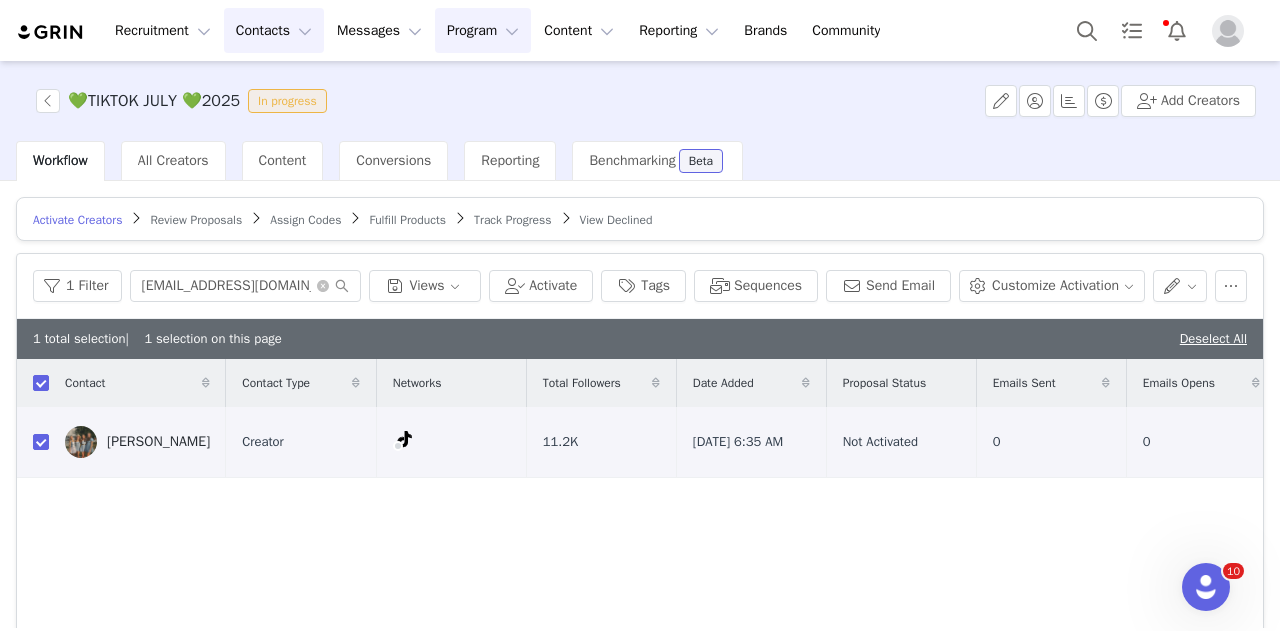 click on "Contacts Contacts" at bounding box center [274, 30] 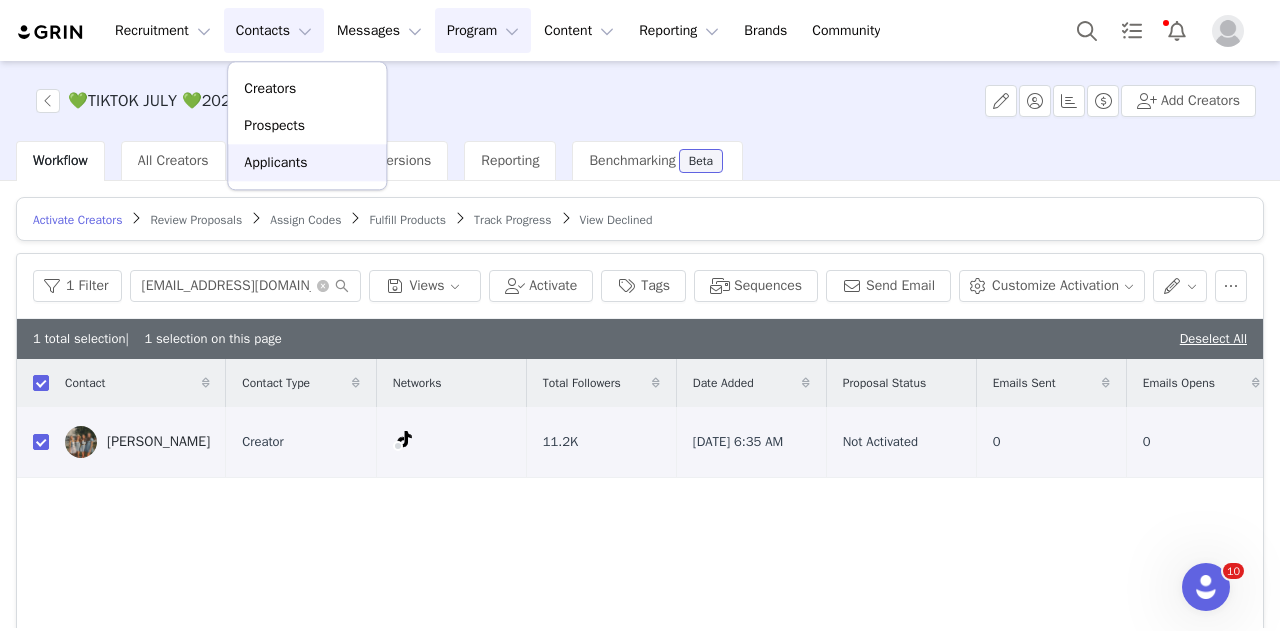 click on "Applicants" at bounding box center (307, 162) 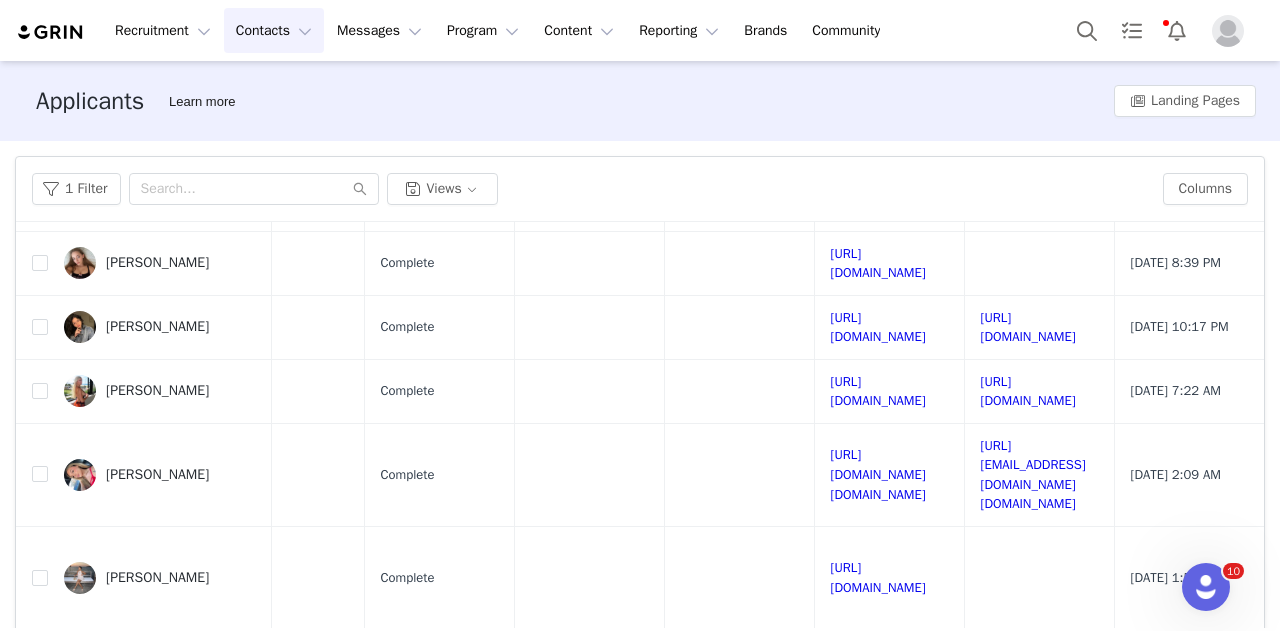 scroll, scrollTop: 1178, scrollLeft: 739, axis: both 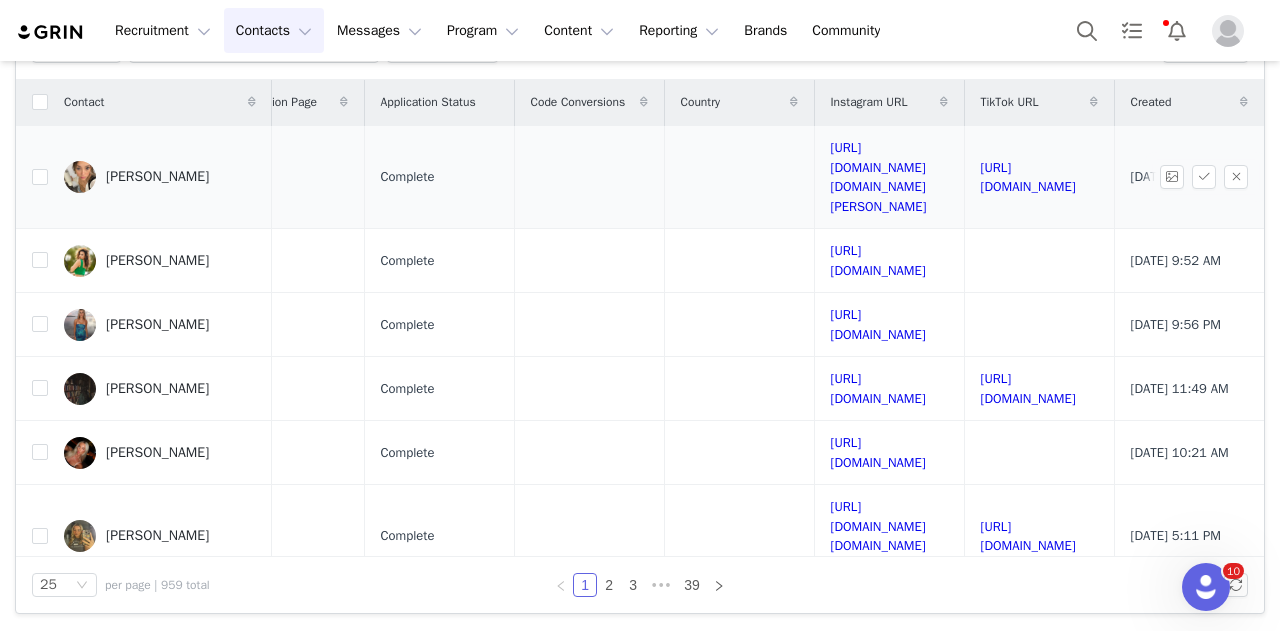 click on "[URL][DOMAIN_NAME]" at bounding box center (1039, 177) 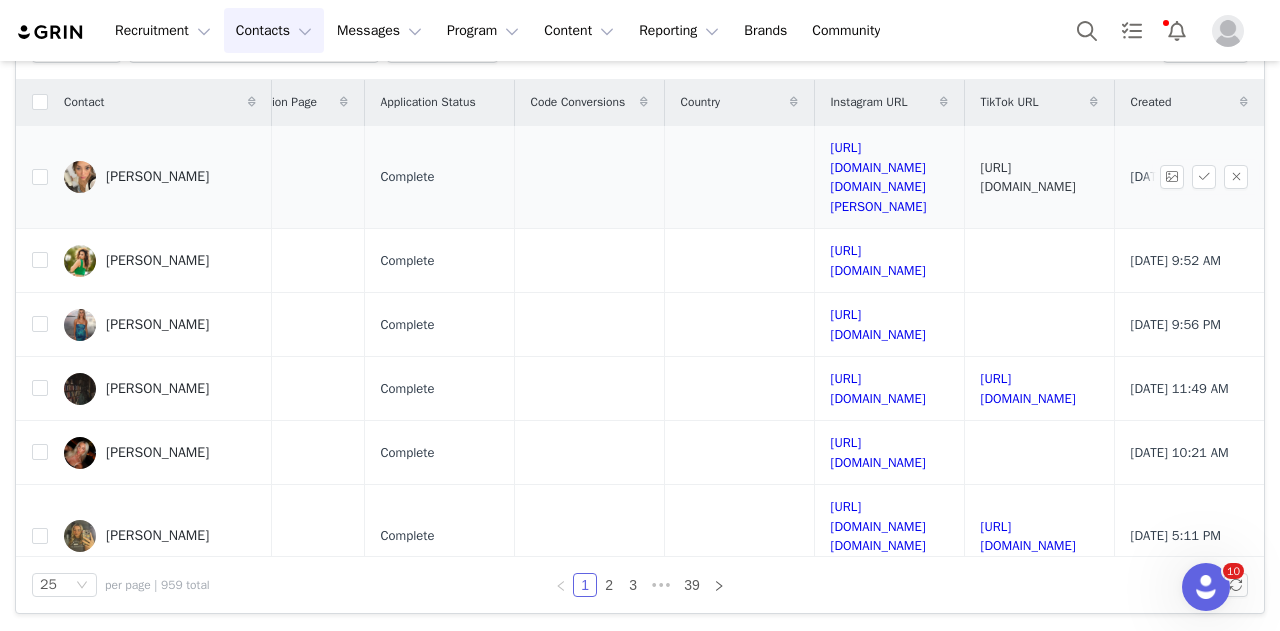 click on "[URL][DOMAIN_NAME]" at bounding box center (1028, 177) 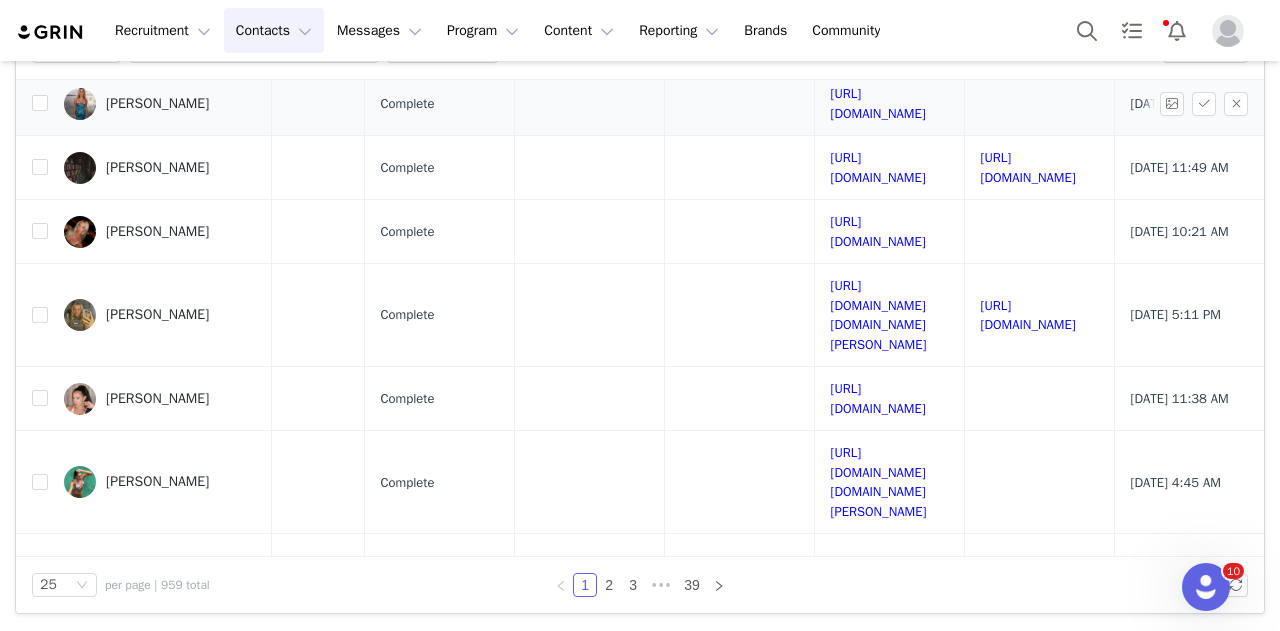 scroll, scrollTop: 346, scrollLeft: 739, axis: both 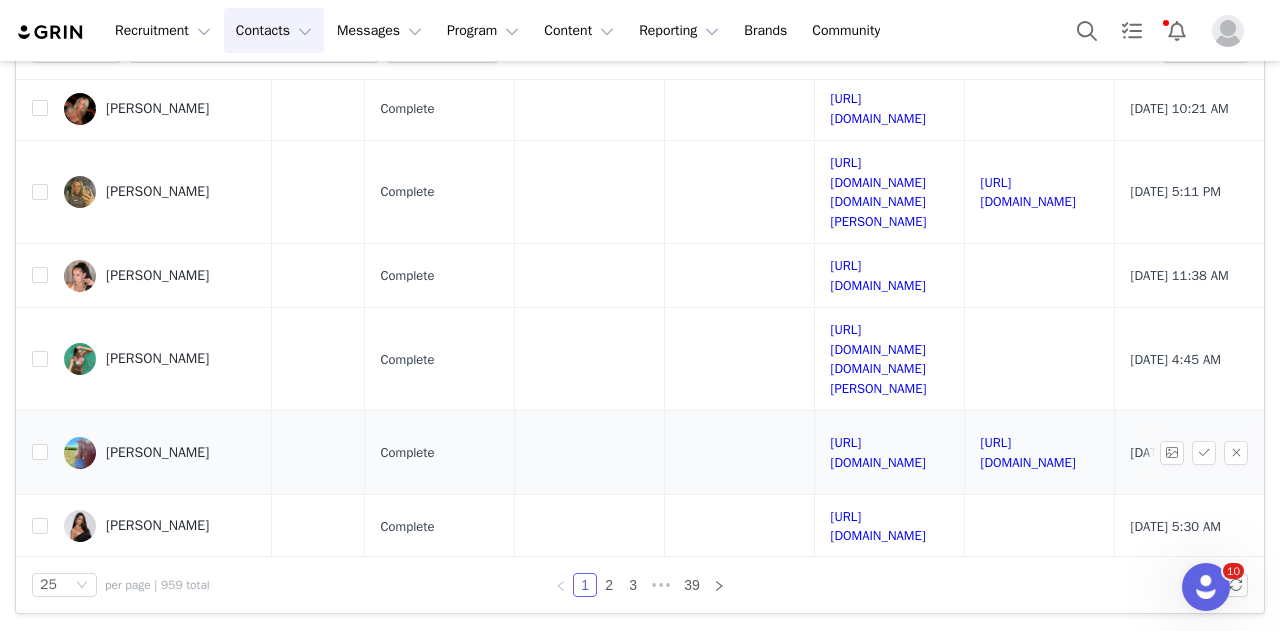 click on "[URL][DOMAIN_NAME]" at bounding box center [1039, 453] 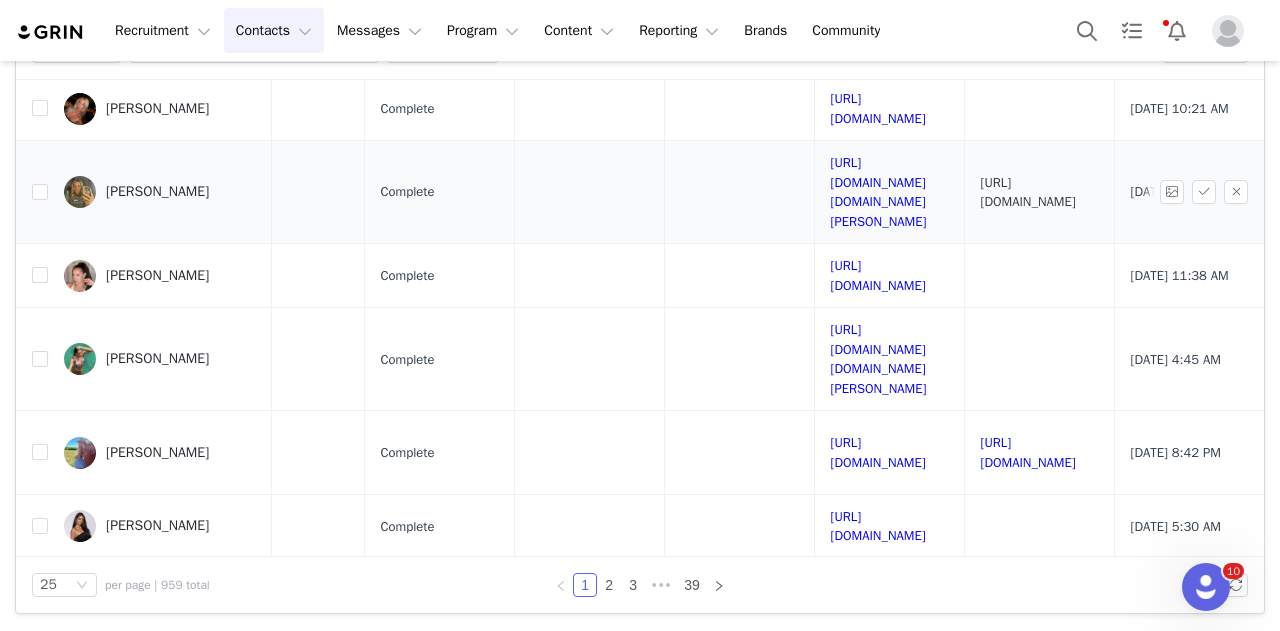 click on "[URL][DOMAIN_NAME]" at bounding box center [1039, 192] 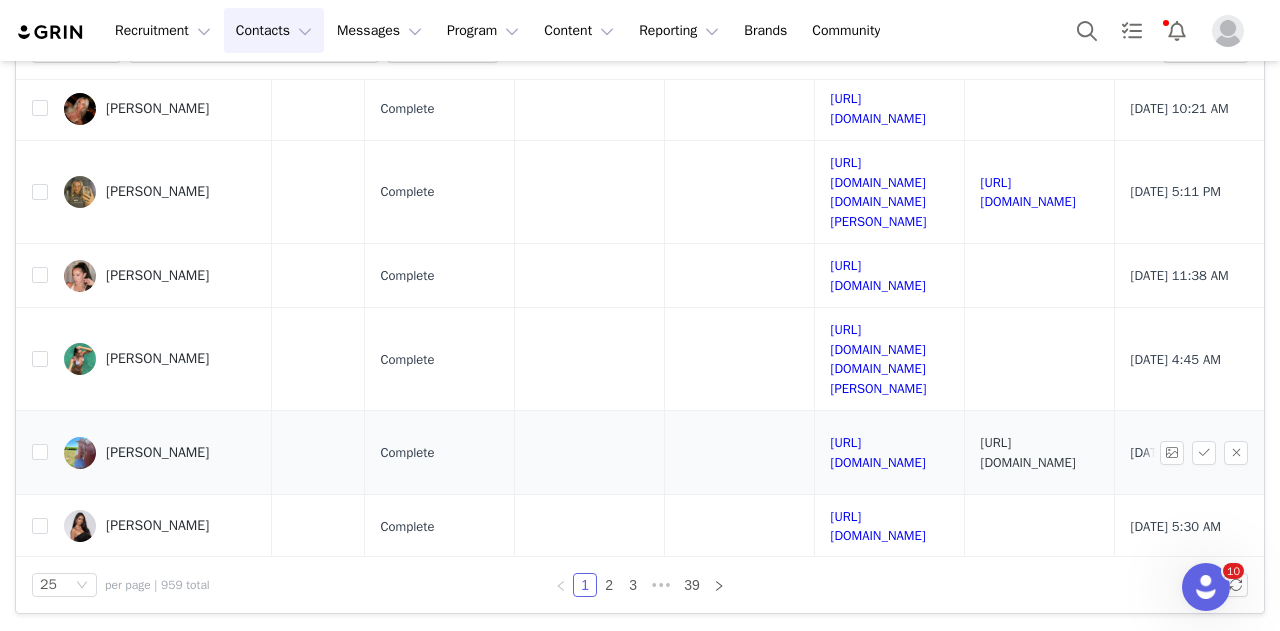 click on "[URL][DOMAIN_NAME]" at bounding box center (1028, 452) 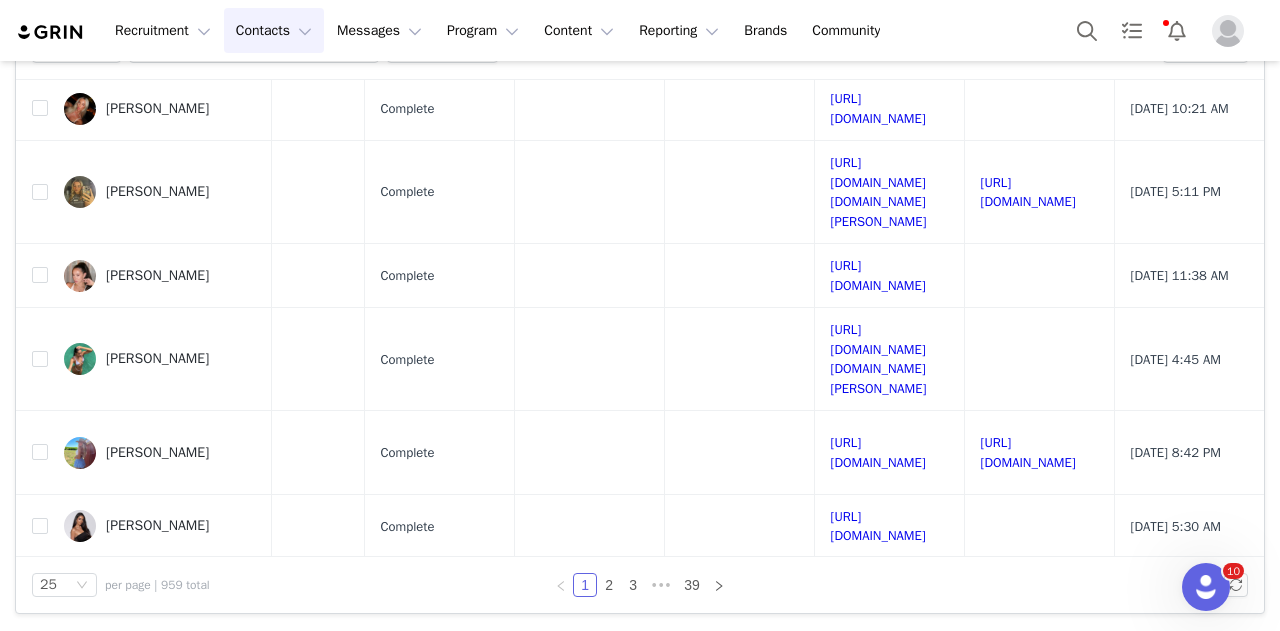 click on "[URL][DOMAIN_NAME]" at bounding box center (1028, 600) 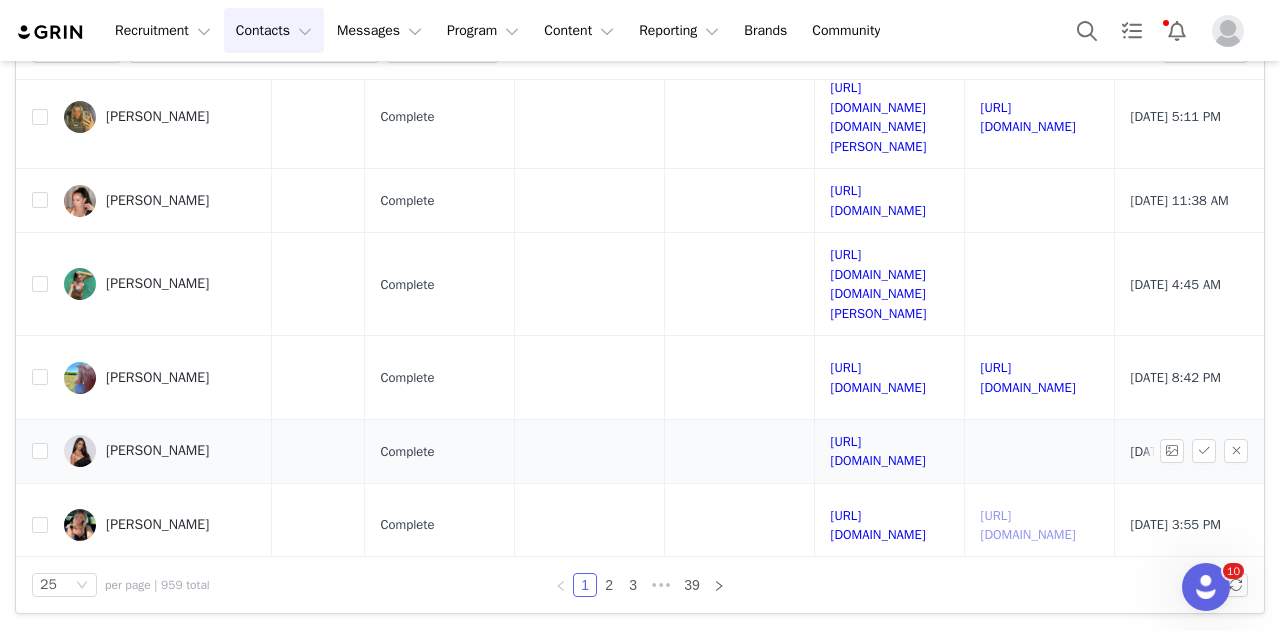 scroll, scrollTop: 427, scrollLeft: 739, axis: both 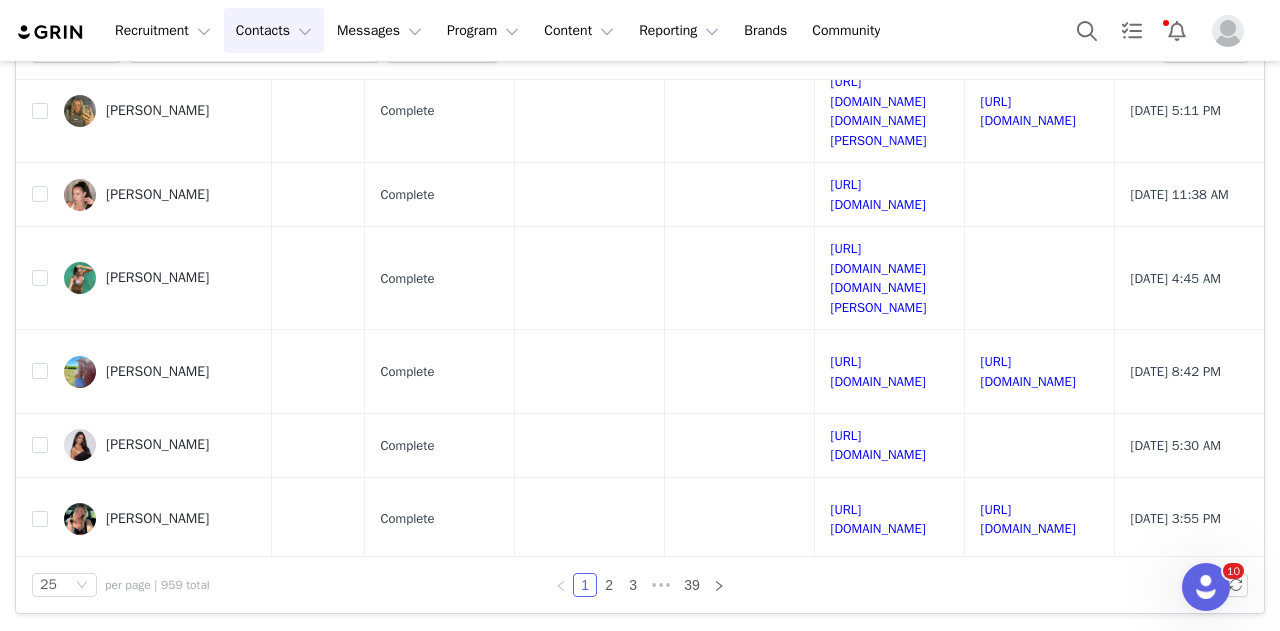 click on "[URL][DOMAIN_NAME]" at bounding box center (1028, 592) 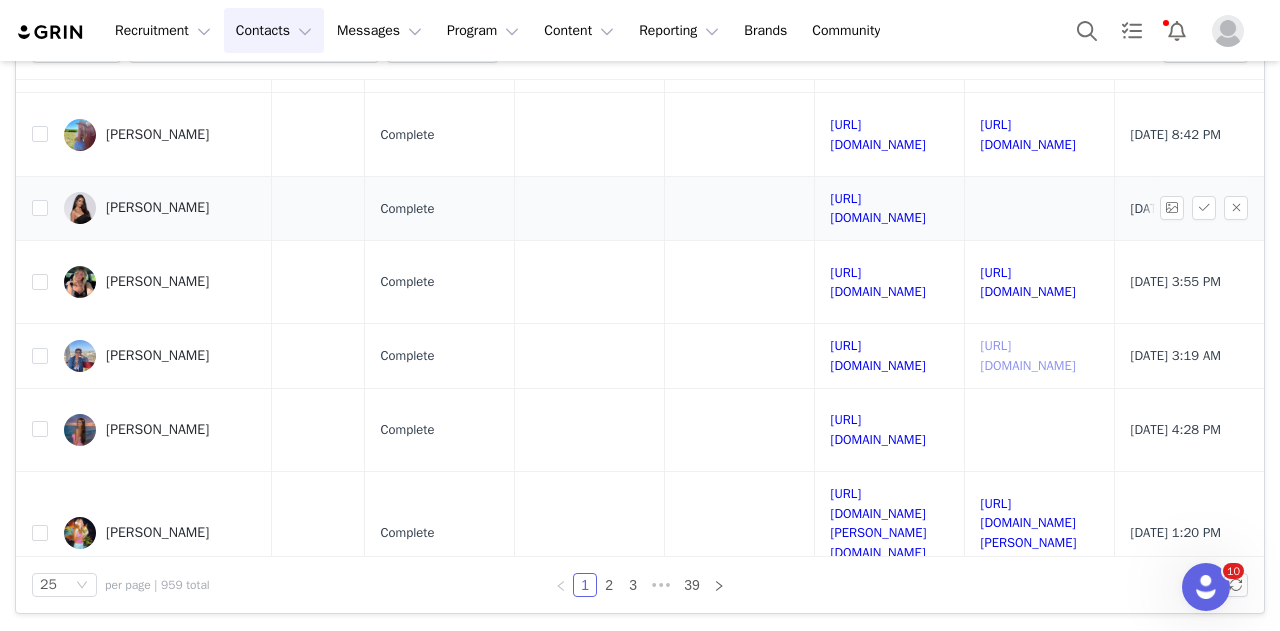 scroll, scrollTop: 663, scrollLeft: 739, axis: both 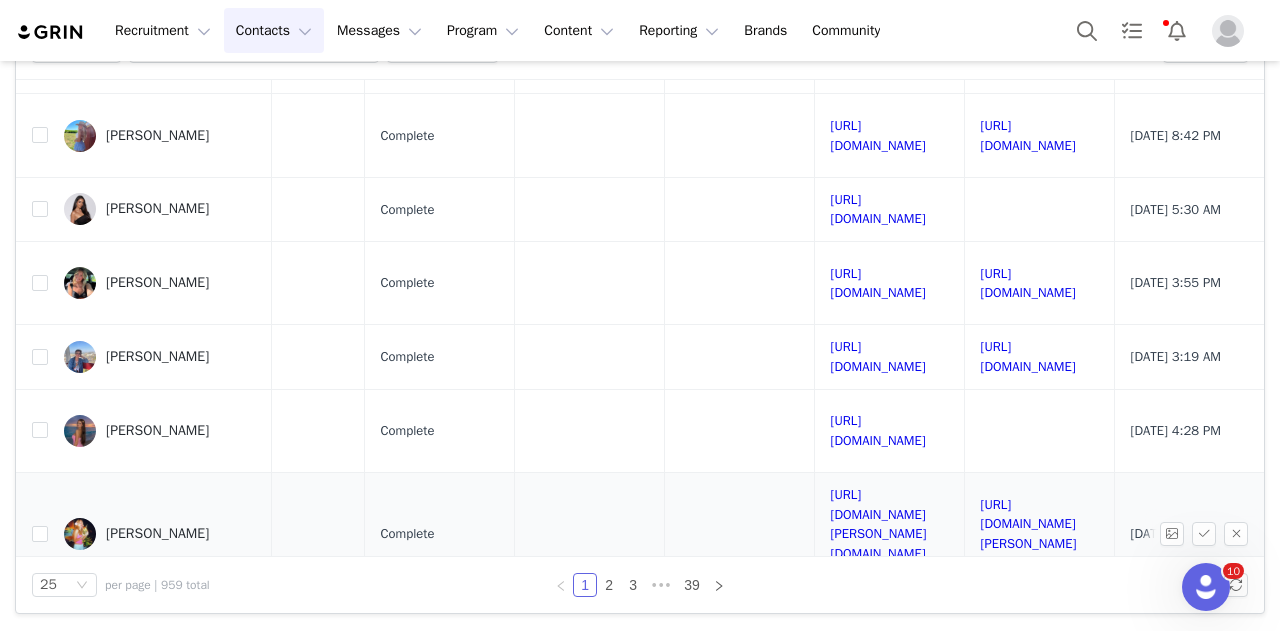 click on "[URL][DOMAIN_NAME][PERSON_NAME][DOMAIN_NAME]" at bounding box center (1039, 534) 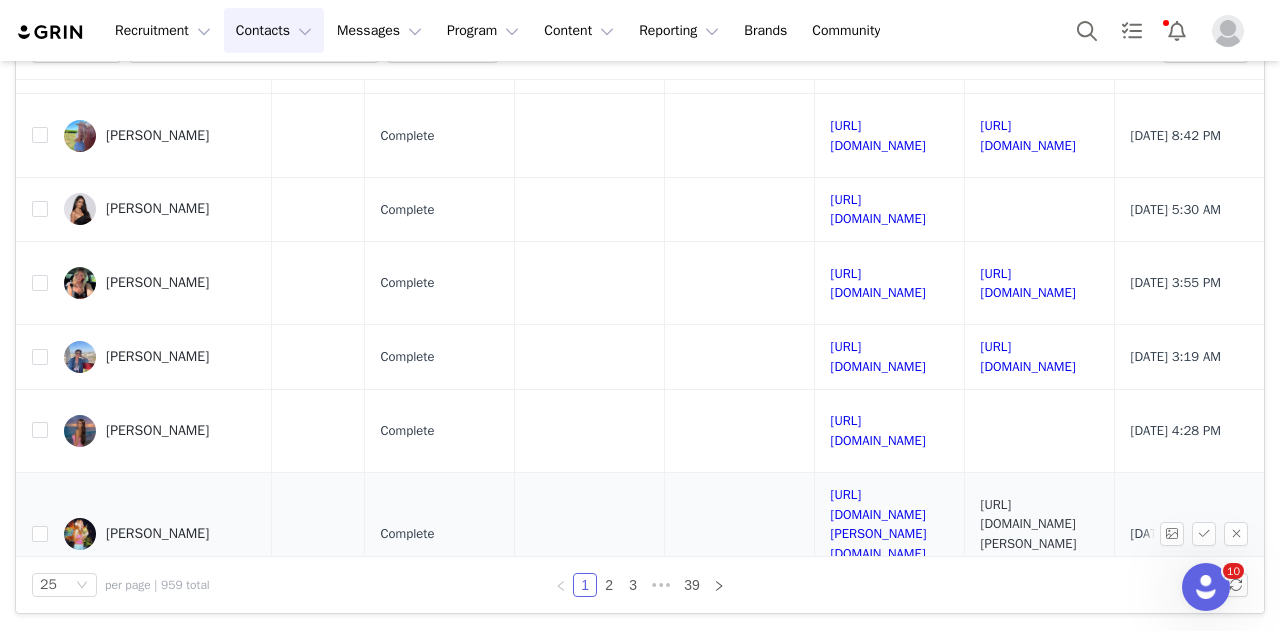click on "[URL][DOMAIN_NAME][PERSON_NAME][DOMAIN_NAME]" at bounding box center (1029, 534) 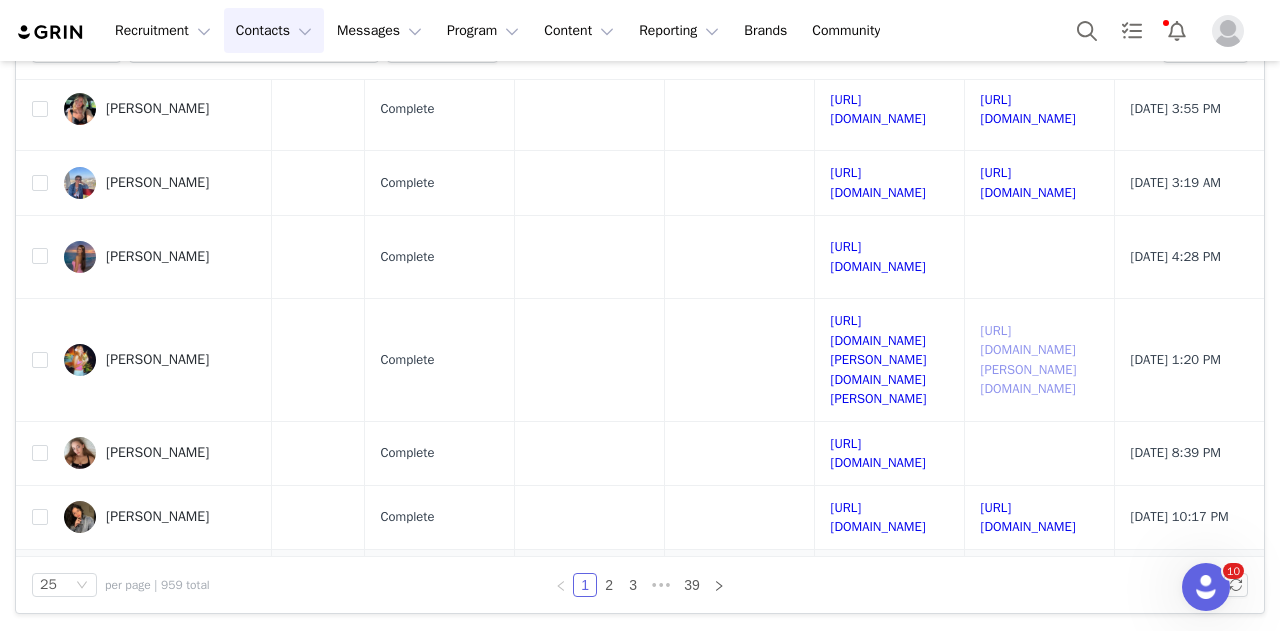 scroll, scrollTop: 847, scrollLeft: 739, axis: both 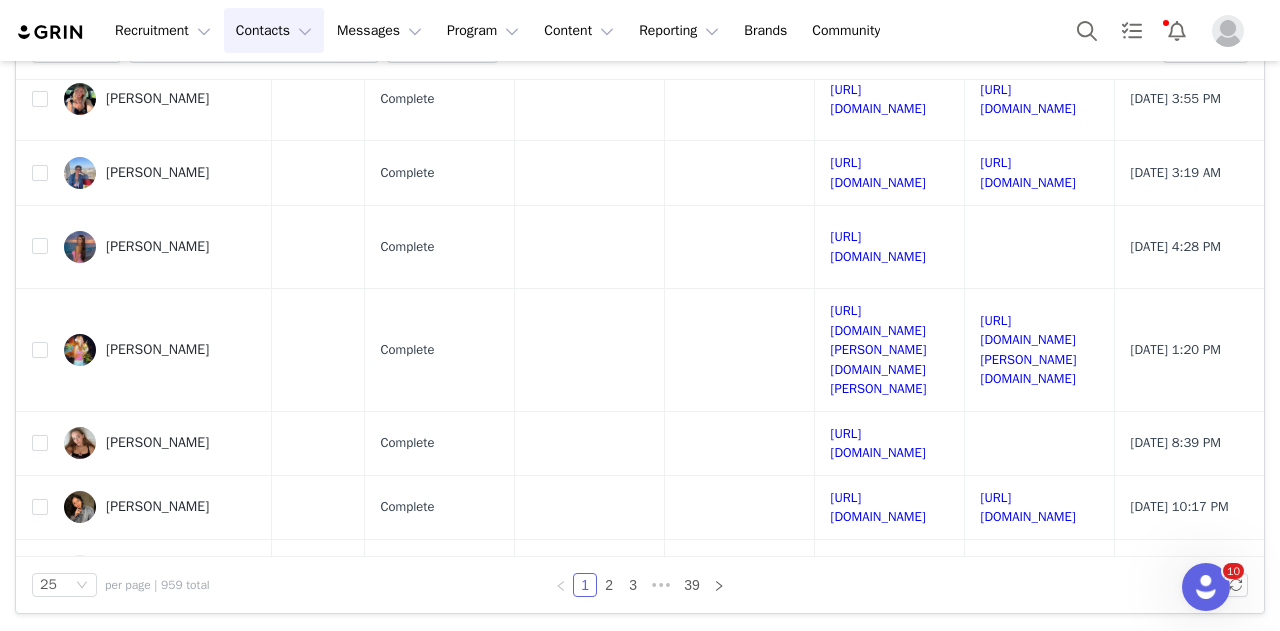 click on "[URL][EMAIL_ADDRESS][DOMAIN_NAME][DOMAIN_NAME]" at bounding box center [1033, 655] 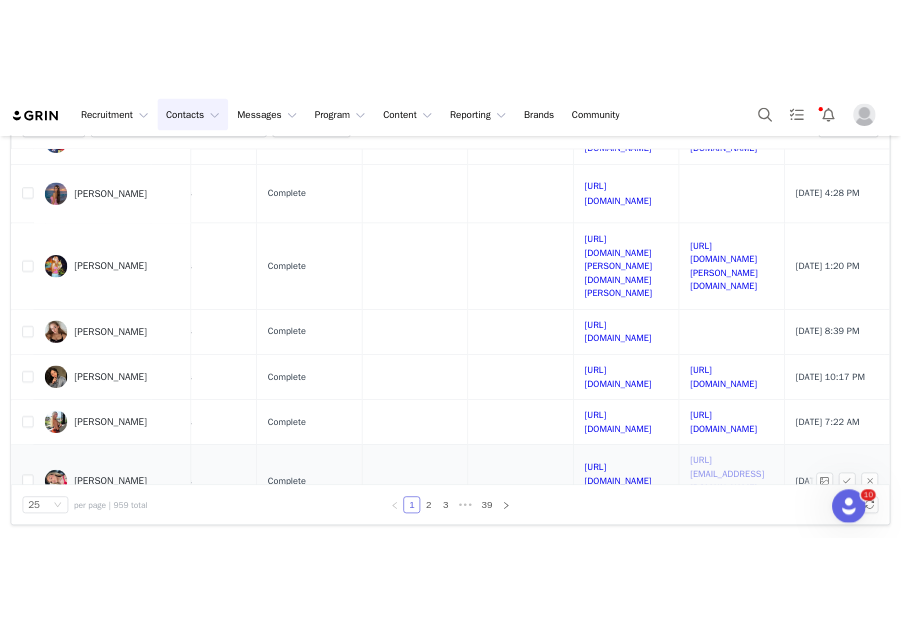 scroll, scrollTop: 1043, scrollLeft: 739, axis: both 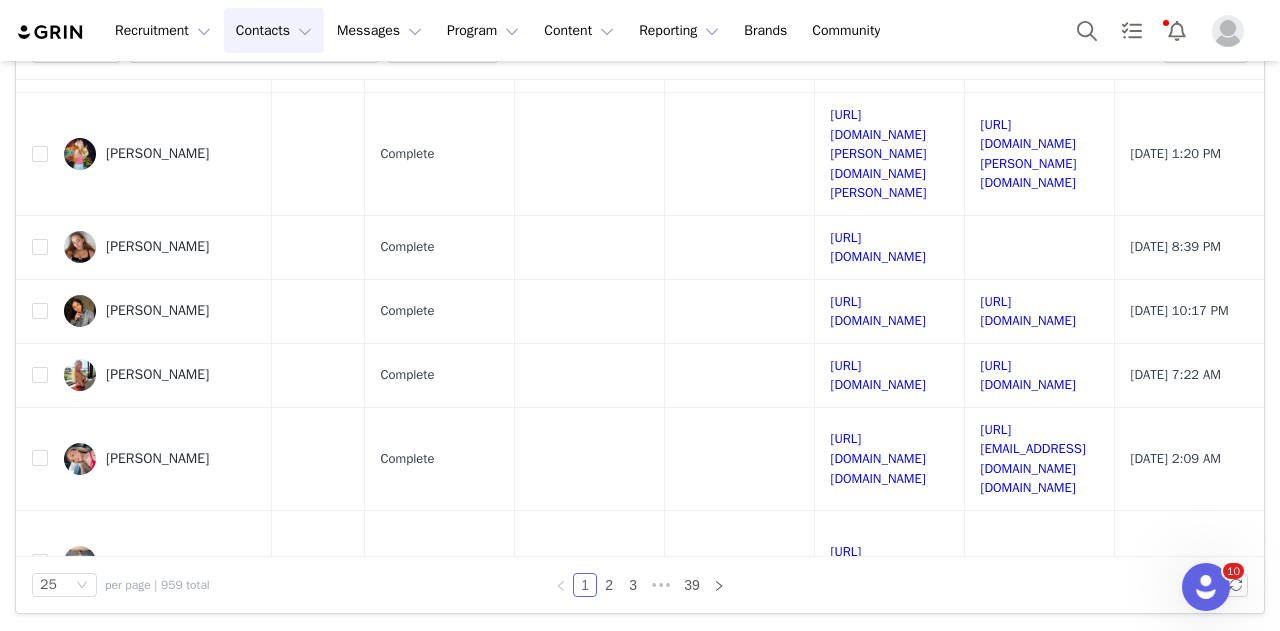 click on "[URL][DOMAIN_NAME]" at bounding box center [1028, 709] 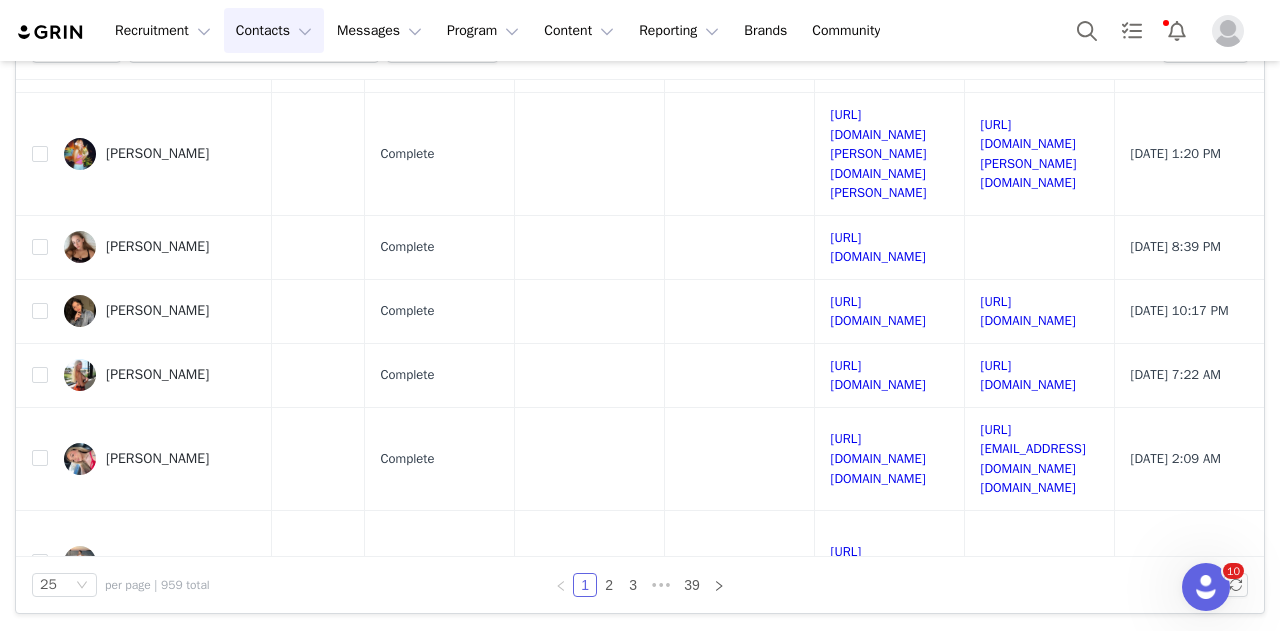 click on "[URL][DOMAIN_NAME]" at bounding box center (1028, 773) 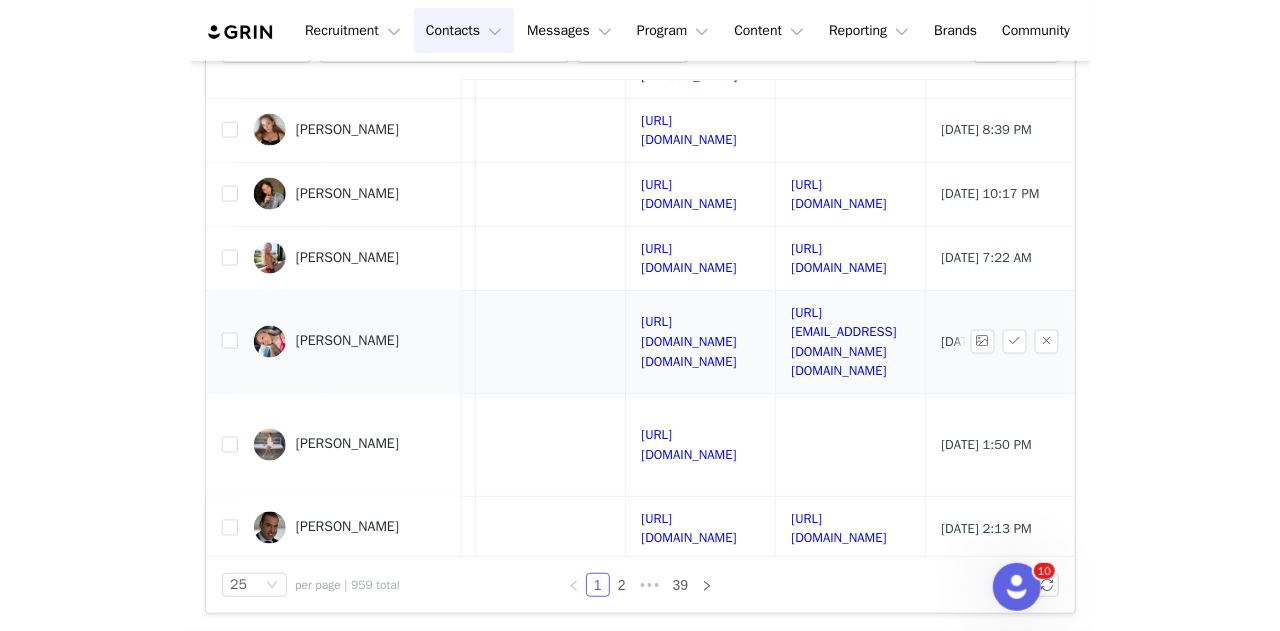scroll, scrollTop: 1178, scrollLeft: 1071, axis: both 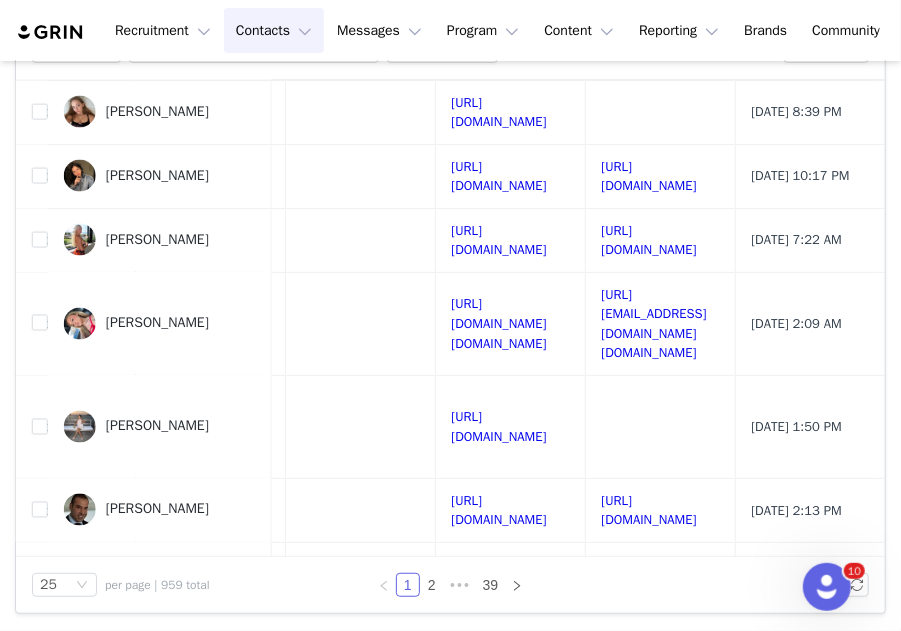 click on "[URL][DOMAIN_NAME]" at bounding box center [649, 805] 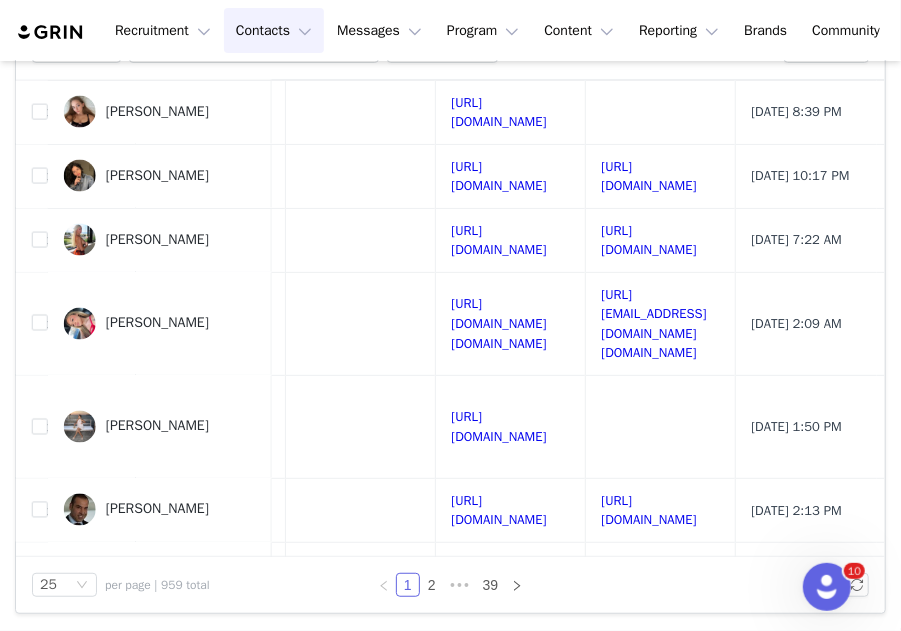 click on "[URL][DOMAIN_NAME][US_STATE][DOMAIN_NAME]" at bounding box center [649, 889] 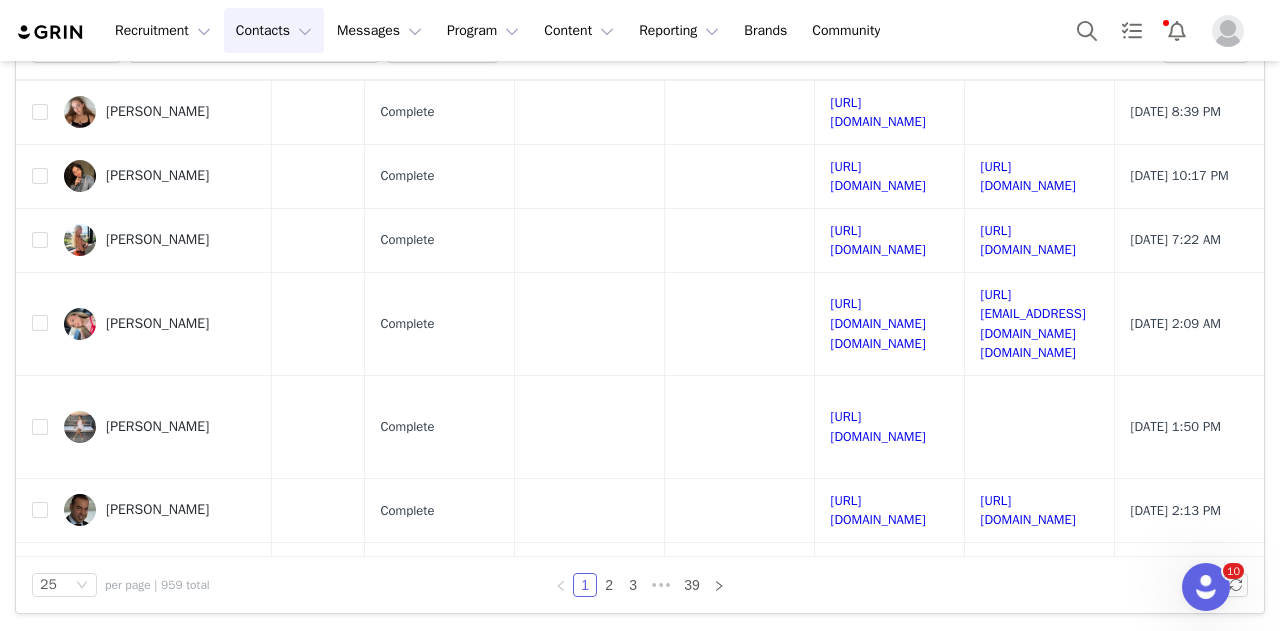 scroll, scrollTop: 1178, scrollLeft: 739, axis: both 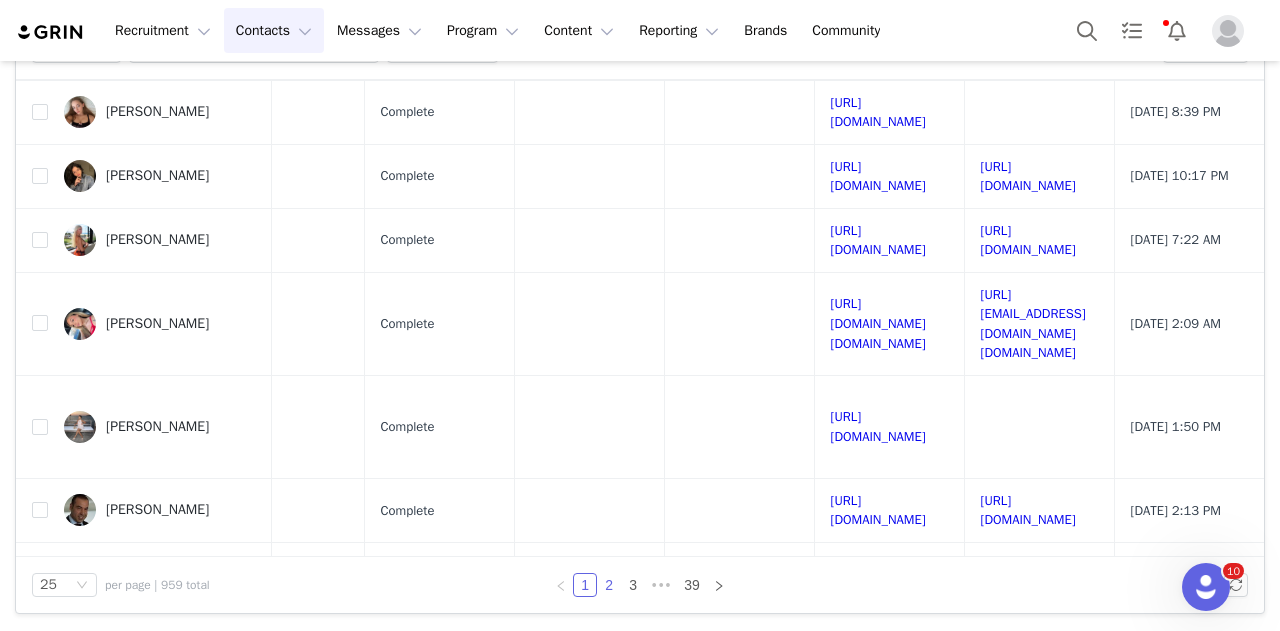 click on "2" at bounding box center [609, 585] 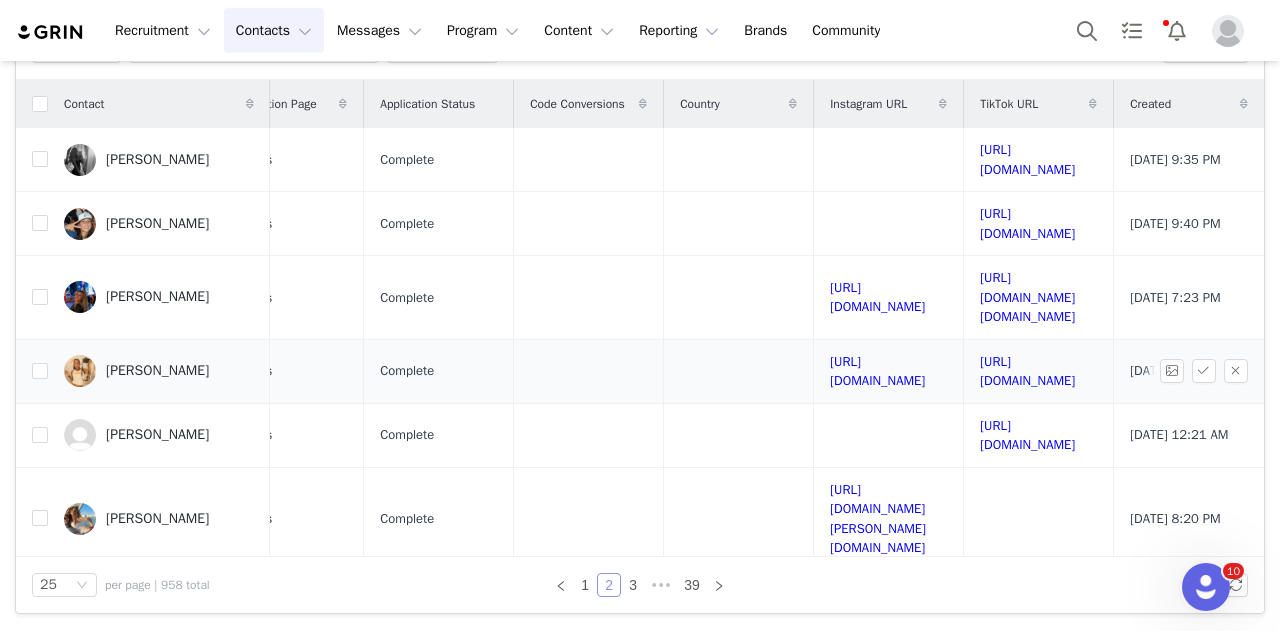 scroll, scrollTop: 0, scrollLeft: 714, axis: horizontal 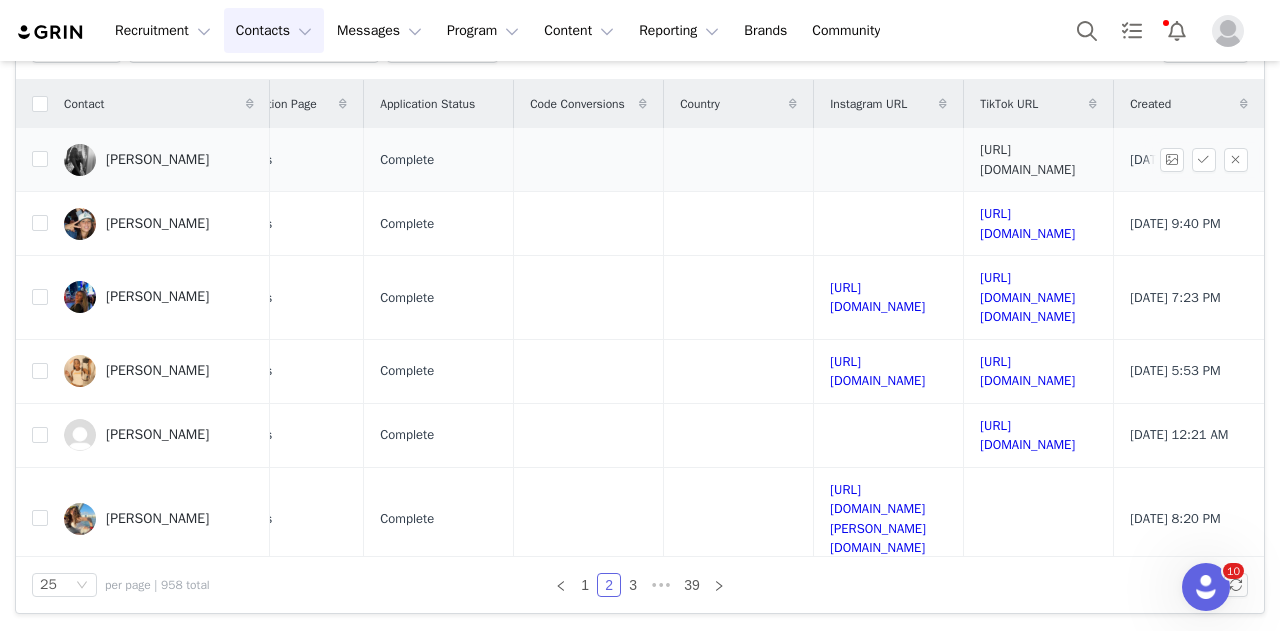 click on "[URL][DOMAIN_NAME]" at bounding box center (1039, 160) 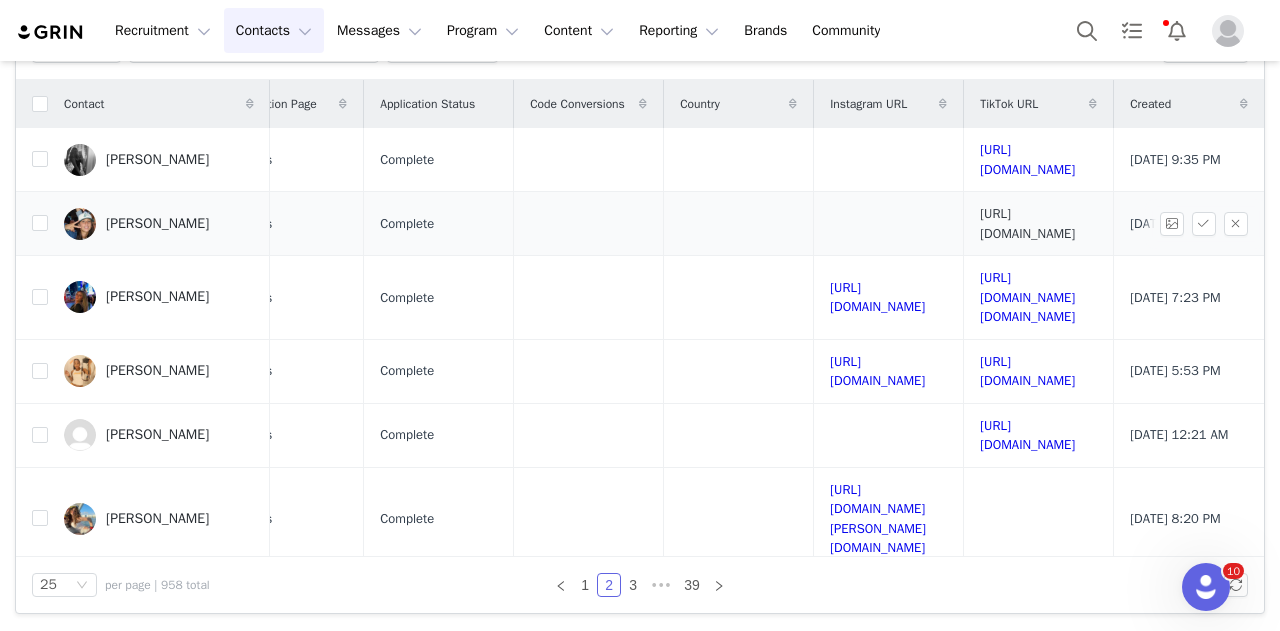 click on "[URL][DOMAIN_NAME]" at bounding box center (1027, 223) 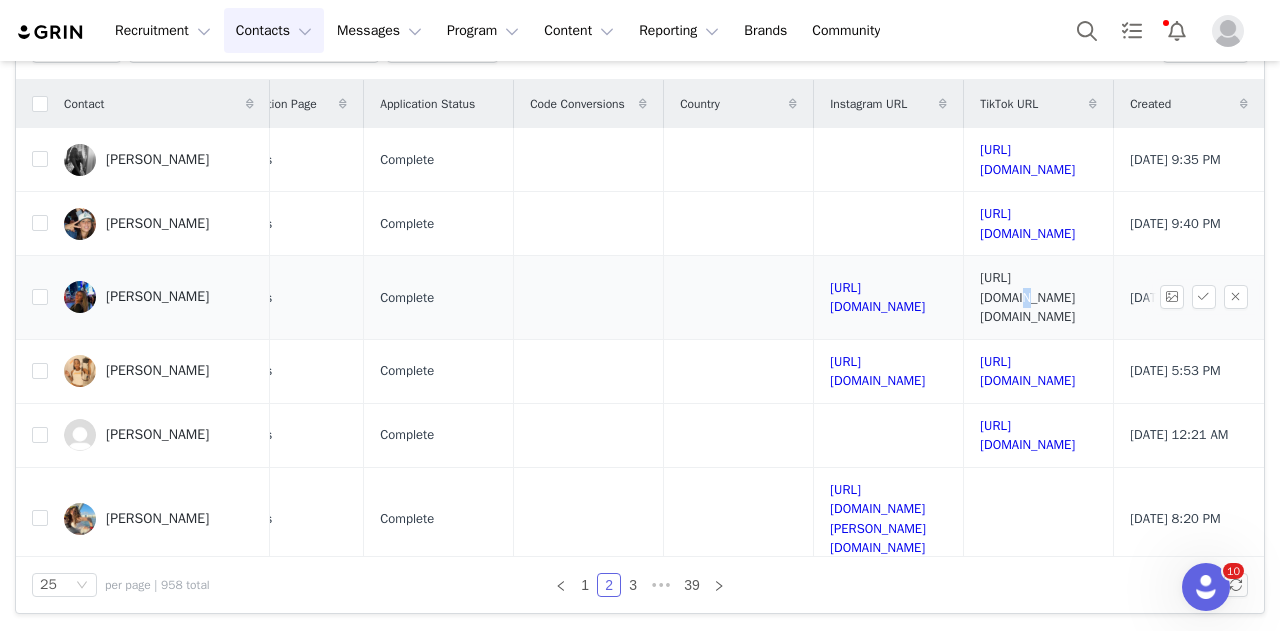 drag, startPoint x: 878, startPoint y: 303, endPoint x: 882, endPoint y: 287, distance: 16.492422 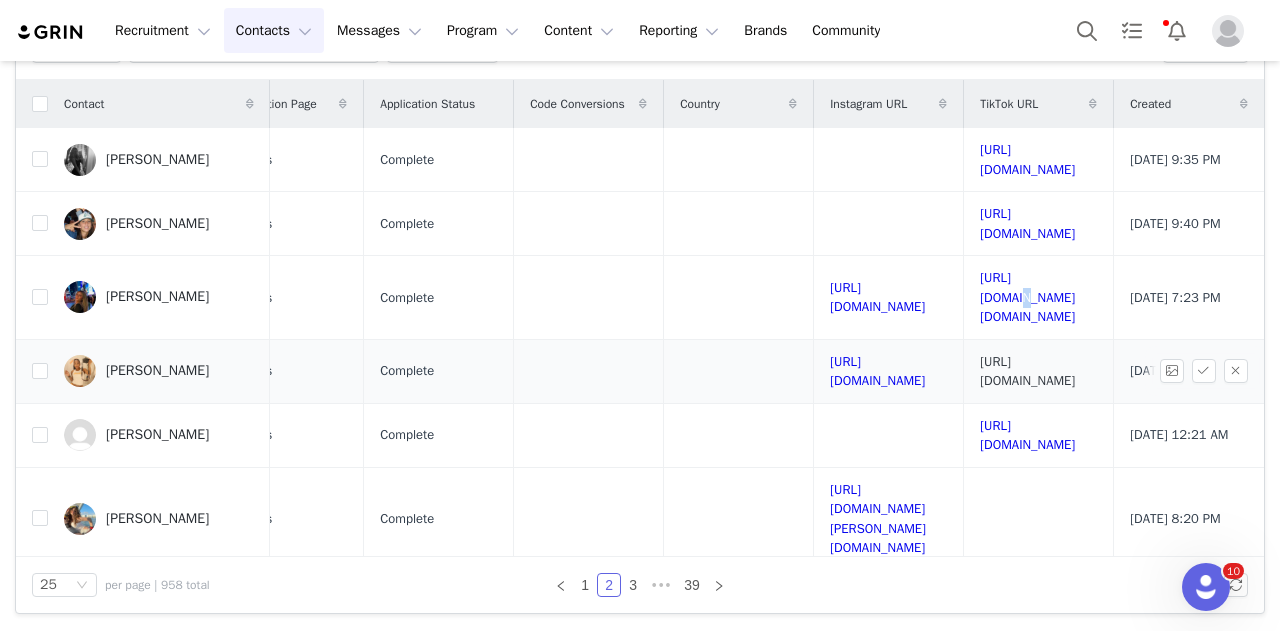 click on "[URL][DOMAIN_NAME]" at bounding box center (1027, 371) 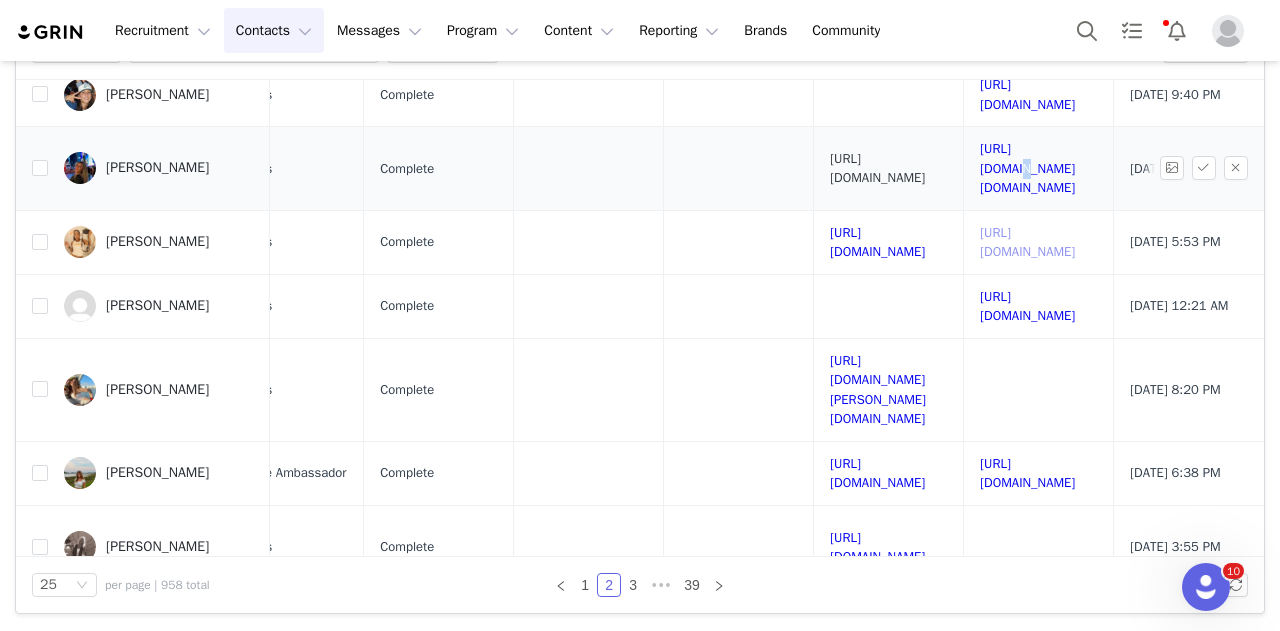scroll, scrollTop: 134, scrollLeft: 714, axis: both 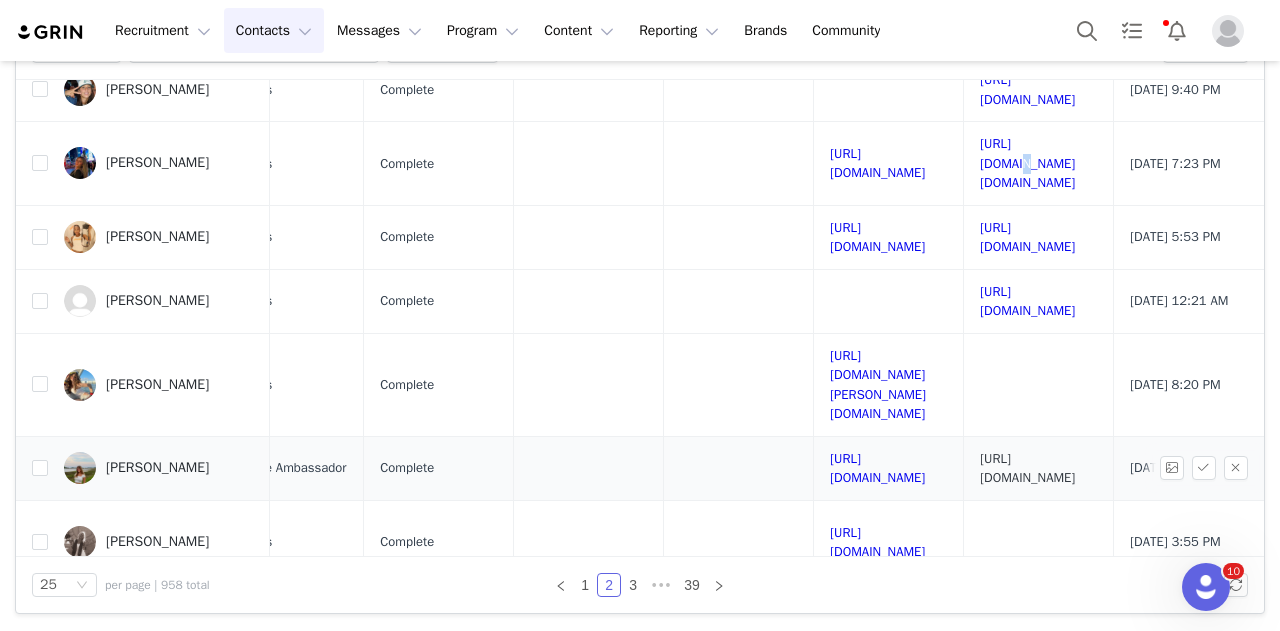 click on "[URL][DOMAIN_NAME]" at bounding box center (1027, 468) 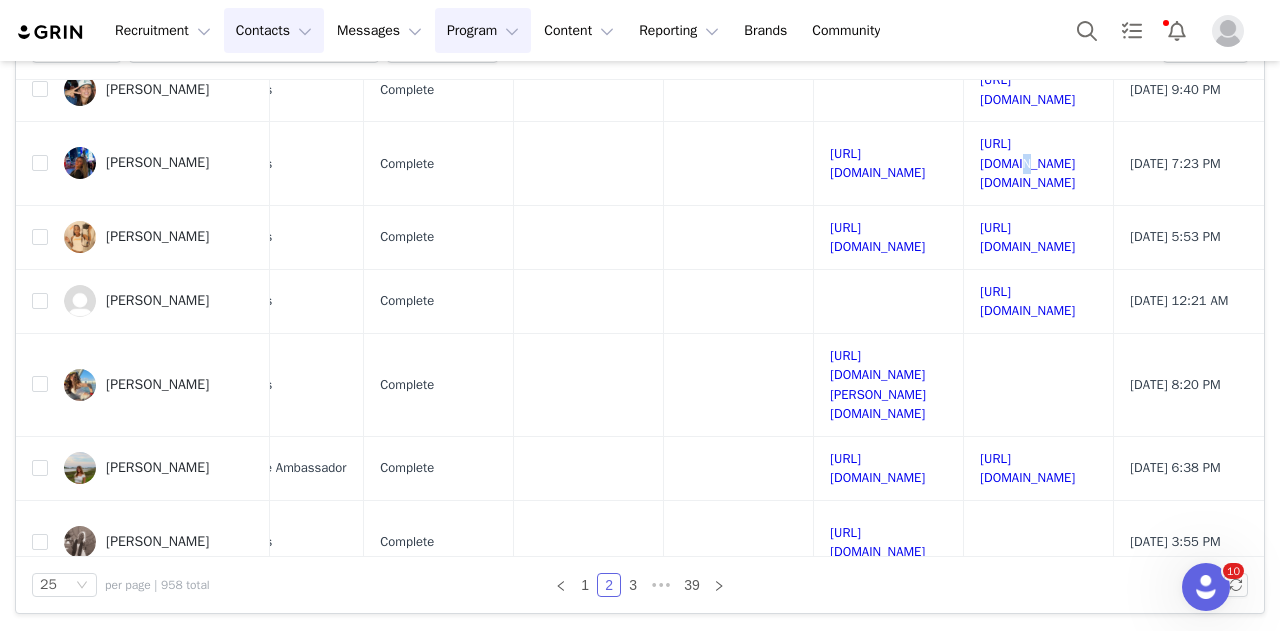 click on "Program Program" at bounding box center (483, 30) 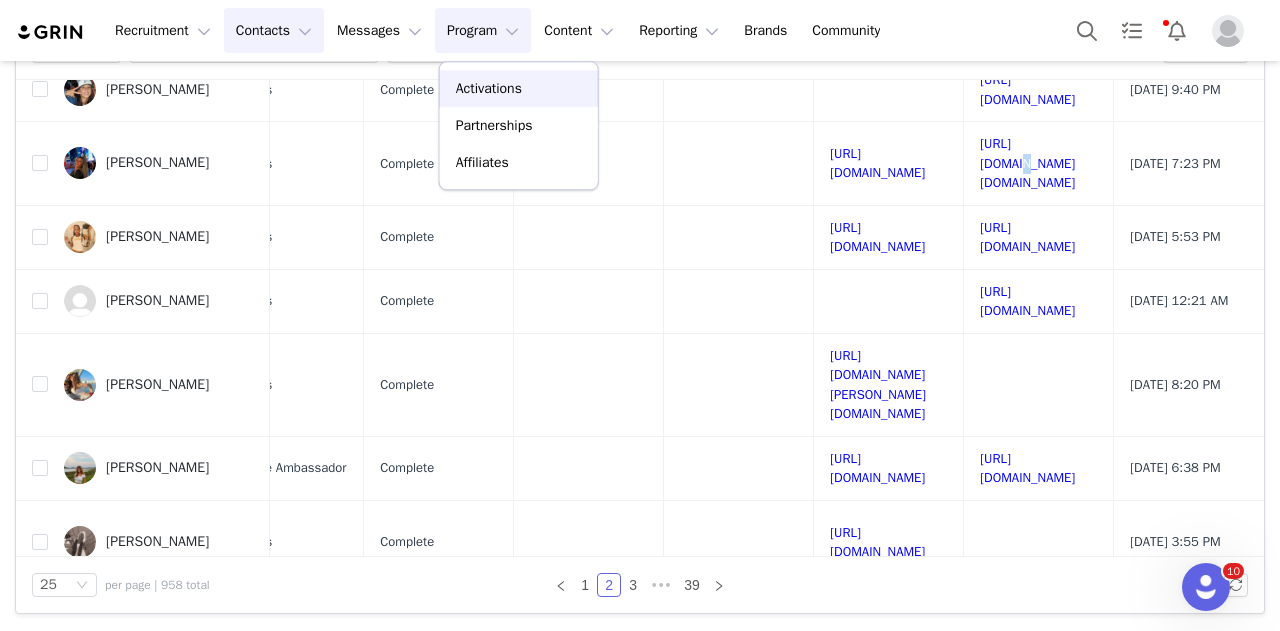 click on "Activations" at bounding box center [519, 88] 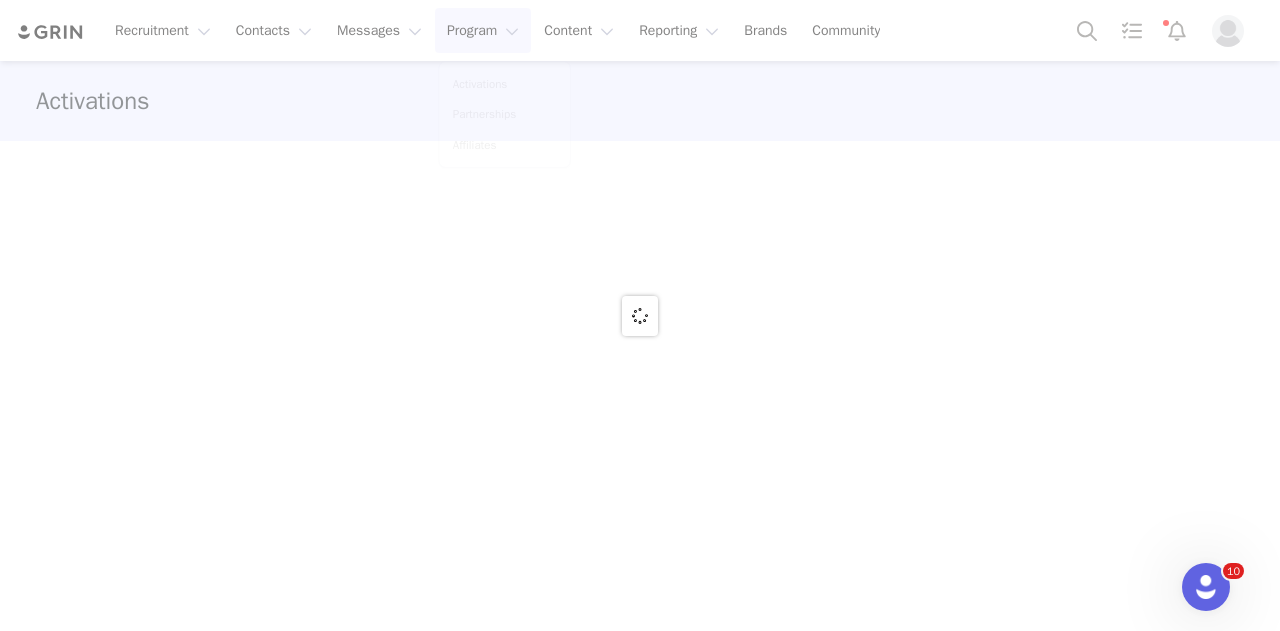 scroll, scrollTop: 0, scrollLeft: 0, axis: both 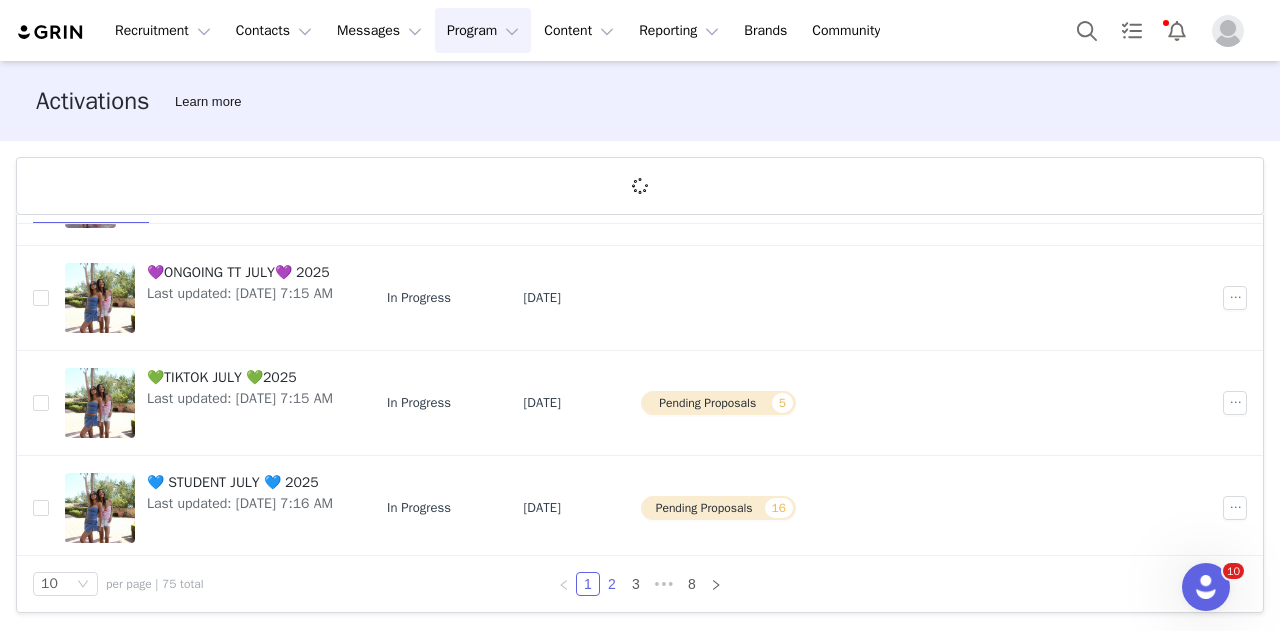 click on "2" at bounding box center (612, 584) 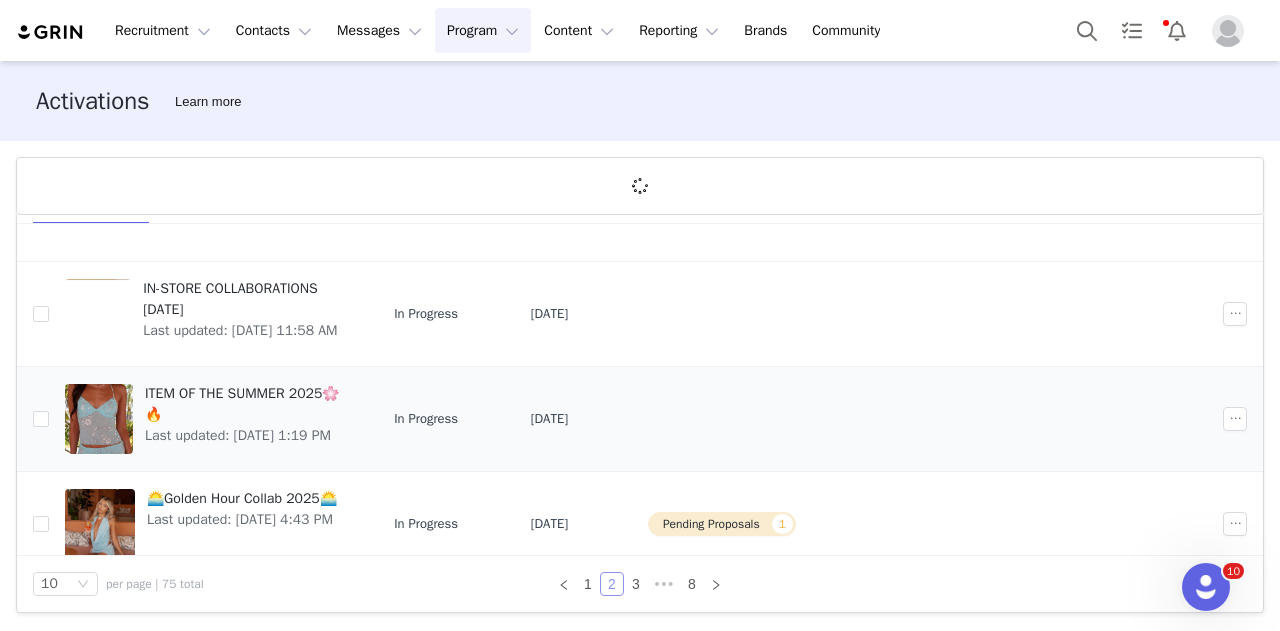 scroll, scrollTop: 312, scrollLeft: 0, axis: vertical 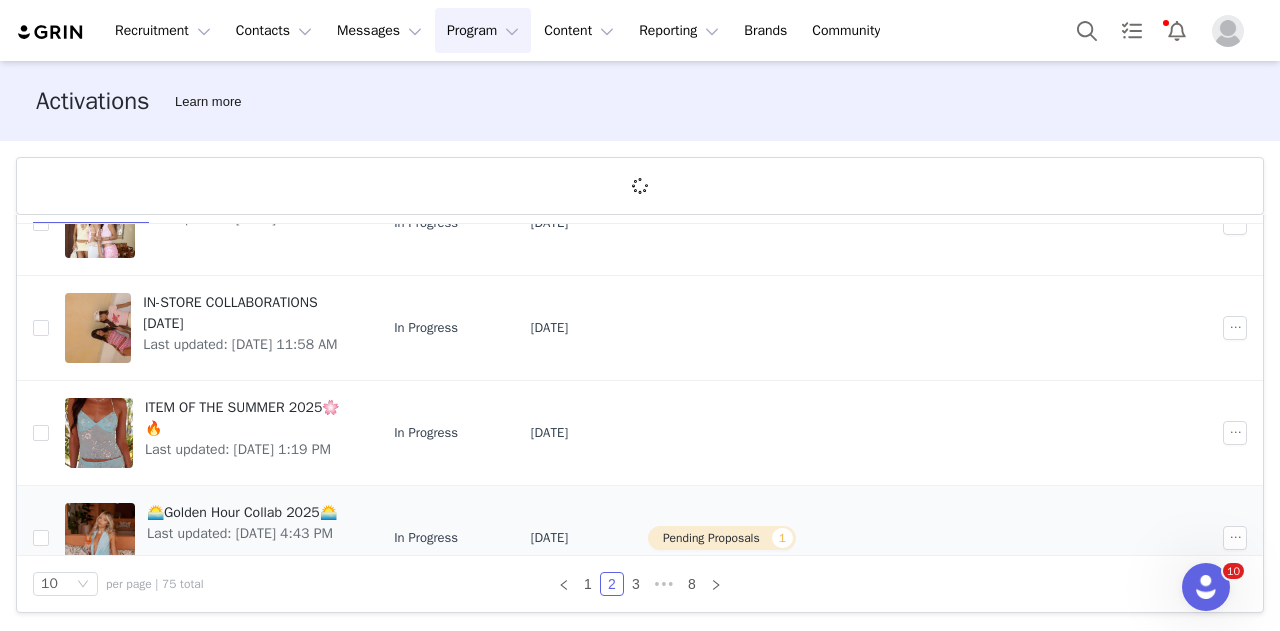 click on "🌅Golden Hour Collab 2025🌅" at bounding box center (242, 512) 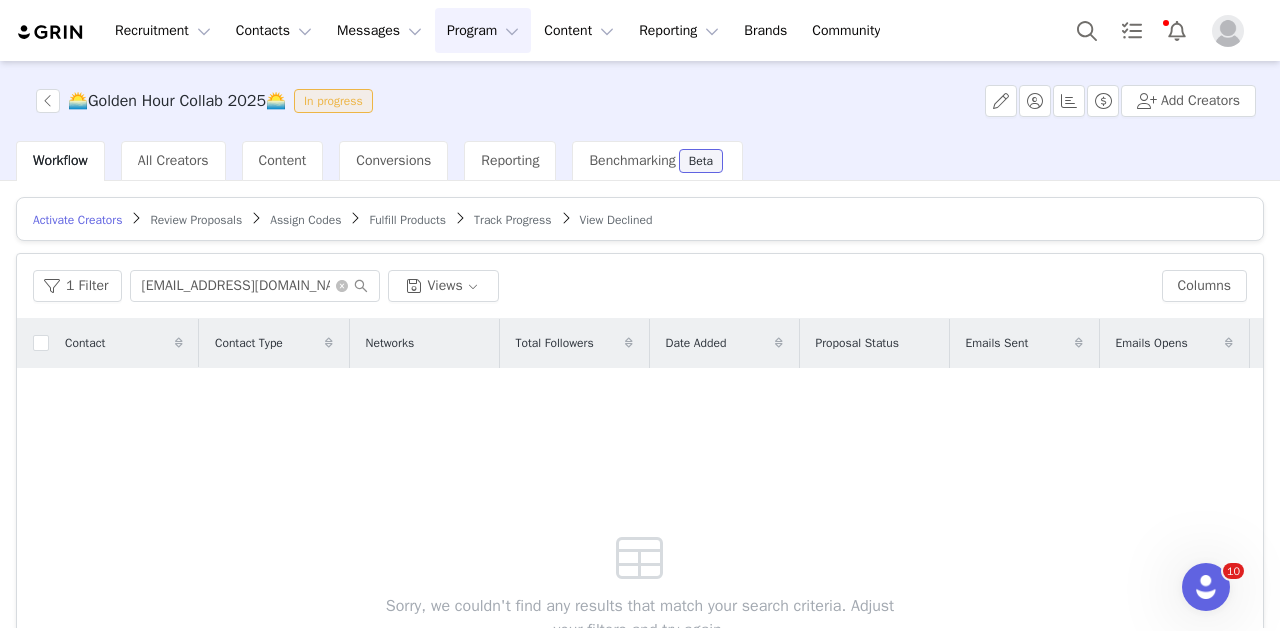 click on "Review Proposals" at bounding box center (196, 220) 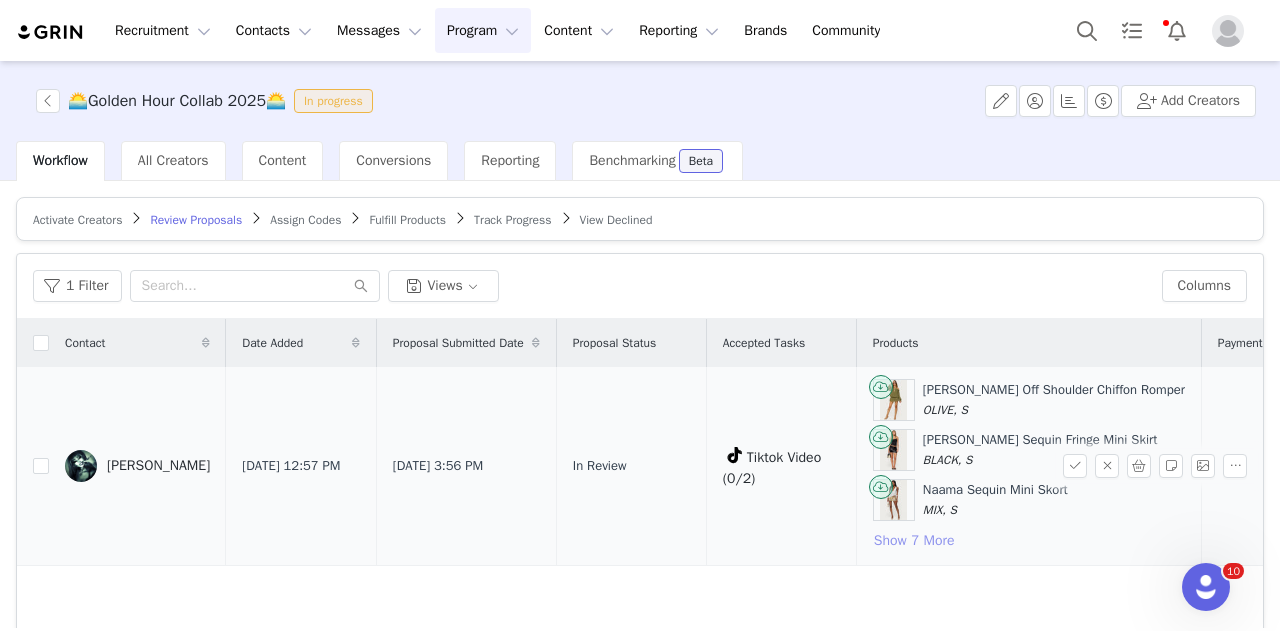 click on "Show 7 More" at bounding box center [914, 541] 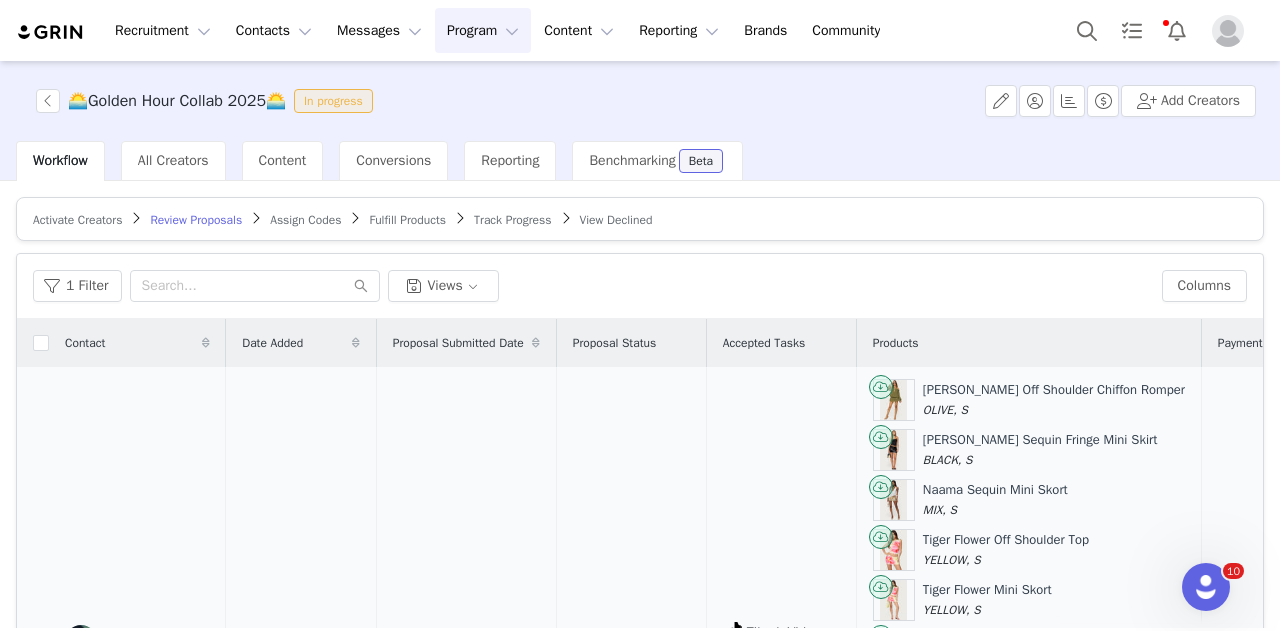 scroll, scrollTop: 128, scrollLeft: 0, axis: vertical 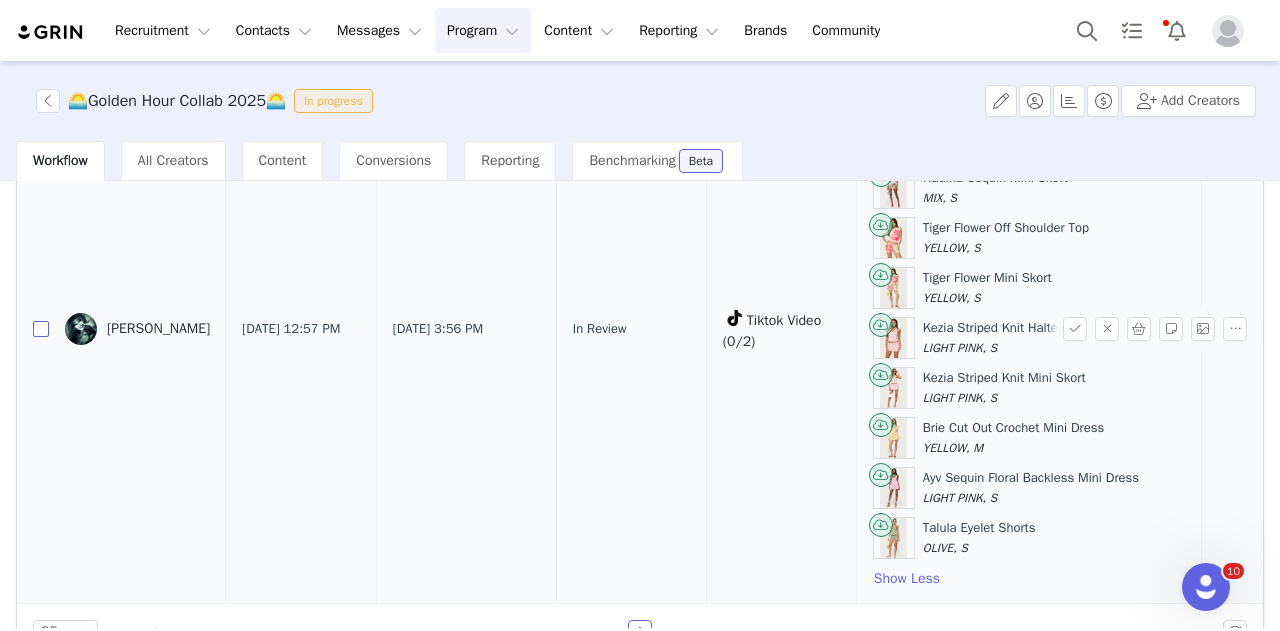 click at bounding box center [41, 329] 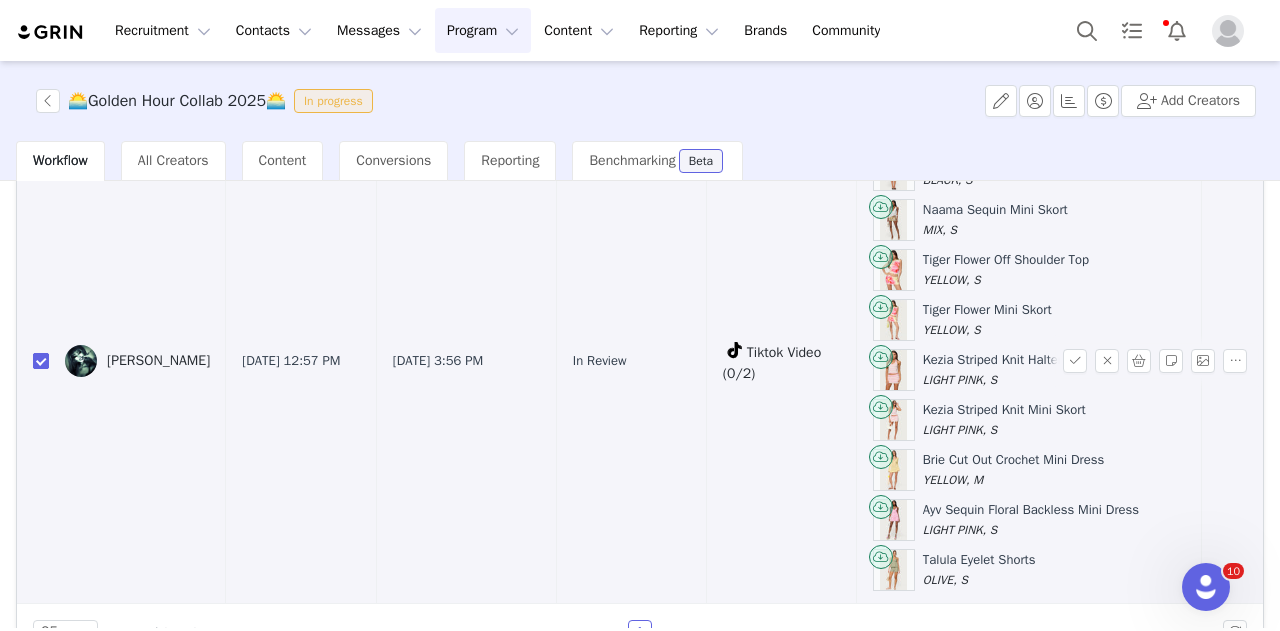 scroll, scrollTop: 232, scrollLeft: 0, axis: vertical 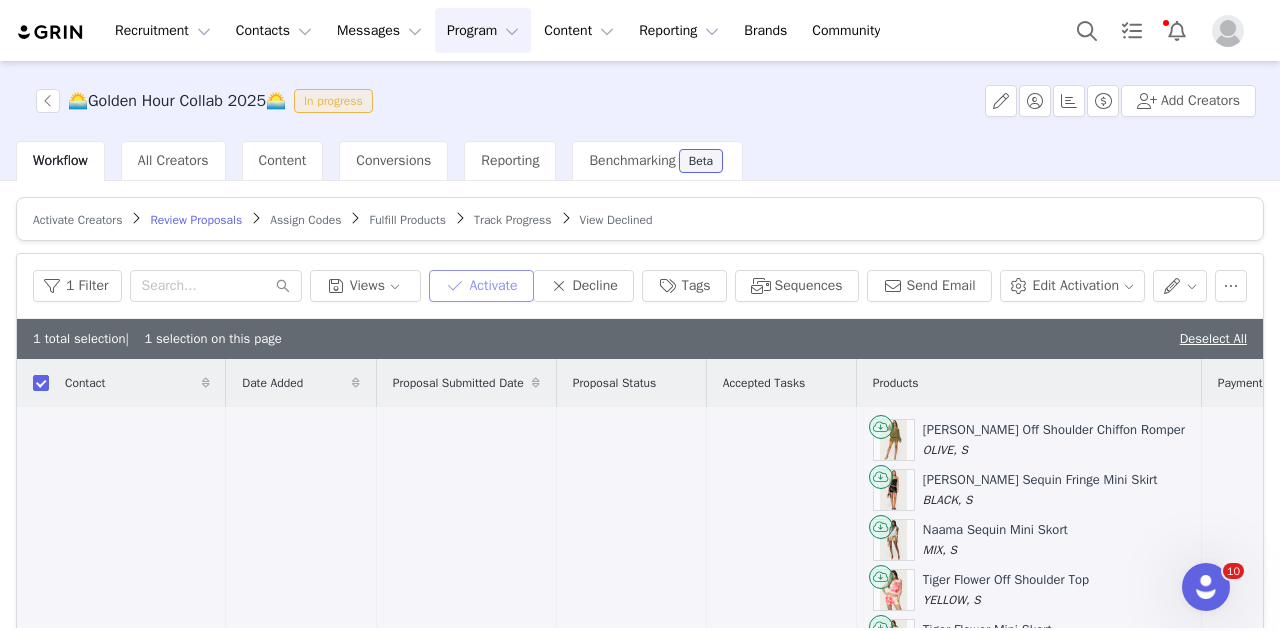 click on "Activate" at bounding box center [481, 286] 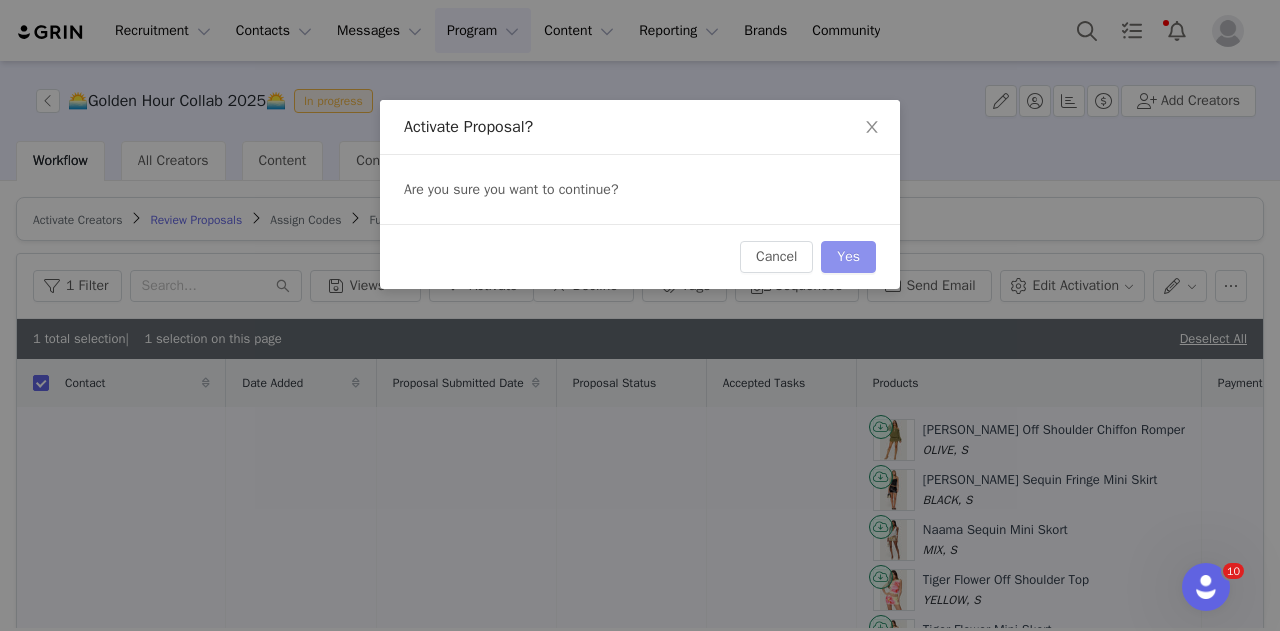 click on "Yes" at bounding box center (848, 257) 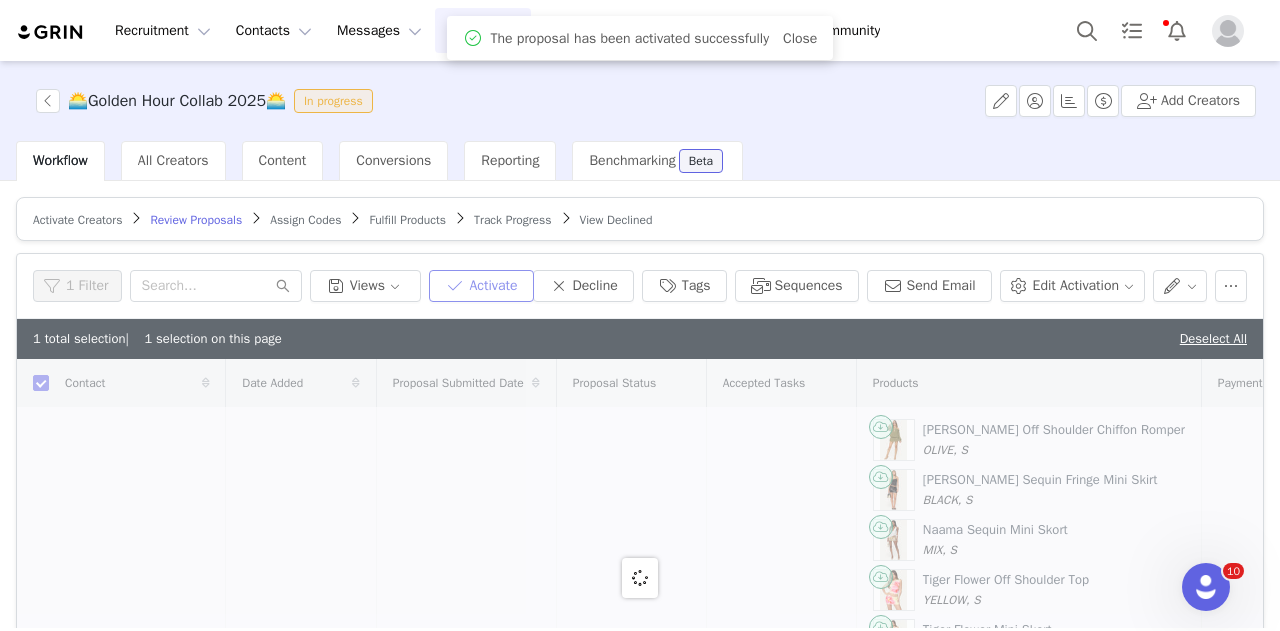 checkbox on "false" 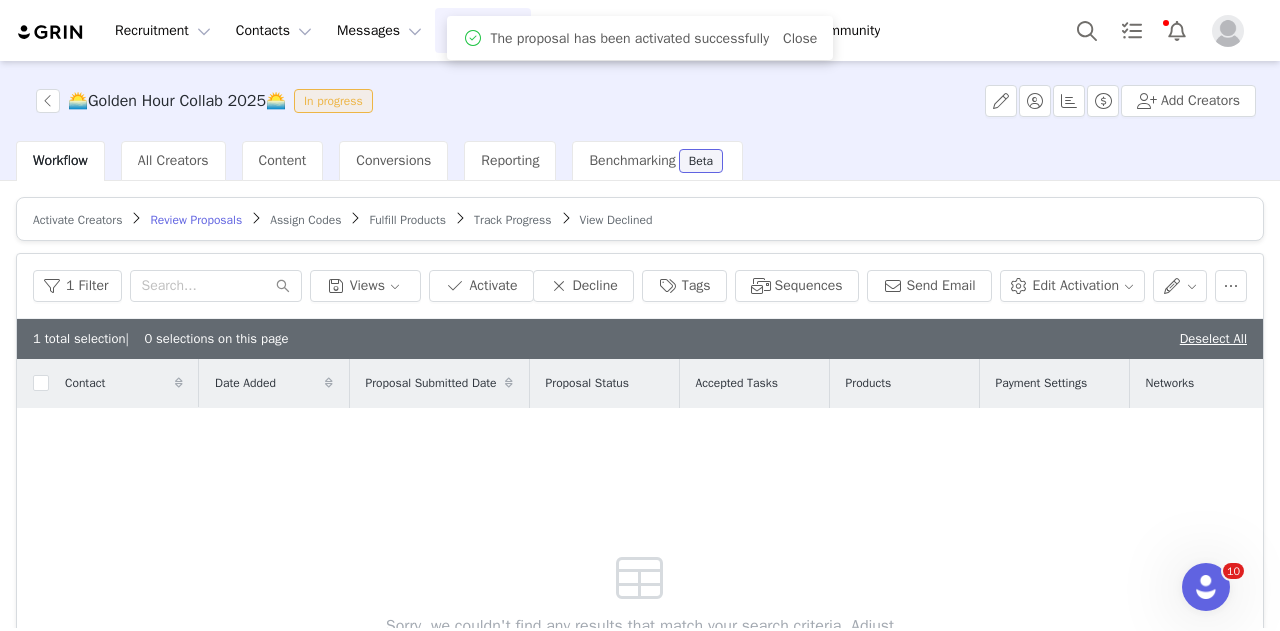 click on "Assign Codes" at bounding box center (305, 220) 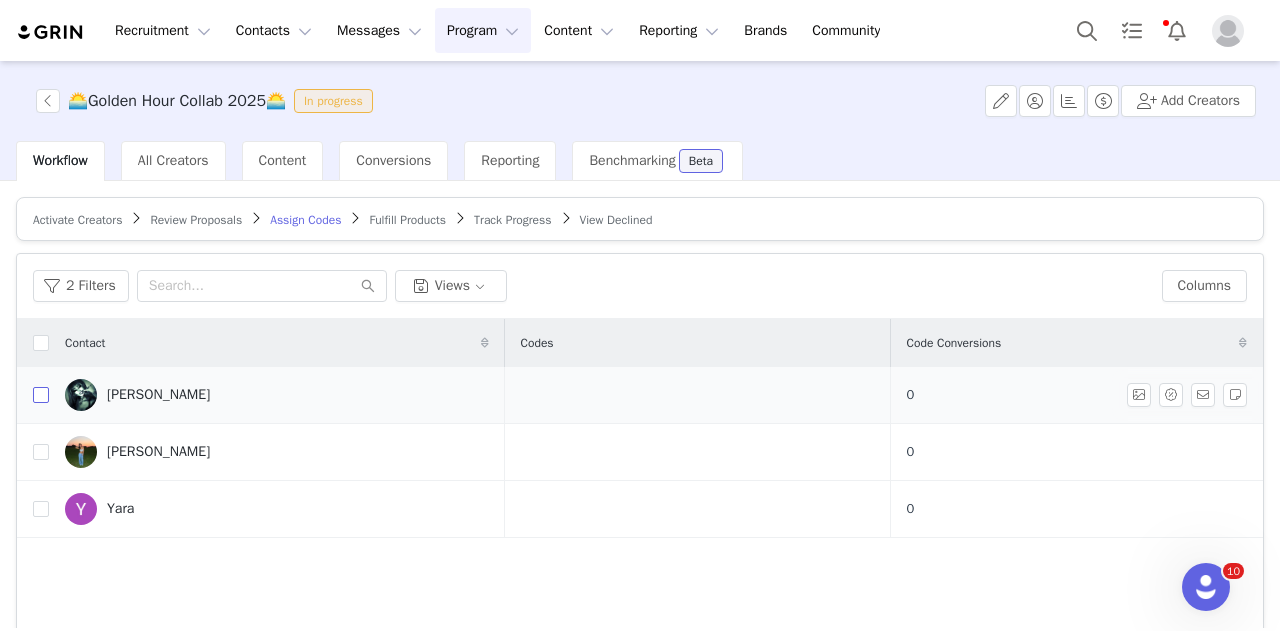 click at bounding box center (41, 395) 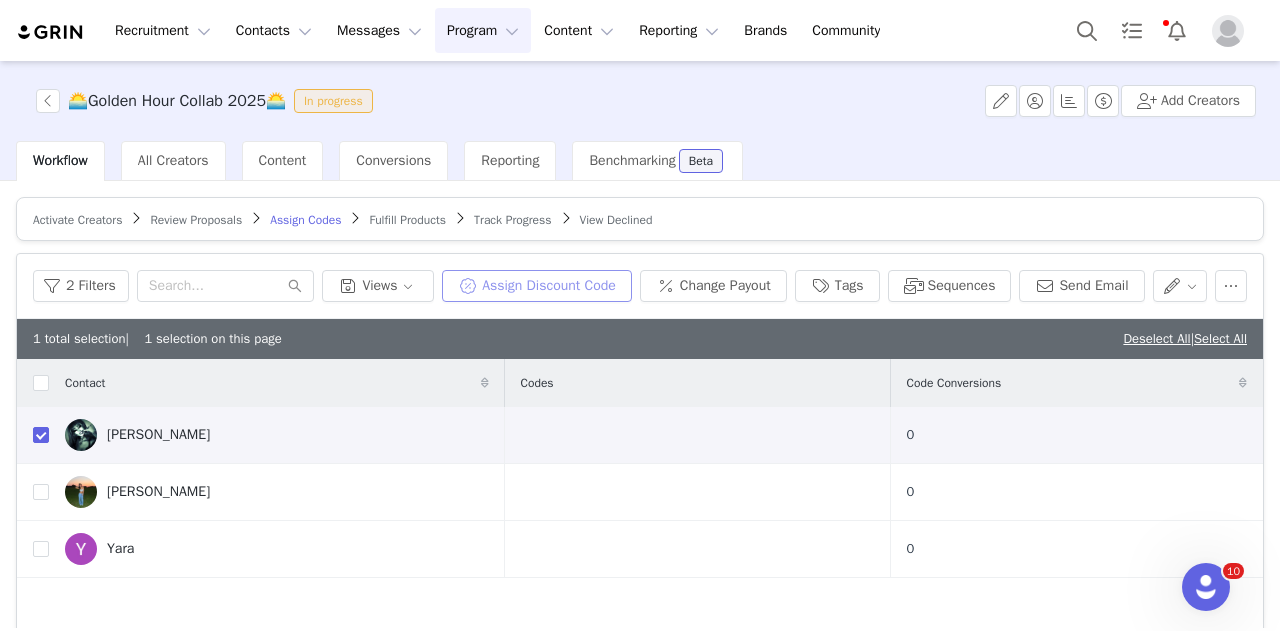 click on "Assign Discount Code" at bounding box center (537, 286) 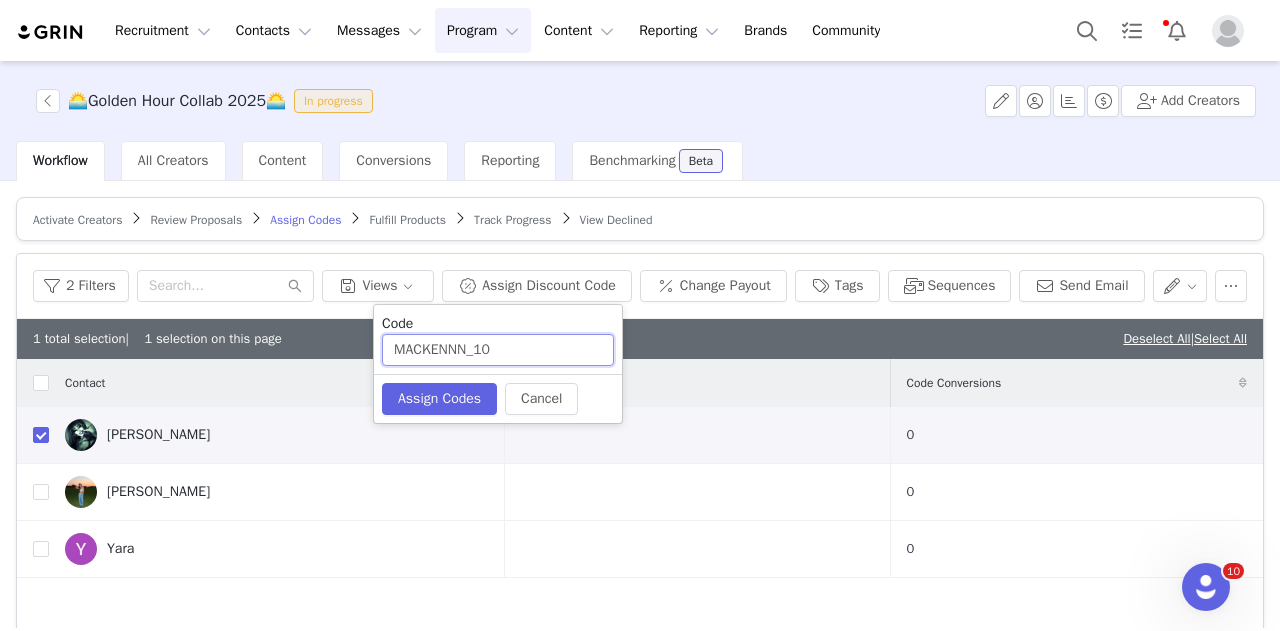 click on "MACKENNN_10" at bounding box center [498, 350] 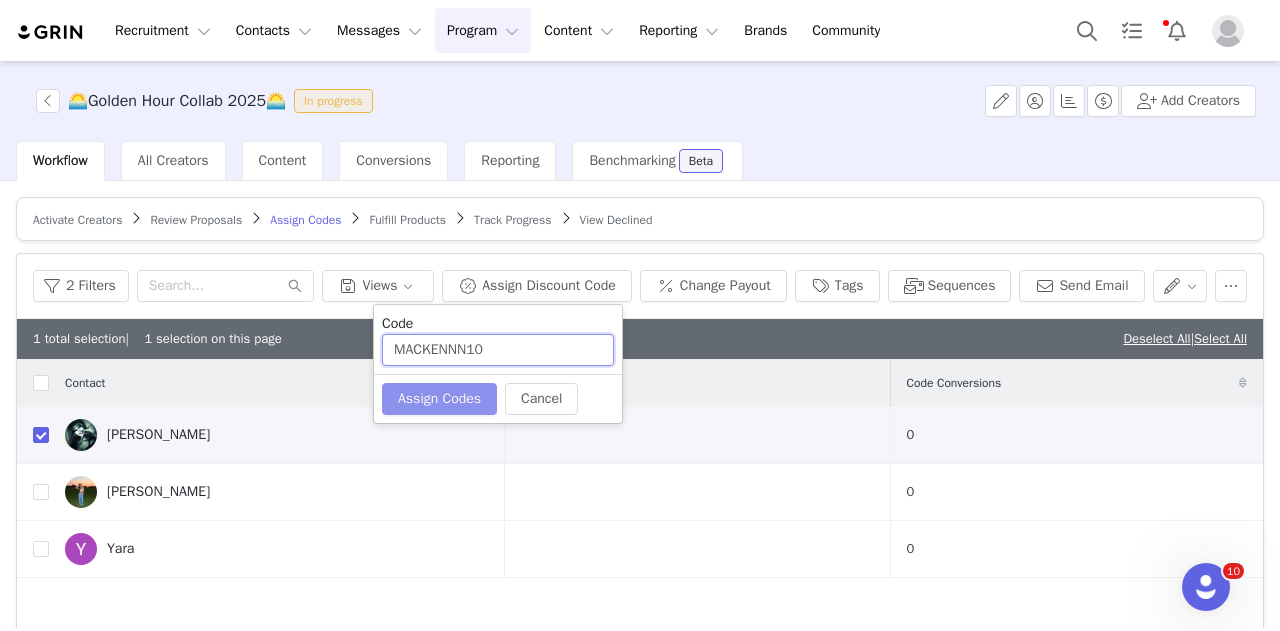type on "MACKENNN10" 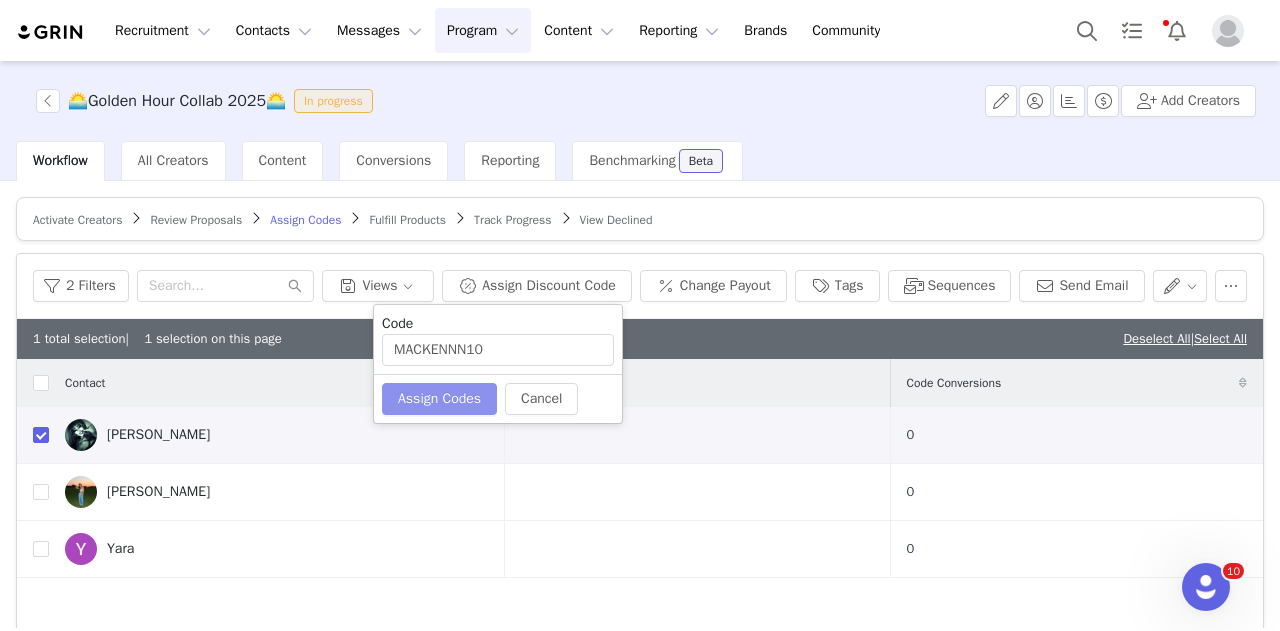 click on "Assign Codes" at bounding box center [439, 399] 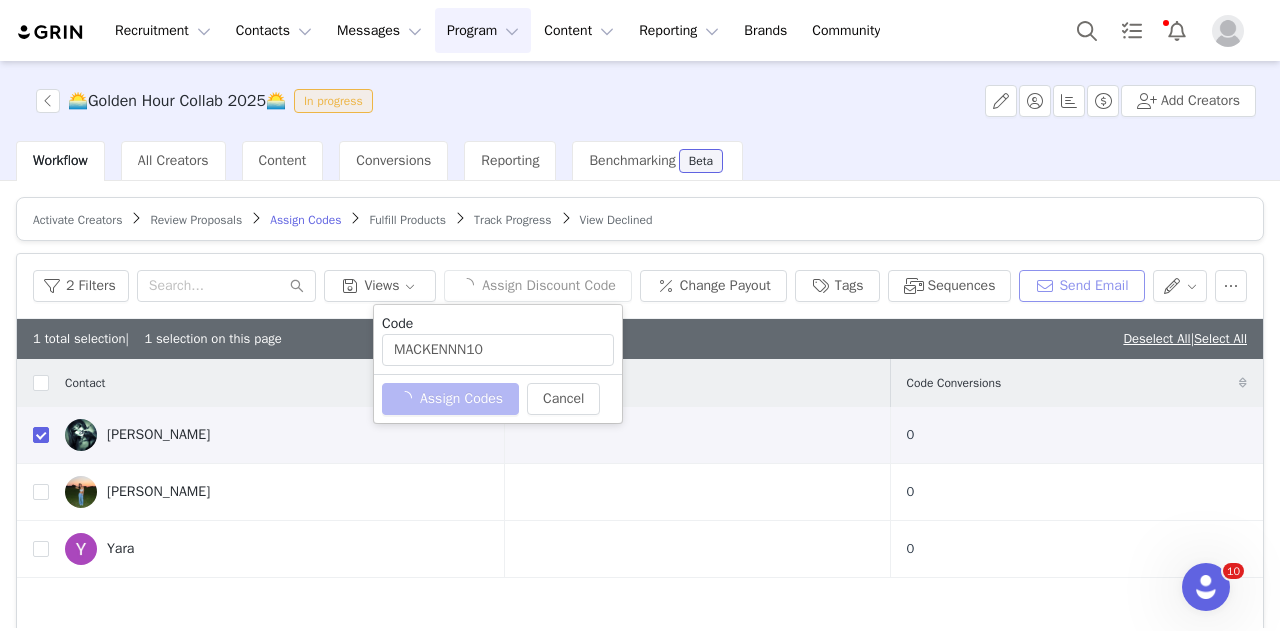 type 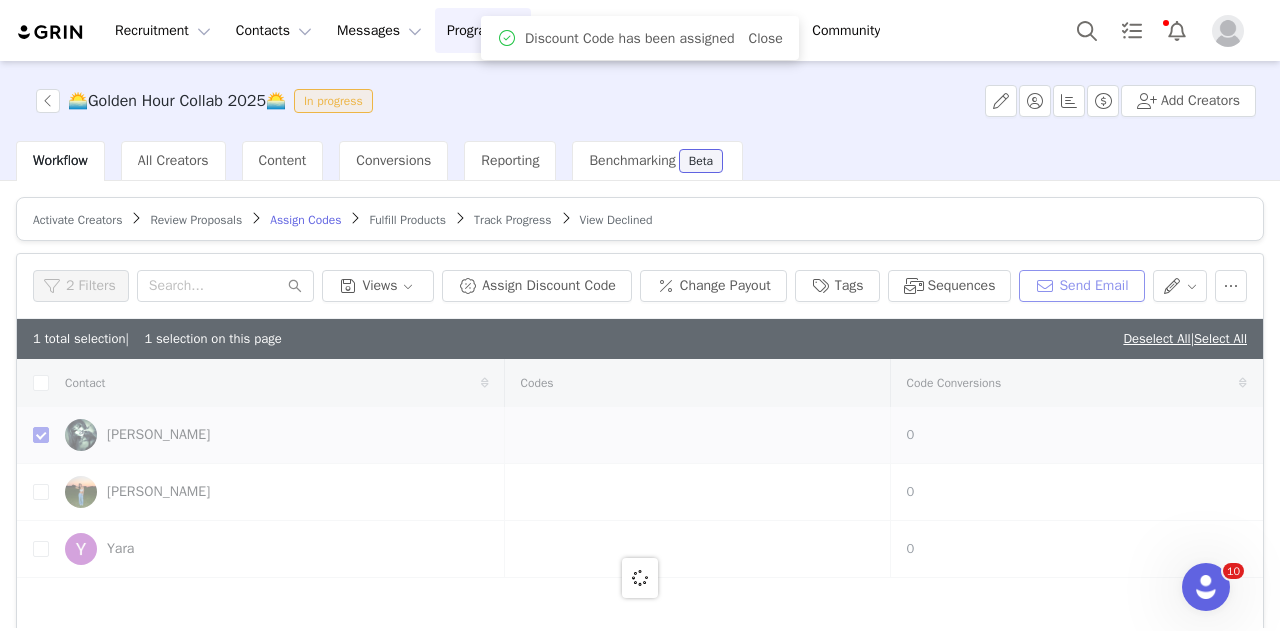 click on "Send Email" at bounding box center (1081, 286) 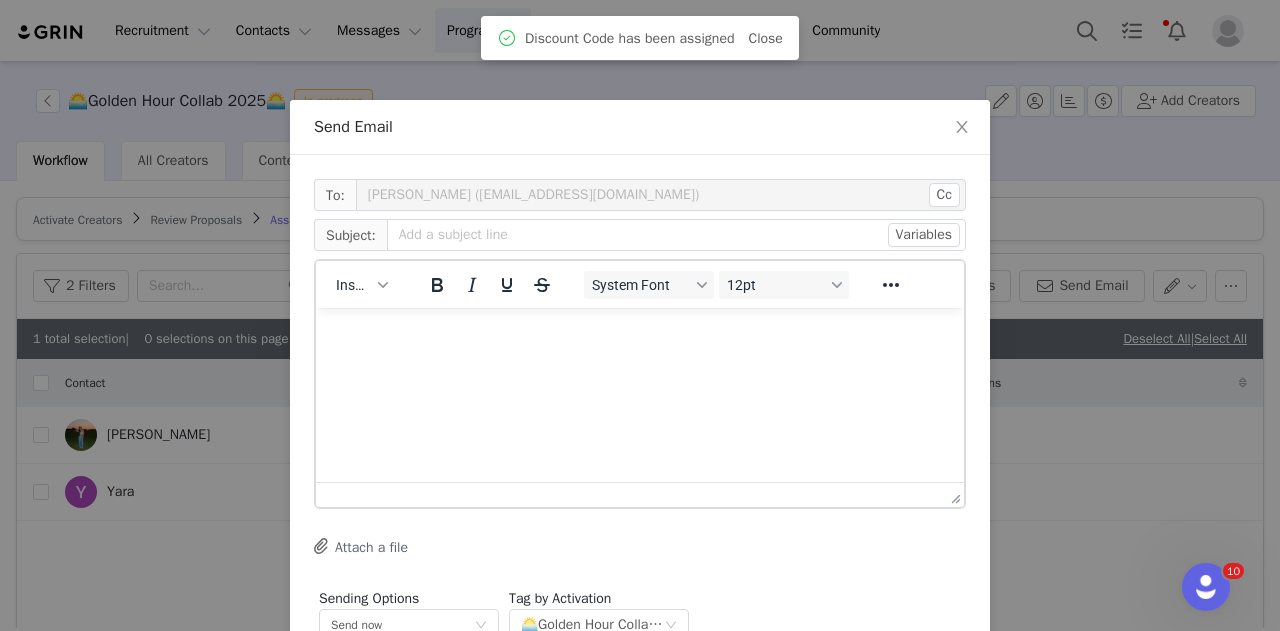 scroll, scrollTop: 0, scrollLeft: 0, axis: both 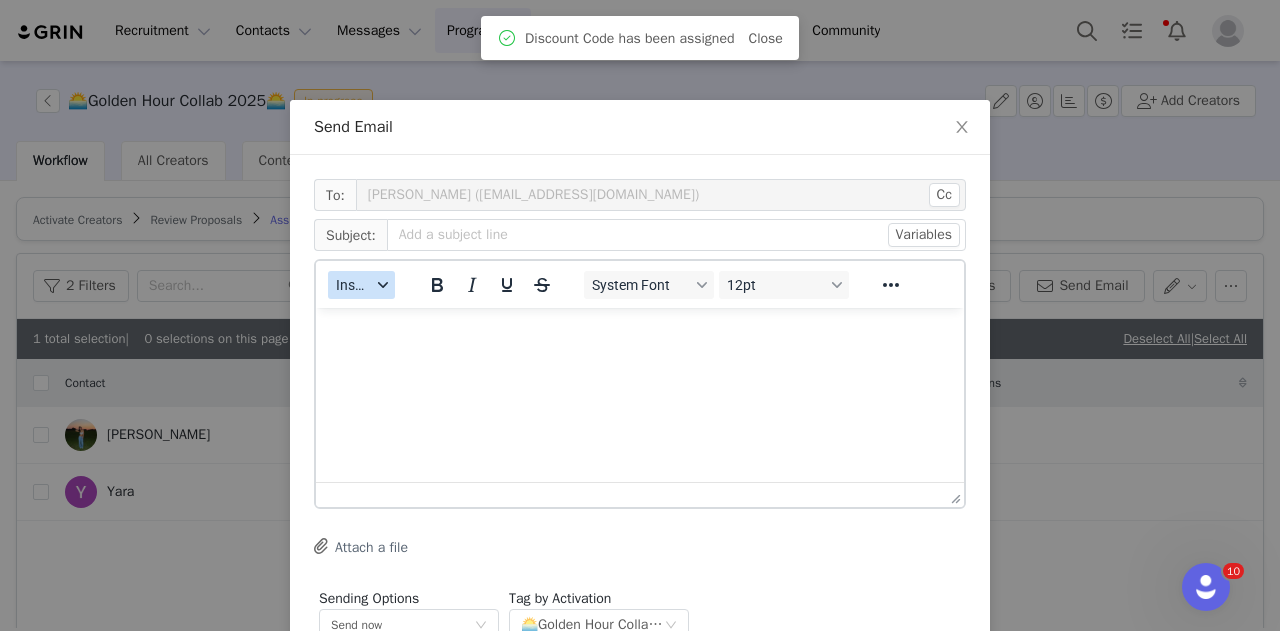 click on "Insert" at bounding box center (361, 285) 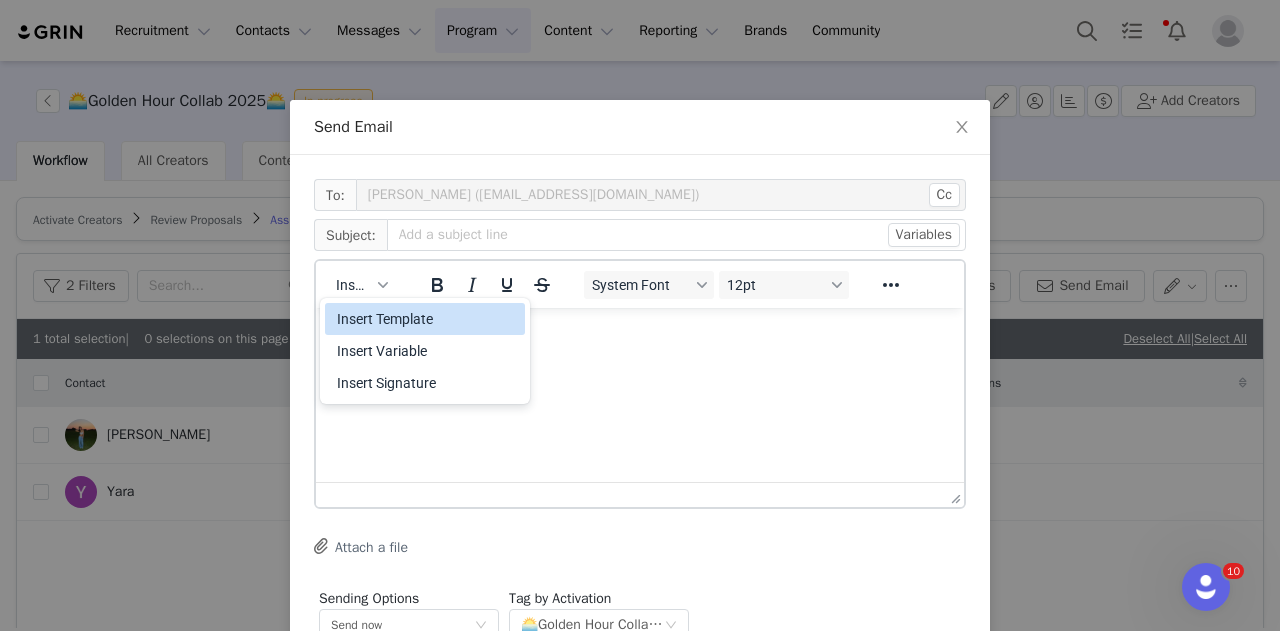 click on "Insert Template" at bounding box center [427, 319] 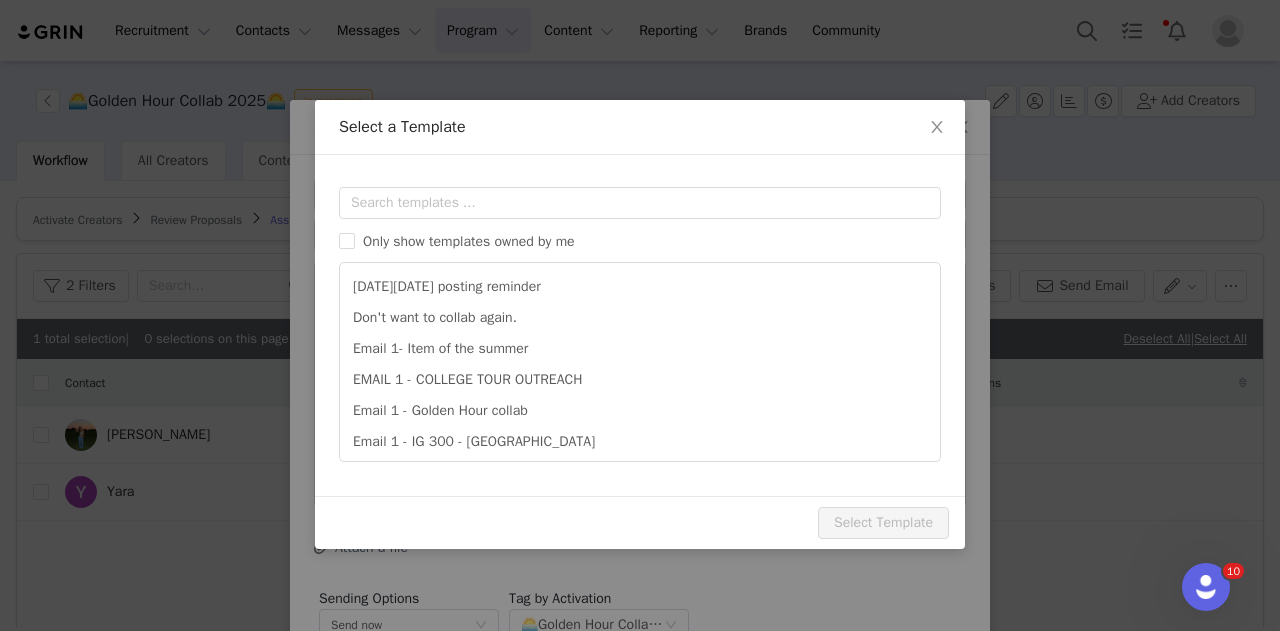 scroll, scrollTop: 0, scrollLeft: 0, axis: both 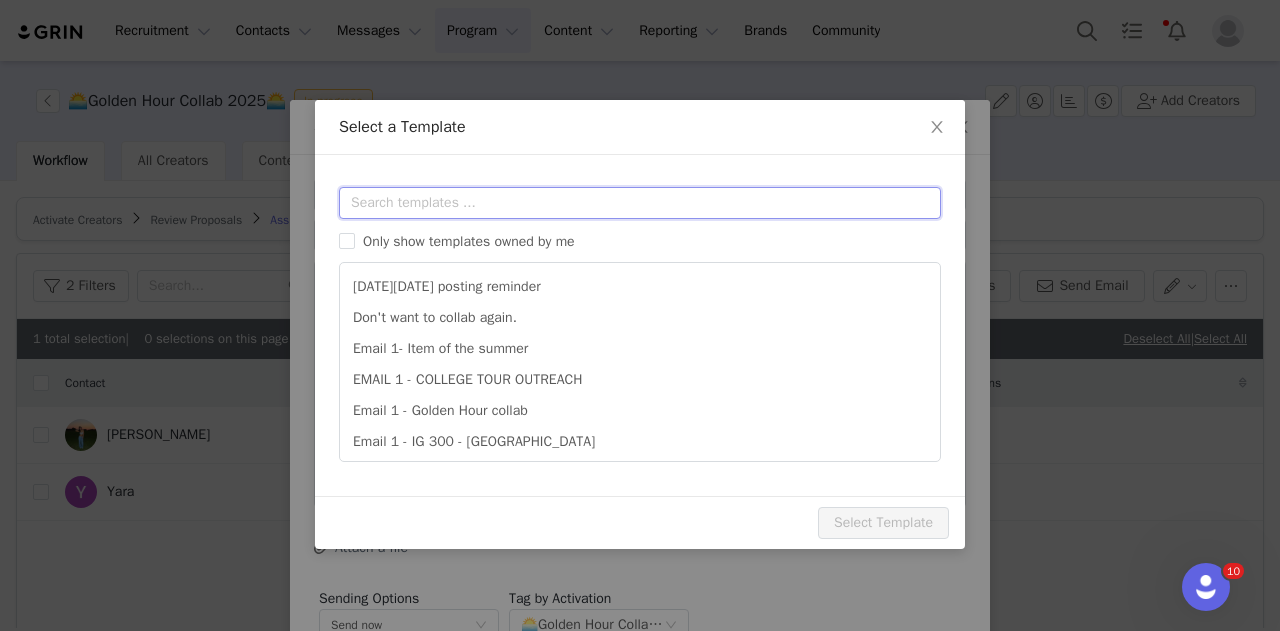click at bounding box center [640, 203] 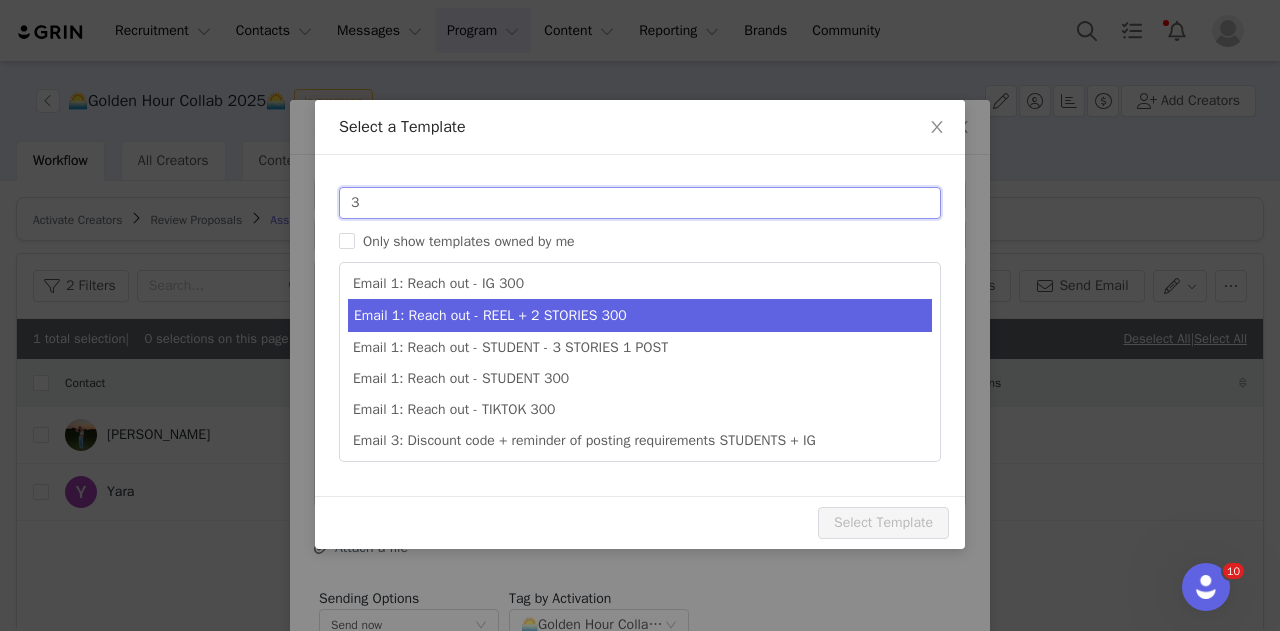scroll, scrollTop: 95, scrollLeft: 0, axis: vertical 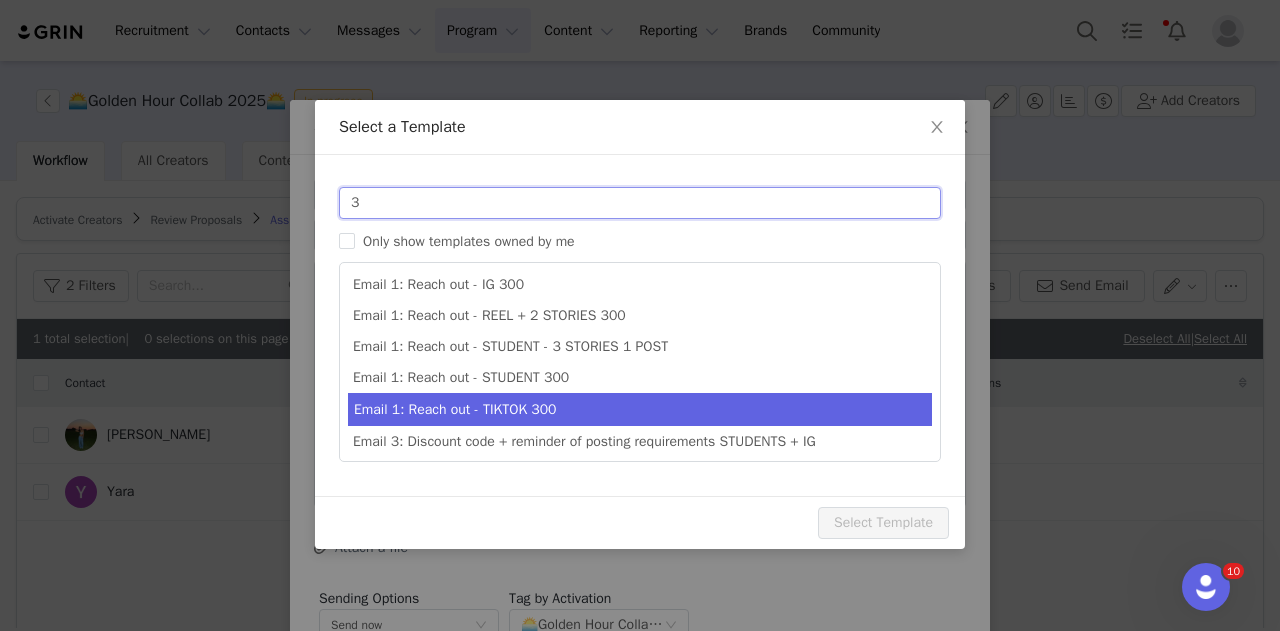 type on "3" 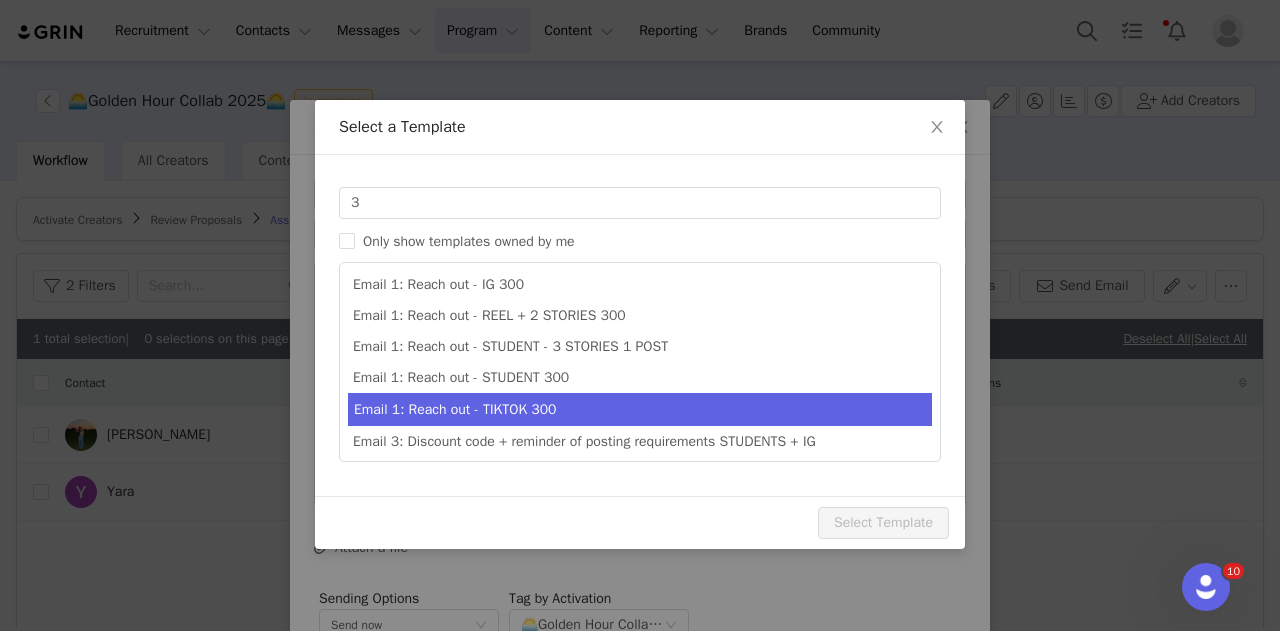 click on "Email 1: Reach out - TIKTOK 300" at bounding box center [640, 409] 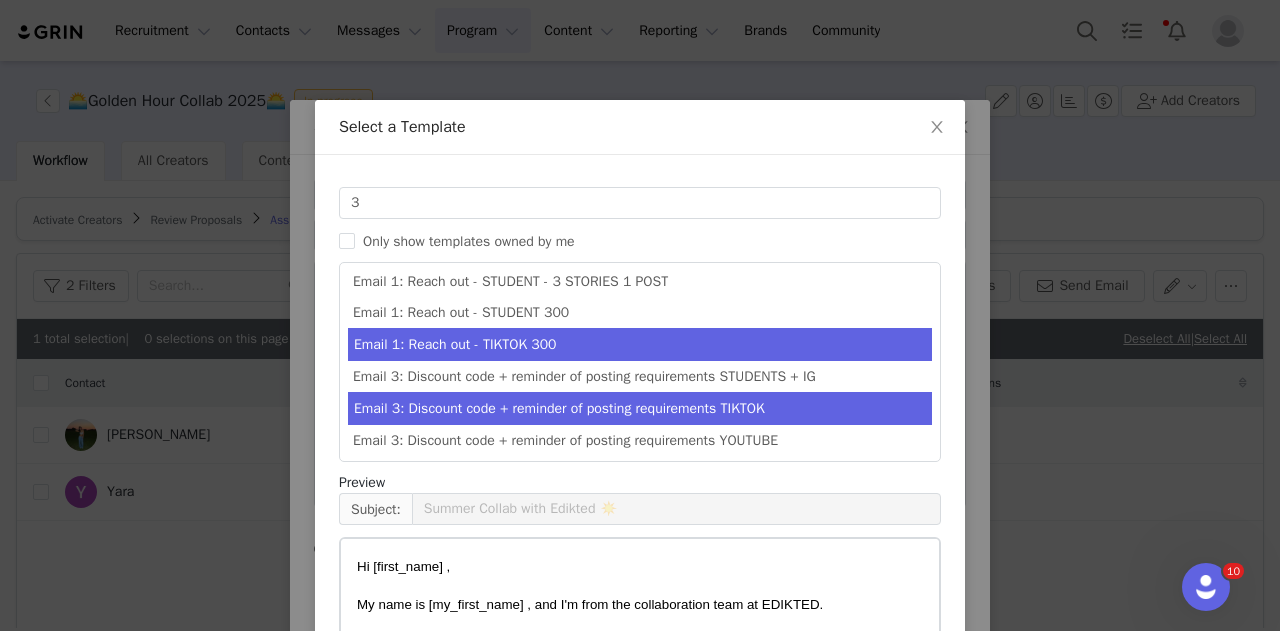 click on "Email 3: Discount code + reminder of posting requirements TIKTOK" at bounding box center [640, 408] 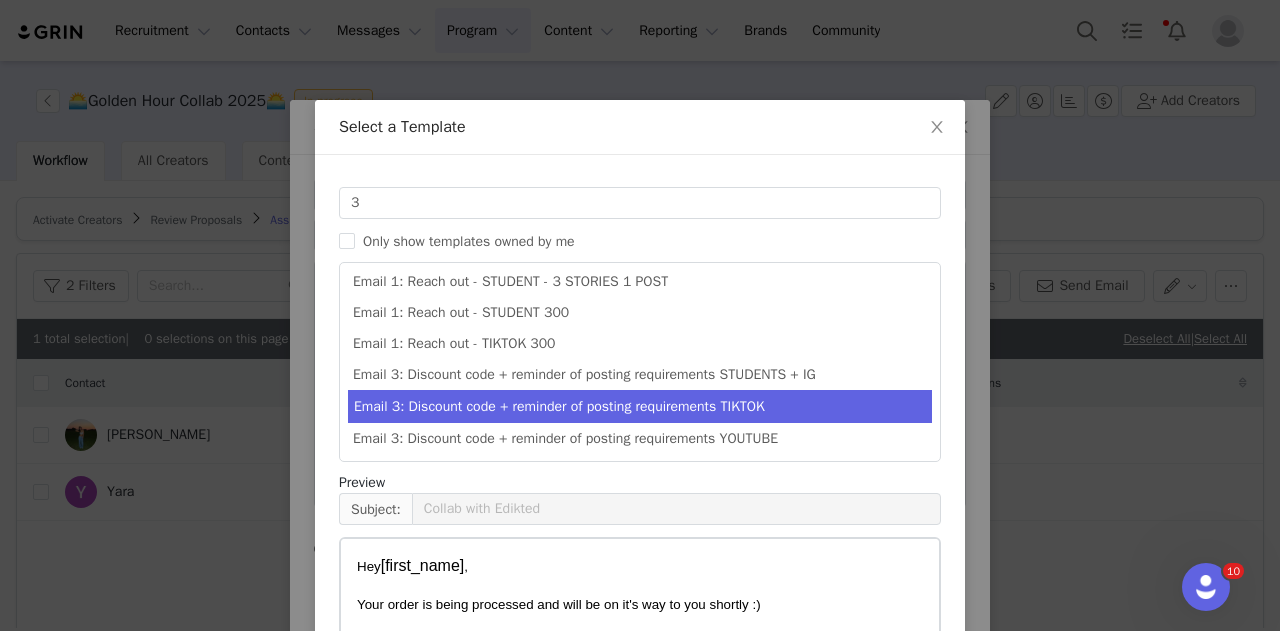 scroll, scrollTop: 160, scrollLeft: 0, axis: vertical 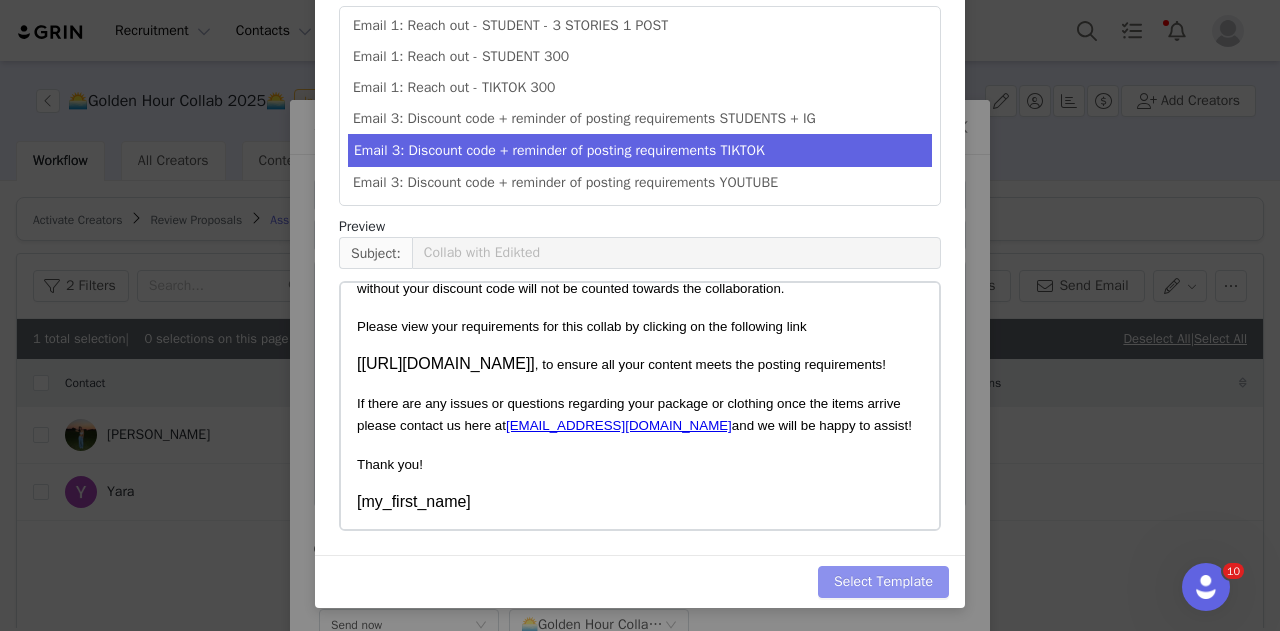 click on "Select Template" at bounding box center (883, 582) 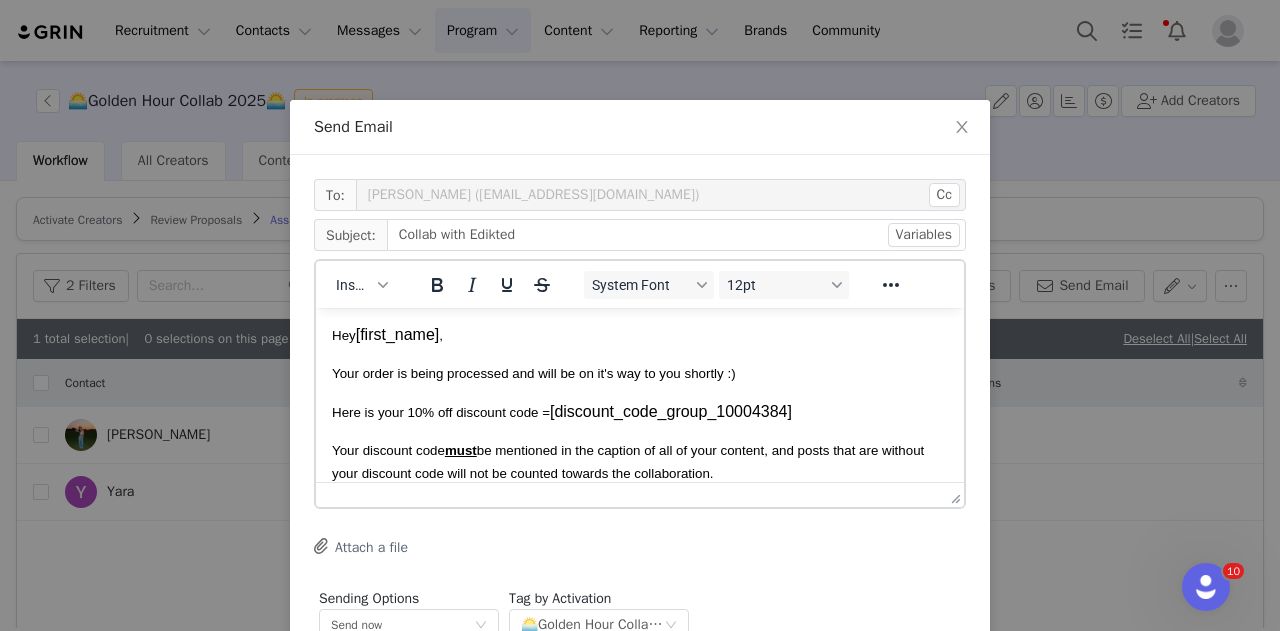 scroll, scrollTop: 0, scrollLeft: 0, axis: both 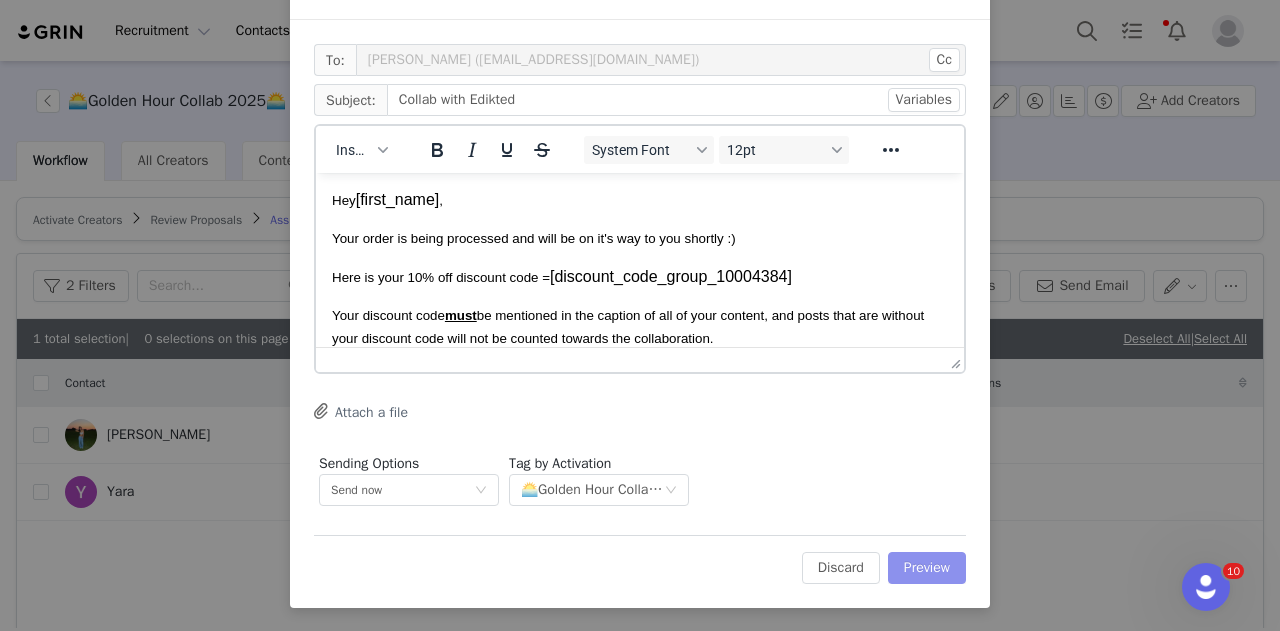 click on "Preview" at bounding box center (927, 568) 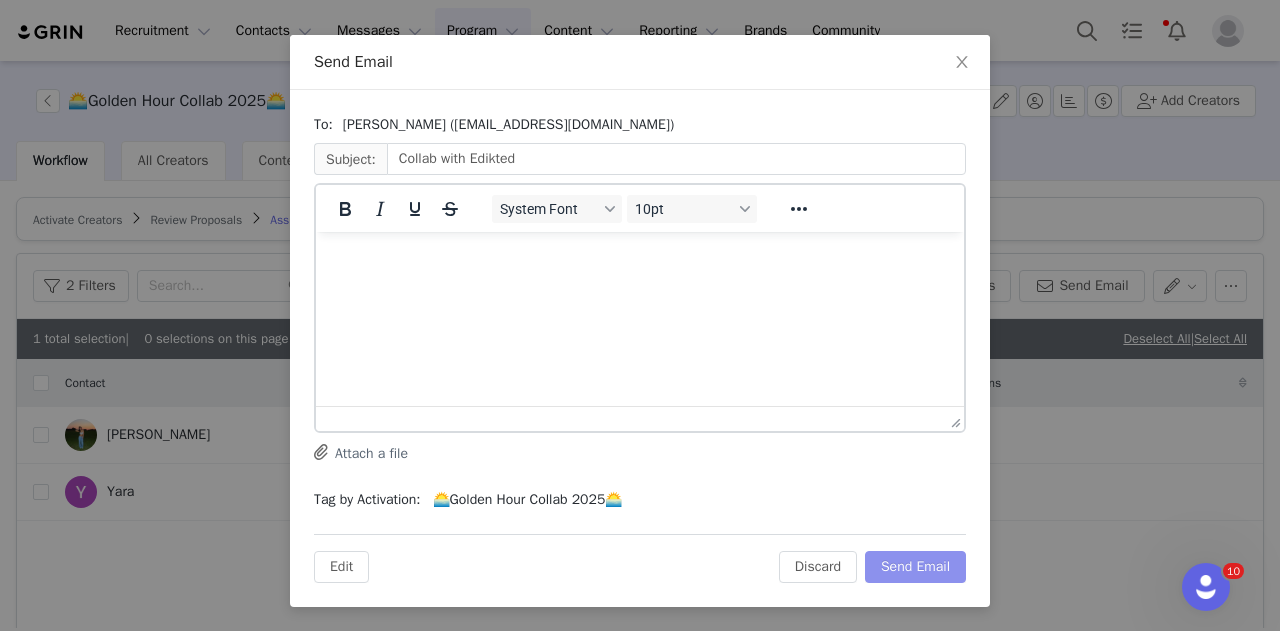 scroll, scrollTop: 0, scrollLeft: 0, axis: both 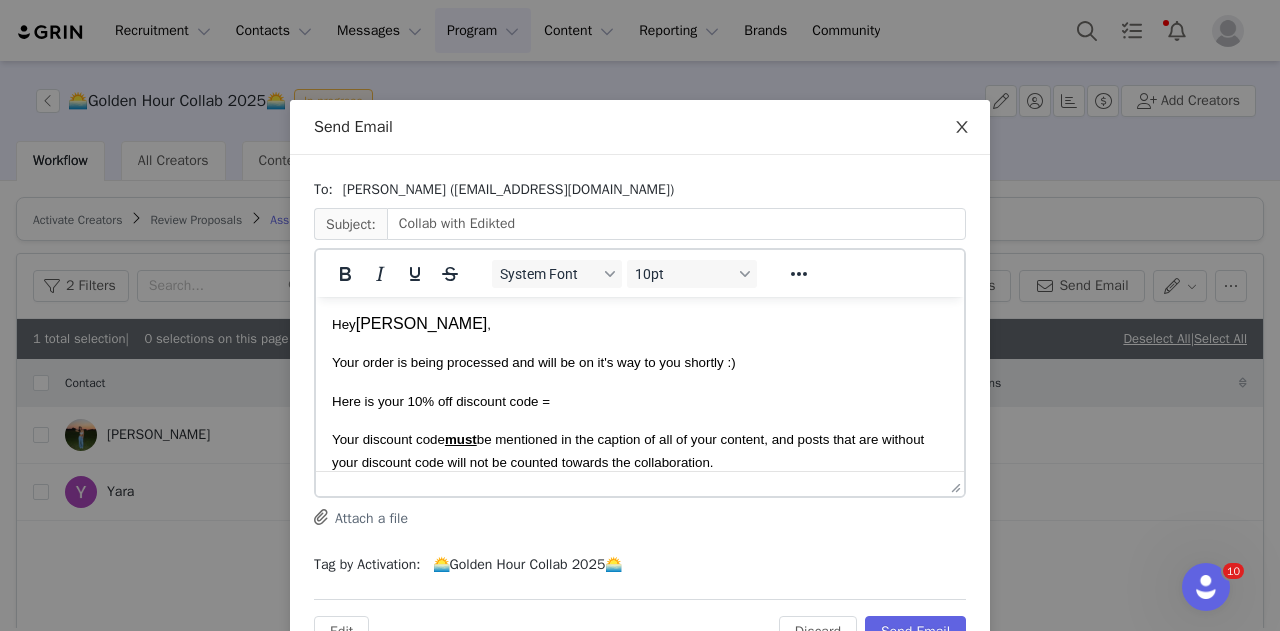 click 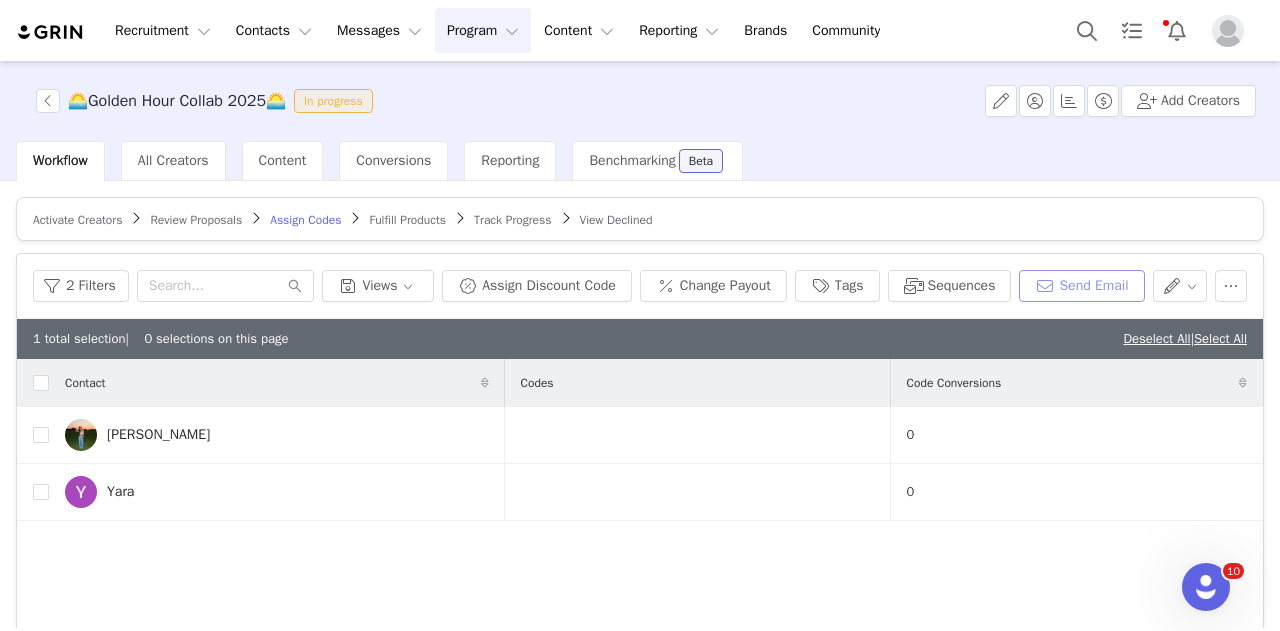 scroll, scrollTop: 0, scrollLeft: 0, axis: both 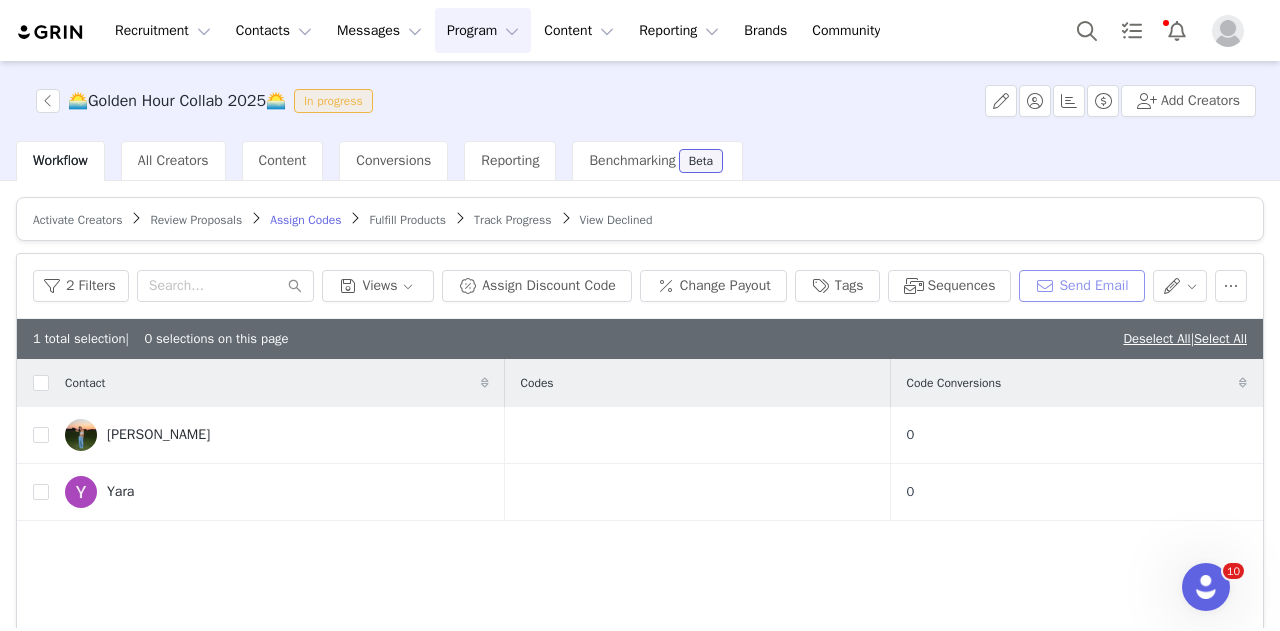 click on "Send Email" at bounding box center [1081, 286] 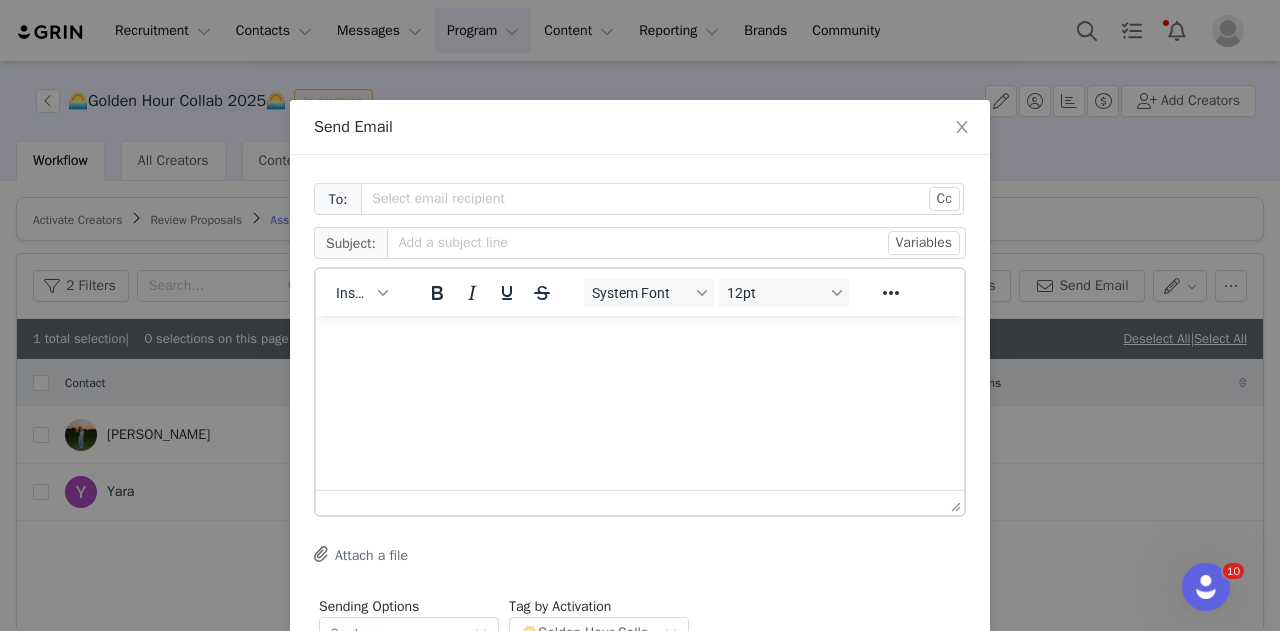 scroll, scrollTop: 0, scrollLeft: 0, axis: both 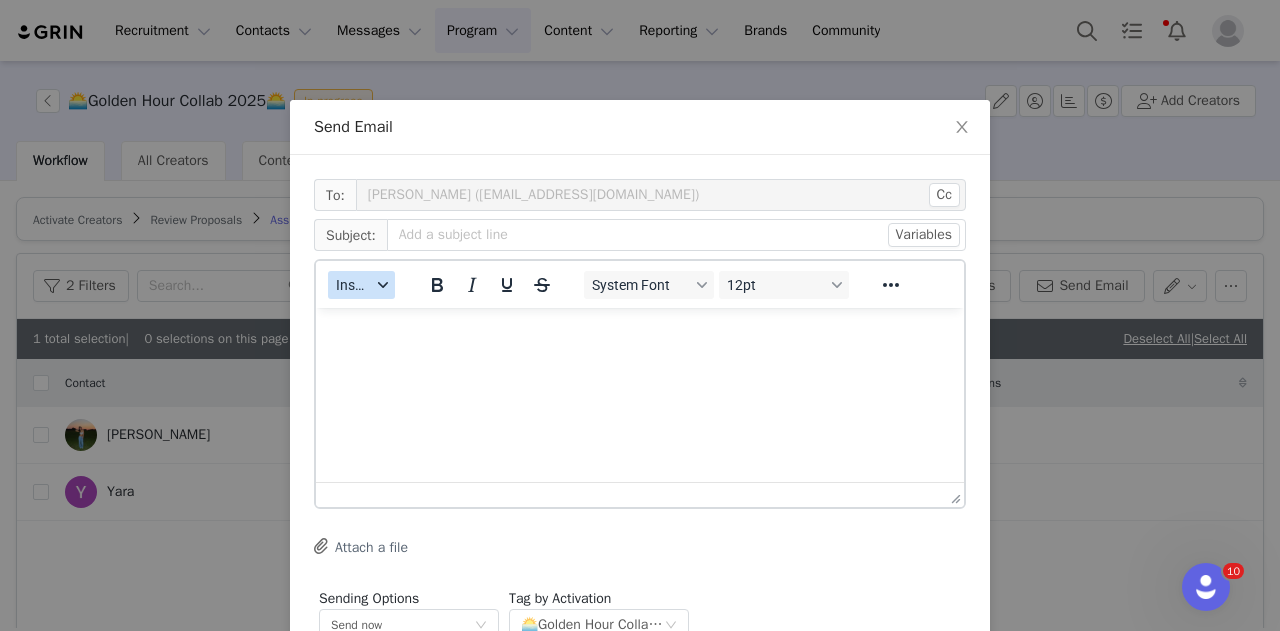 click on "Insert" at bounding box center (353, 285) 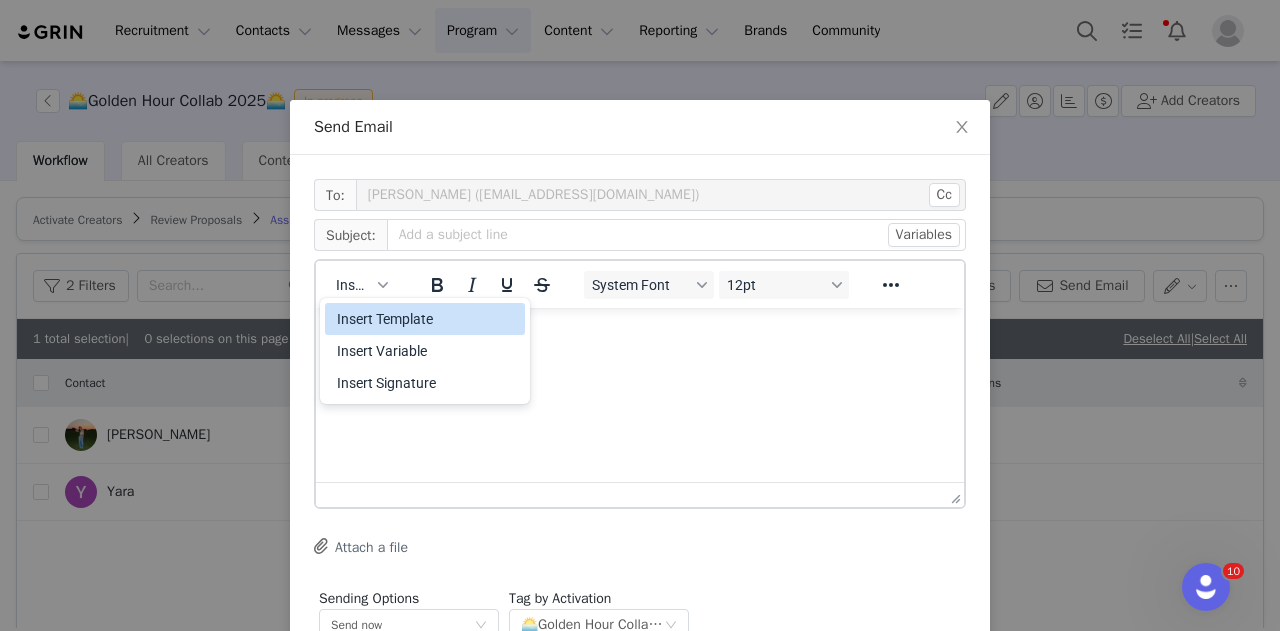 click on "Insert Template" at bounding box center (425, 319) 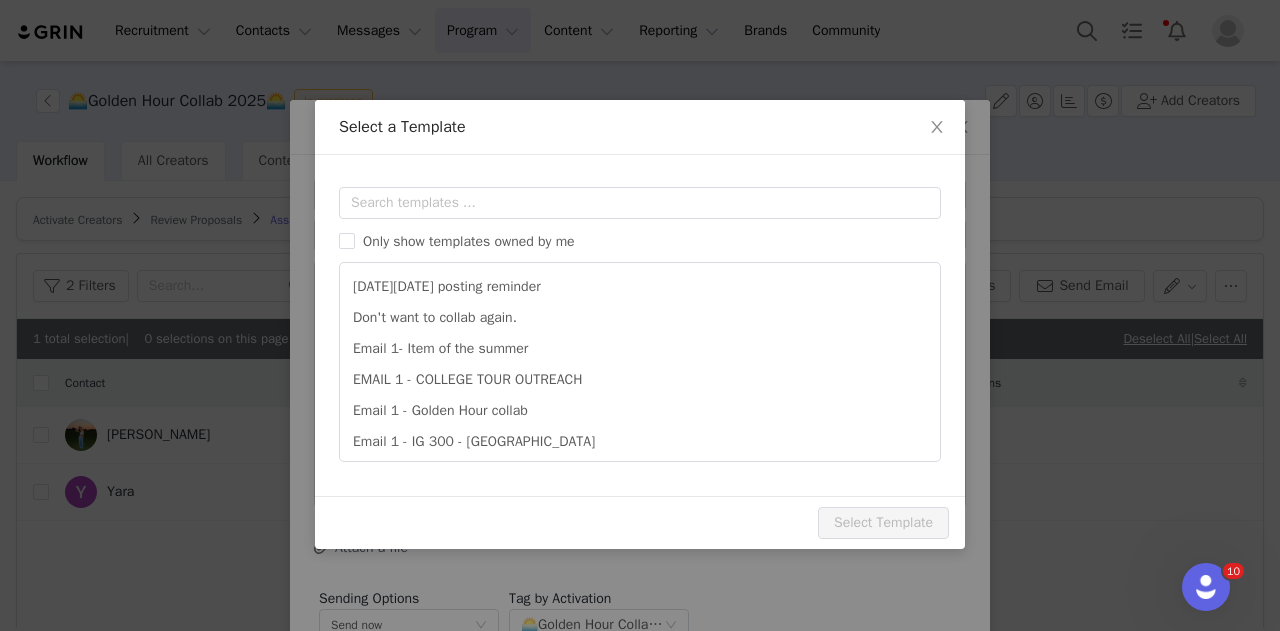 scroll, scrollTop: 0, scrollLeft: 0, axis: both 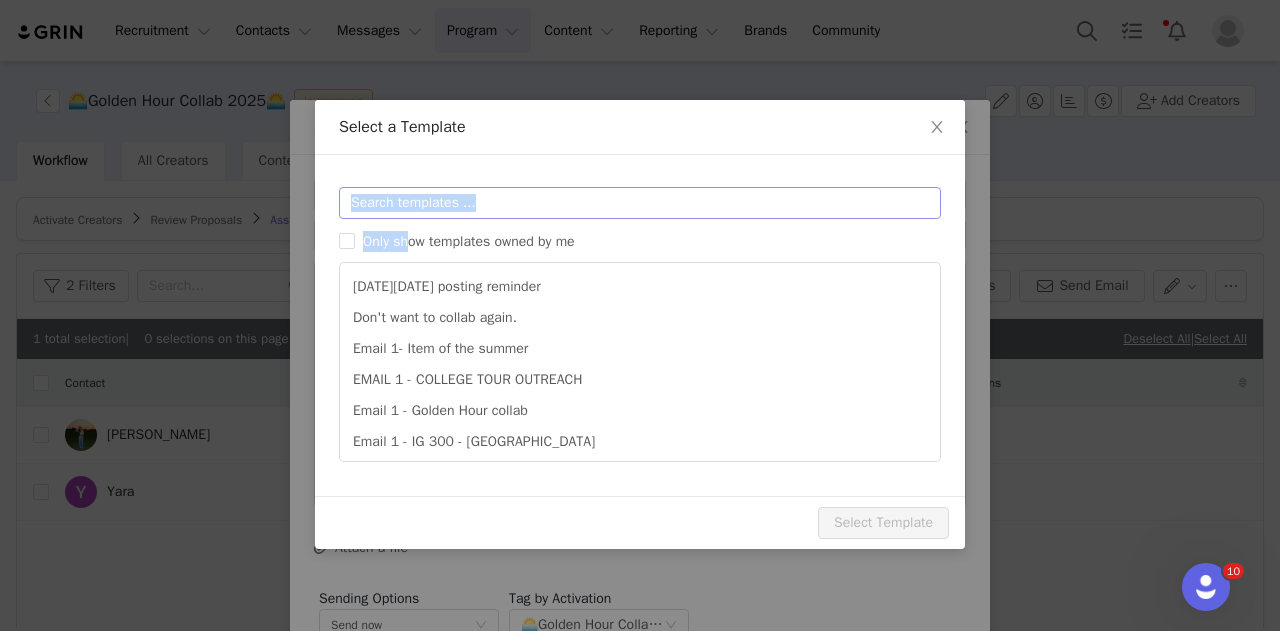 drag, startPoint x: 406, startPoint y: 221, endPoint x: 408, endPoint y: 207, distance: 14.142136 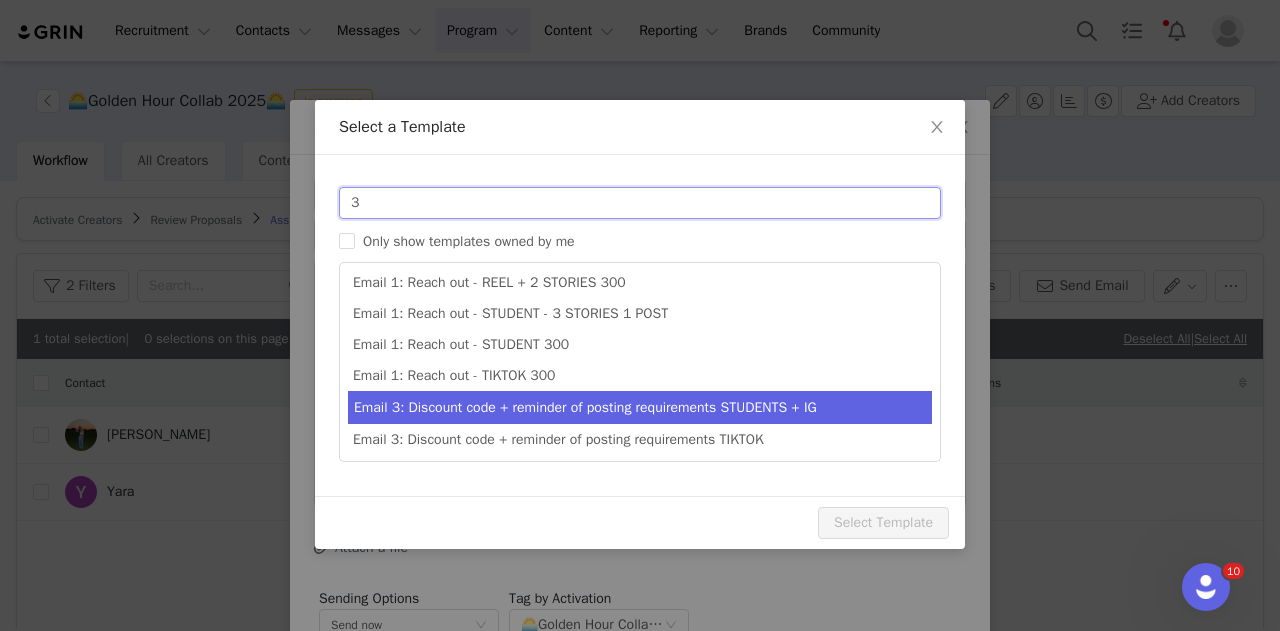 type on "3" 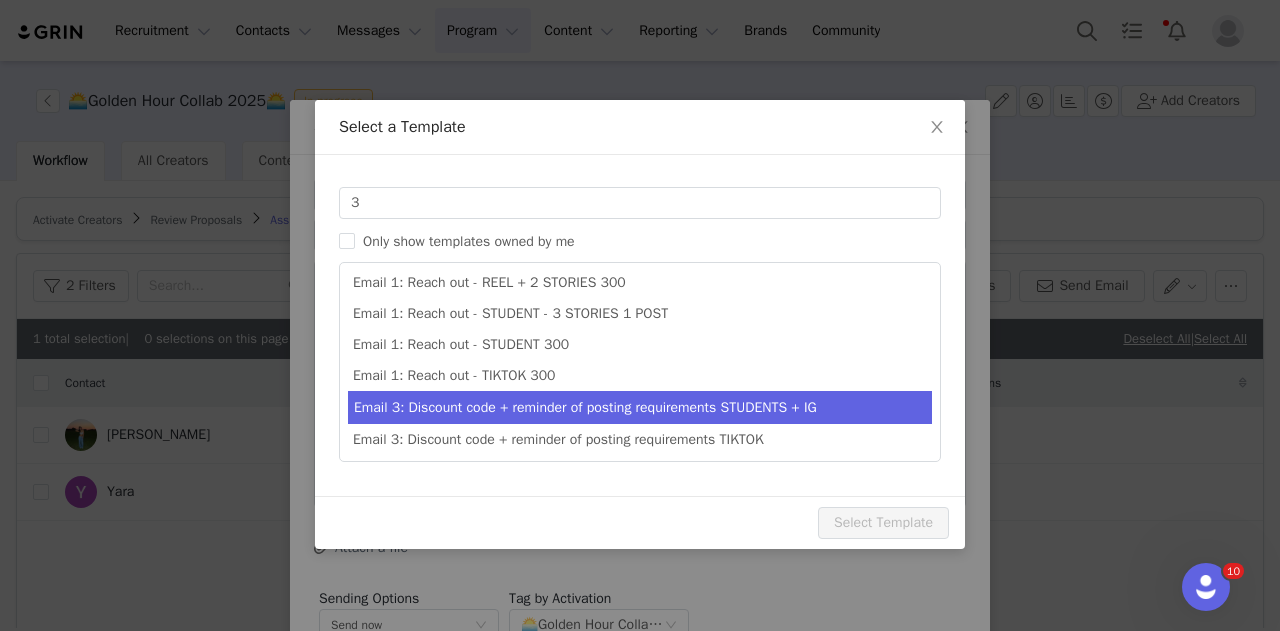 type on "Collab with Edikted" 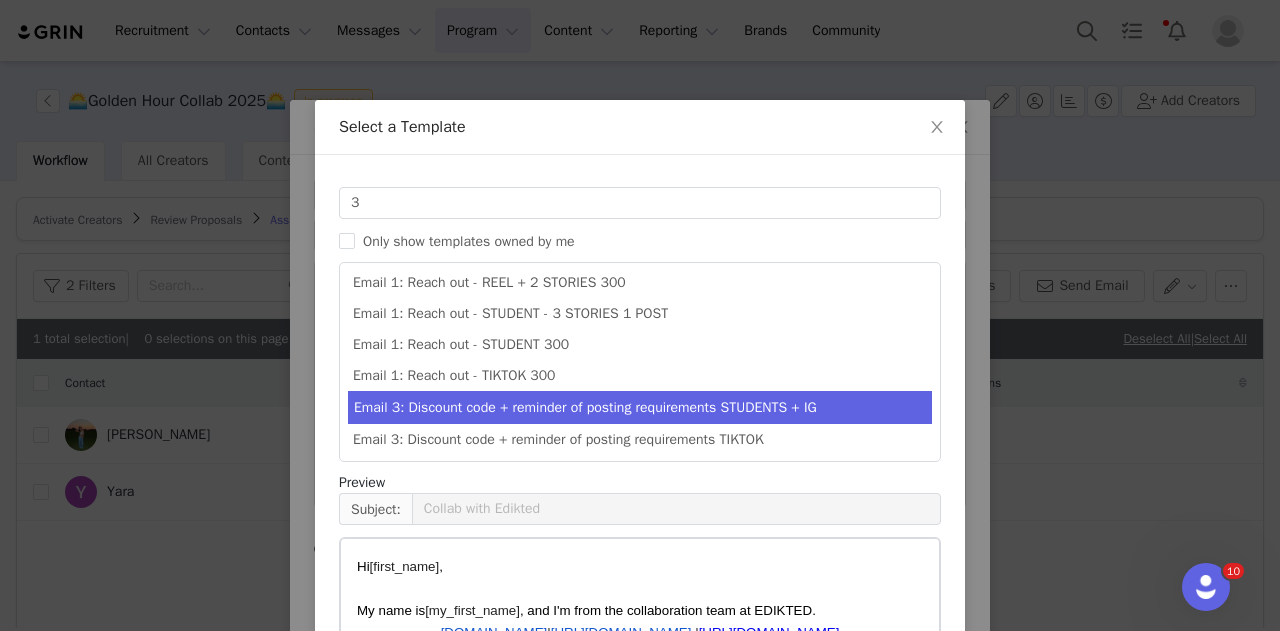 click on "Email 3: Discount code + reminder of posting requirements STUDENTS + IG" at bounding box center (640, 407) 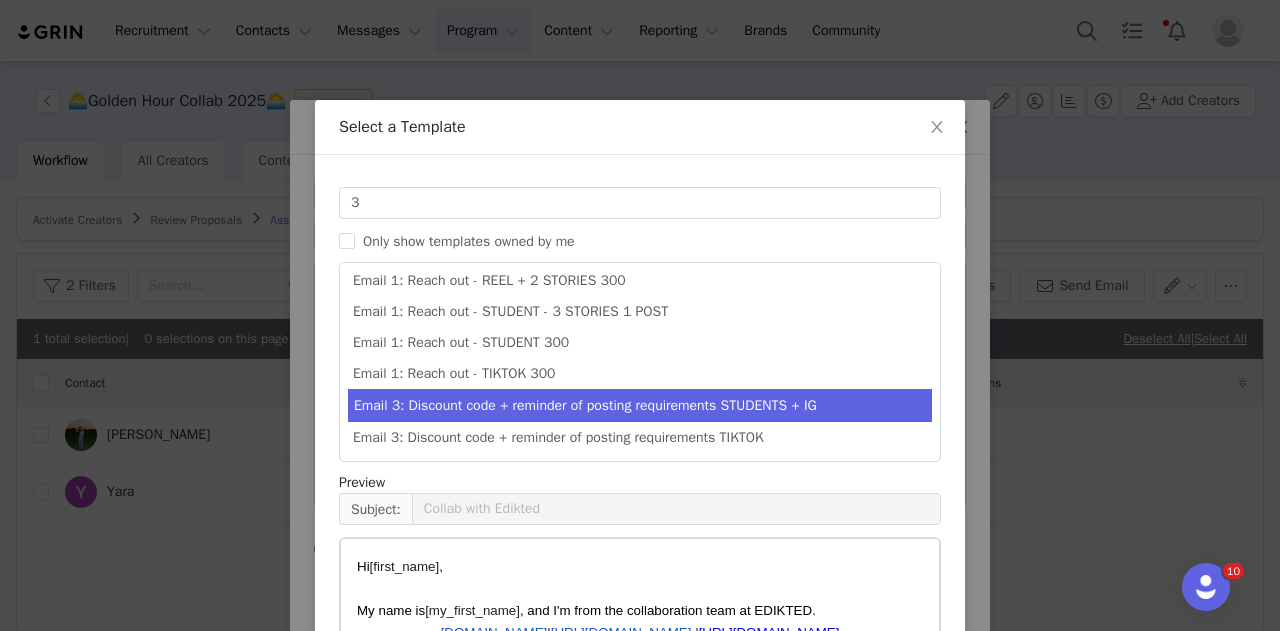 scroll, scrollTop: 128, scrollLeft: 0, axis: vertical 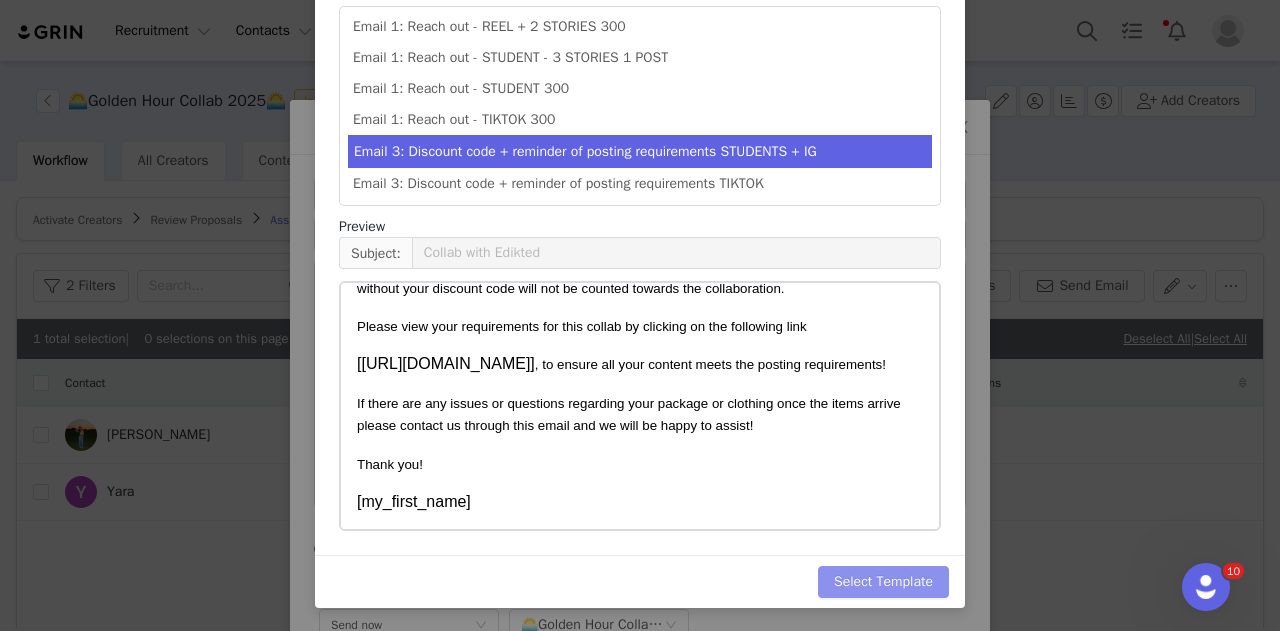 click on "Select Template" at bounding box center [883, 582] 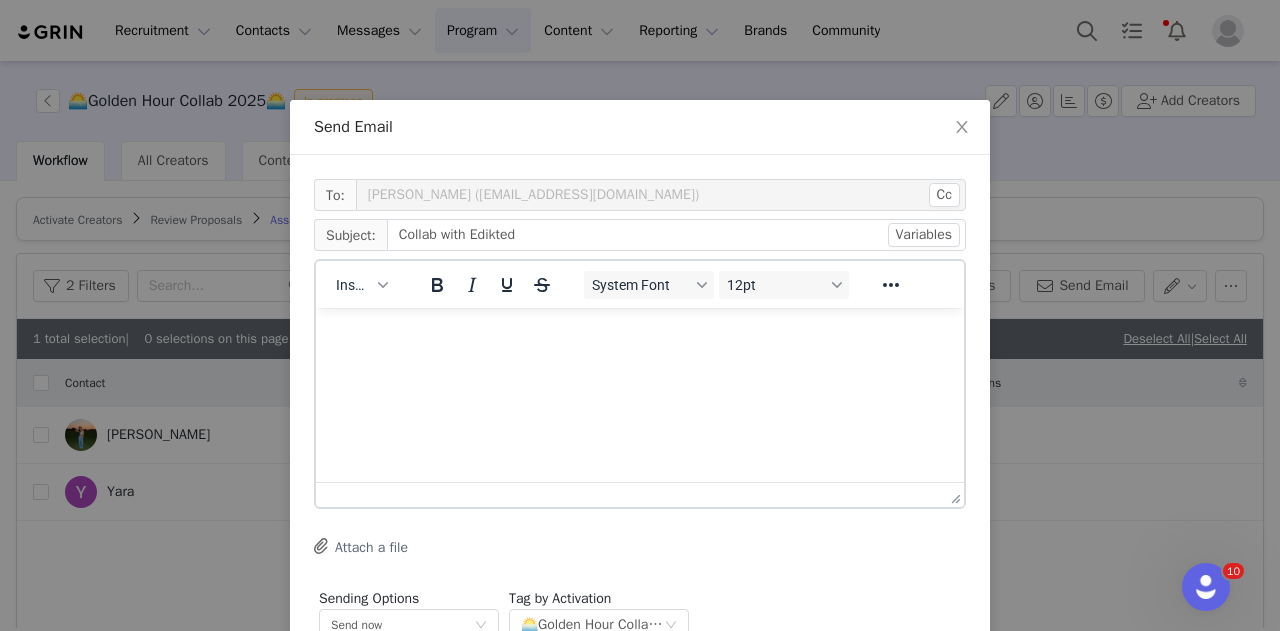 scroll, scrollTop: 0, scrollLeft: 0, axis: both 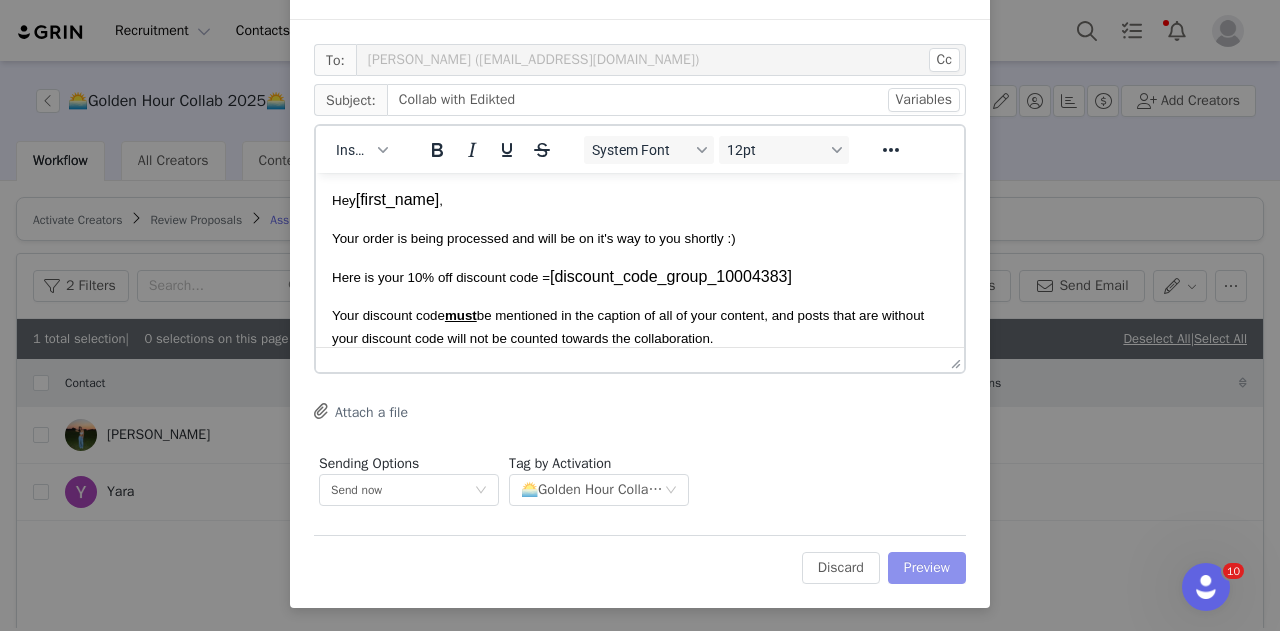 click on "Preview" at bounding box center (927, 568) 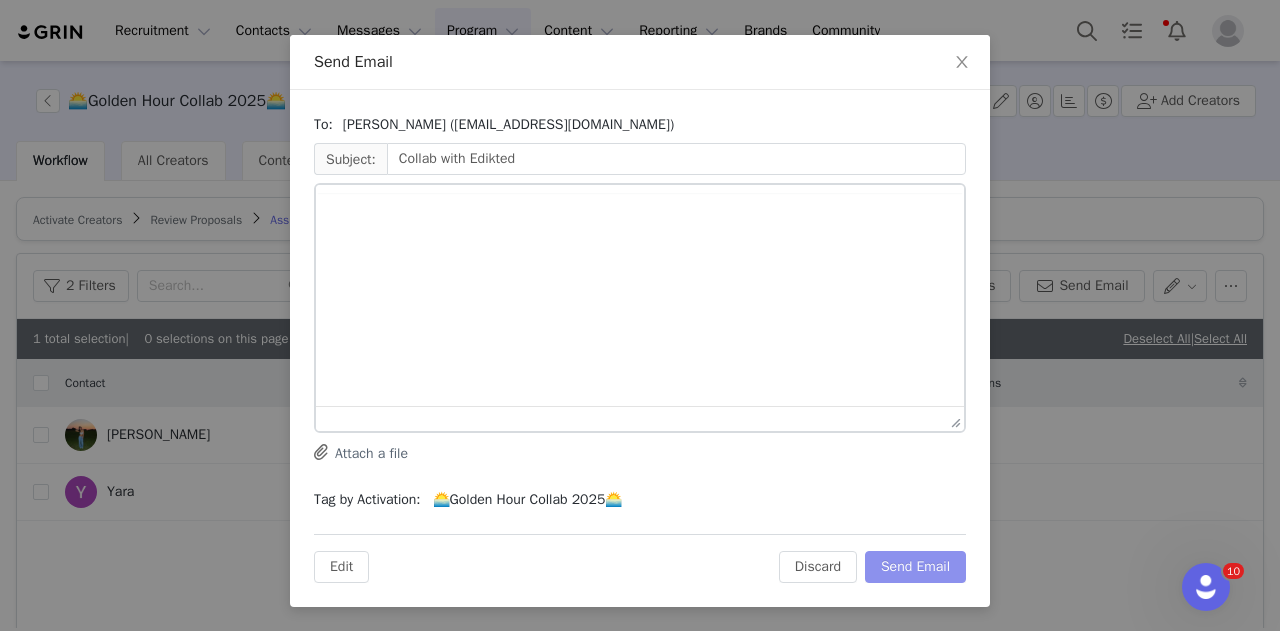 scroll, scrollTop: 0, scrollLeft: 0, axis: both 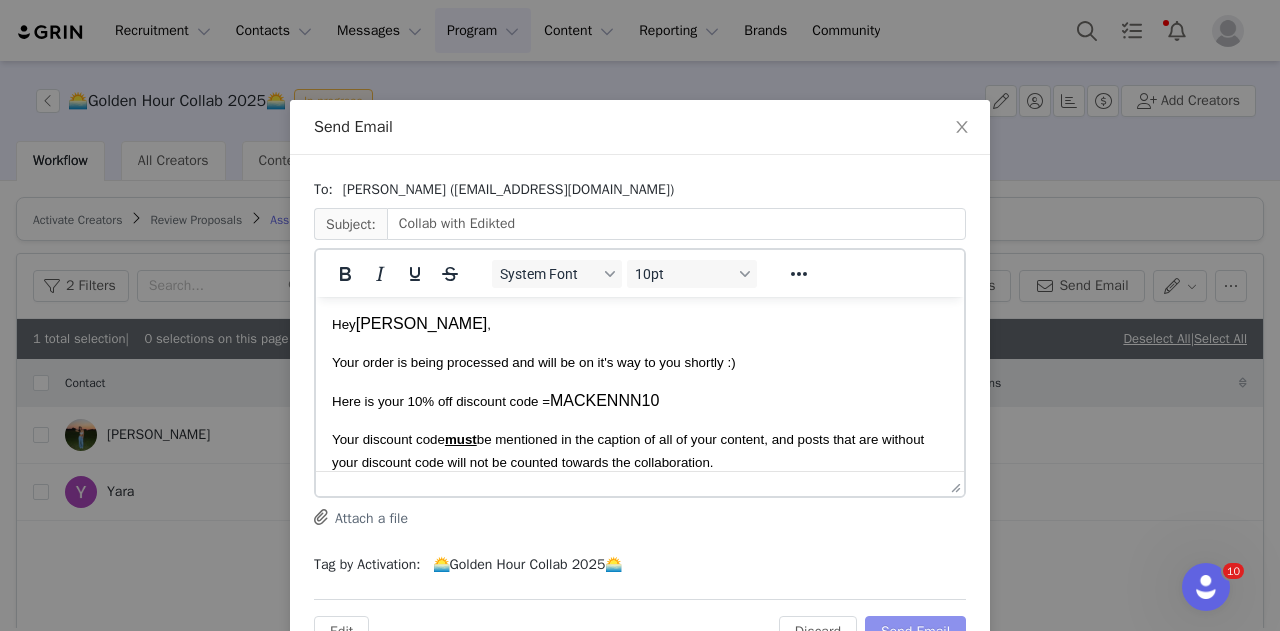 click on "Send Email" at bounding box center (915, 632) 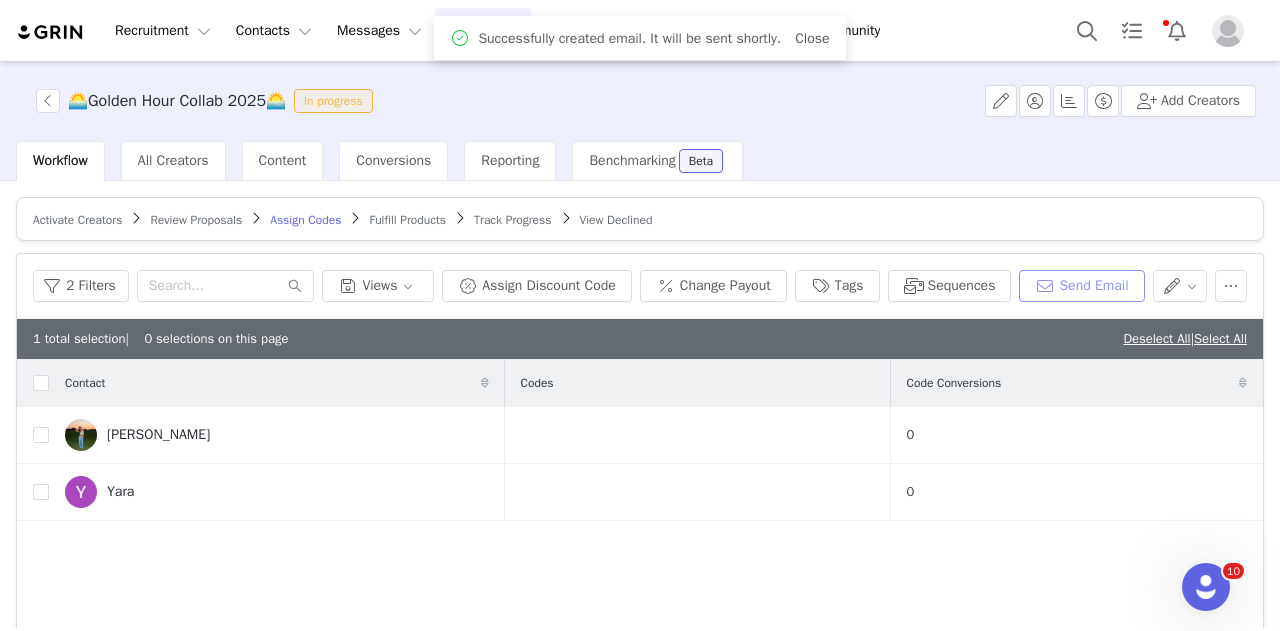 scroll, scrollTop: 0, scrollLeft: 0, axis: both 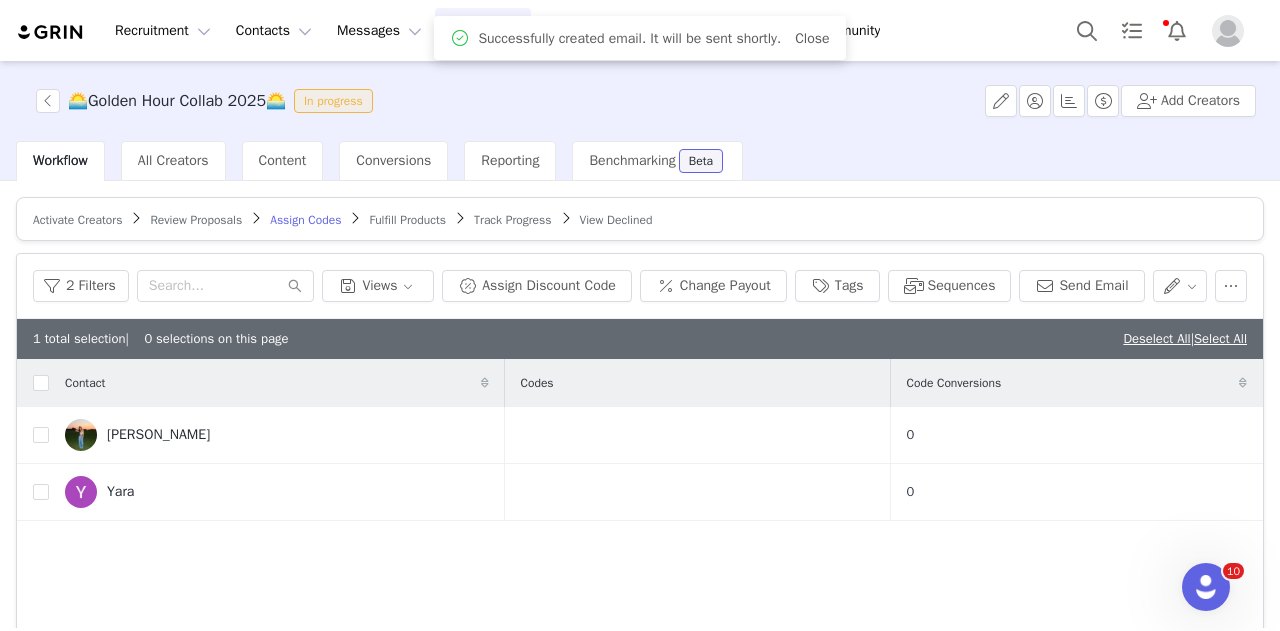 click on "Fulfill Products" at bounding box center [407, 220] 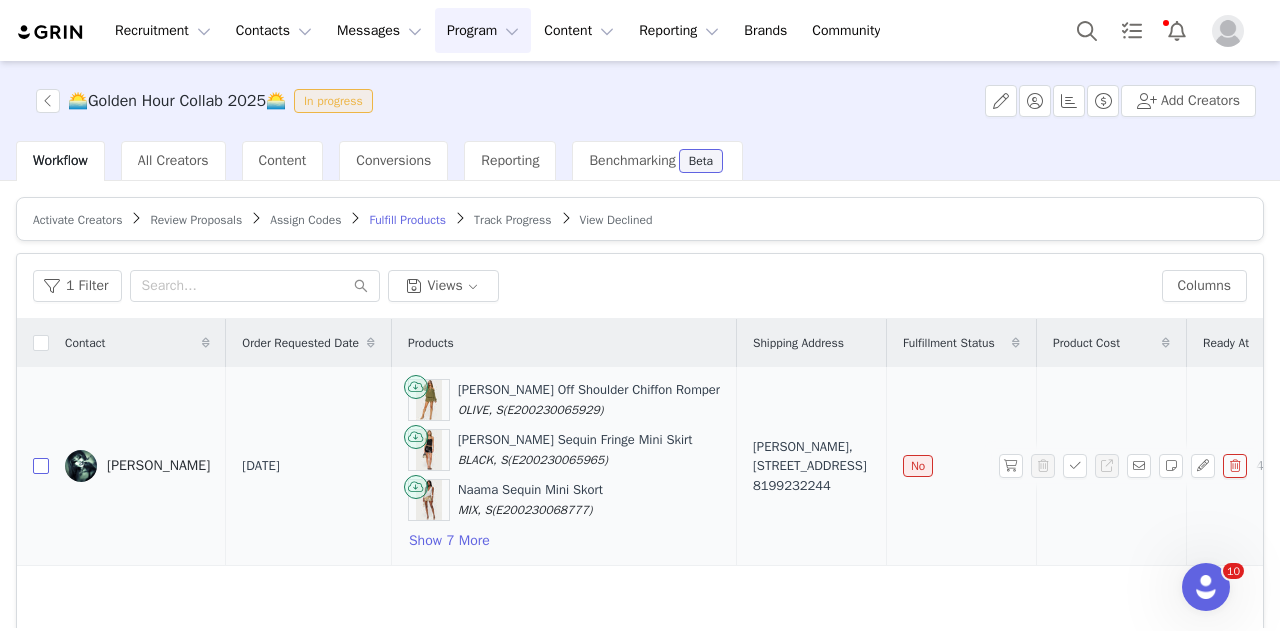 click at bounding box center (41, 466) 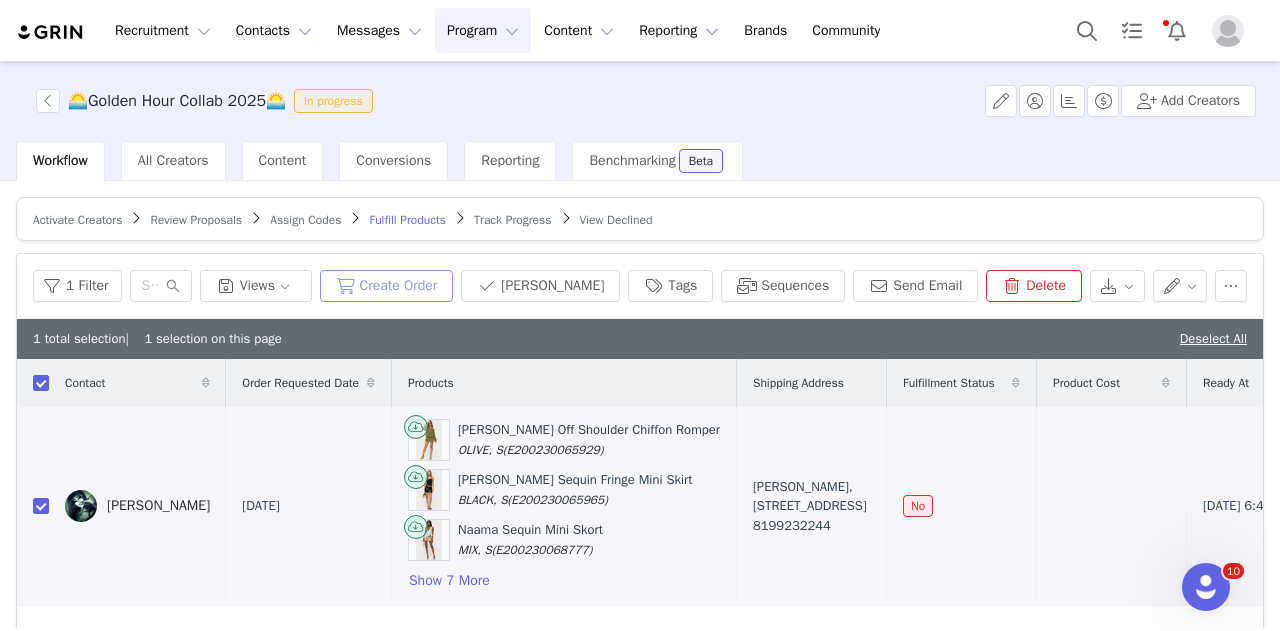 click on "Create Order" at bounding box center (387, 286) 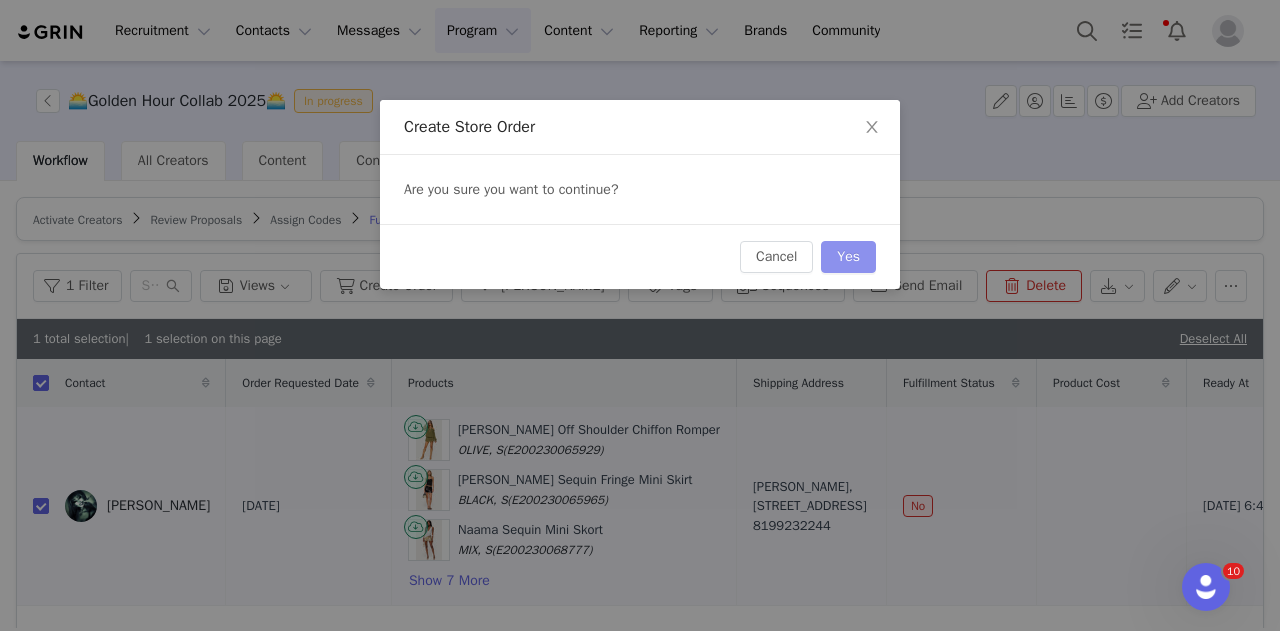 click on "Yes" at bounding box center (848, 257) 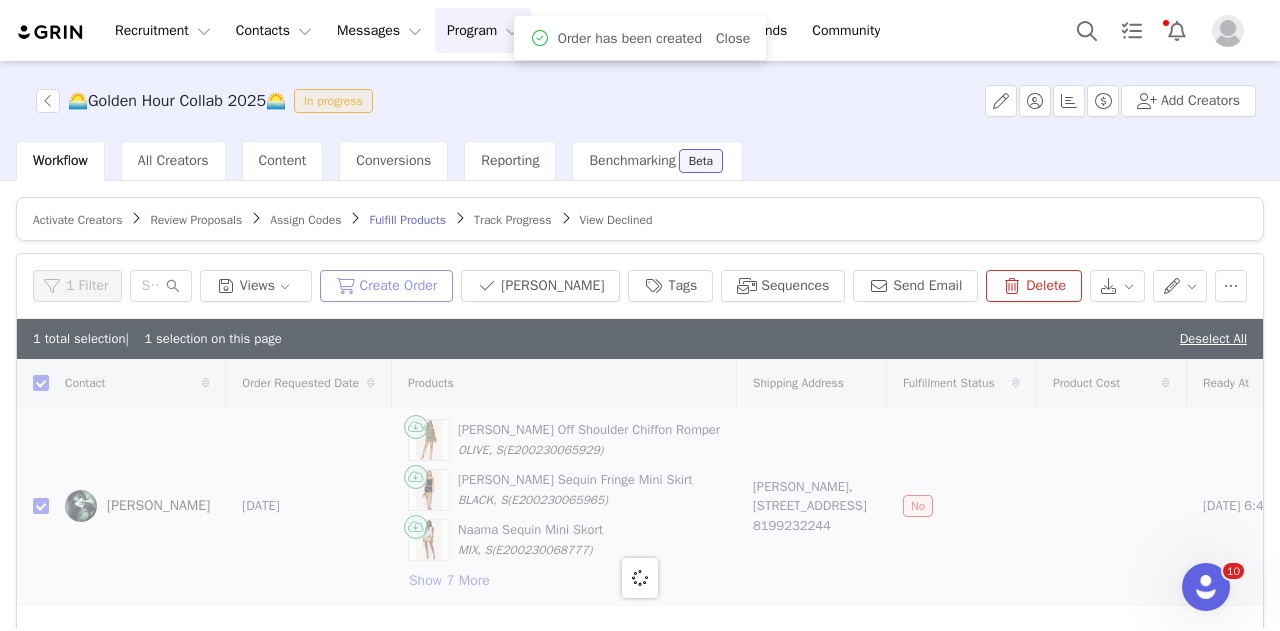 checkbox on "false" 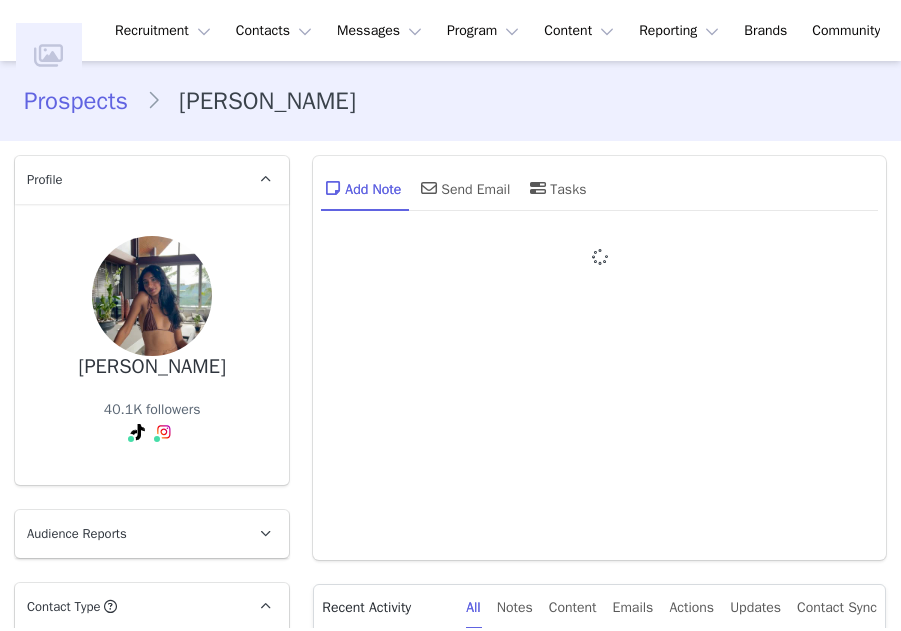 type on "+1 ([GEOGRAPHIC_DATA])" 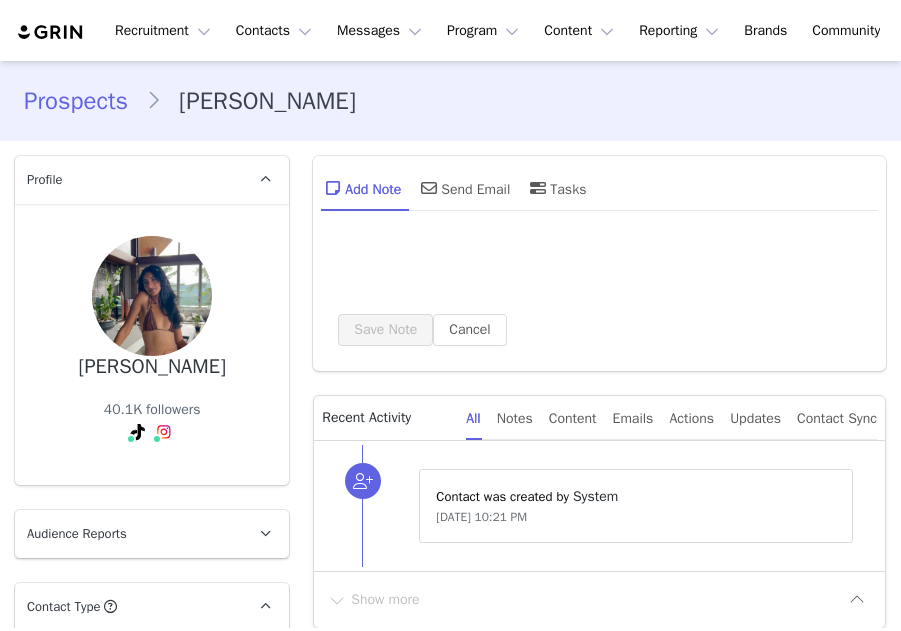 scroll, scrollTop: 0, scrollLeft: 0, axis: both 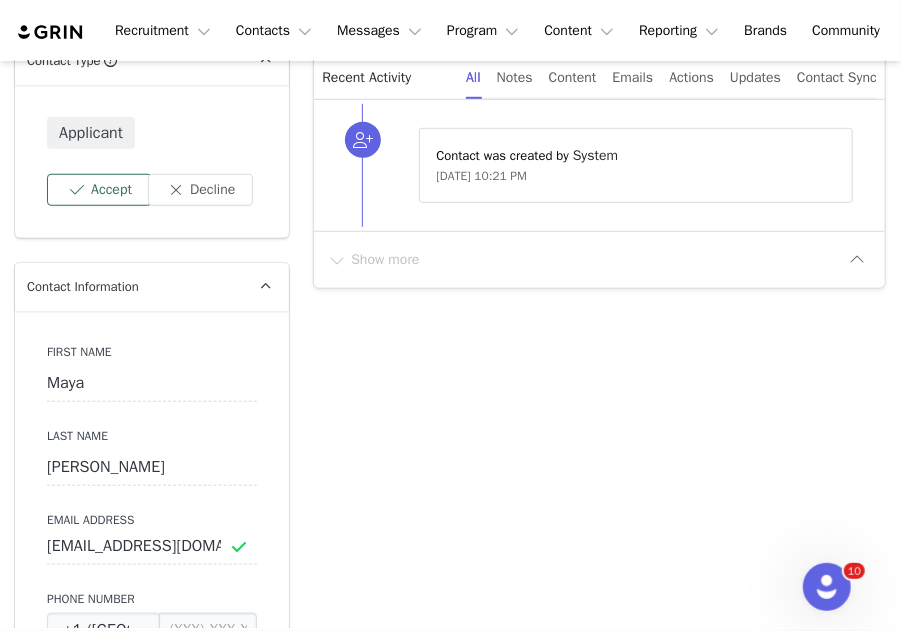 click on "Accept" at bounding box center [99, 190] 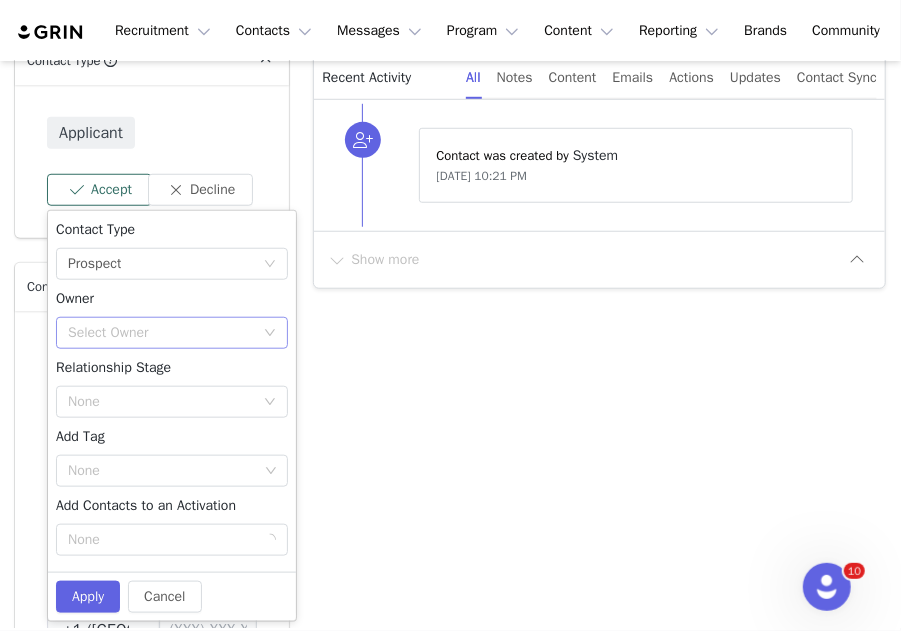 click on "Select Owner" at bounding box center (161, 333) 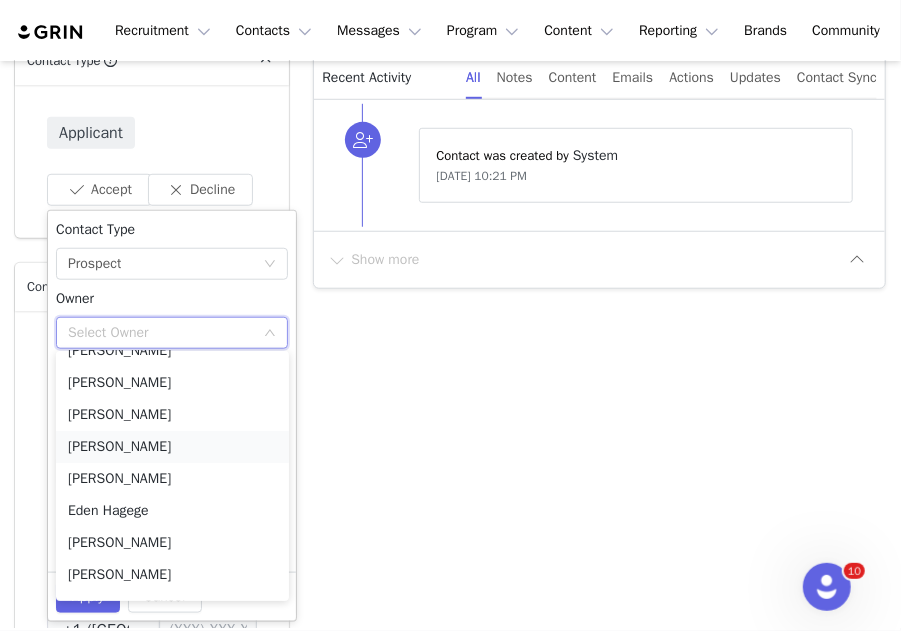 scroll, scrollTop: 85, scrollLeft: 0, axis: vertical 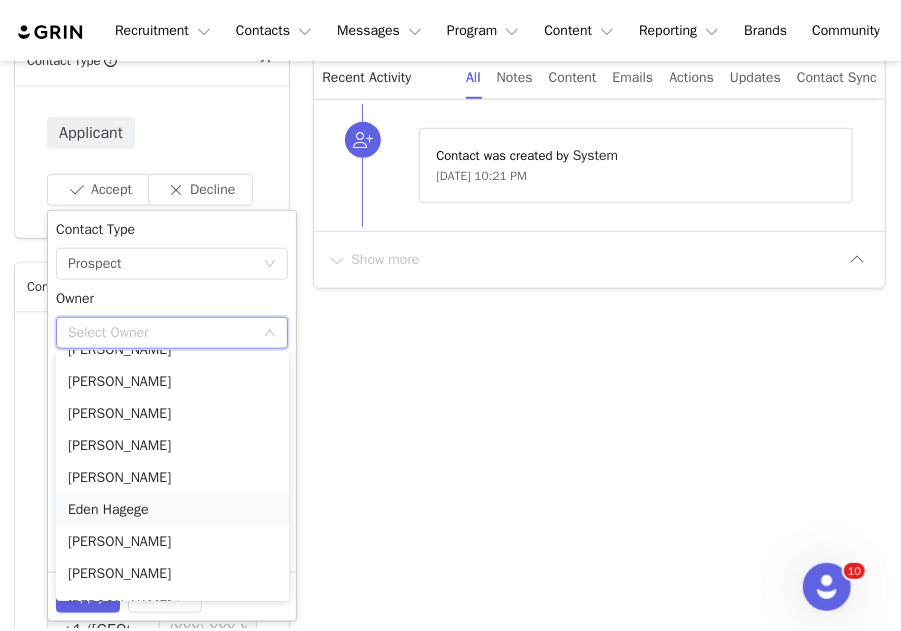 click on "Eden Hagege" at bounding box center (172, 510) 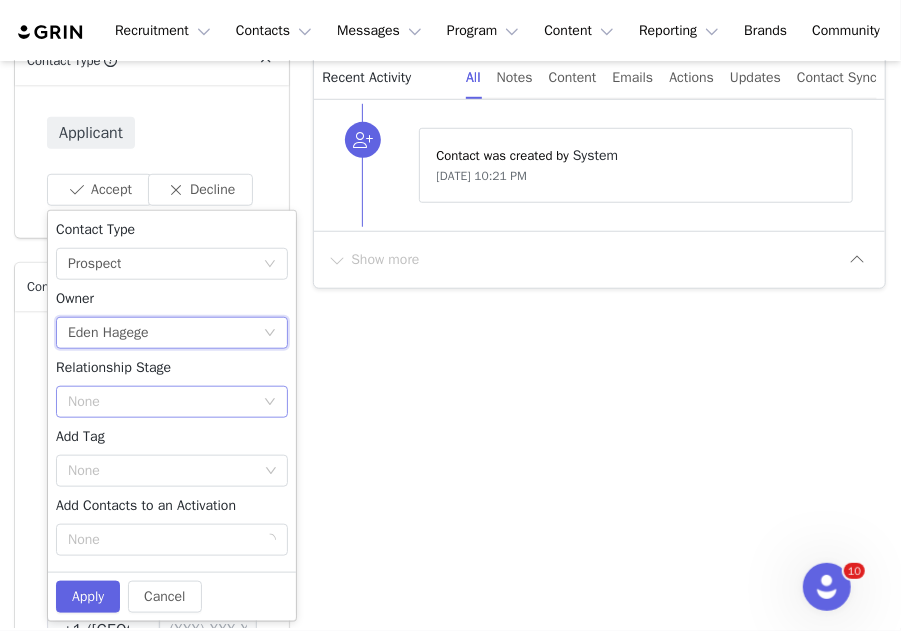 click on "None" at bounding box center [161, 402] 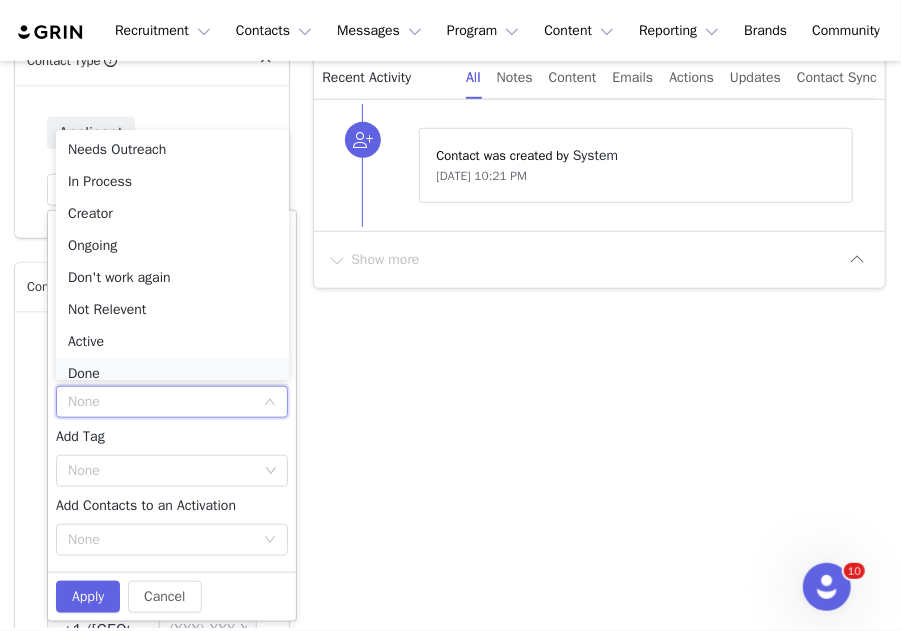 scroll, scrollTop: 10, scrollLeft: 0, axis: vertical 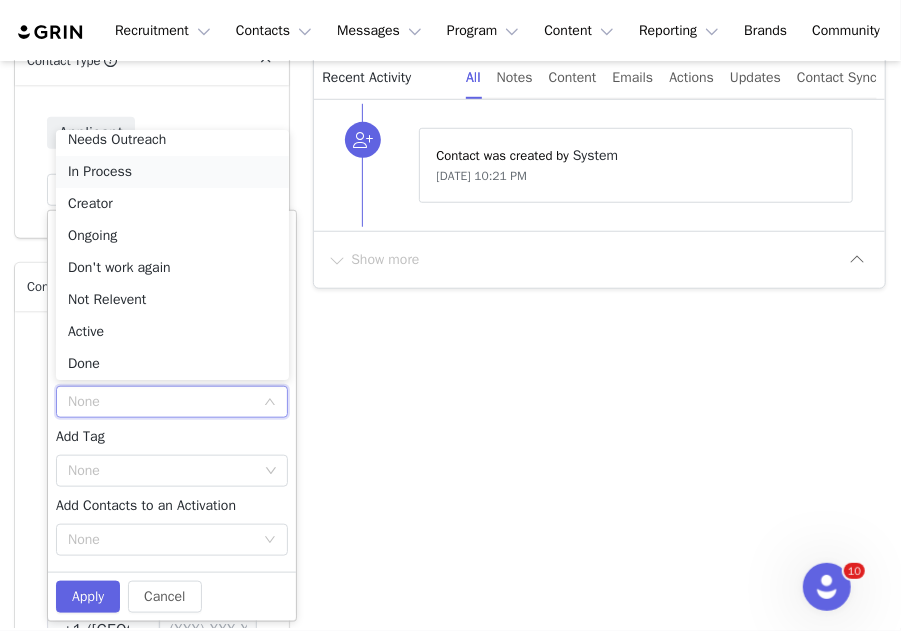 click on "In Process" at bounding box center (172, 172) 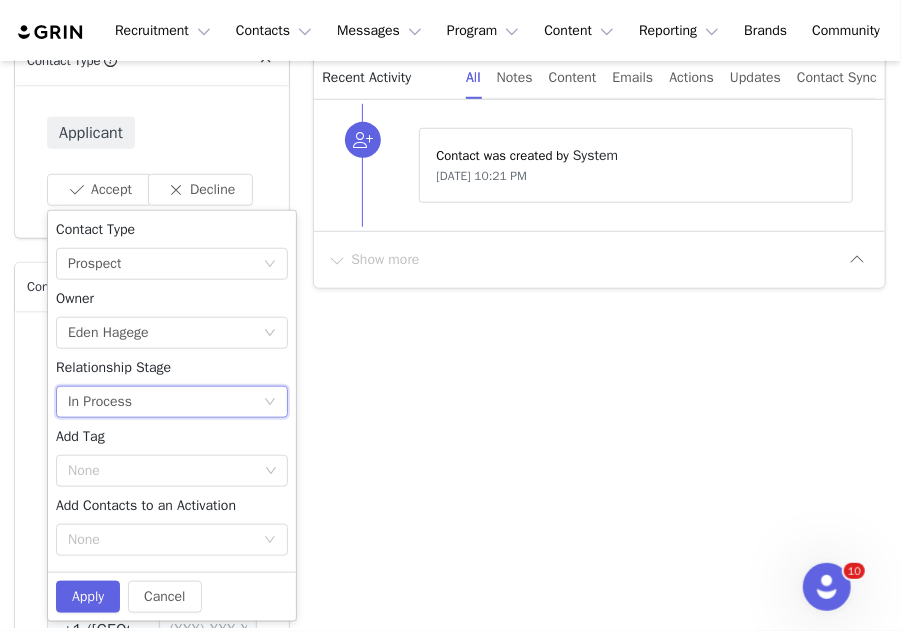 scroll, scrollTop: 573, scrollLeft: 0, axis: vertical 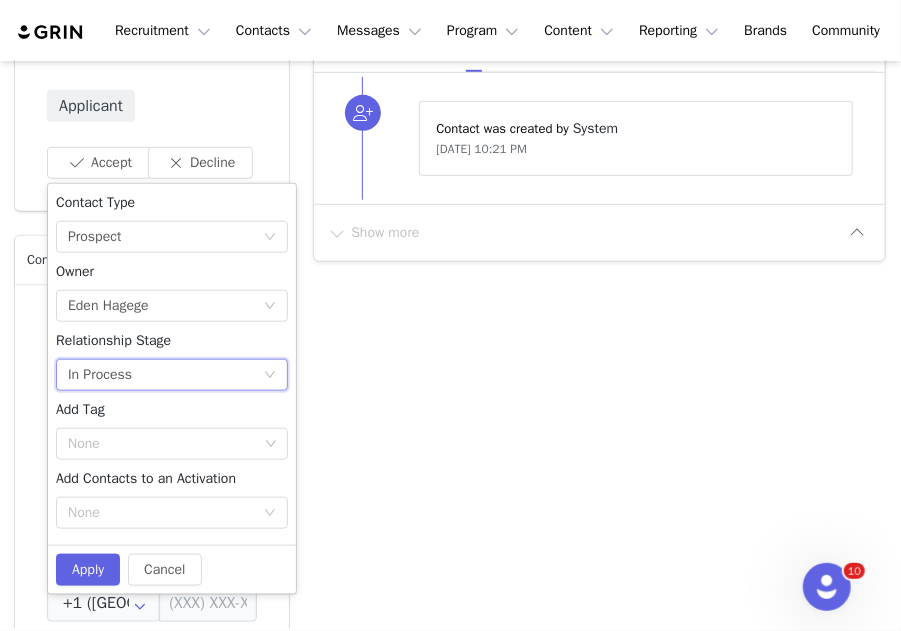 click on "Contact Type  None  Prospect   Owner  Select Owner  Eden Hagege   Relationship Stage  None  In Process   Add Tag  None    Add Contacts to an Activation  None" at bounding box center (172, 364) 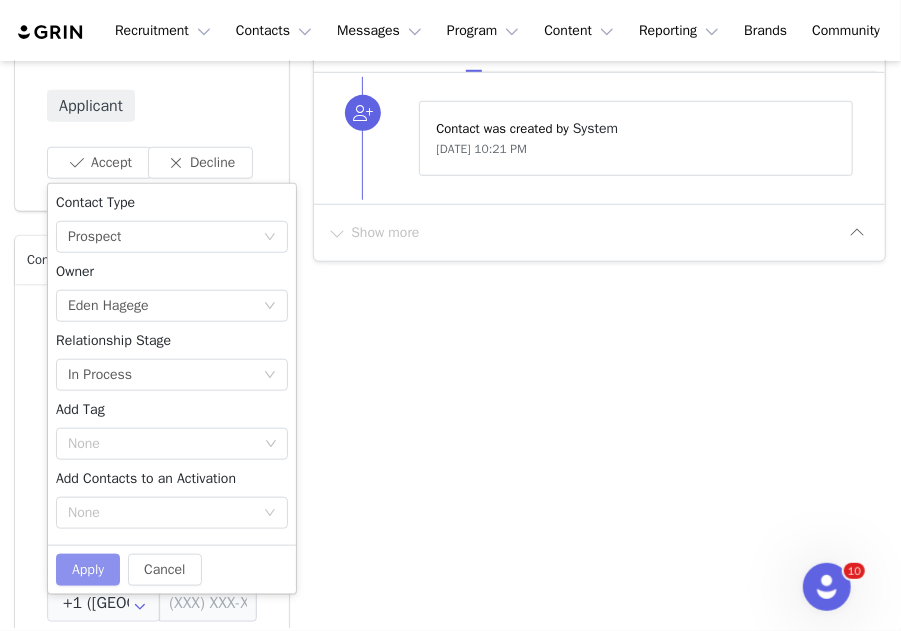 click on "Apply" at bounding box center [88, 570] 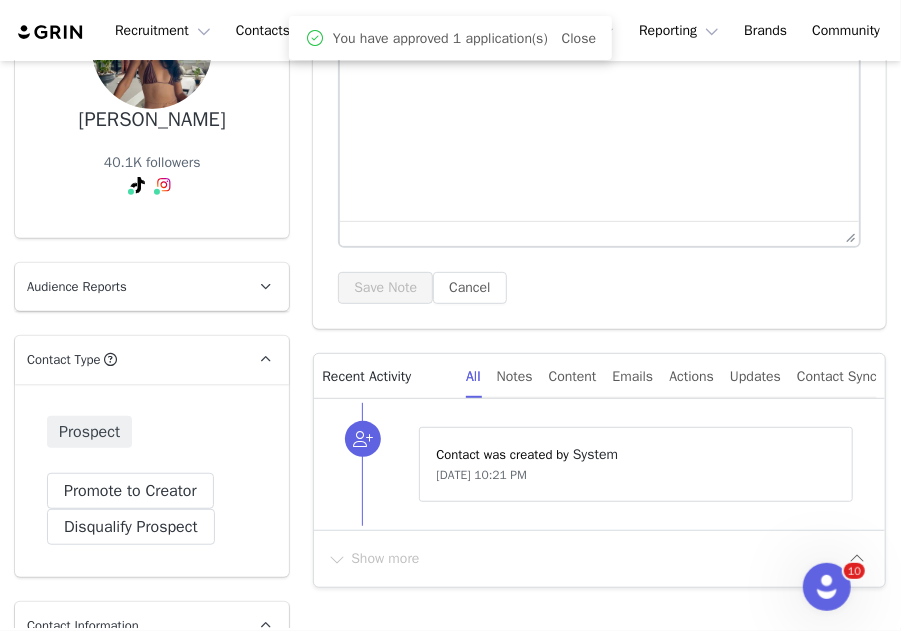 scroll, scrollTop: 0, scrollLeft: 0, axis: both 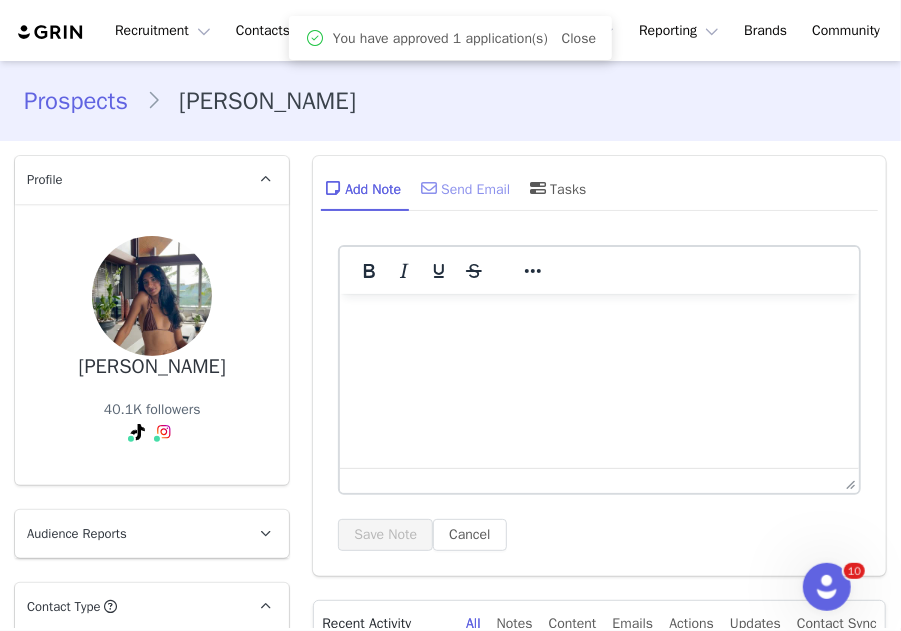 click at bounding box center (429, 188) 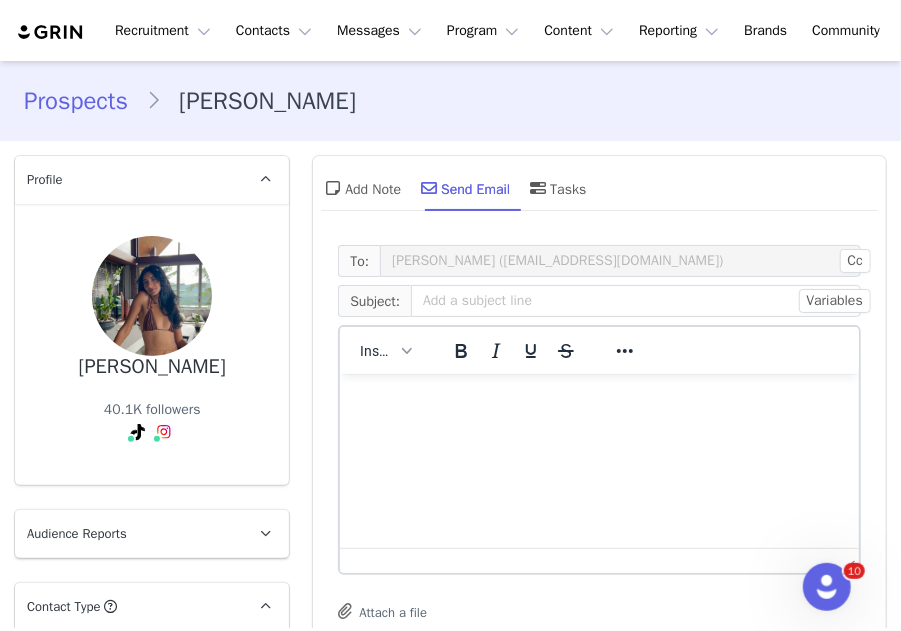 scroll, scrollTop: 0, scrollLeft: 0, axis: both 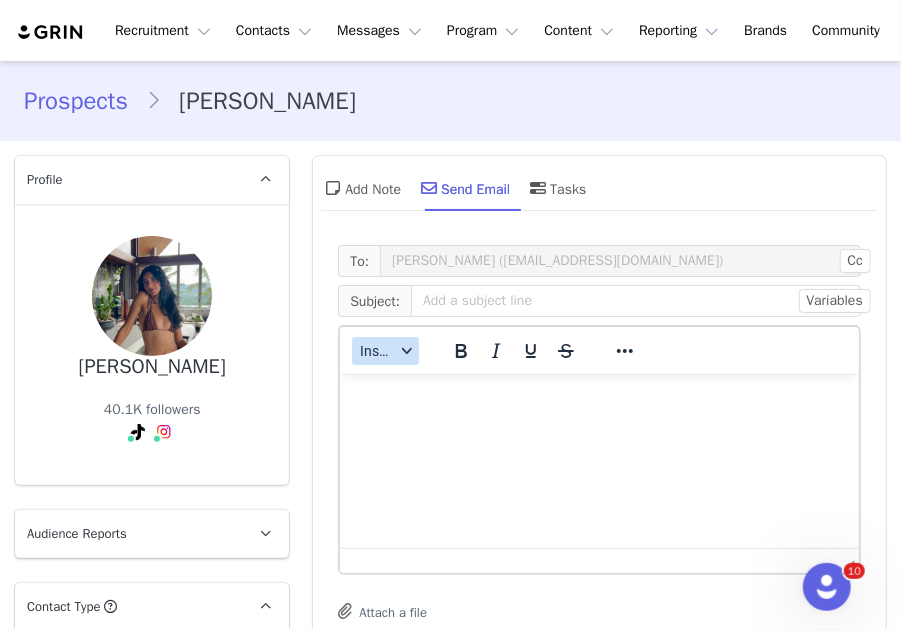 click on "Insert" at bounding box center (377, 351) 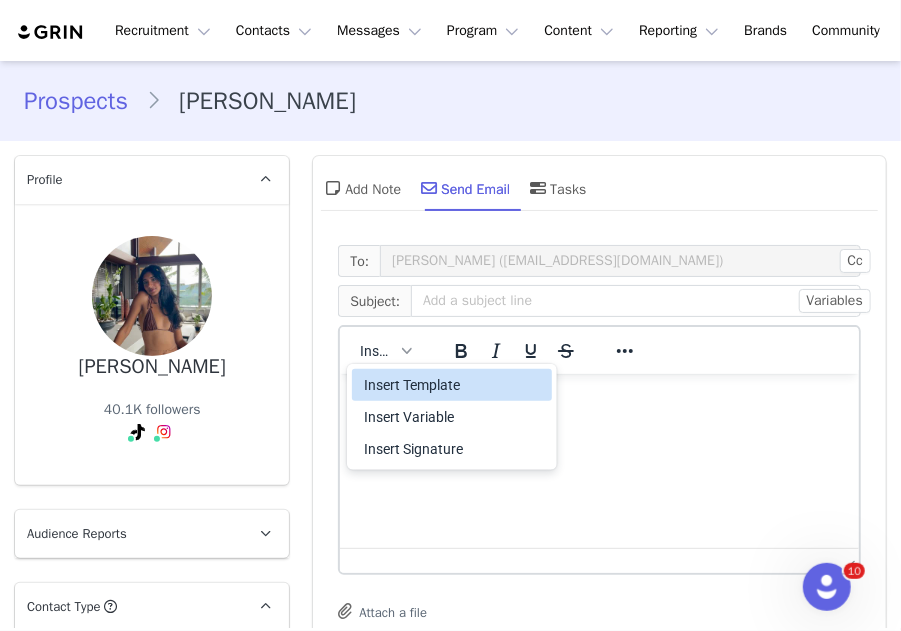 click on "Insert Template" at bounding box center [452, 385] 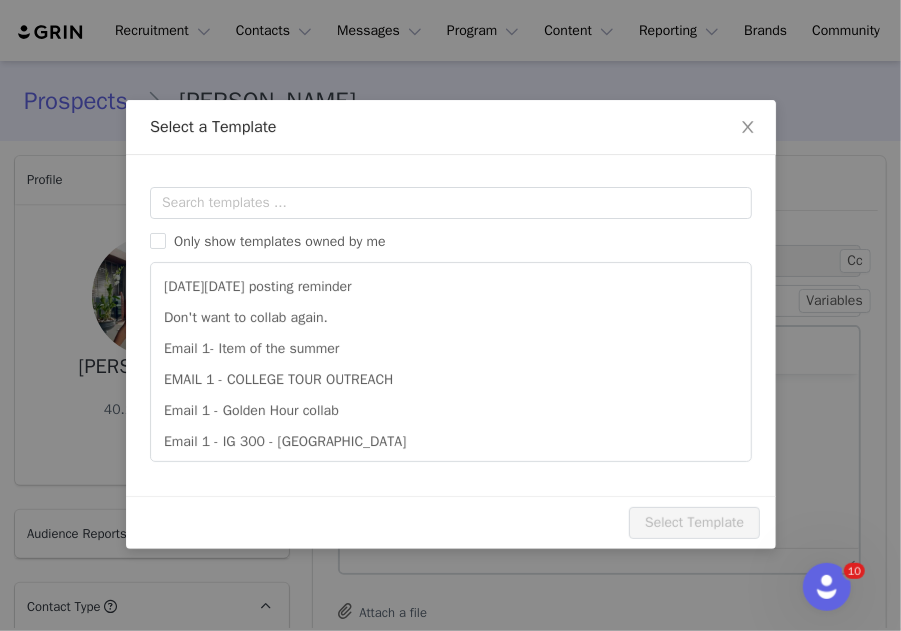 scroll, scrollTop: 0, scrollLeft: 0, axis: both 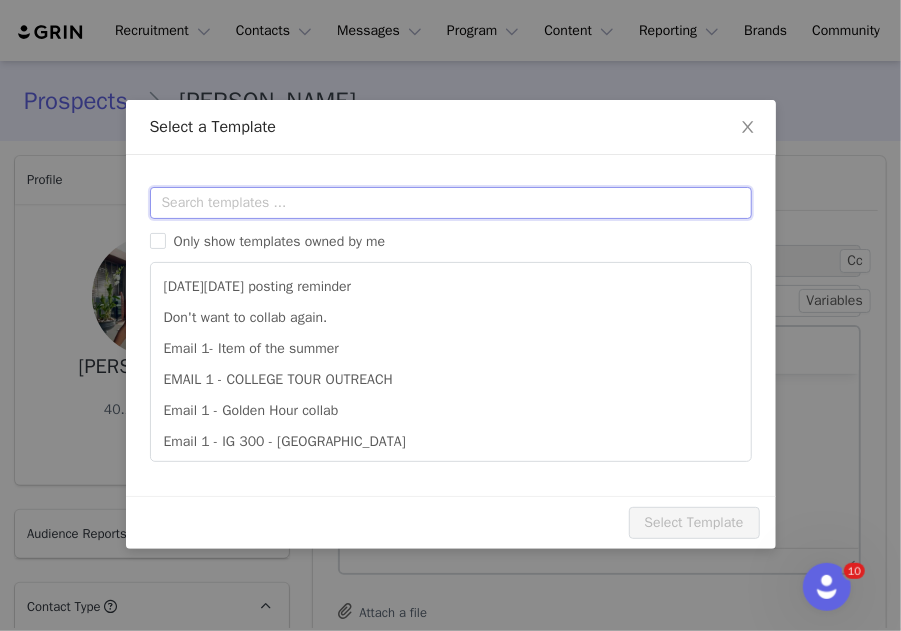 click at bounding box center [451, 203] 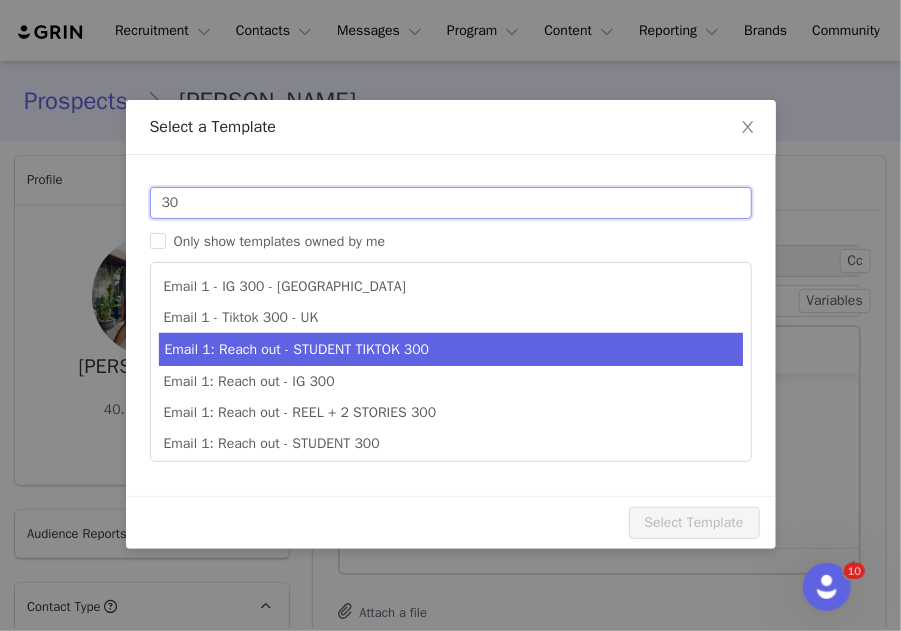 scroll, scrollTop: 35, scrollLeft: 0, axis: vertical 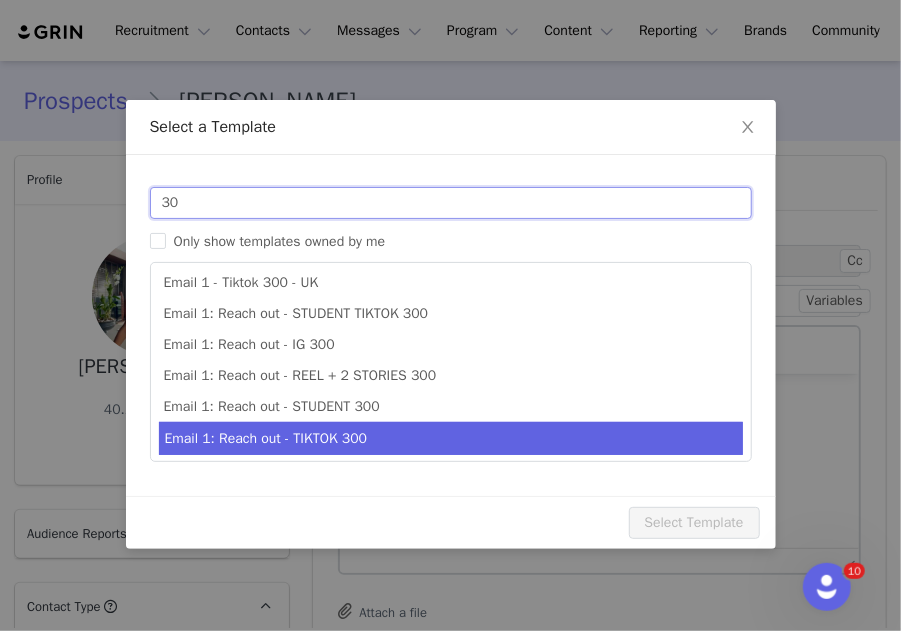 type on "30" 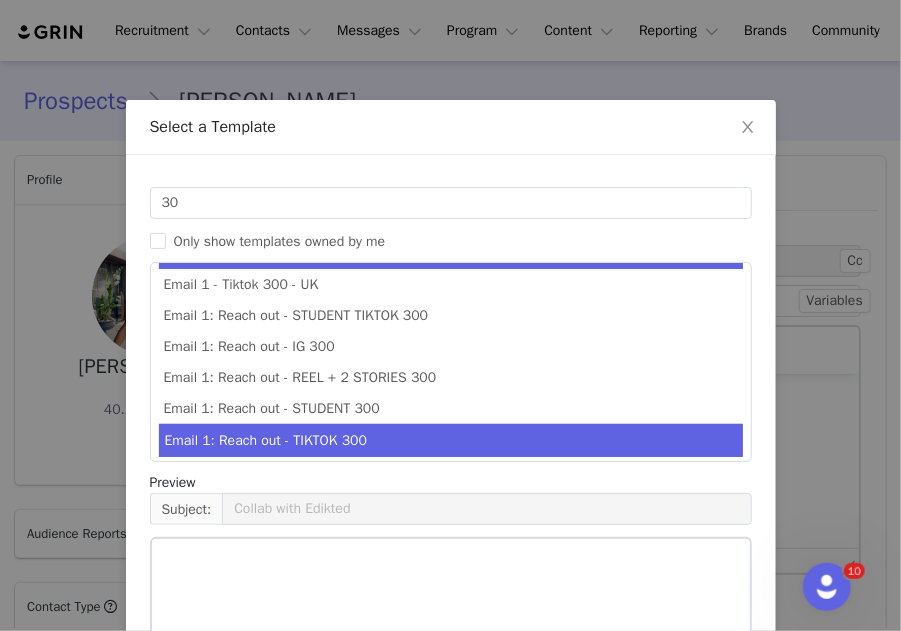 click on "Email 1: Reach out - TIKTOK 300" at bounding box center (451, 440) 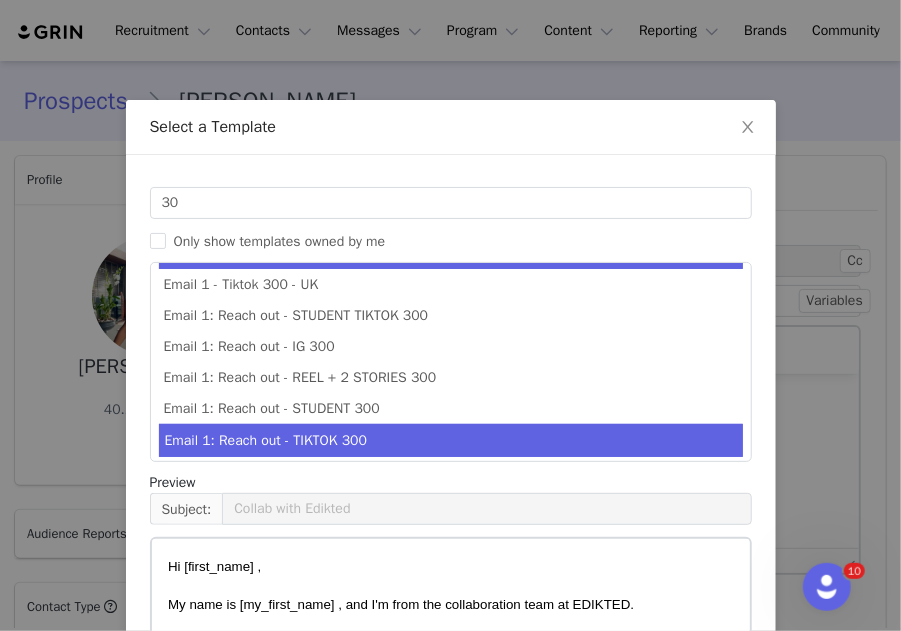 type on "Summer Collab with Edikted ☀️" 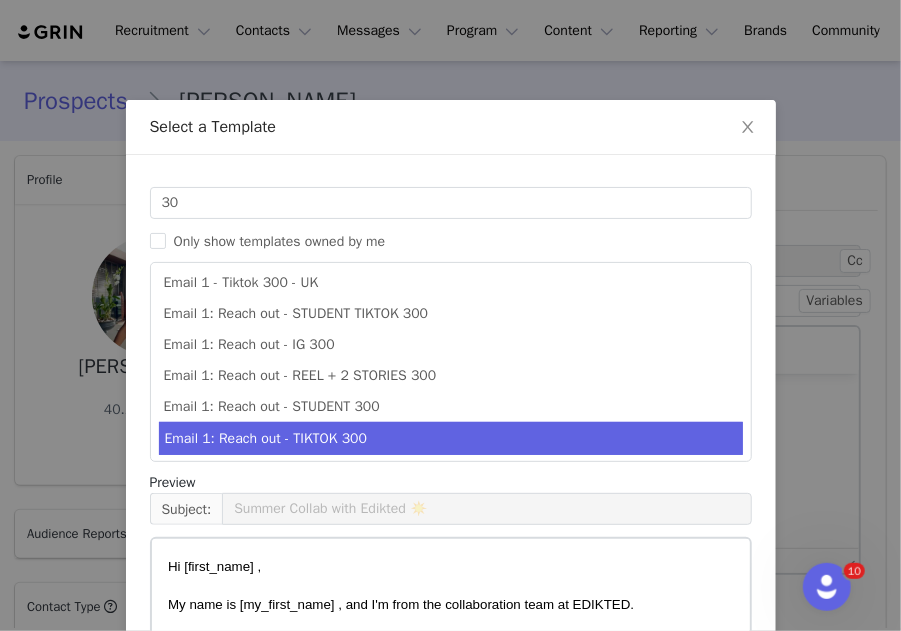 scroll, scrollTop: 499, scrollLeft: 0, axis: vertical 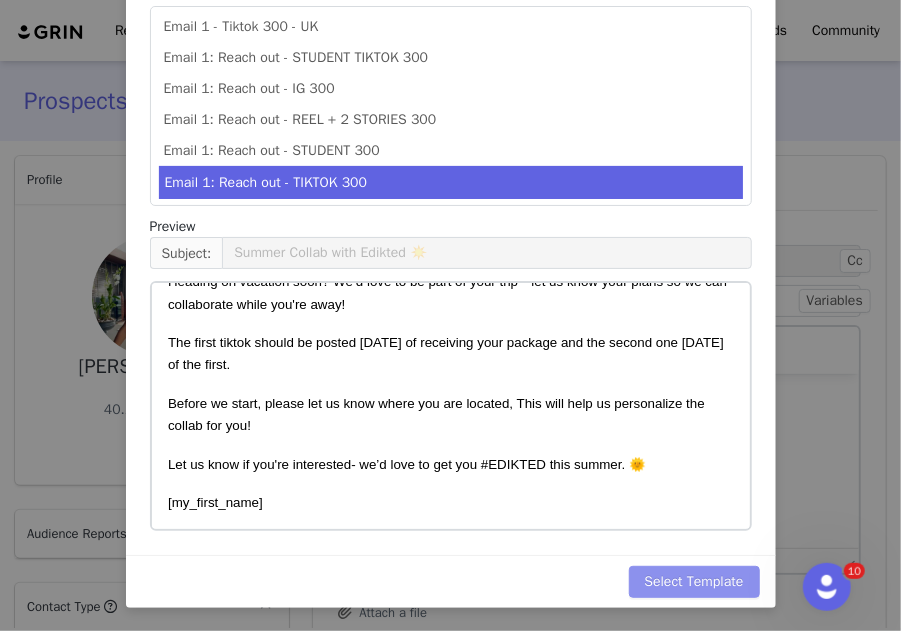 click on "Select Template" at bounding box center (694, 582) 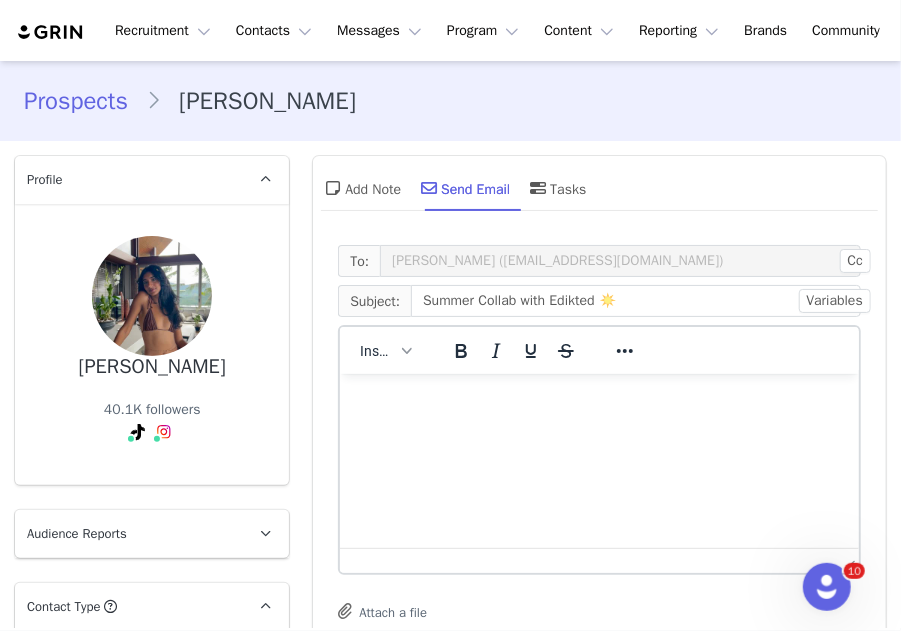 scroll, scrollTop: 0, scrollLeft: 0, axis: both 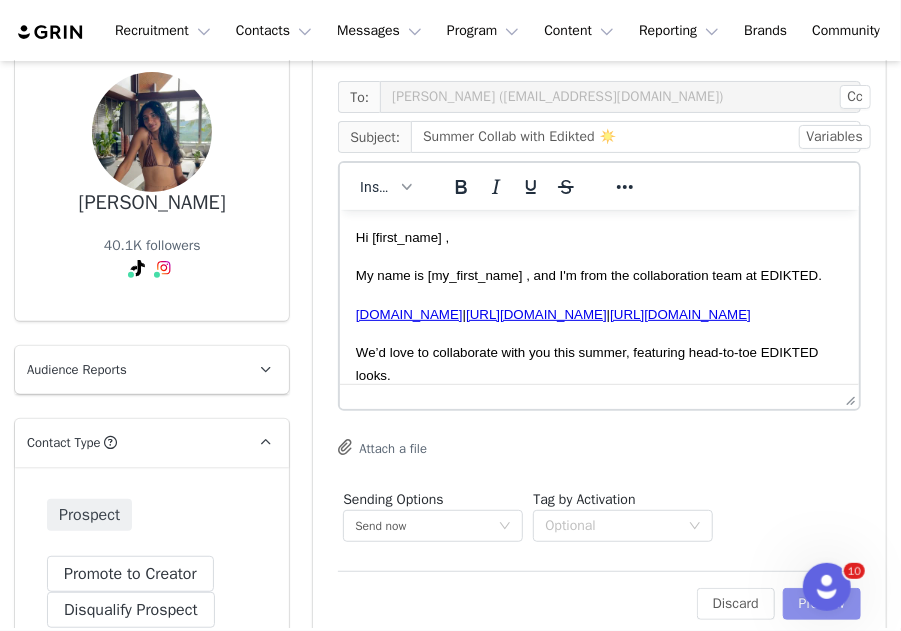 click on "Preview" at bounding box center (822, 604) 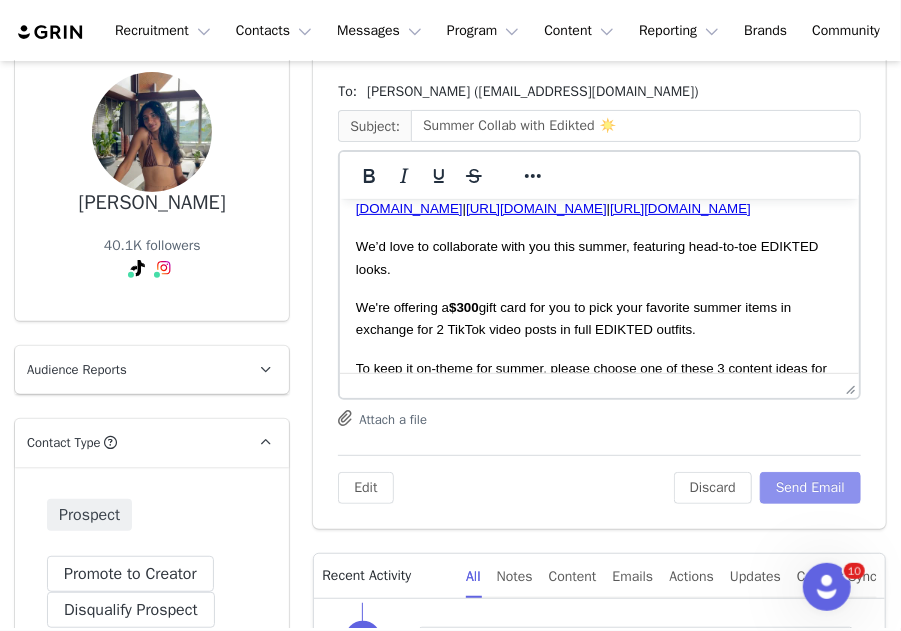scroll, scrollTop: 102, scrollLeft: 0, axis: vertical 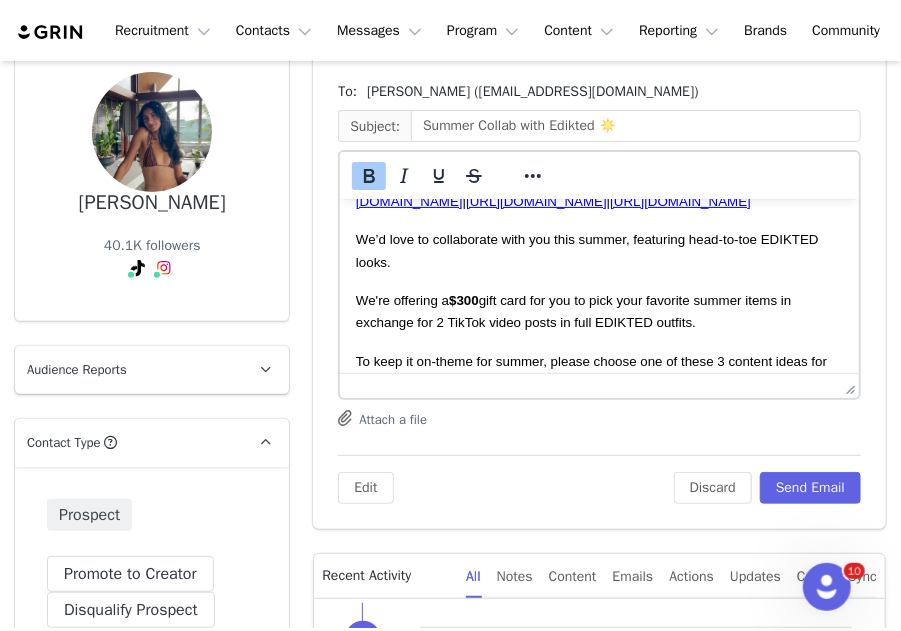 click on "$300" at bounding box center [464, 299] 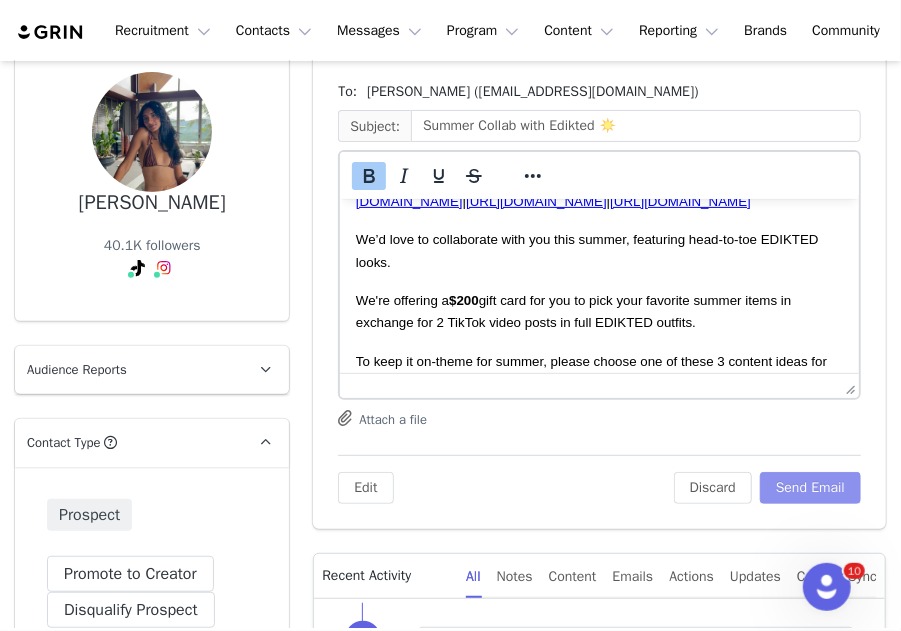 click on "Send Email" at bounding box center (810, 488) 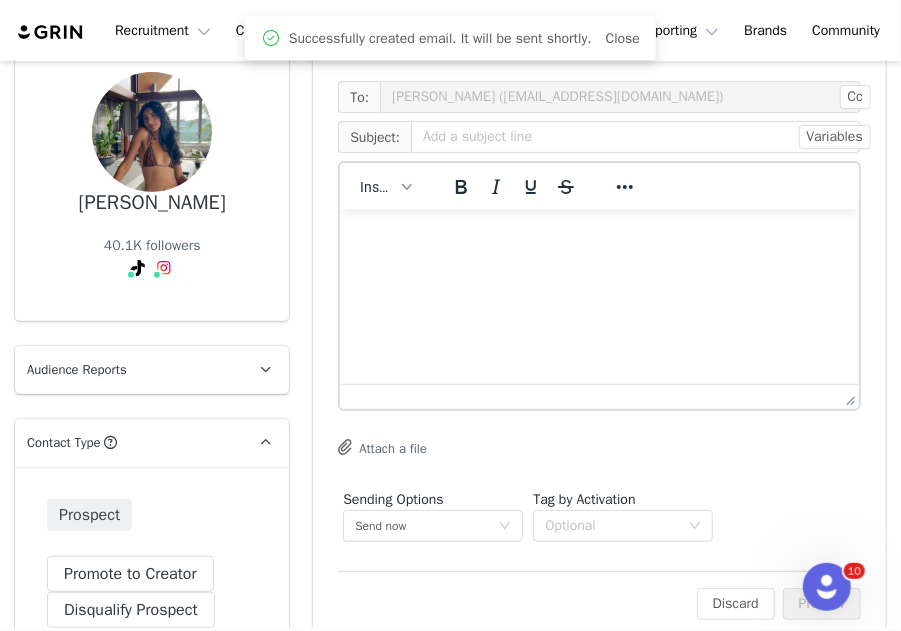 scroll, scrollTop: 0, scrollLeft: 0, axis: both 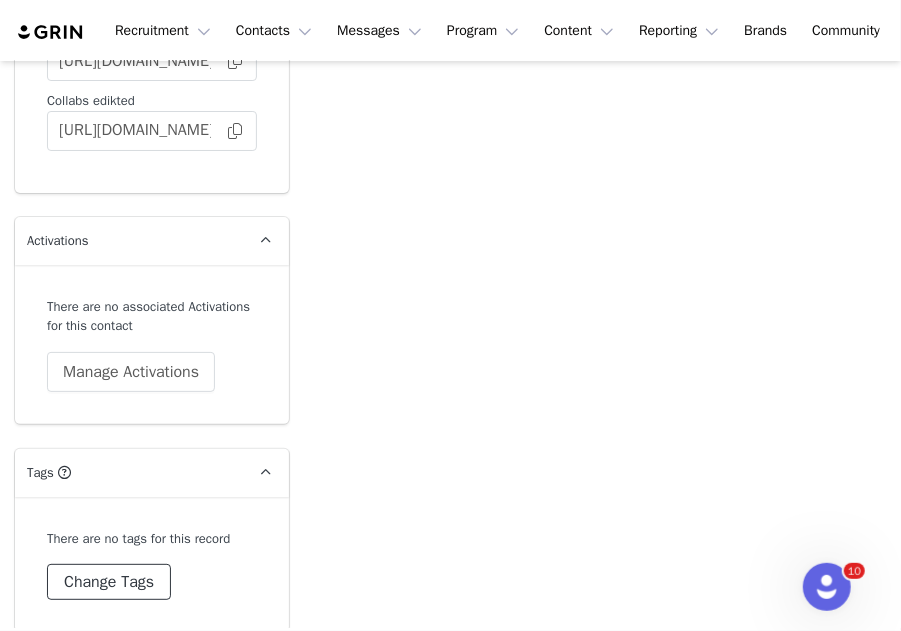 click on "Change Tags" at bounding box center [109, 582] 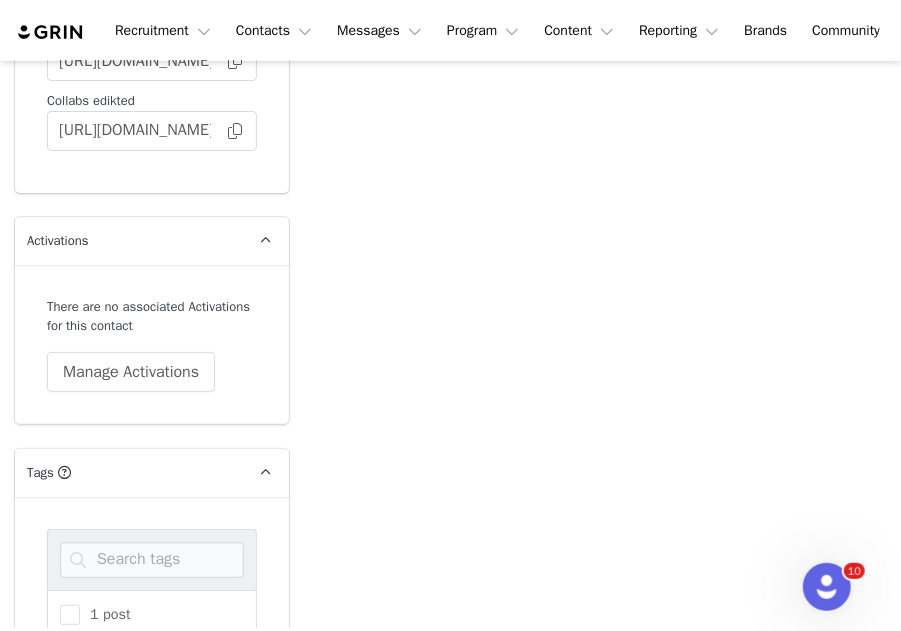 scroll, scrollTop: 5737, scrollLeft: 0, axis: vertical 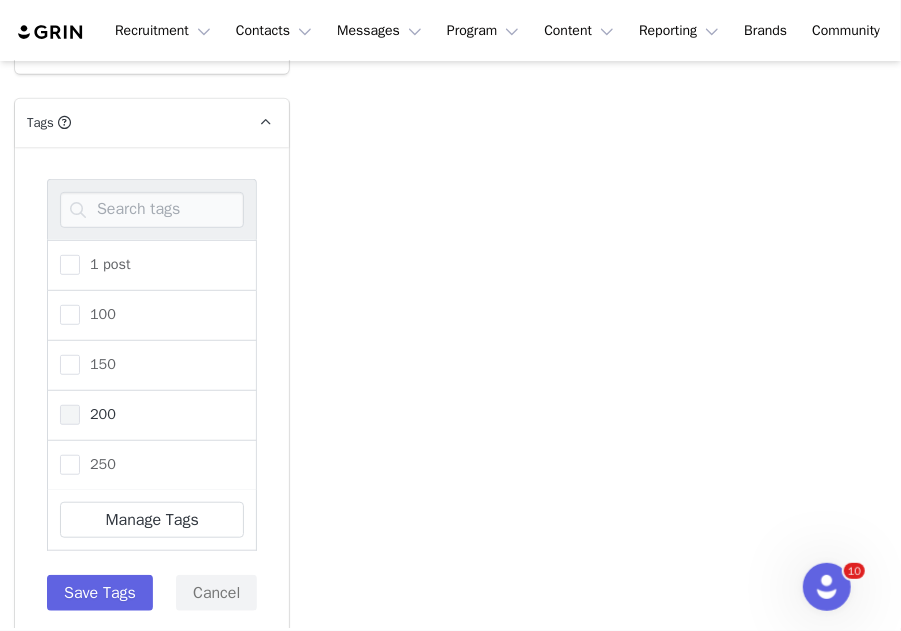 click on "200" at bounding box center (98, 414) 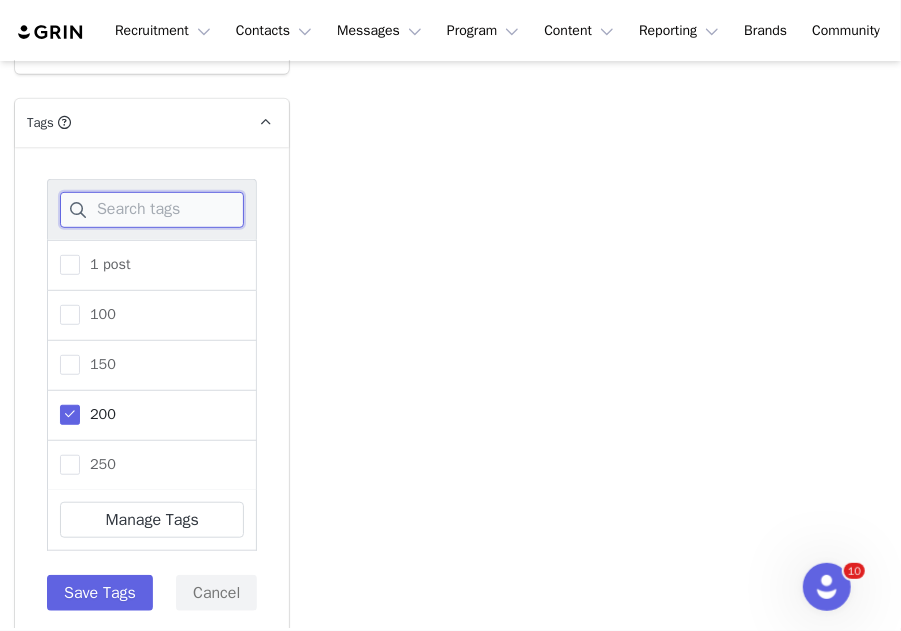 click at bounding box center (152, 210) 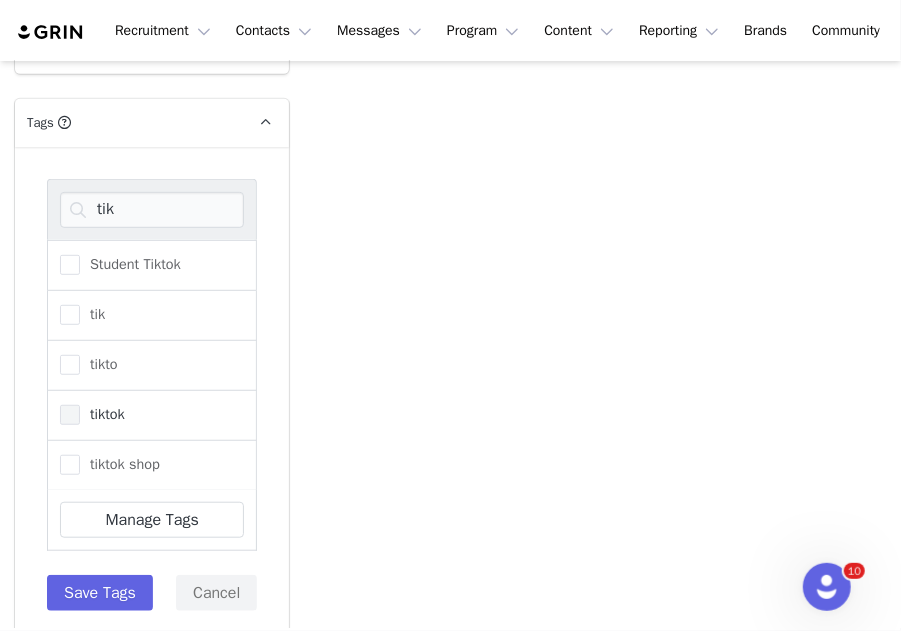 click on "tiktok" at bounding box center (102, 414) 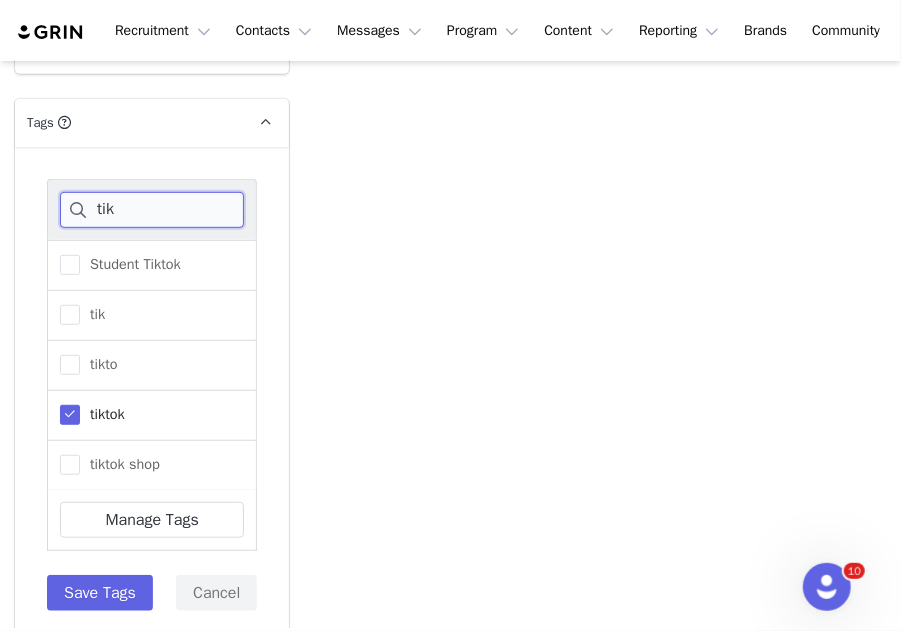 click on "tik" at bounding box center [152, 210] 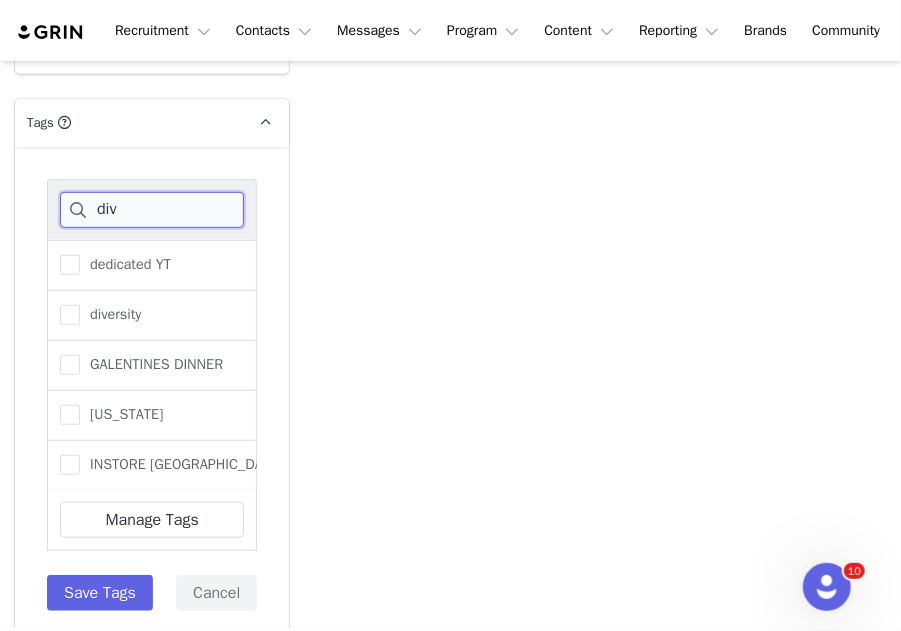 scroll, scrollTop: 5546, scrollLeft: 0, axis: vertical 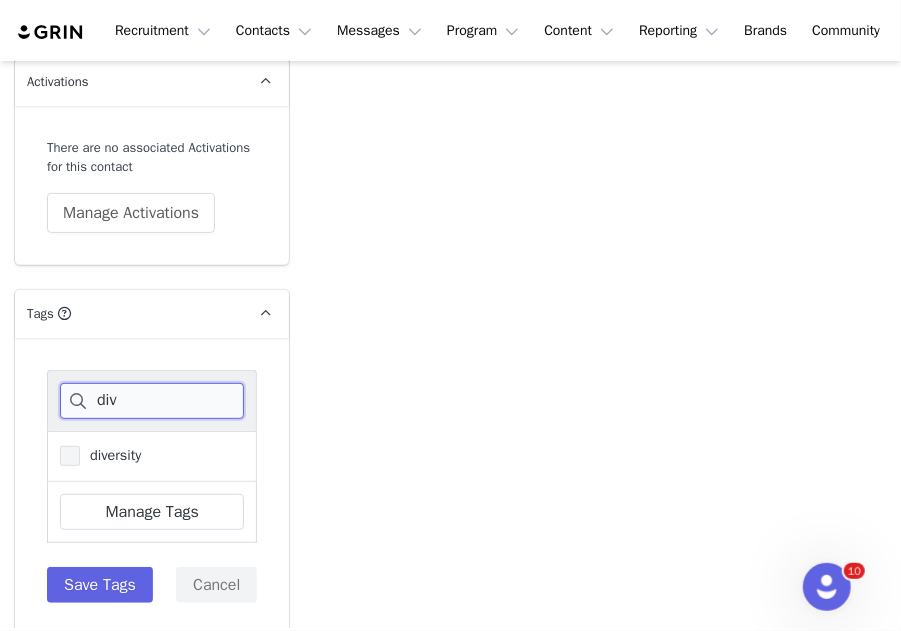 type on "div" 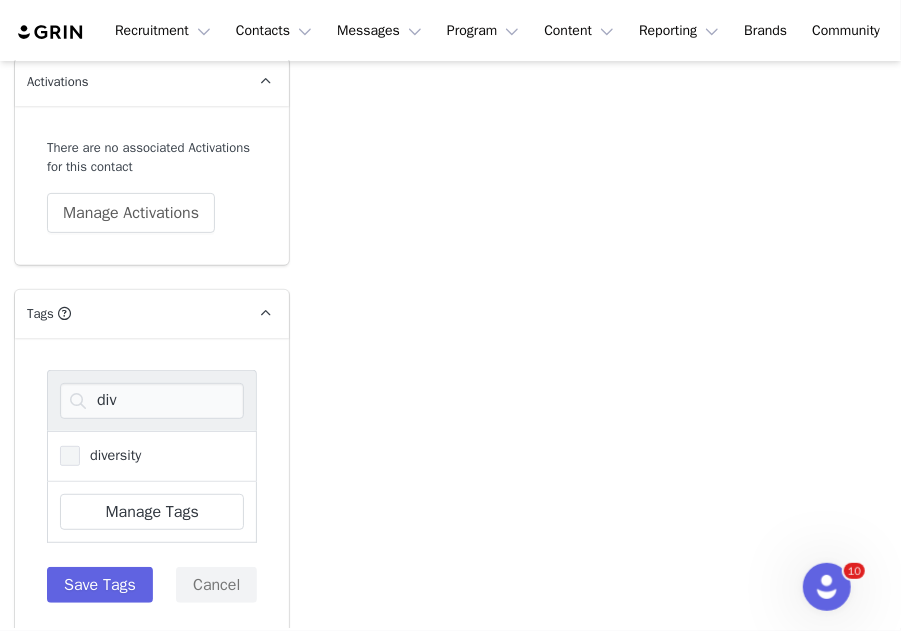 click on "diversity" at bounding box center (110, 455) 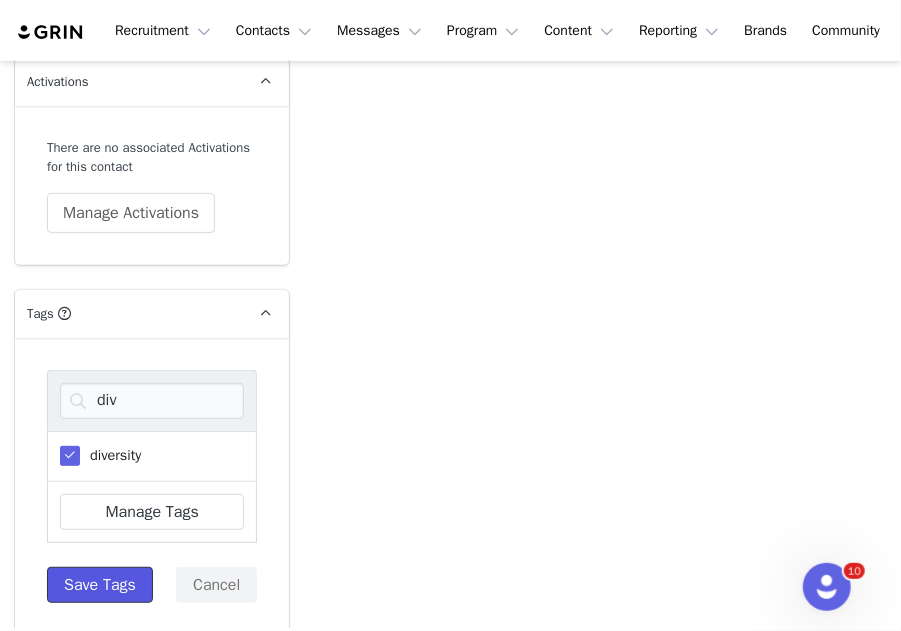 click on "Save Tags" at bounding box center (100, 585) 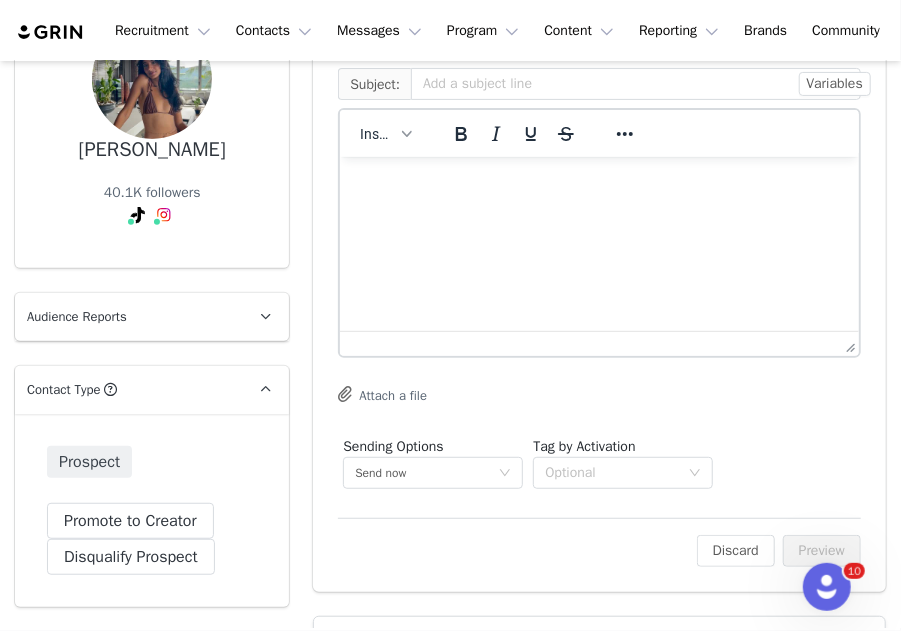 scroll, scrollTop: 0, scrollLeft: 0, axis: both 